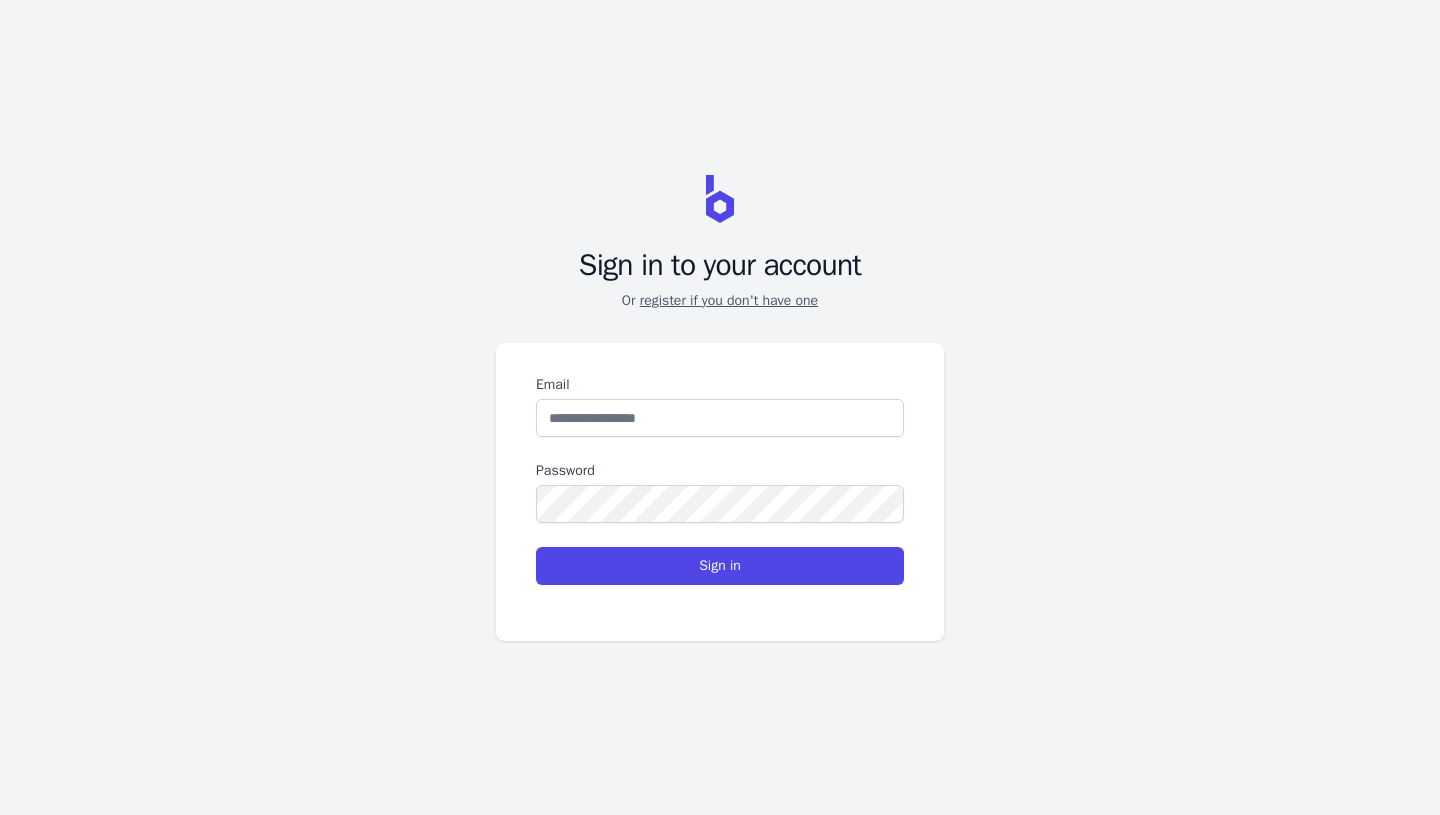 scroll, scrollTop: 0, scrollLeft: 0, axis: both 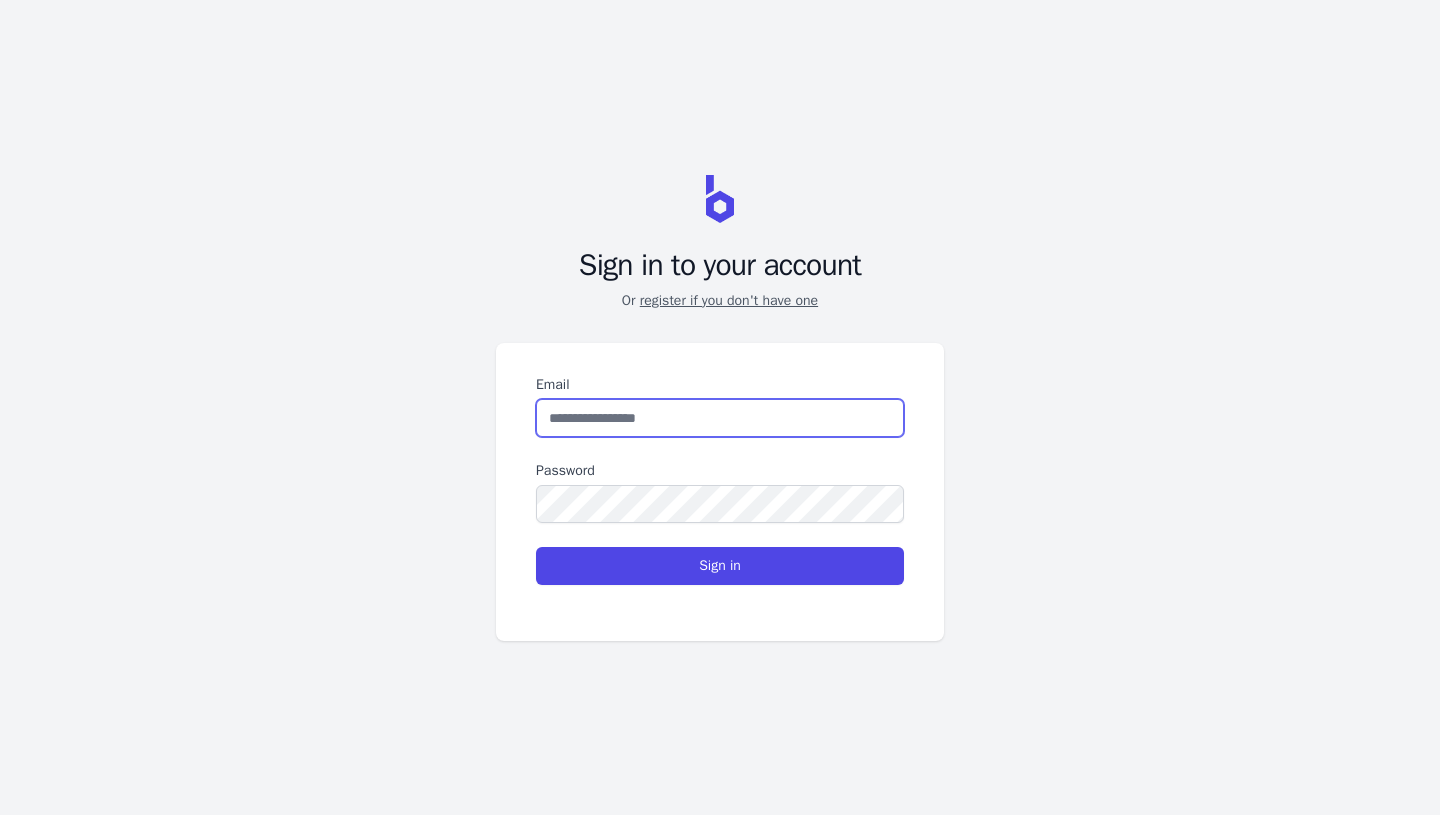 click on "Email" at bounding box center [720, 418] 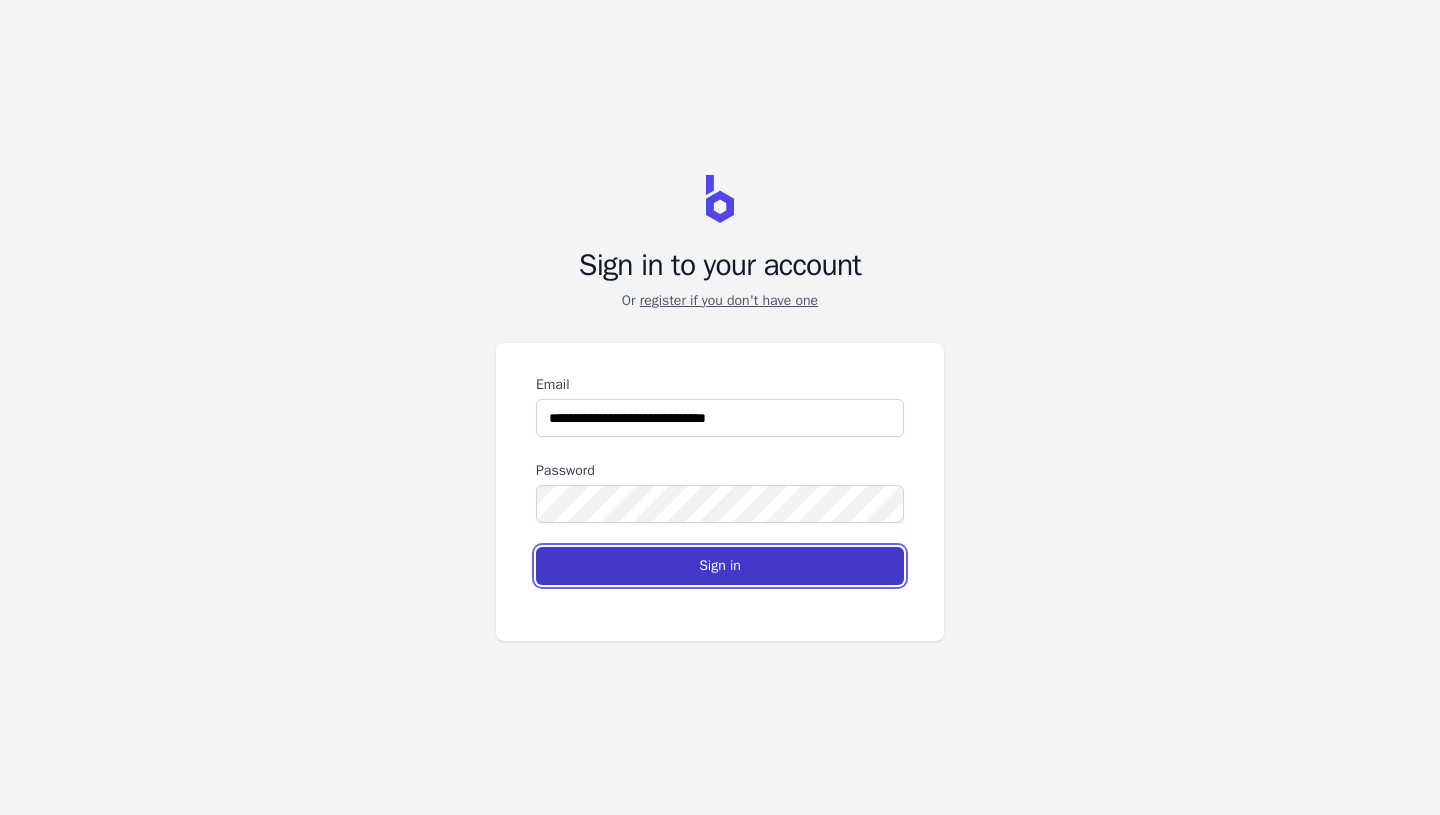 click on "Sign in" at bounding box center [720, 566] 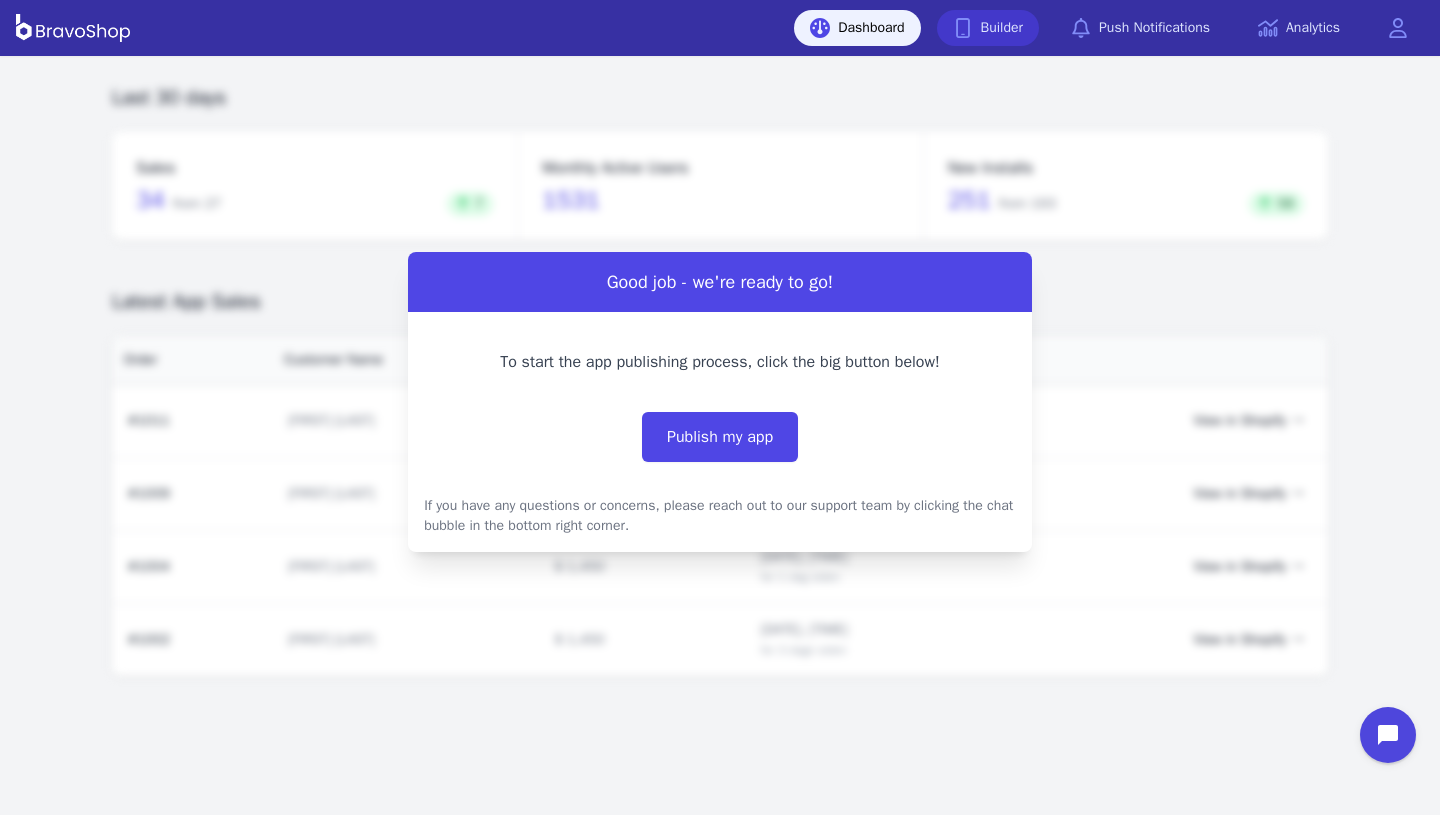 click on "Builder" at bounding box center [988, 28] 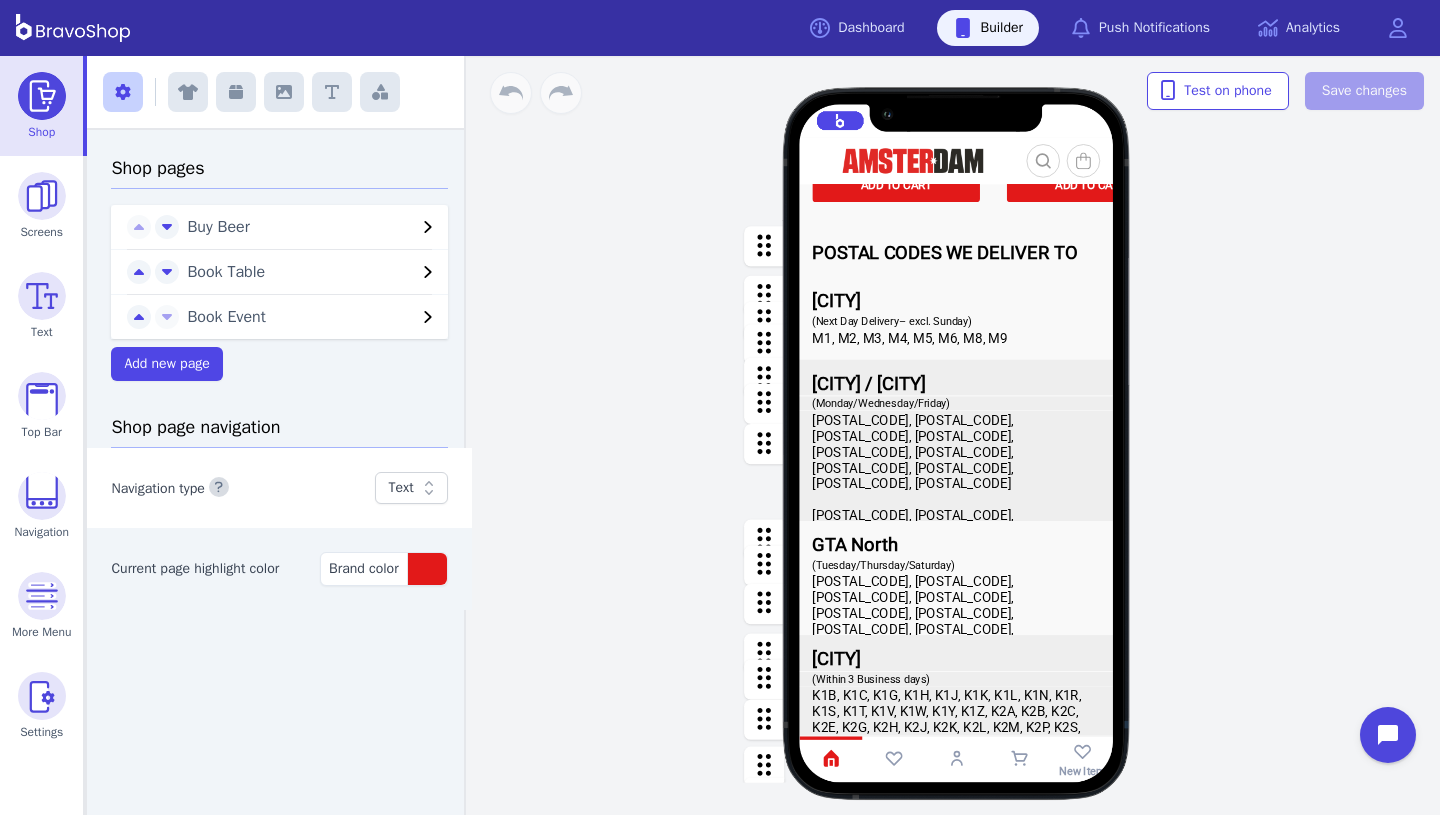 scroll, scrollTop: 2002, scrollLeft: 0, axis: vertical 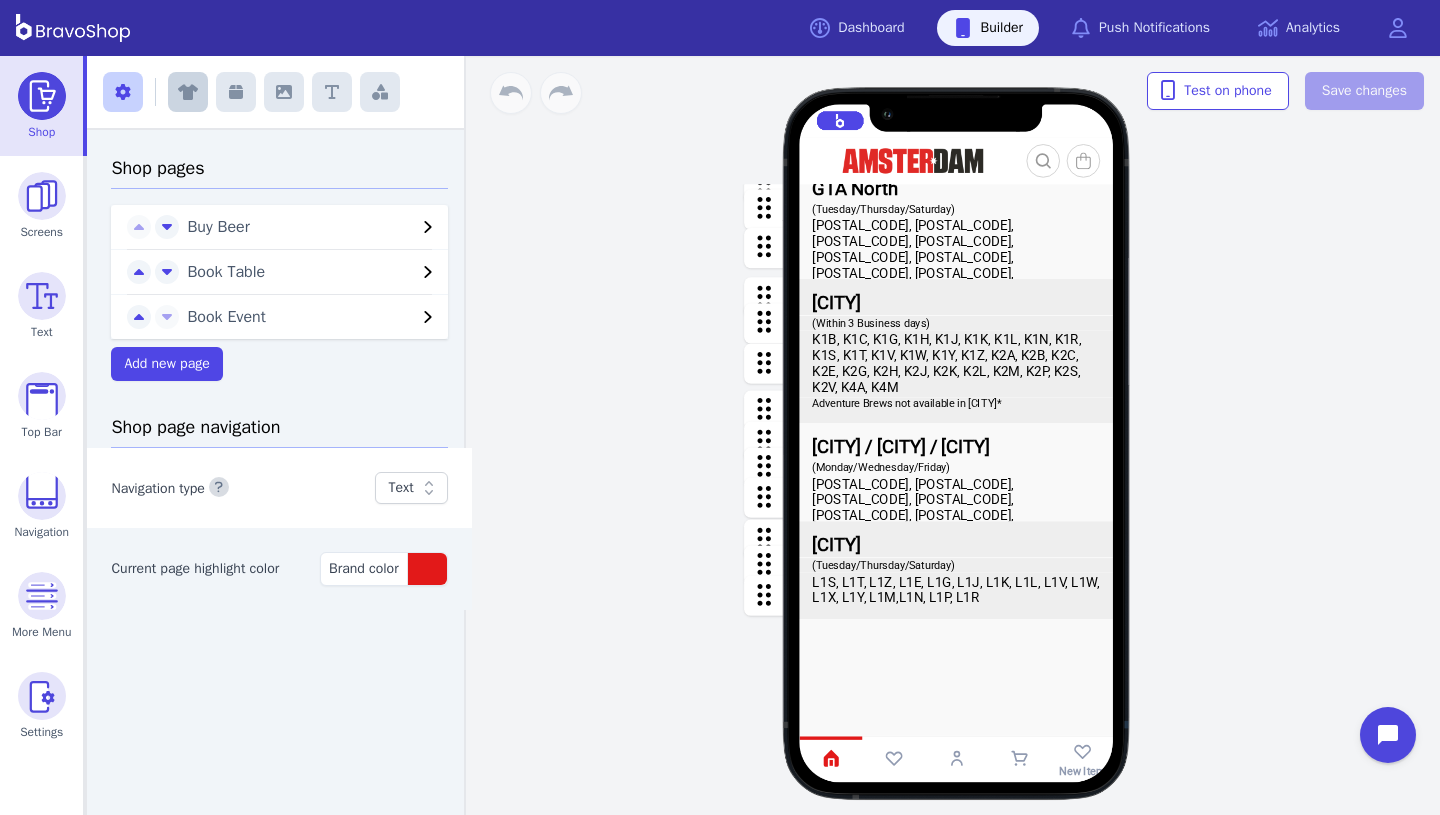 click at bounding box center (188, 92) 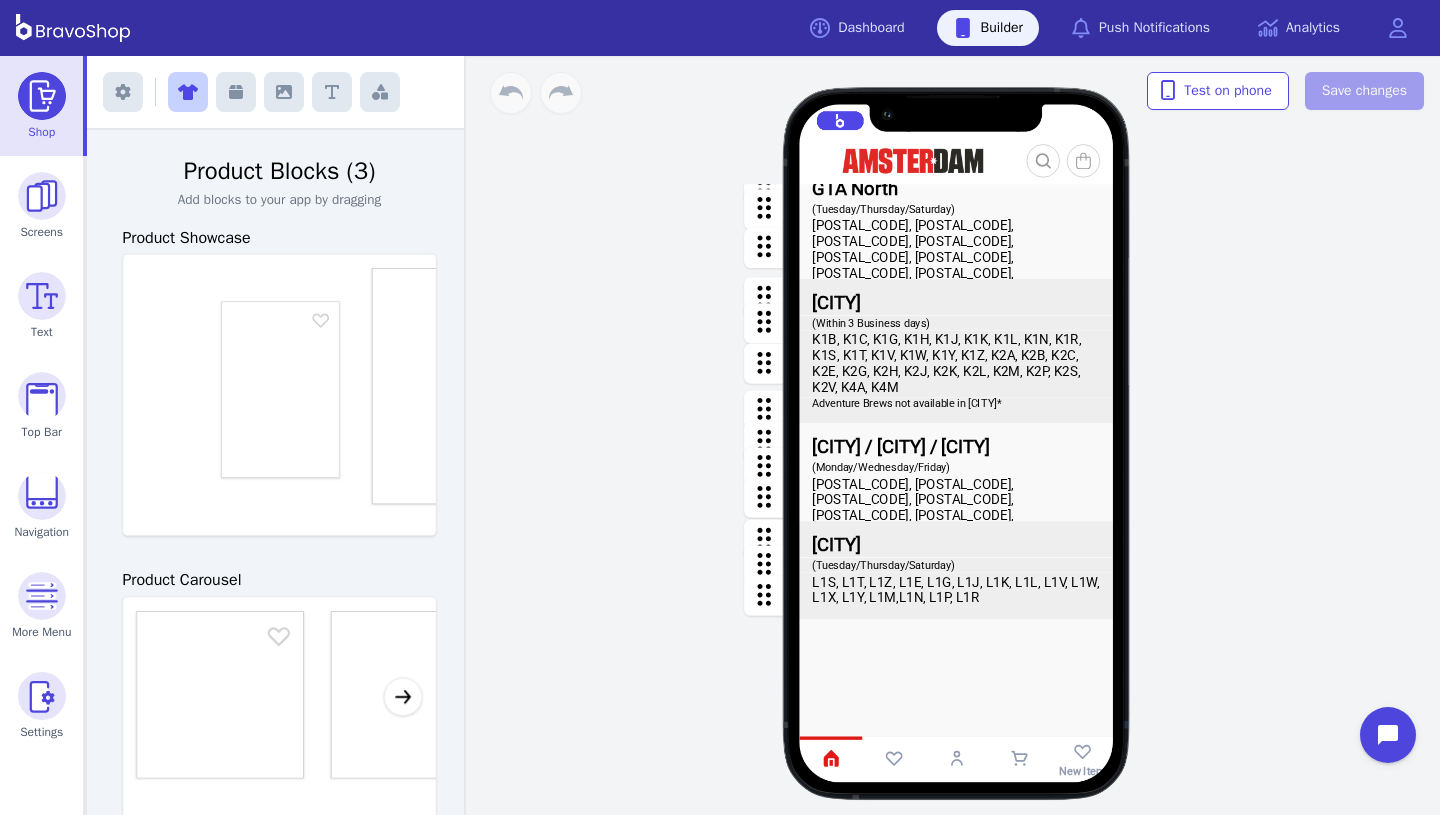 scroll, scrollTop: 0, scrollLeft: 203, axis: horizontal 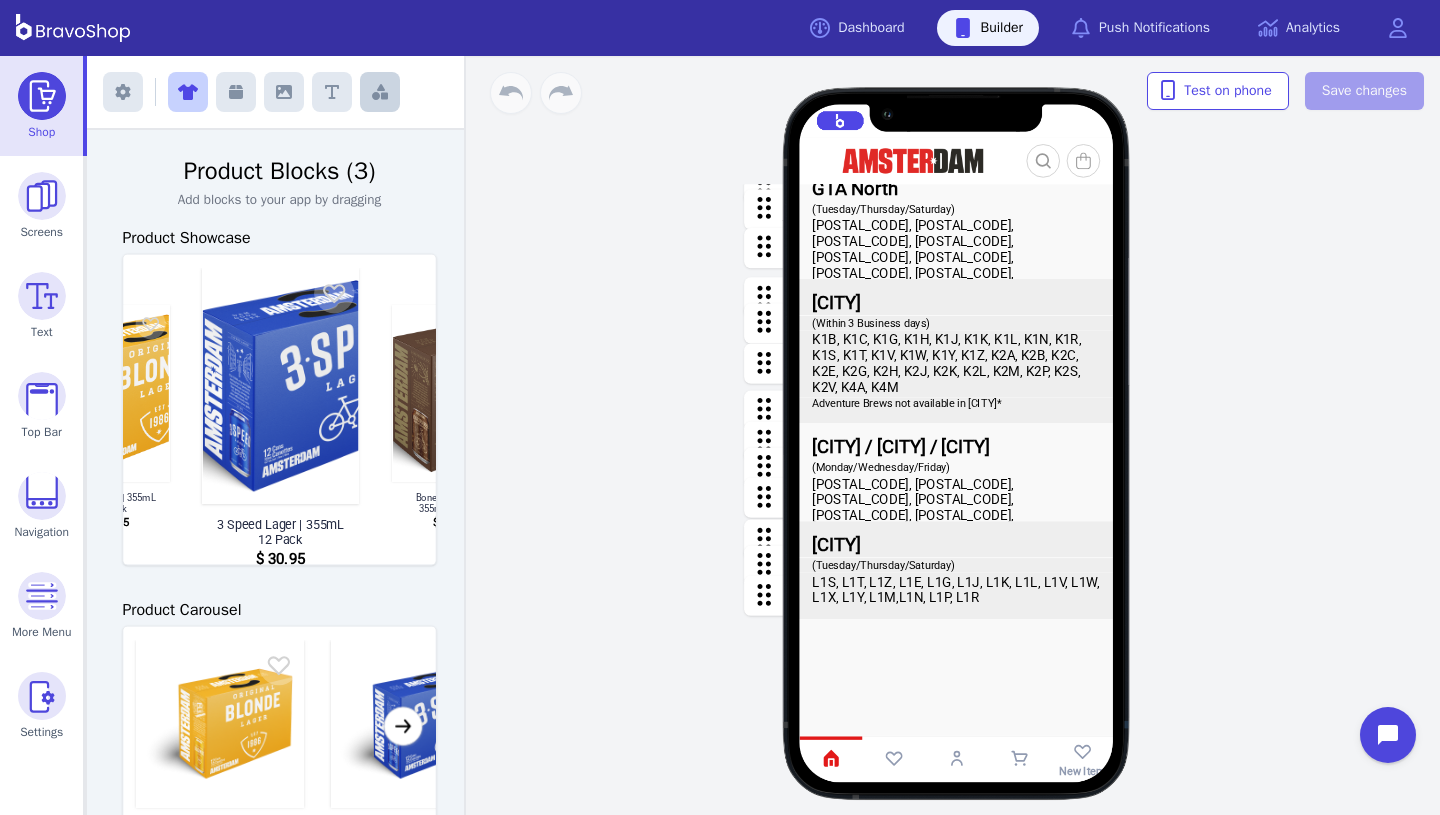 click at bounding box center (380, 92) 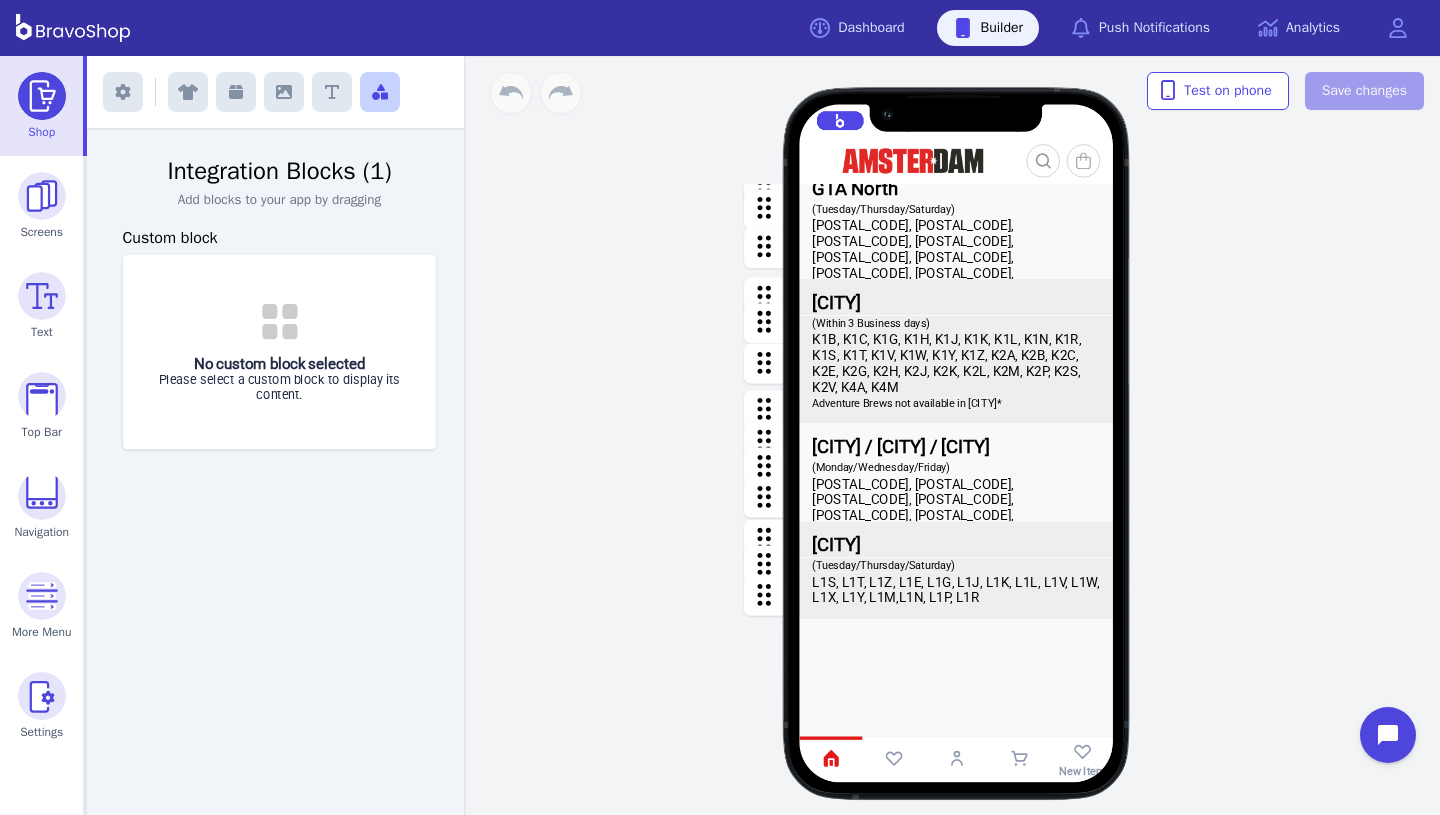click on "Integration Blocks   (1)" at bounding box center (279, 172) 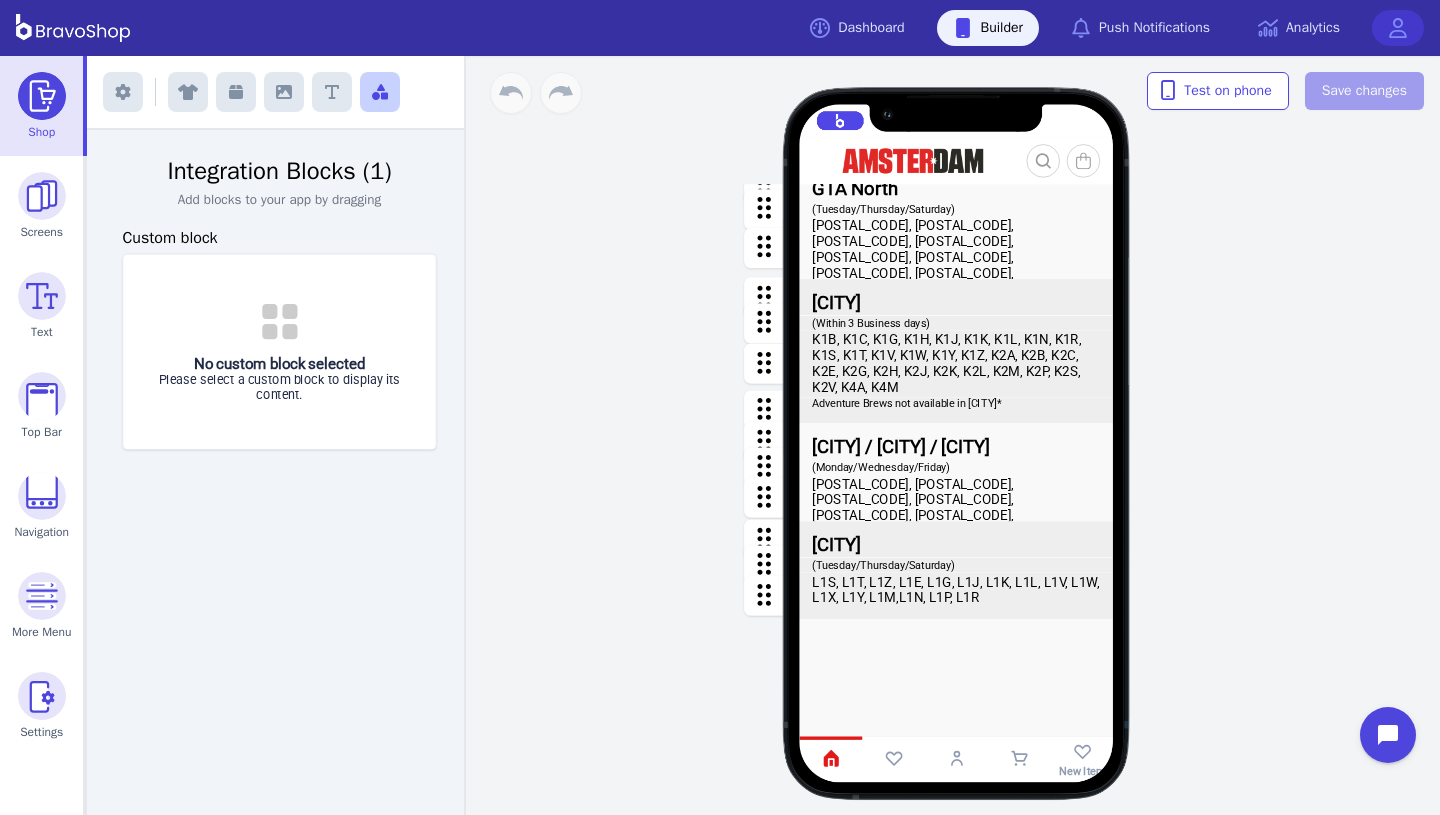 click 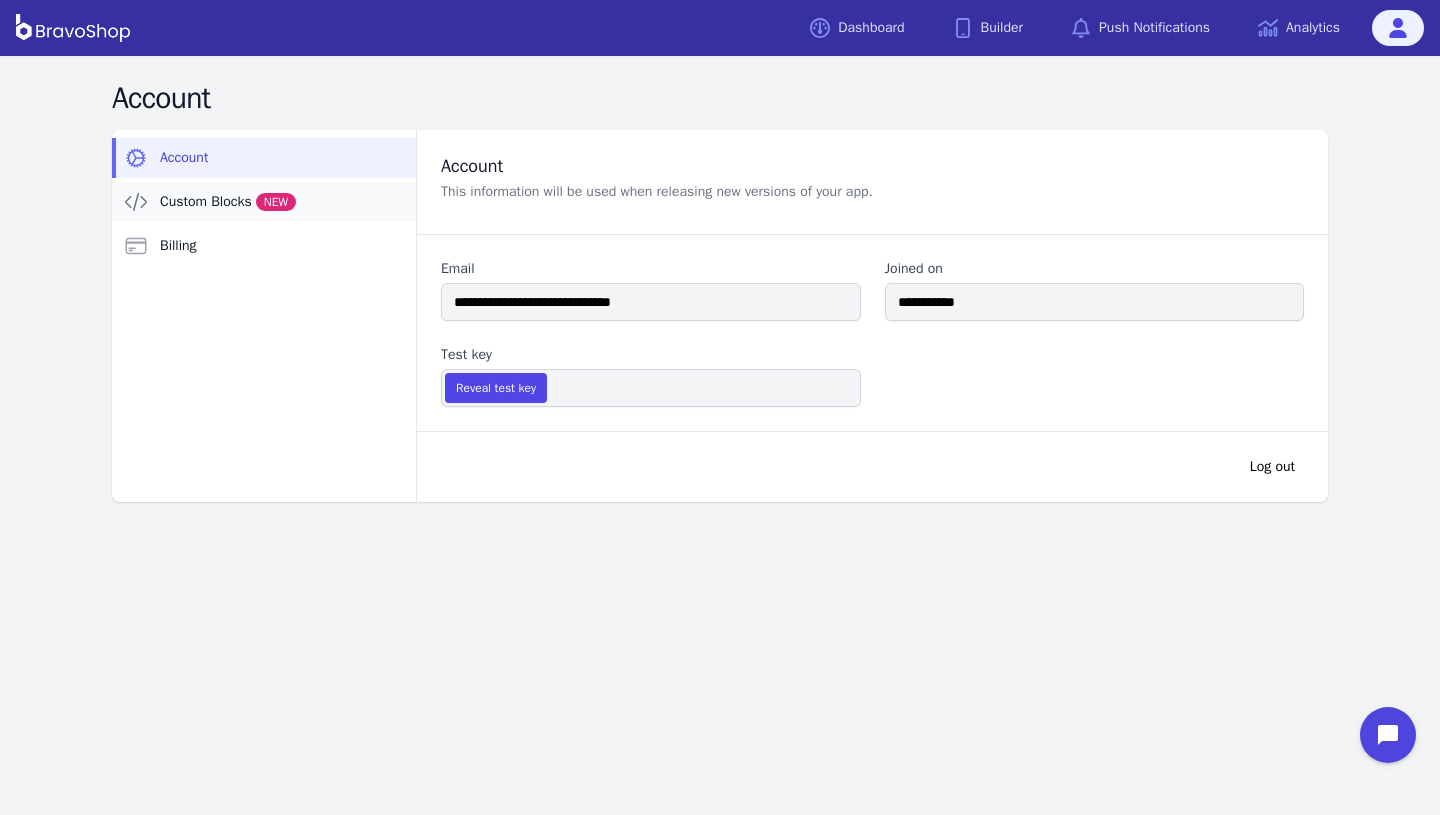 click on "Custom Blocks NEW" at bounding box center (228, 202) 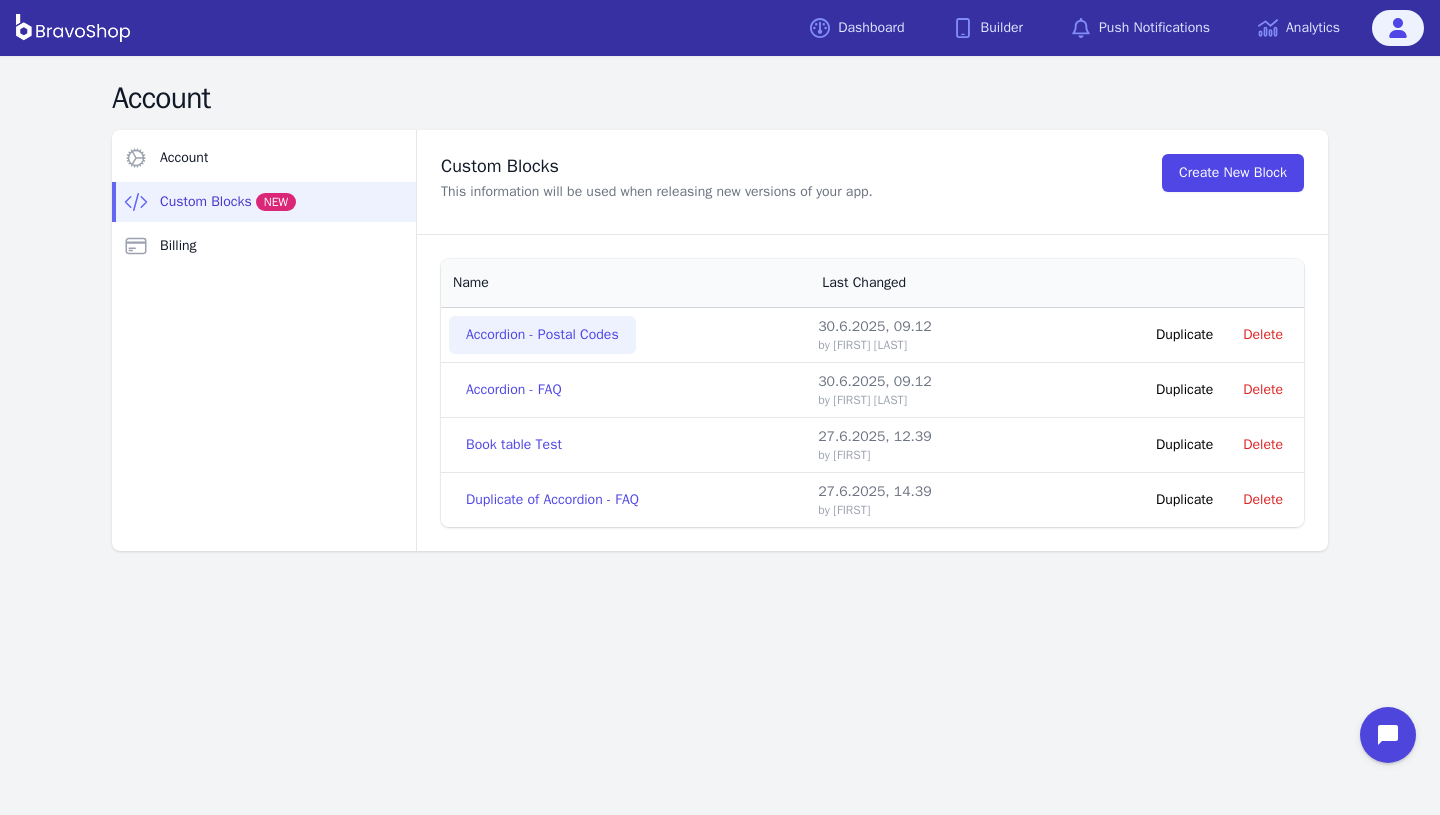 click on "Accordion - Postal Codes" at bounding box center [542, 335] 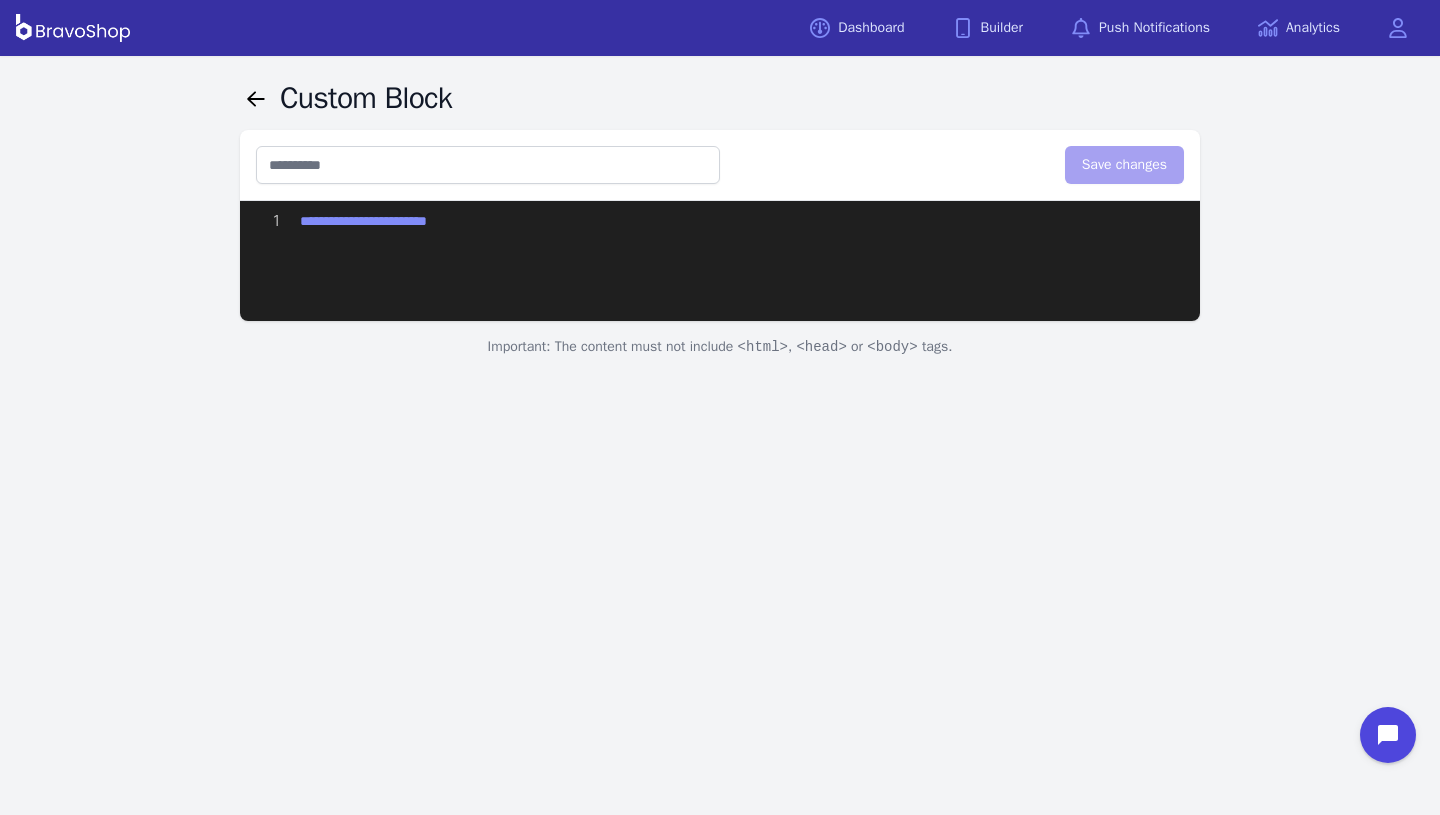 type on "**********" 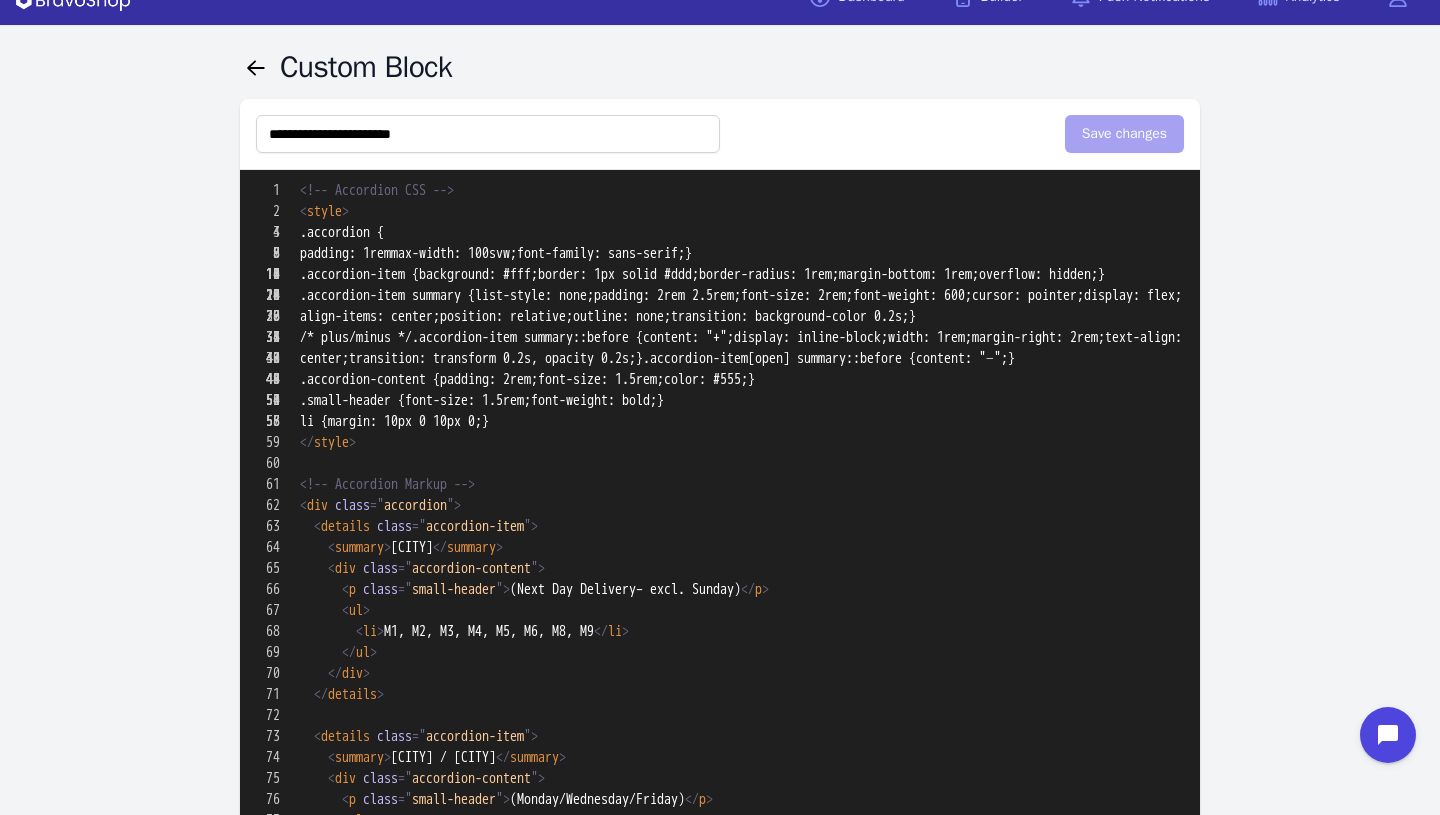 scroll, scrollTop: 0, scrollLeft: 0, axis: both 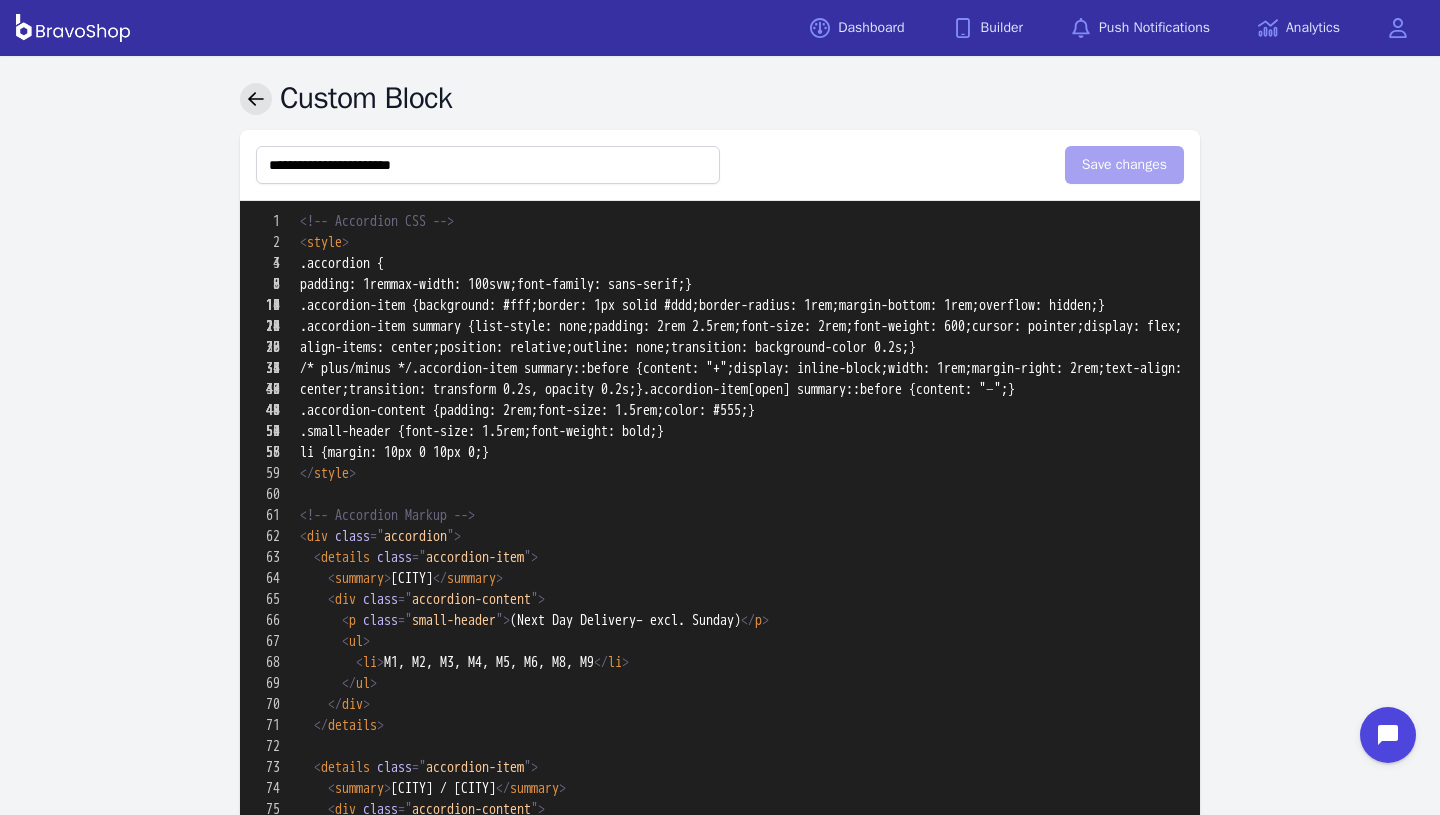 click 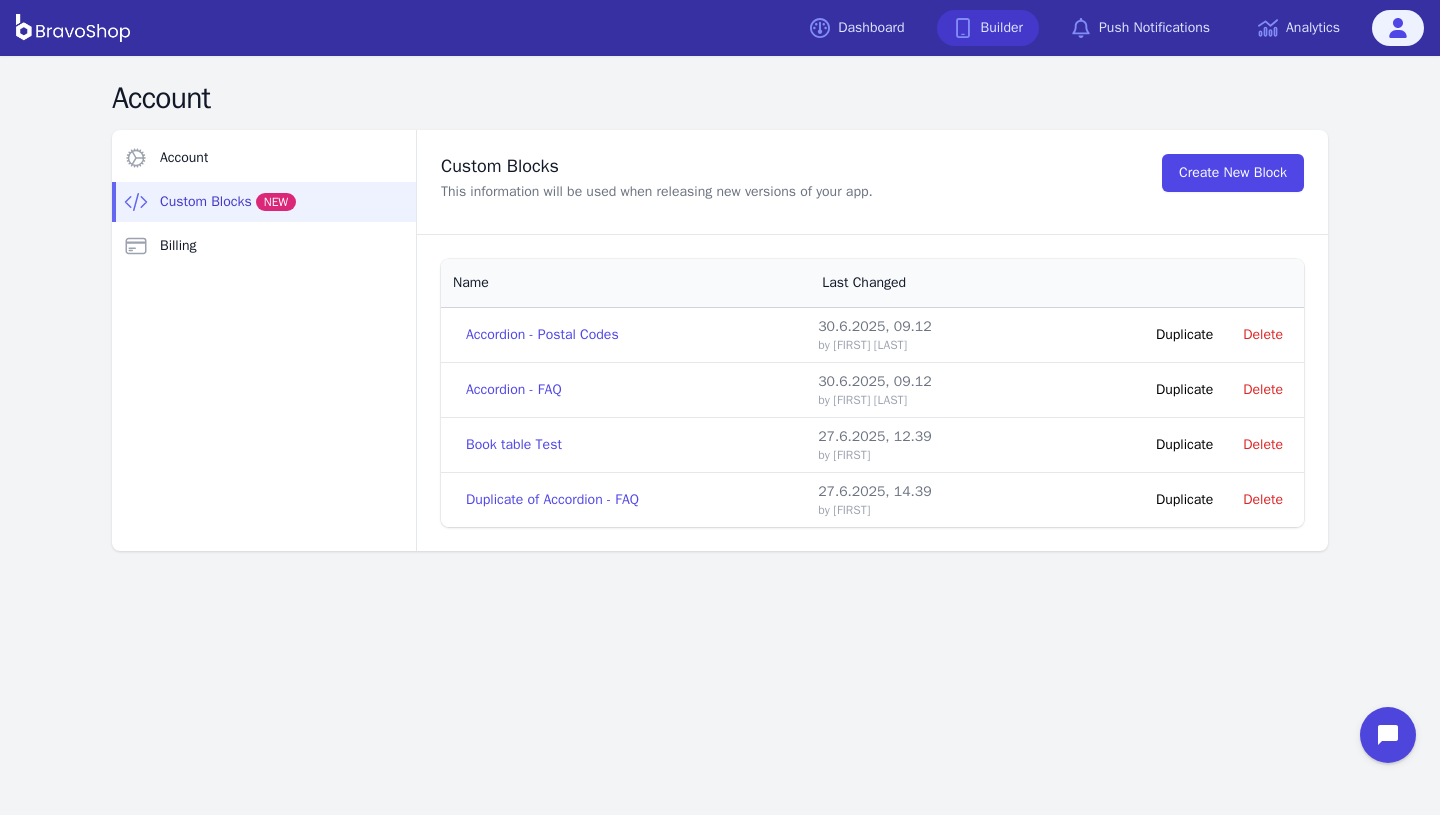 click on "Builder" at bounding box center [988, 28] 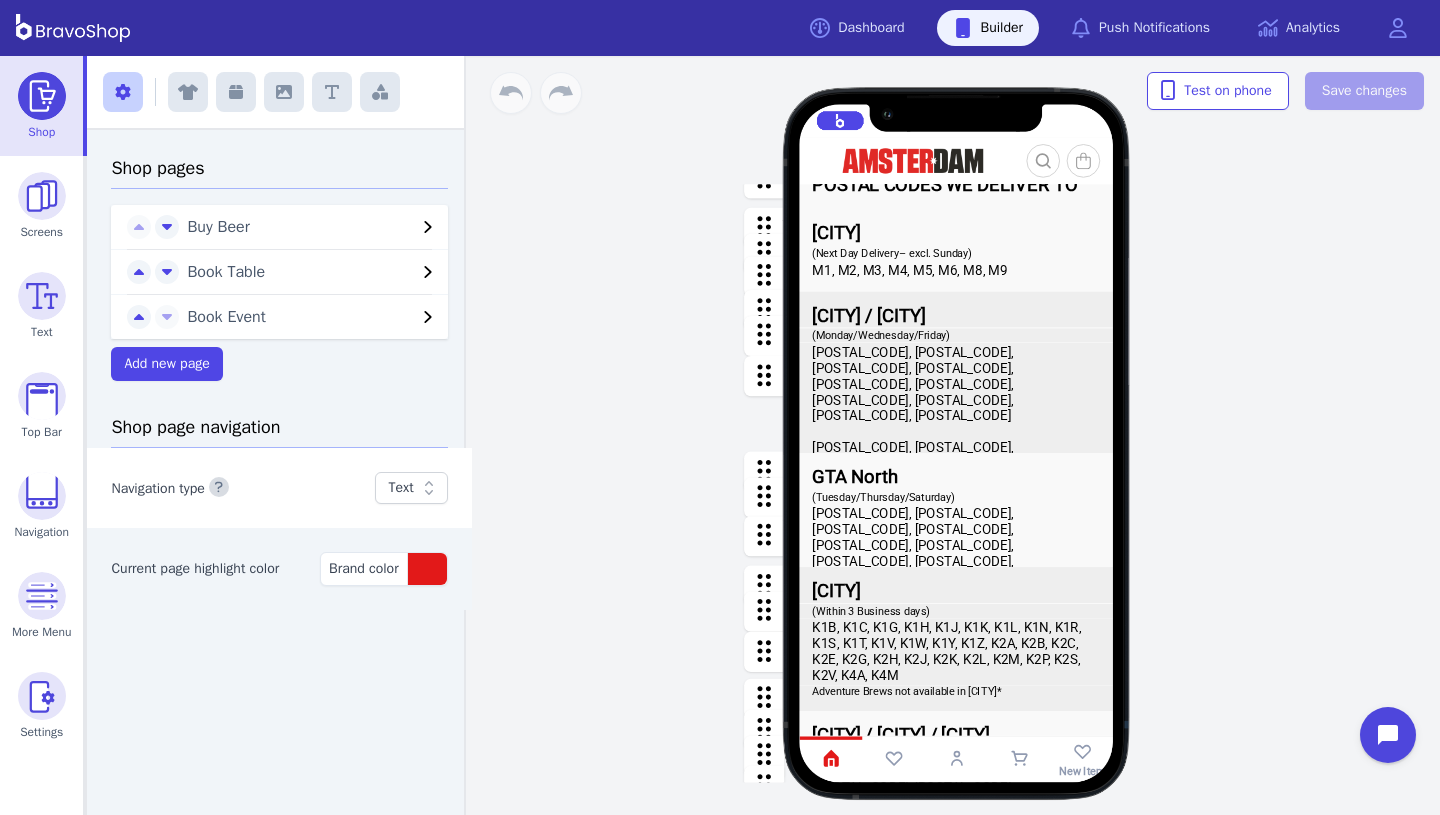 scroll, scrollTop: 2002, scrollLeft: 0, axis: vertical 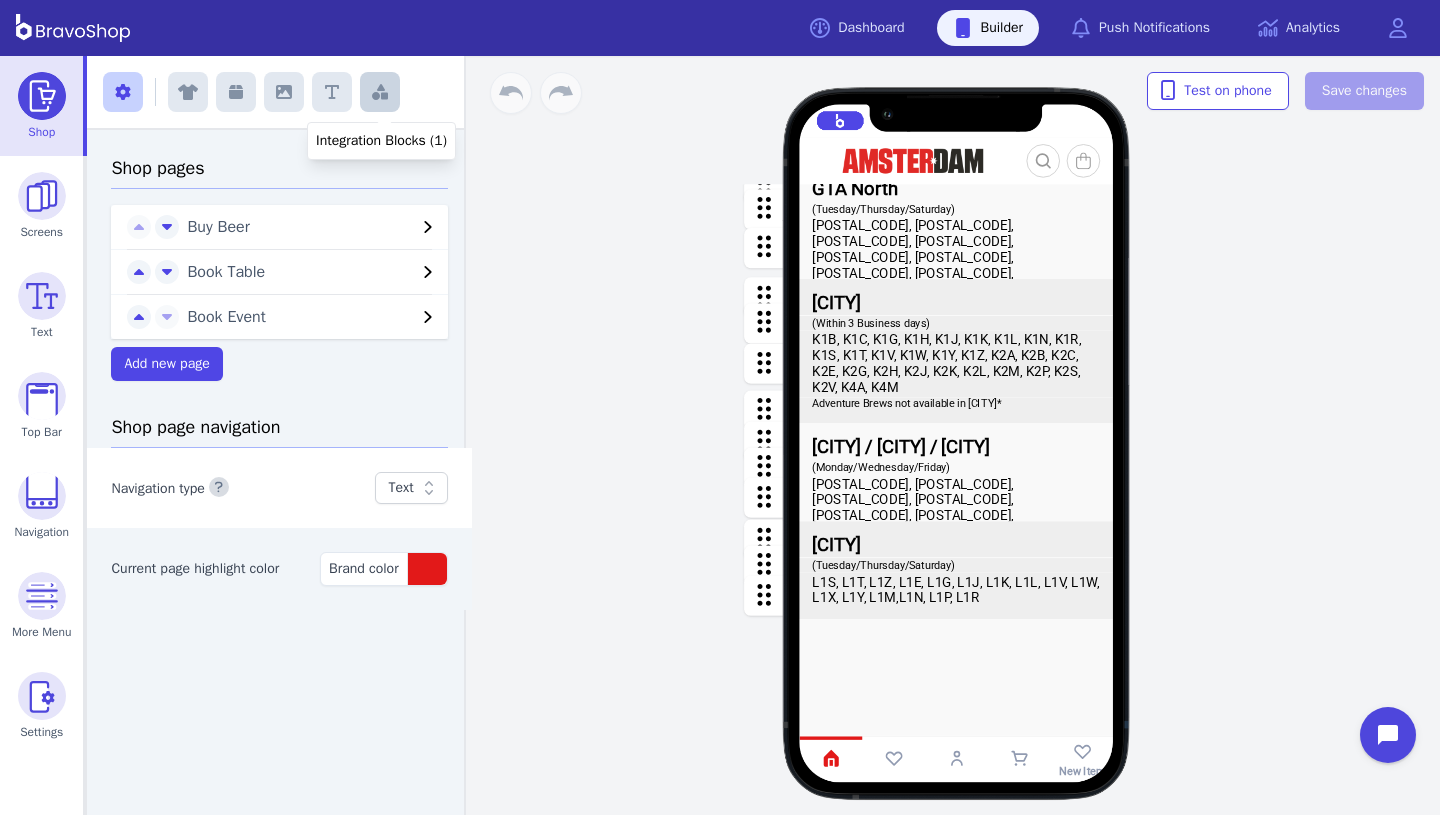 click 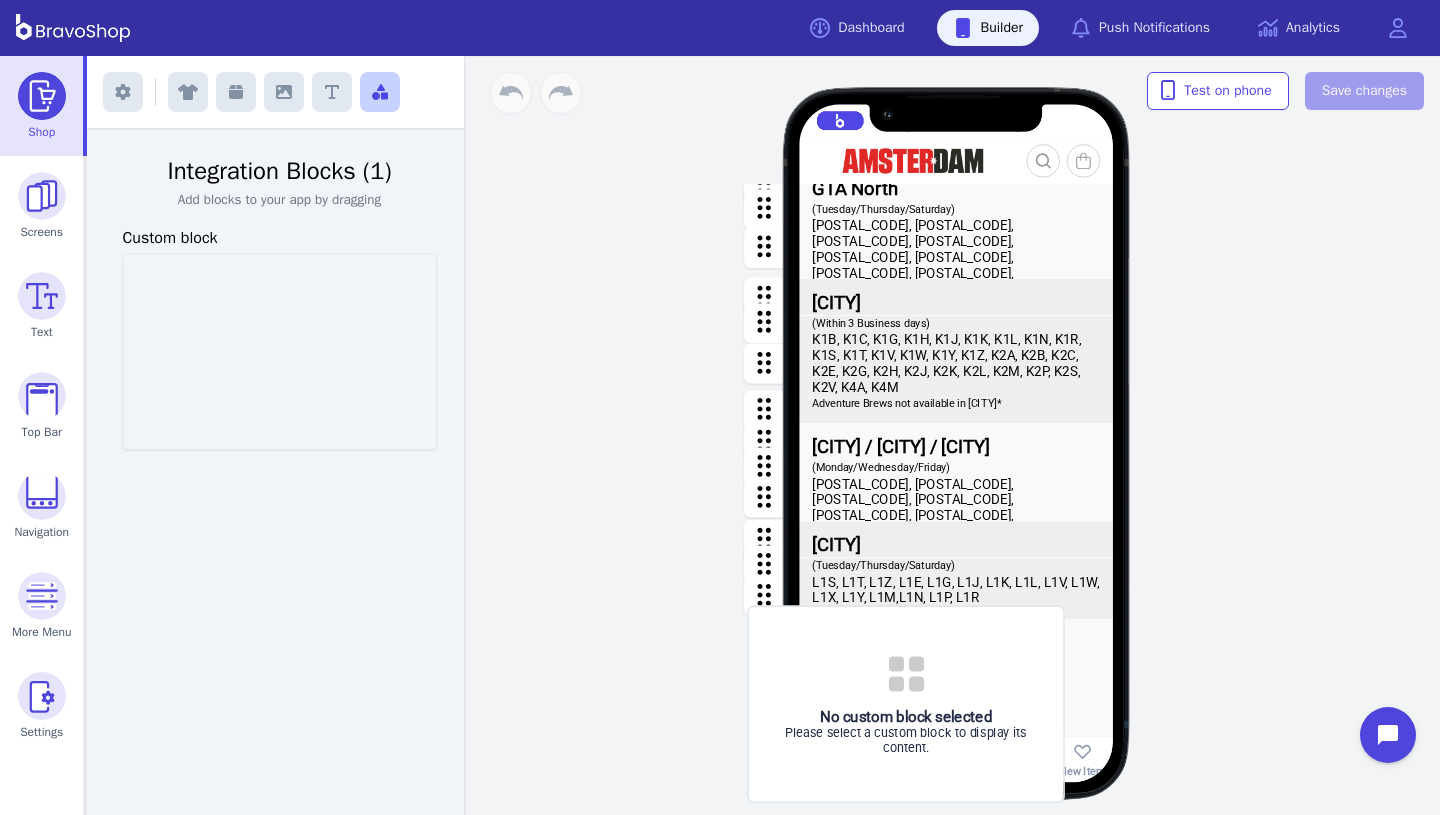 drag, startPoint x: 302, startPoint y: 327, endPoint x: 928, endPoint y: 680, distance: 718.6689 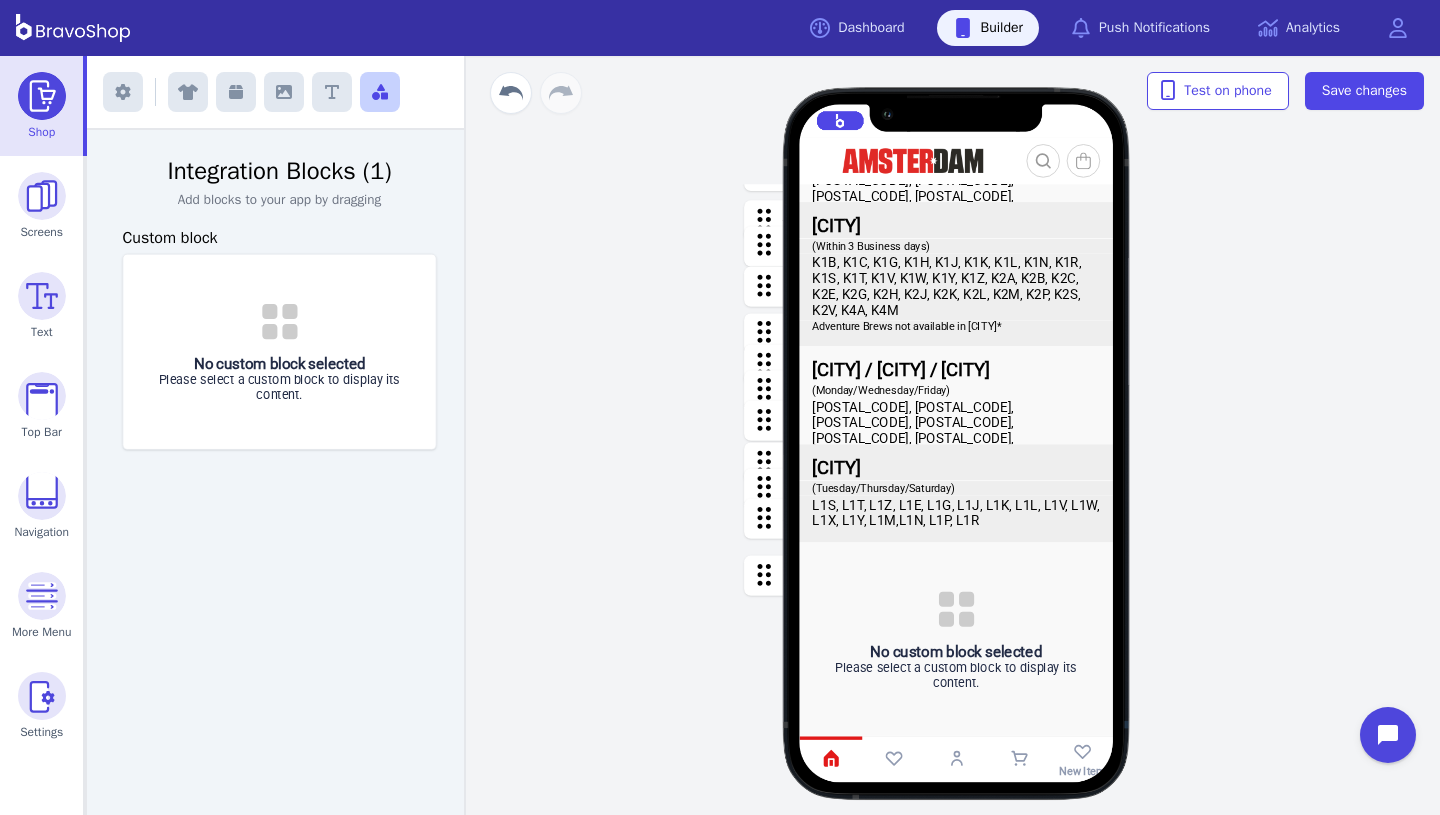 scroll, scrollTop: 2234, scrollLeft: 0, axis: vertical 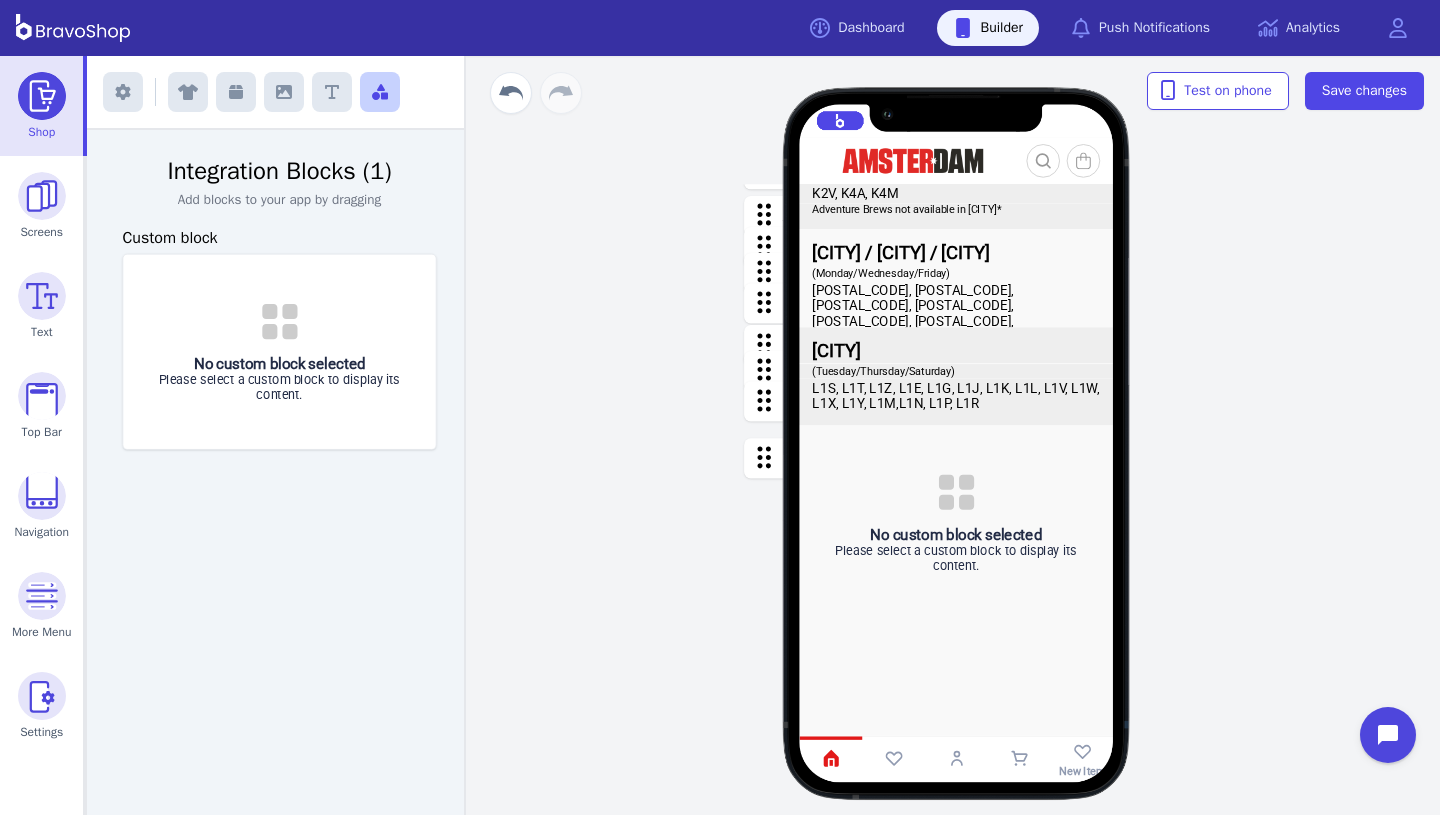 click at bounding box center [957, 521] 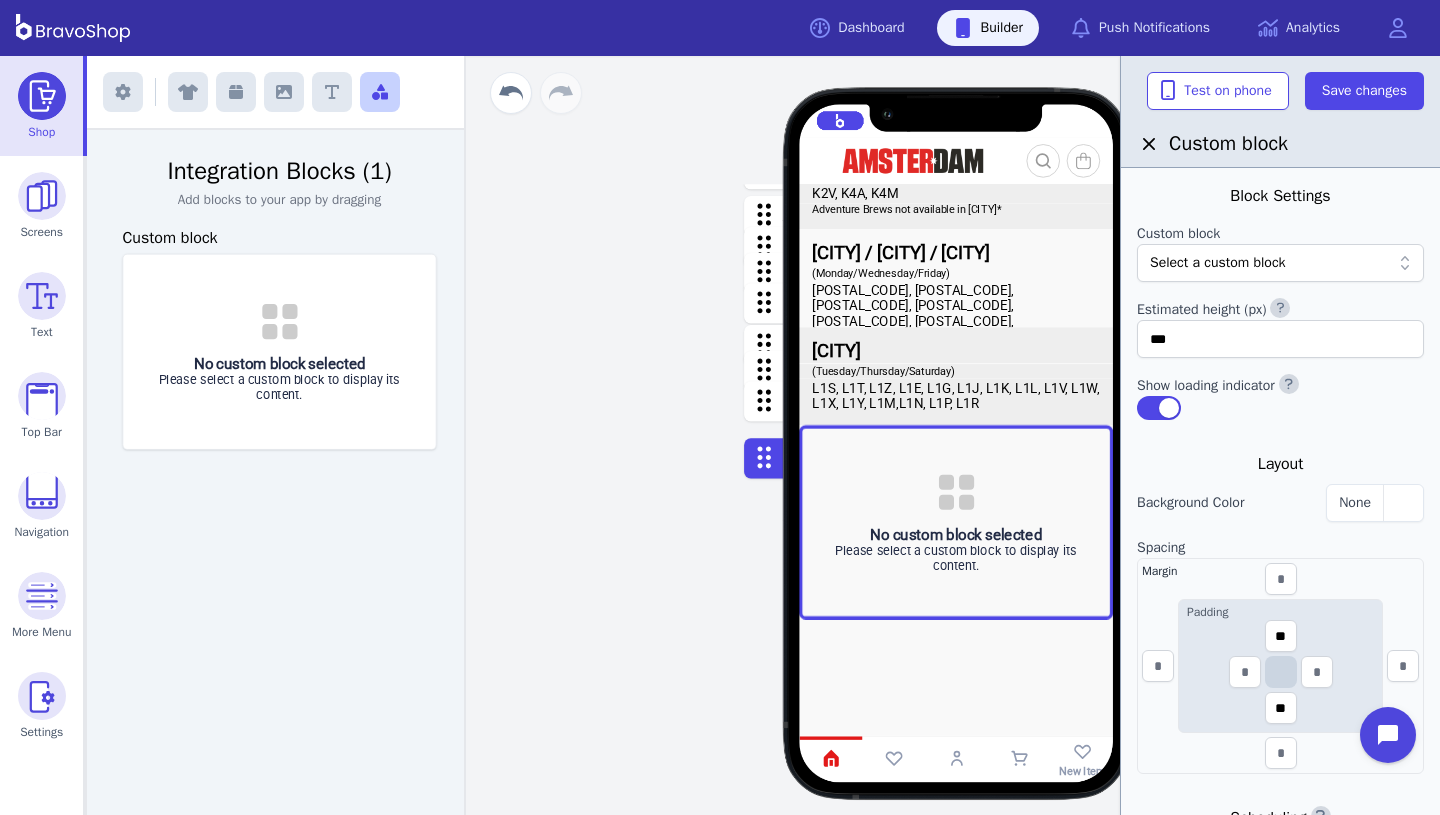 click on "Select a custom block" at bounding box center (1270, 263) 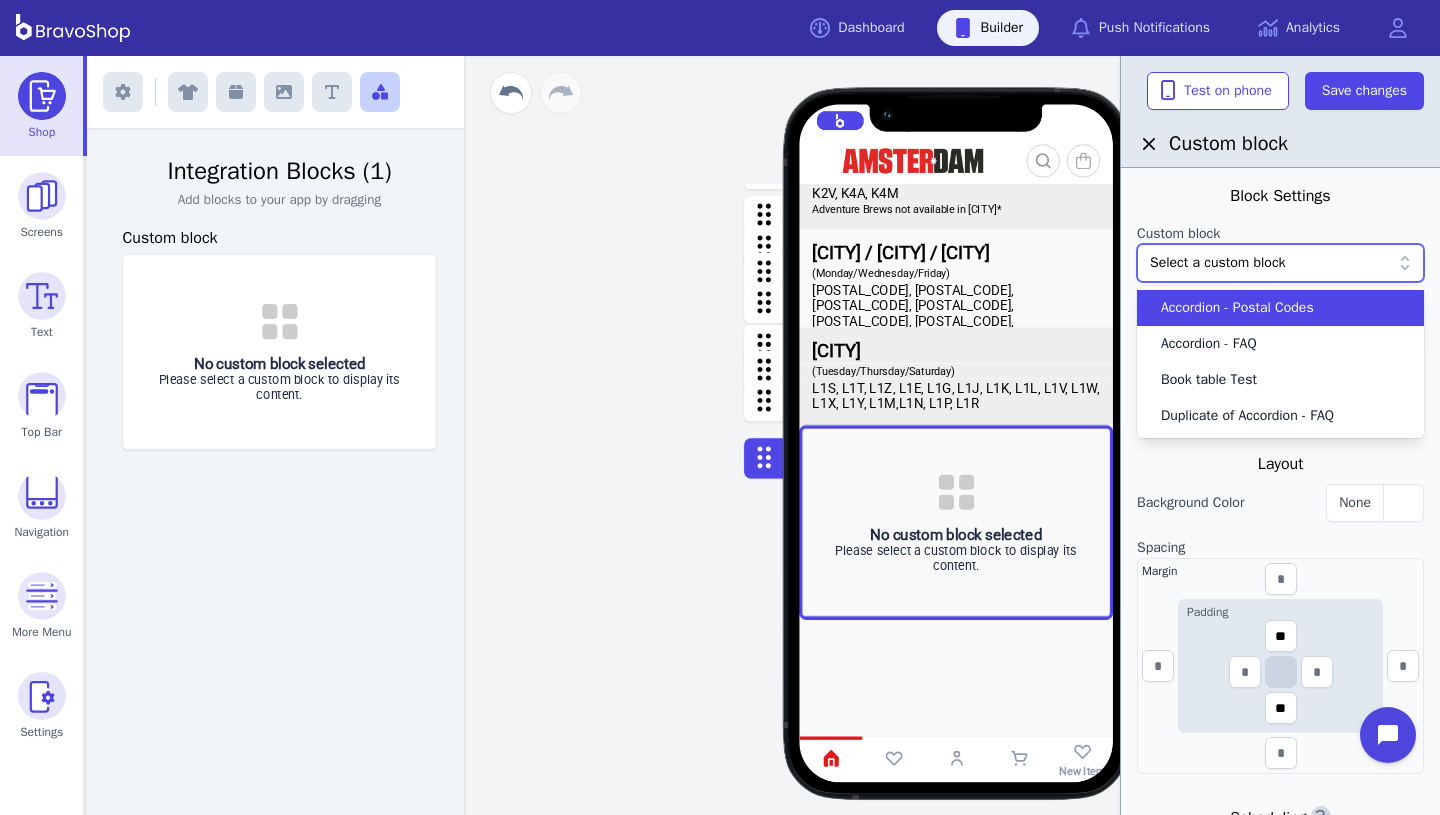 click on "Accordion - Postal Codes" at bounding box center (1237, 308) 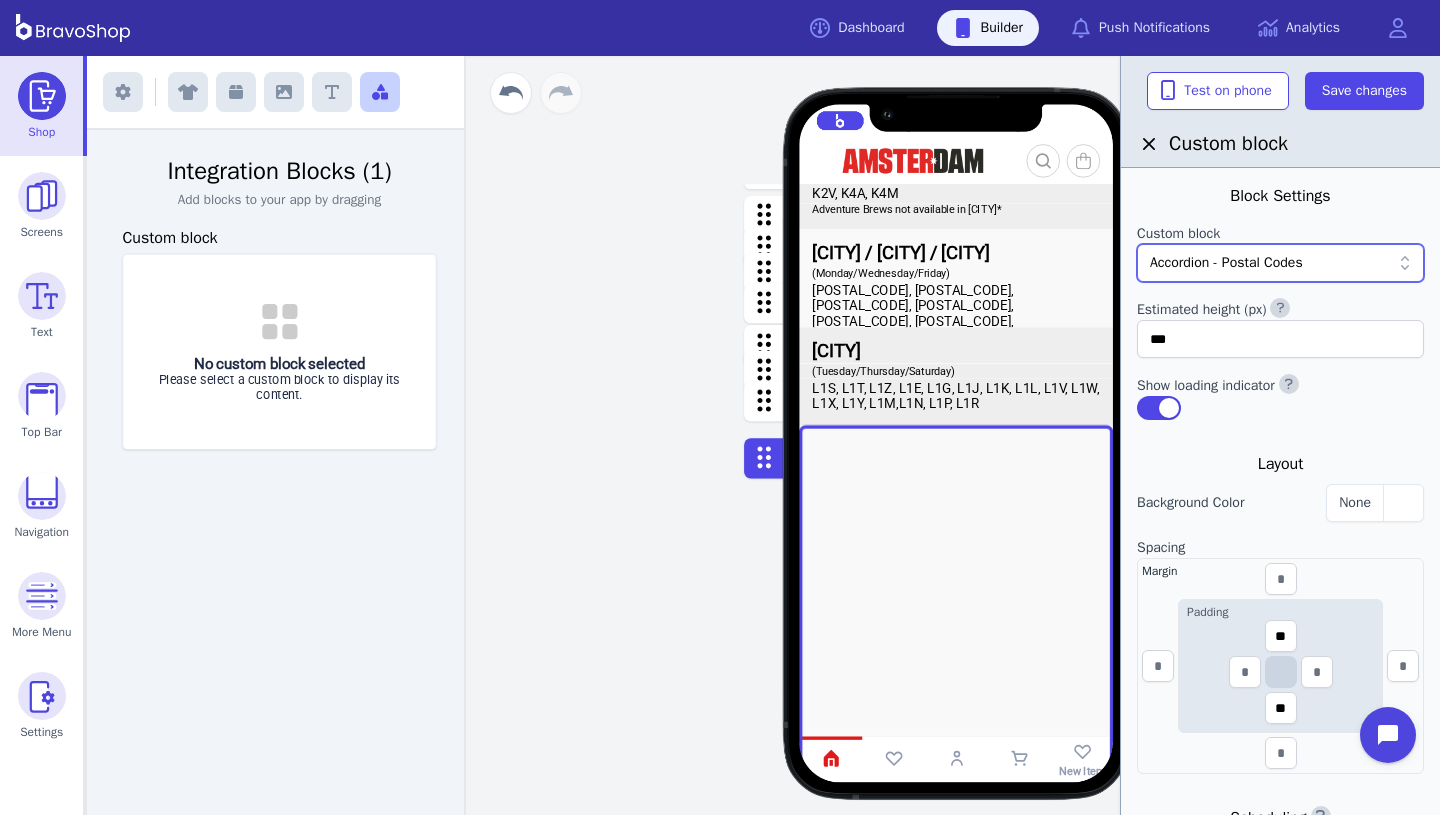 click at bounding box center [957, 761] 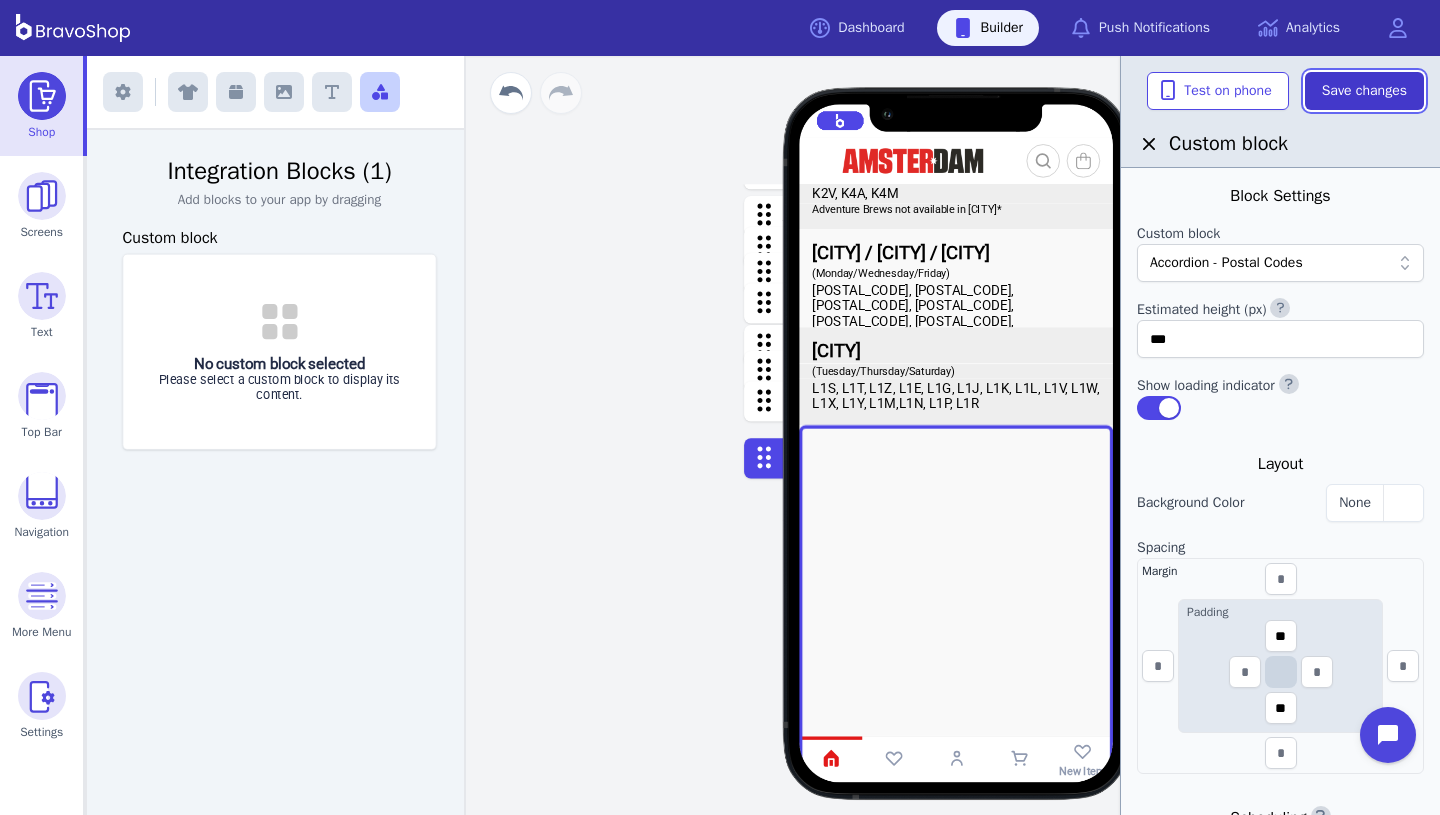 click on "Save changes" at bounding box center [1364, 91] 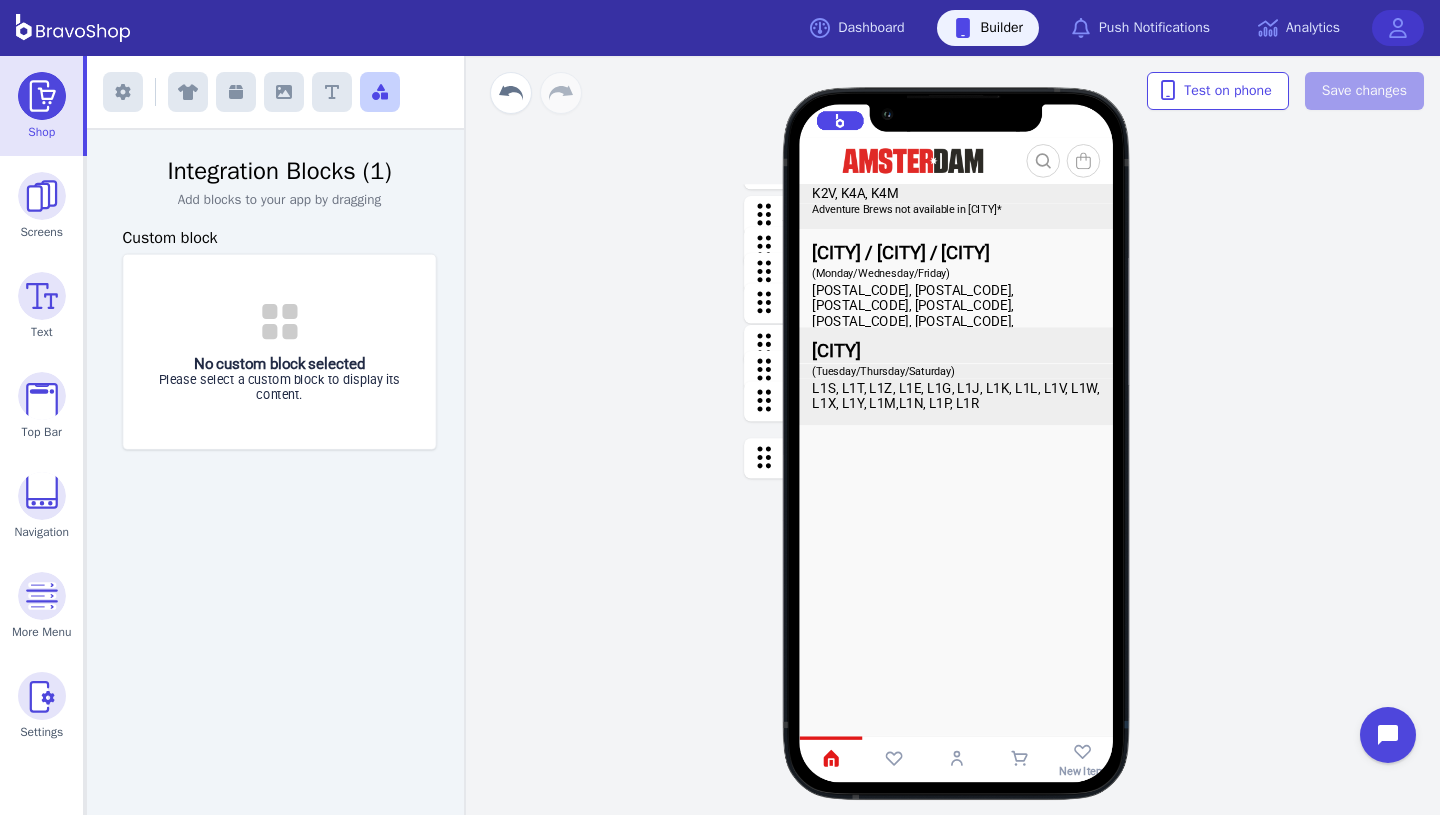 click at bounding box center (1398, 28) 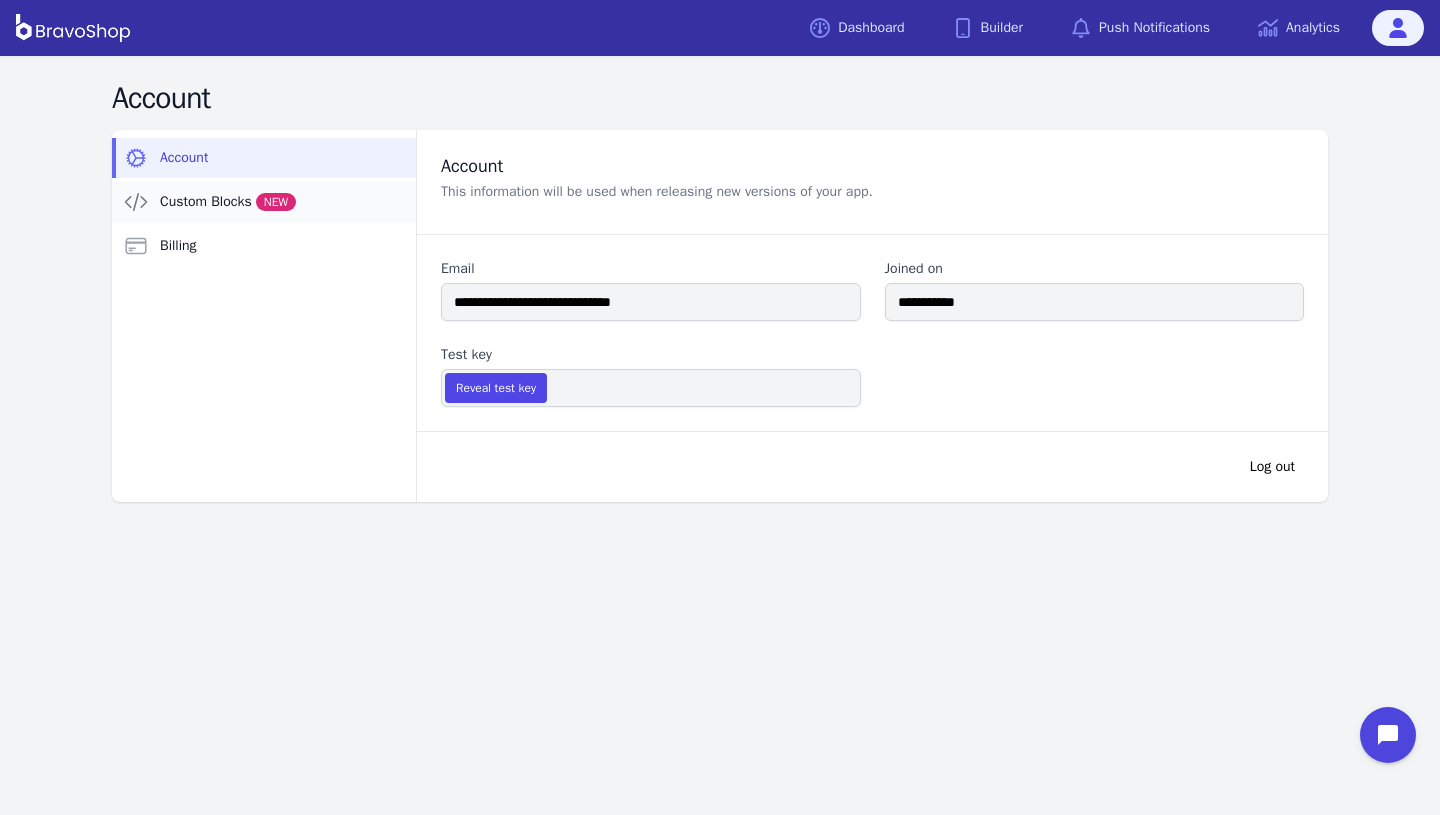 click on "Custom Blocks NEW" at bounding box center (264, 202) 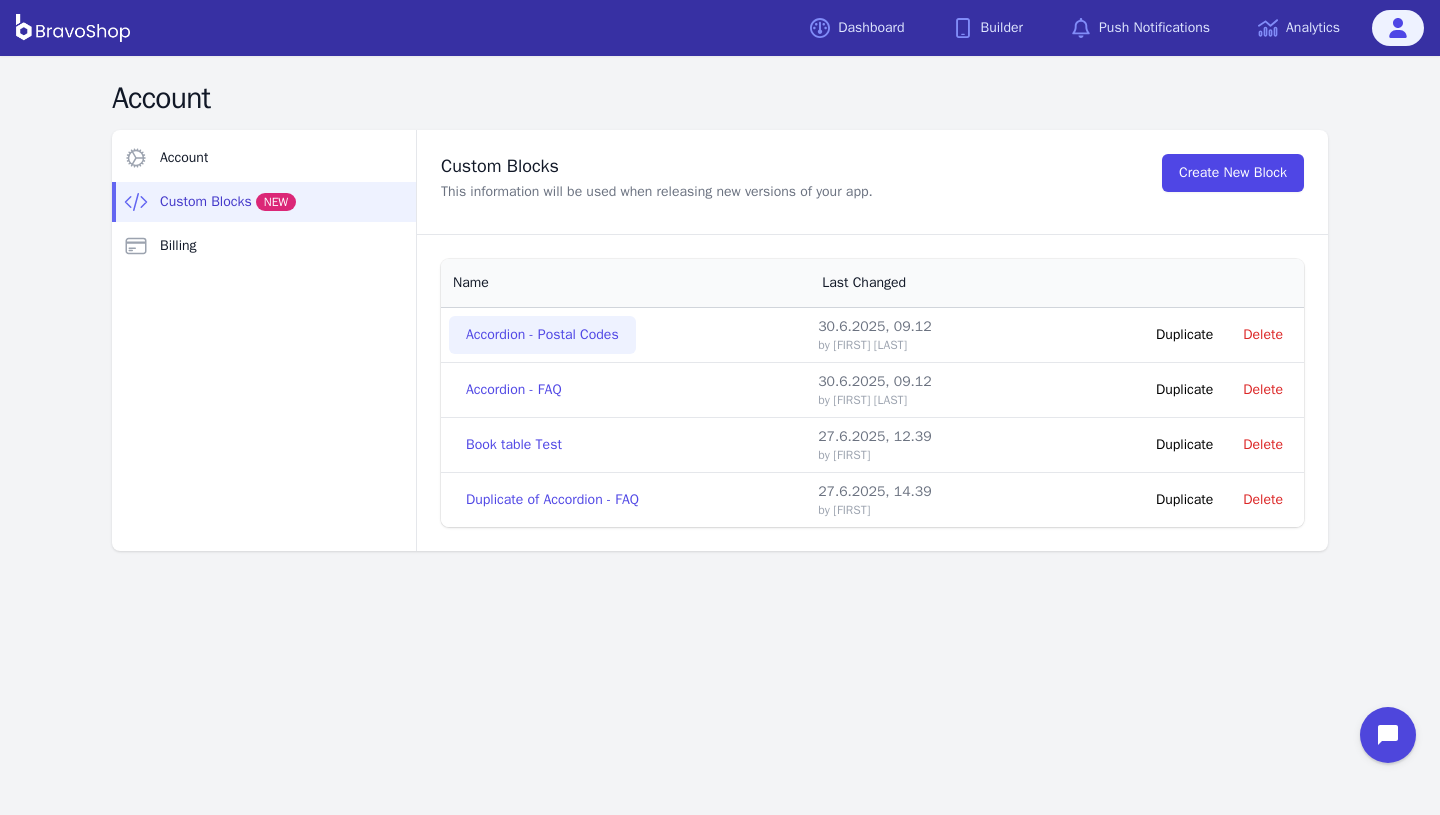 click on "Accordion - Postal Codes" at bounding box center (542, 335) 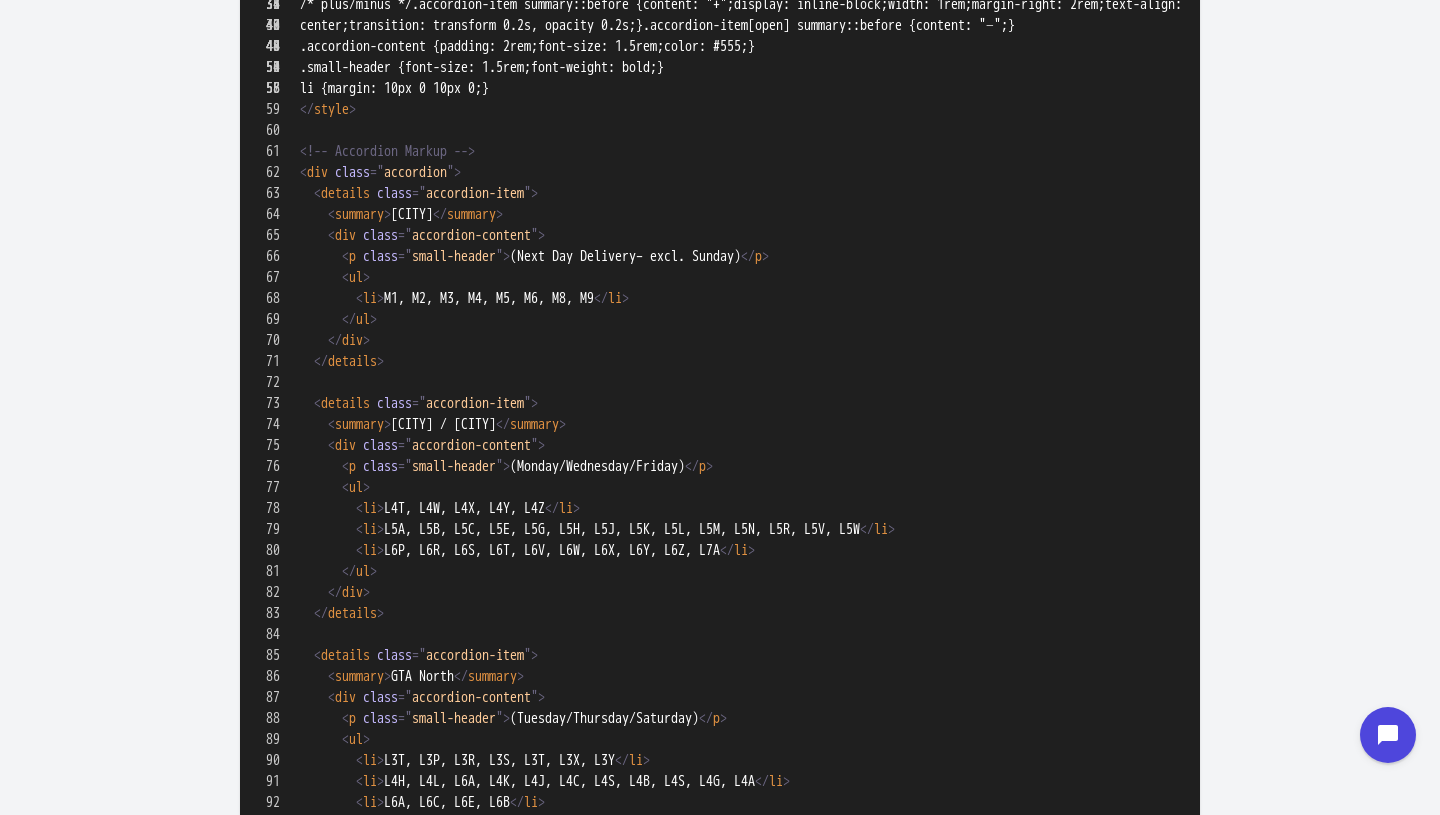 scroll, scrollTop: 368, scrollLeft: 0, axis: vertical 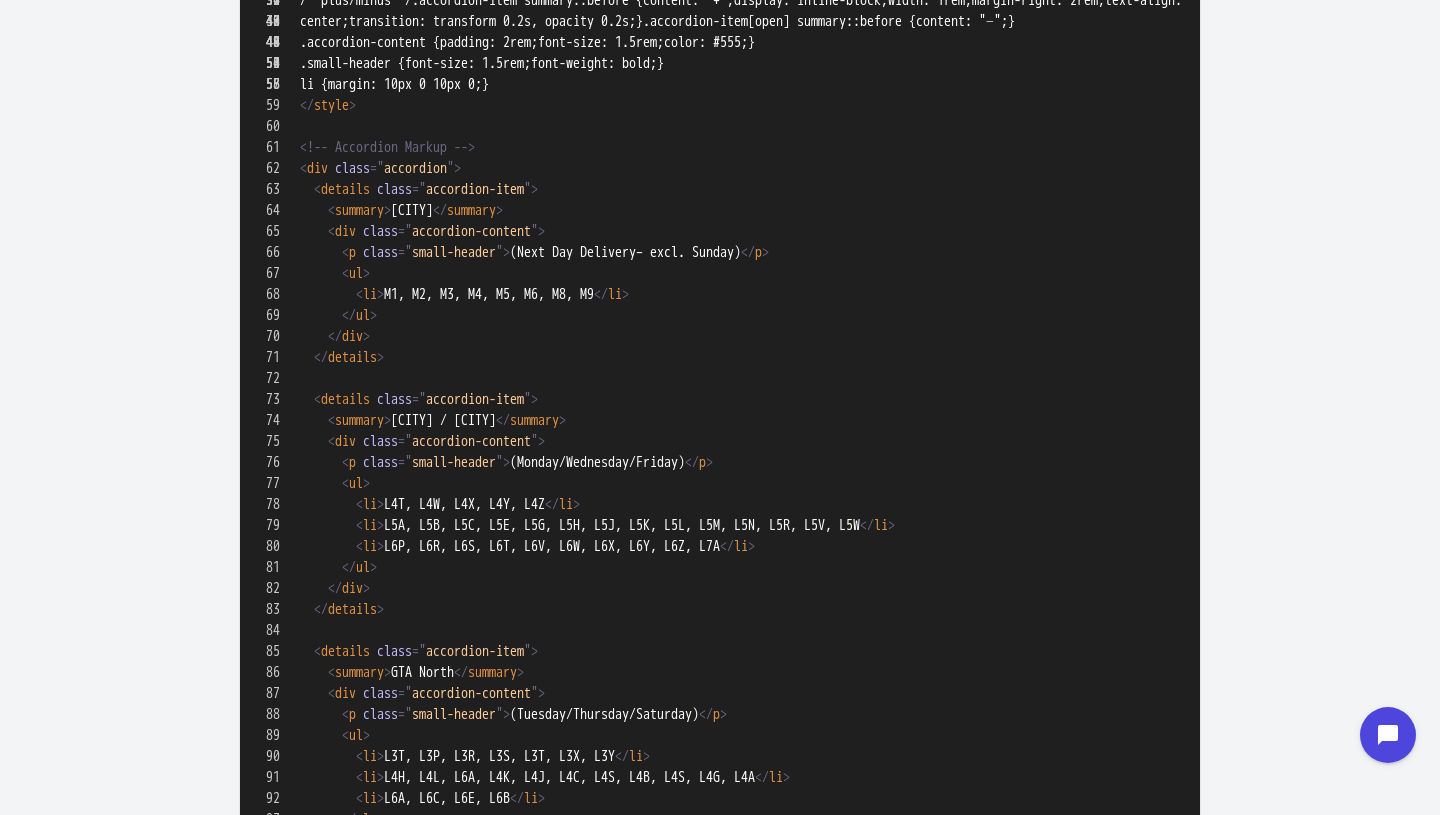 click at bounding box center (720, 1229) 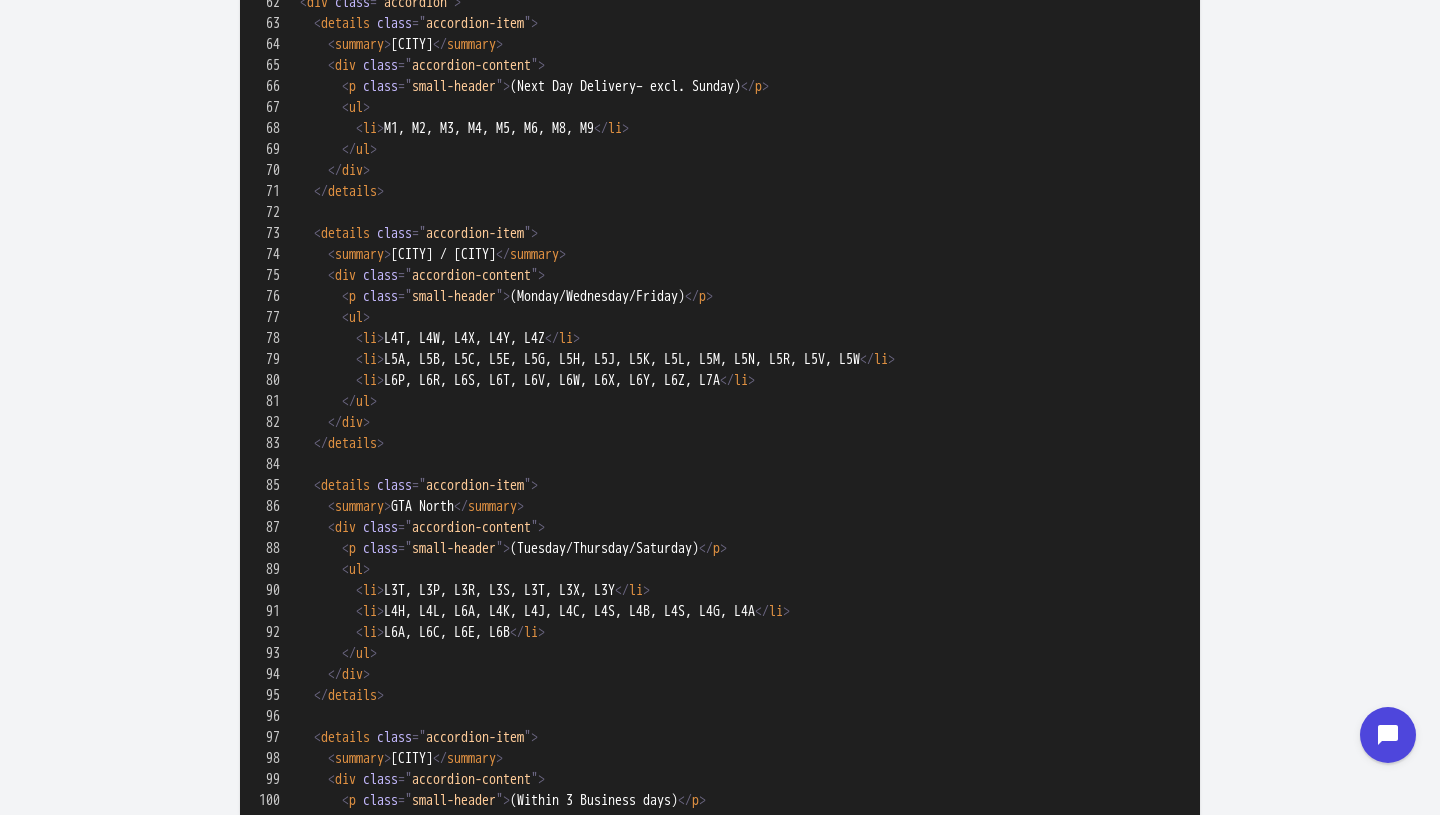 scroll, scrollTop: 538, scrollLeft: 0, axis: vertical 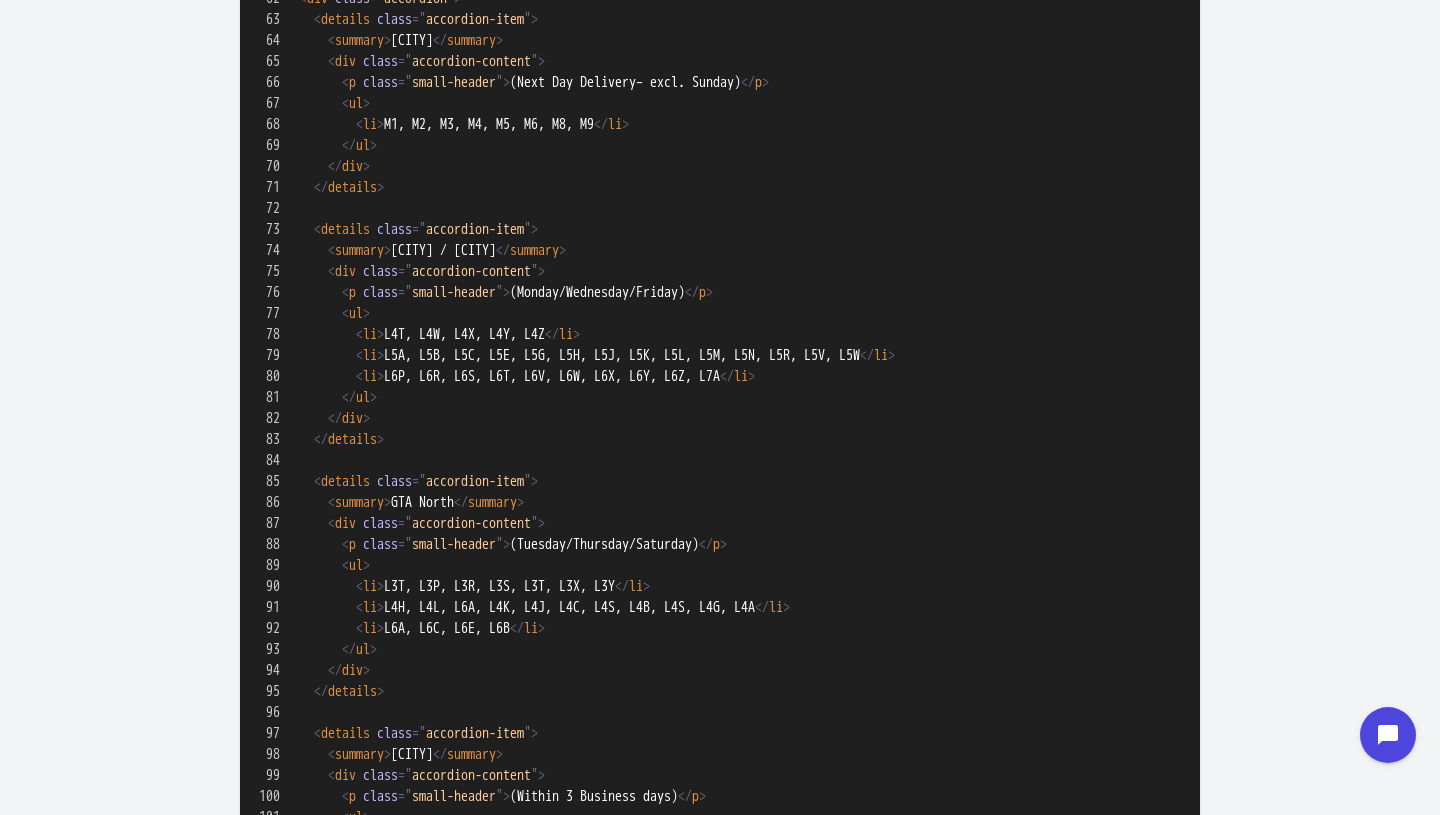 click at bounding box center (720, 1059) 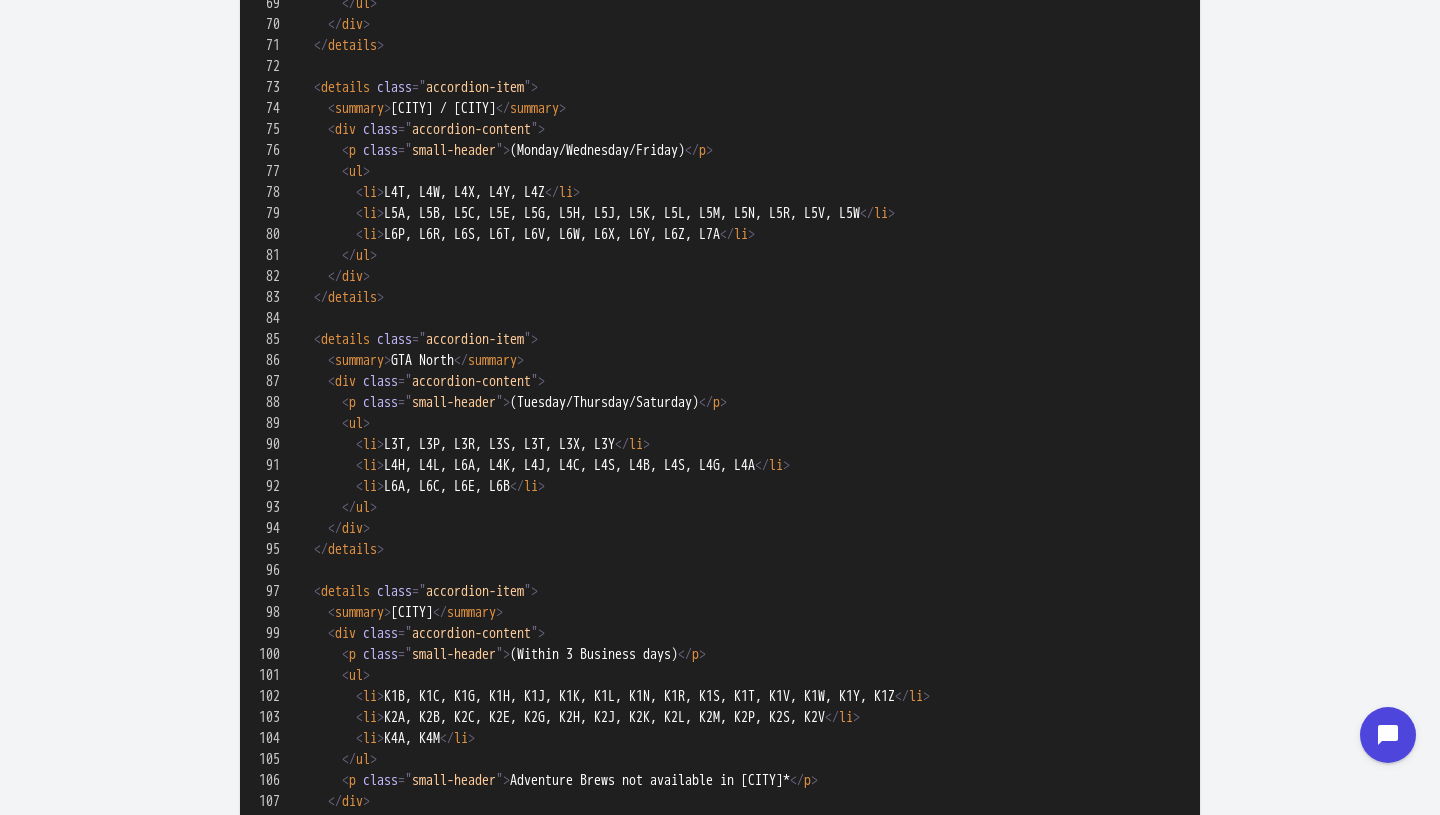 scroll, scrollTop: 698, scrollLeft: 0, axis: vertical 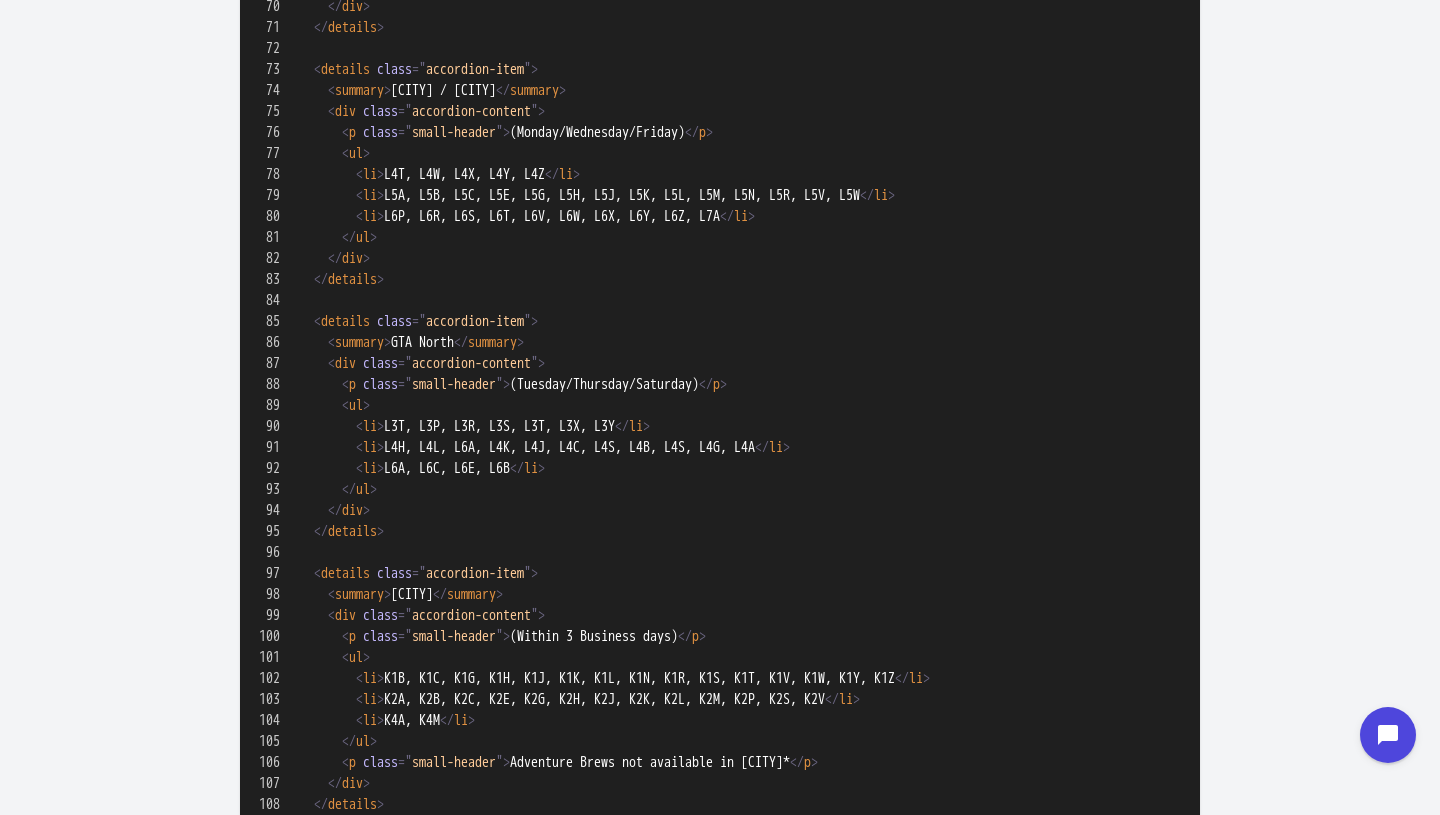 click at bounding box center [720, 899] 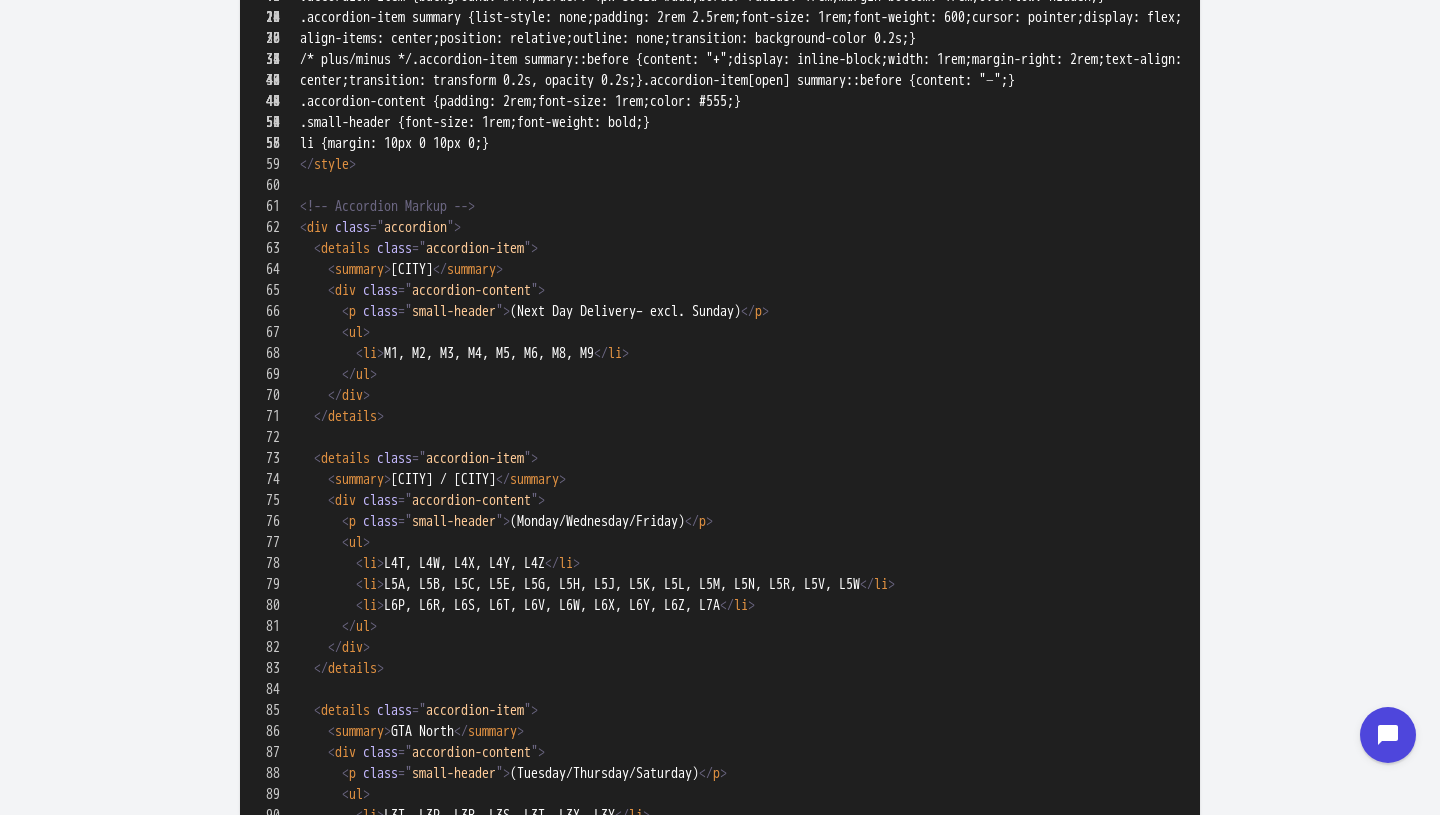 scroll, scrollTop: 306, scrollLeft: 0, axis: vertical 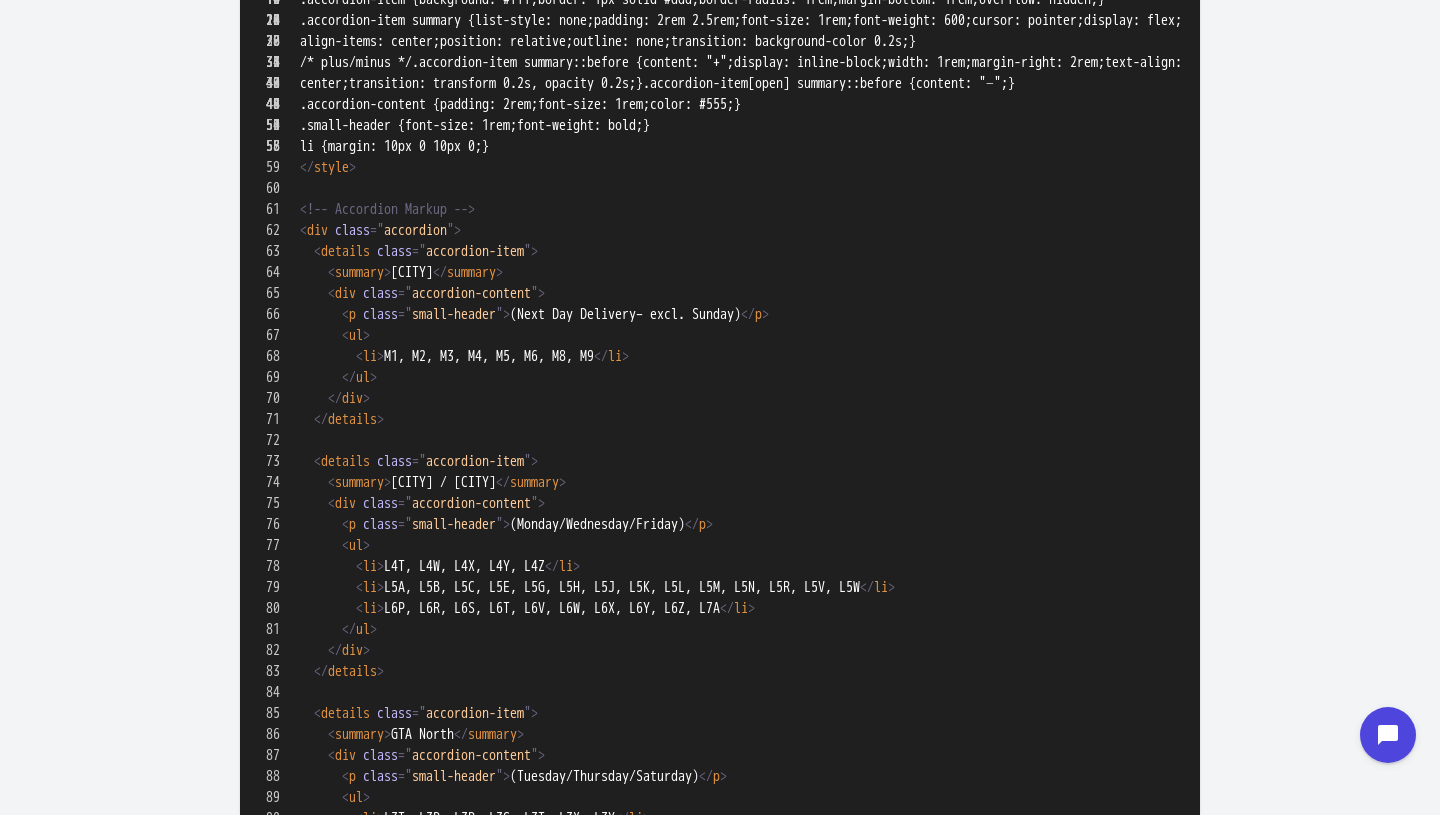 click at bounding box center [720, 1291] 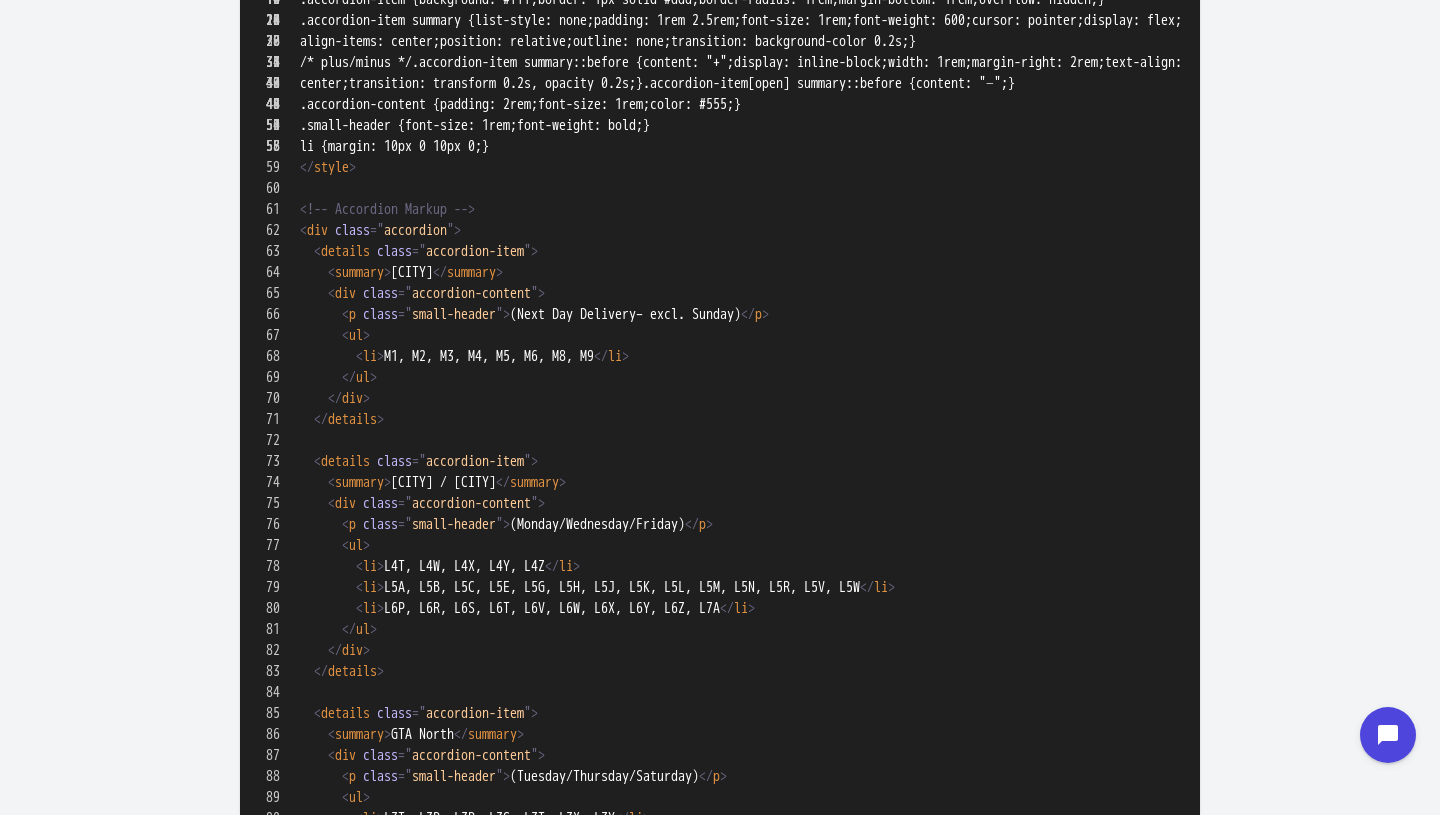click at bounding box center (720, 1291) 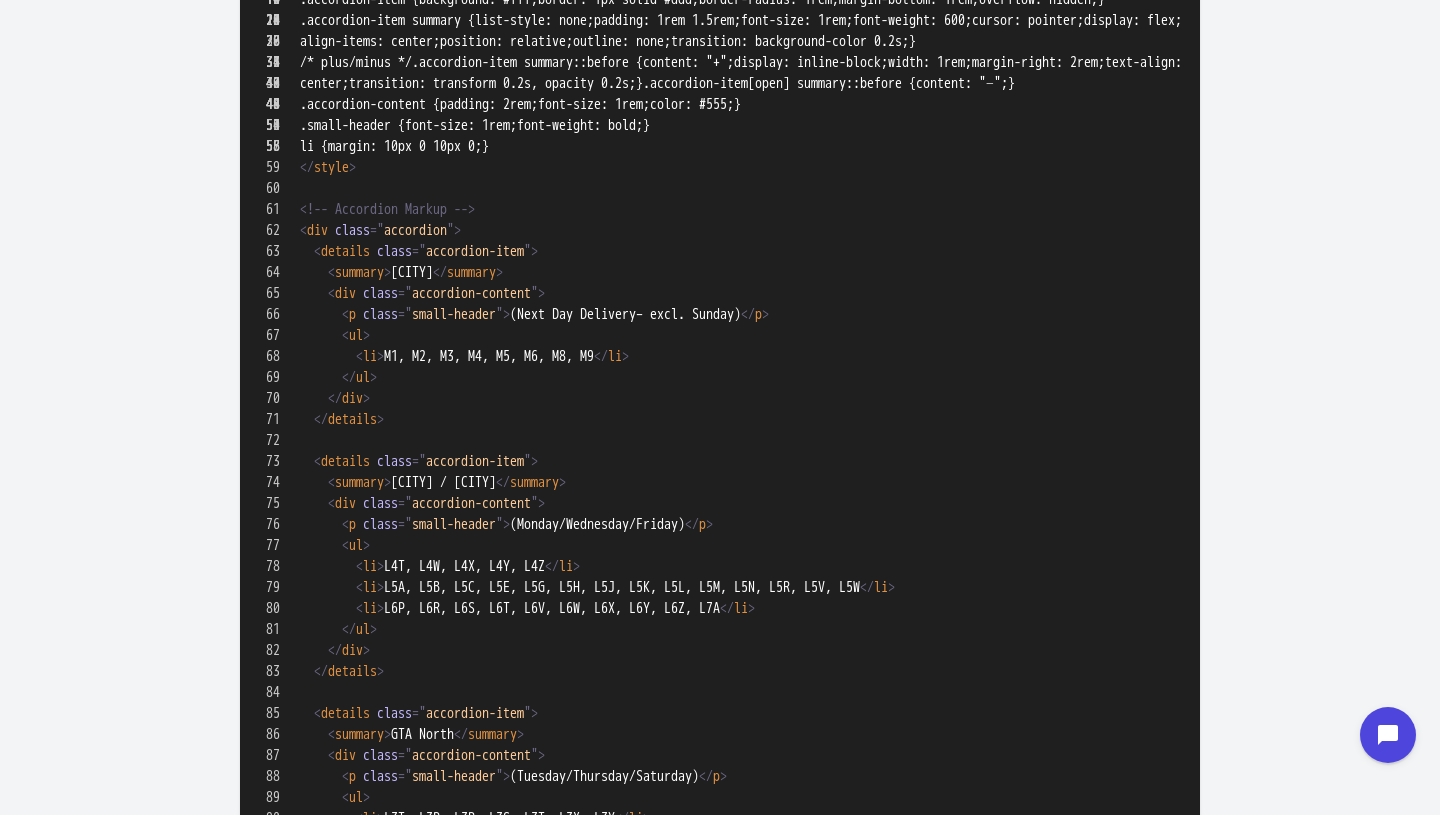 scroll, scrollTop: 0, scrollLeft: 0, axis: both 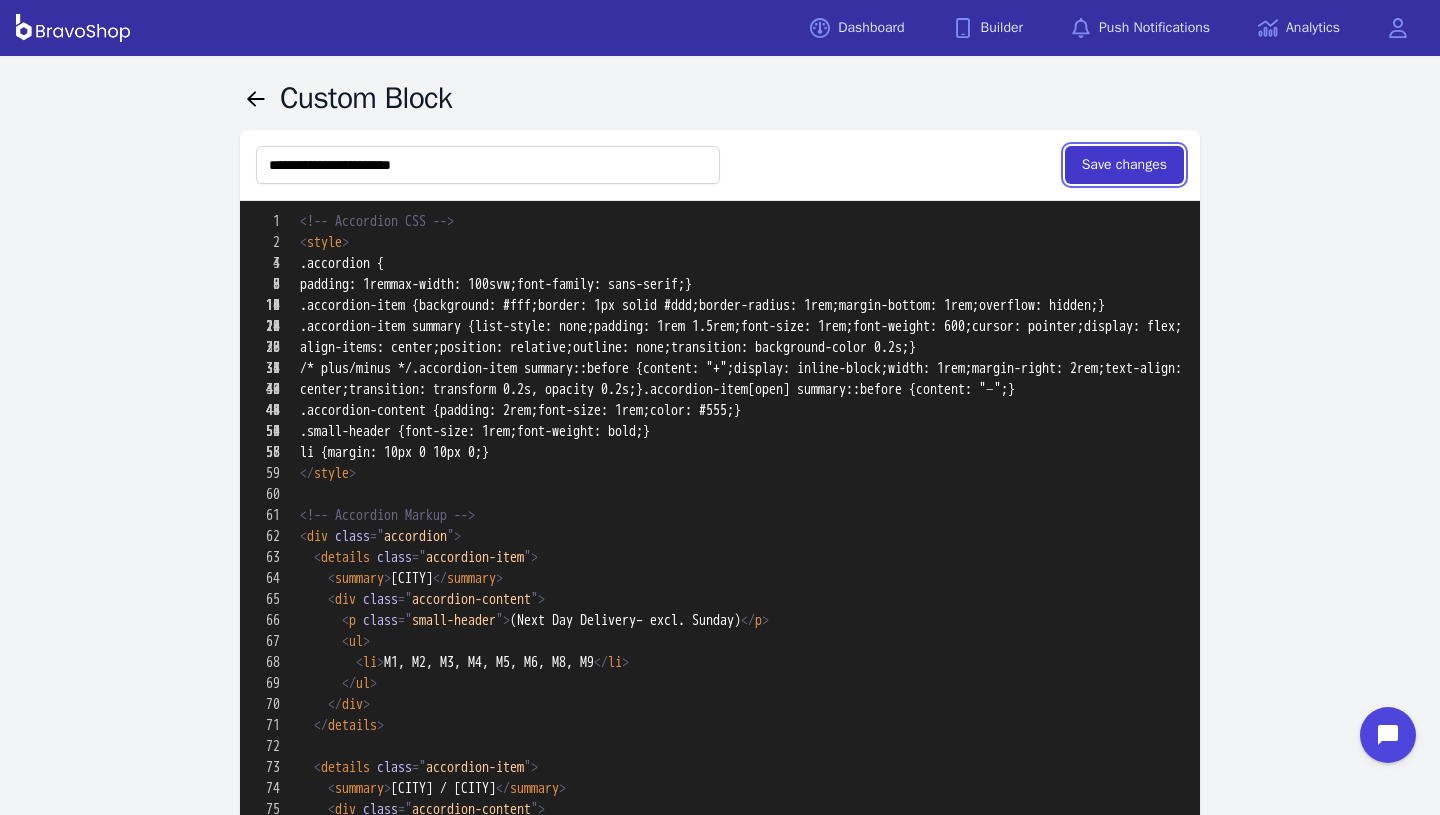 click on "Save changes" at bounding box center (1124, 165) 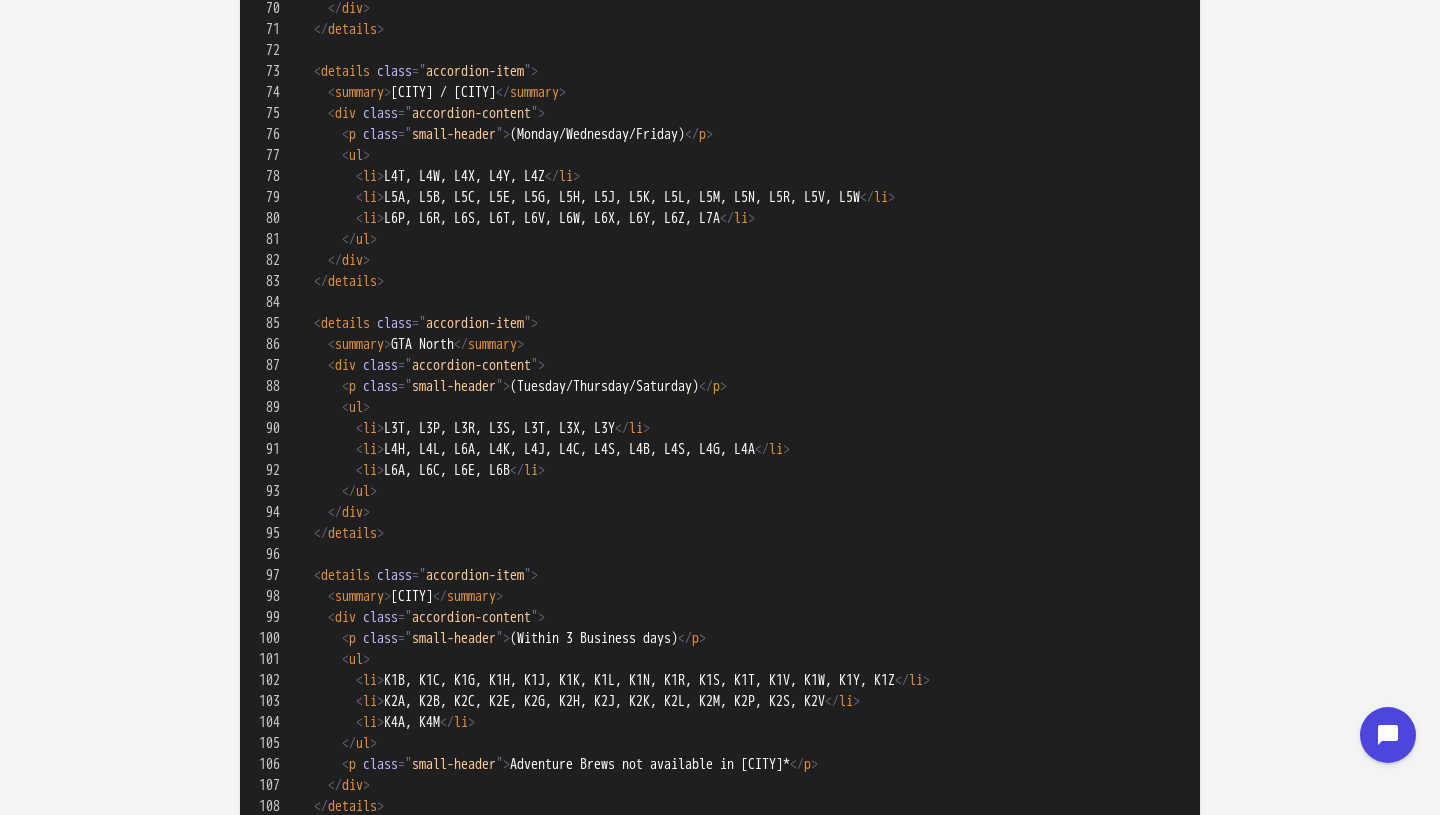 scroll, scrollTop: 702, scrollLeft: 0, axis: vertical 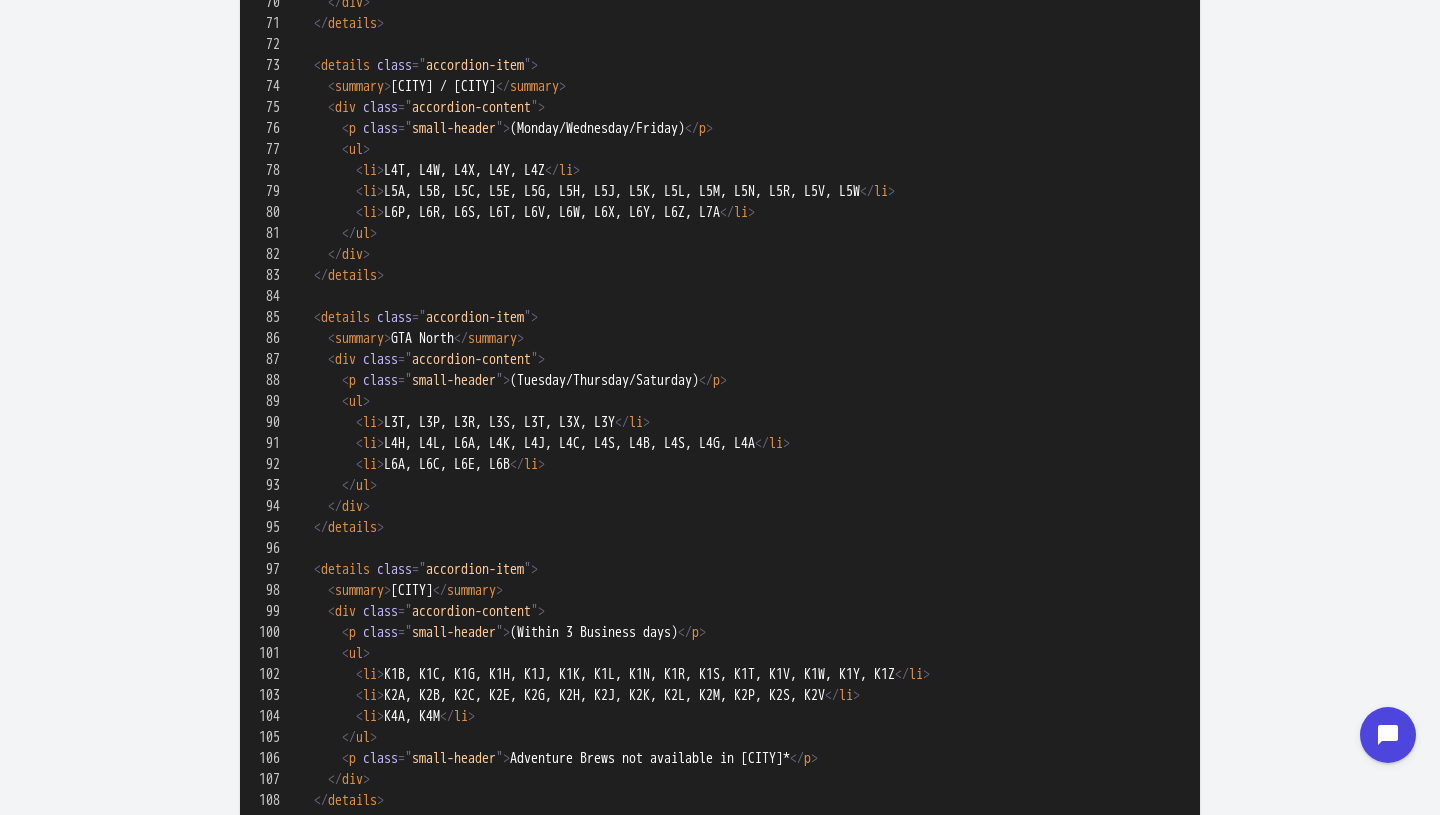 click at bounding box center [720, 895] 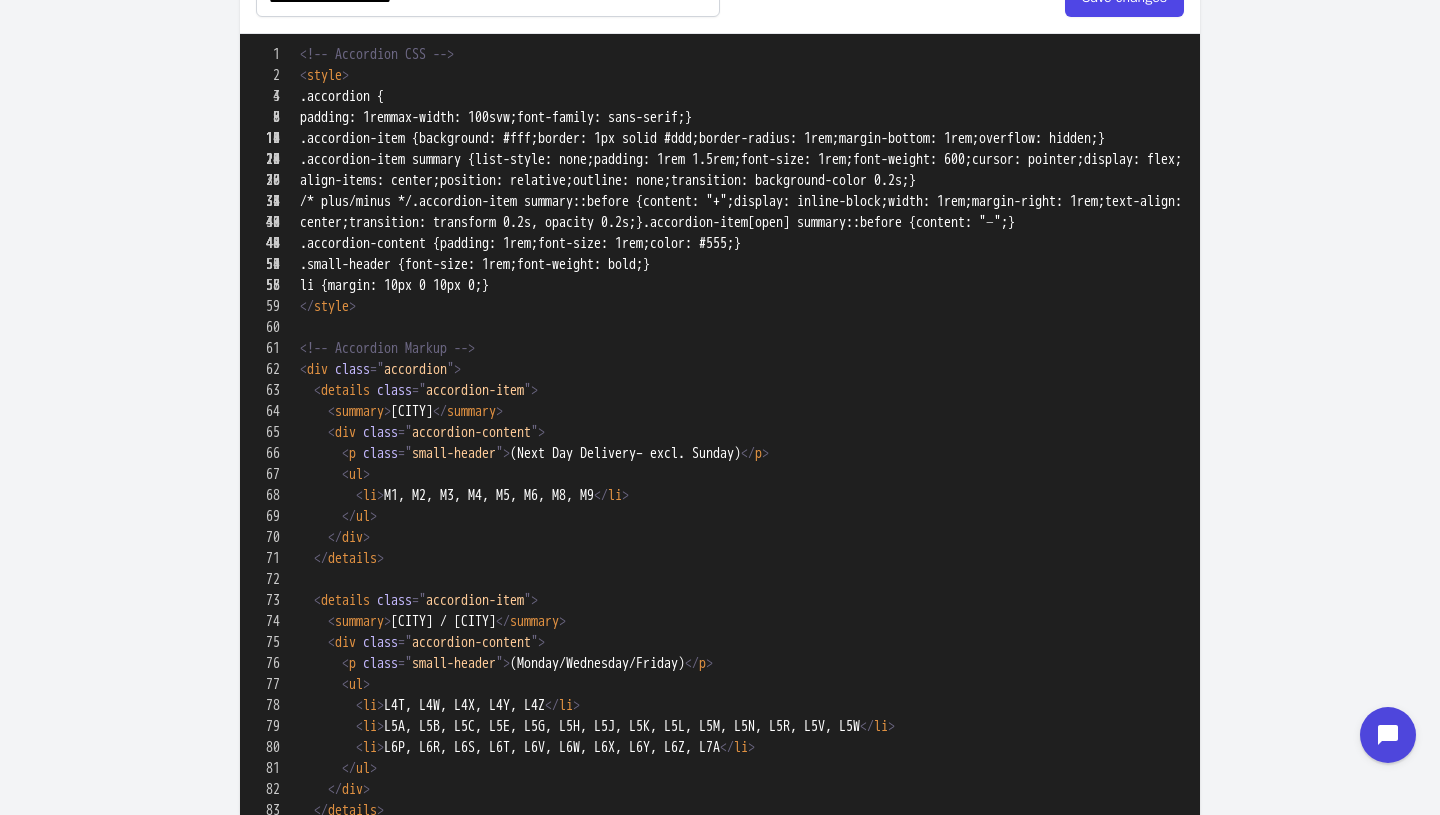 scroll, scrollTop: 0, scrollLeft: 0, axis: both 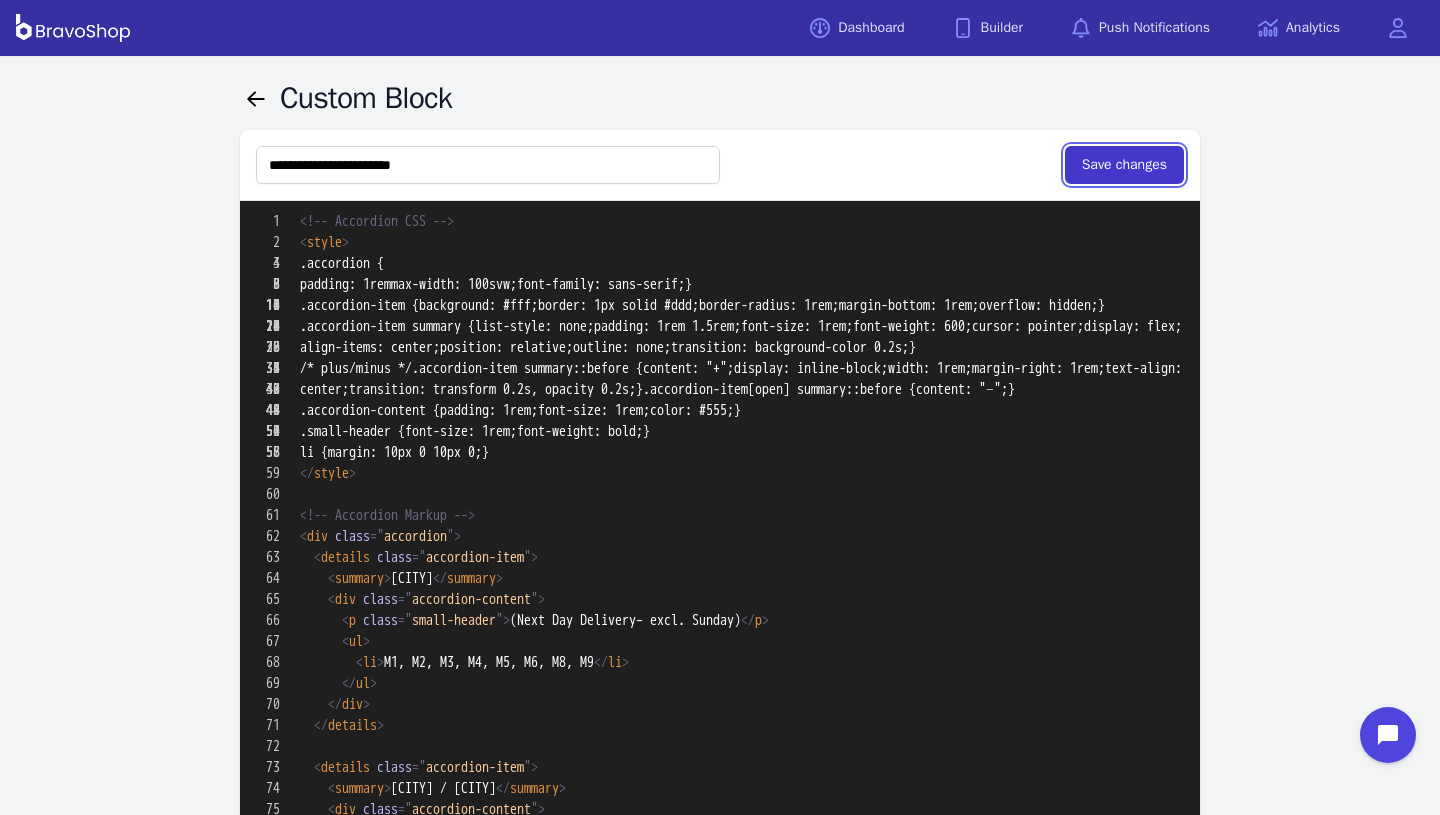 click on "Save changes" at bounding box center (1124, 165) 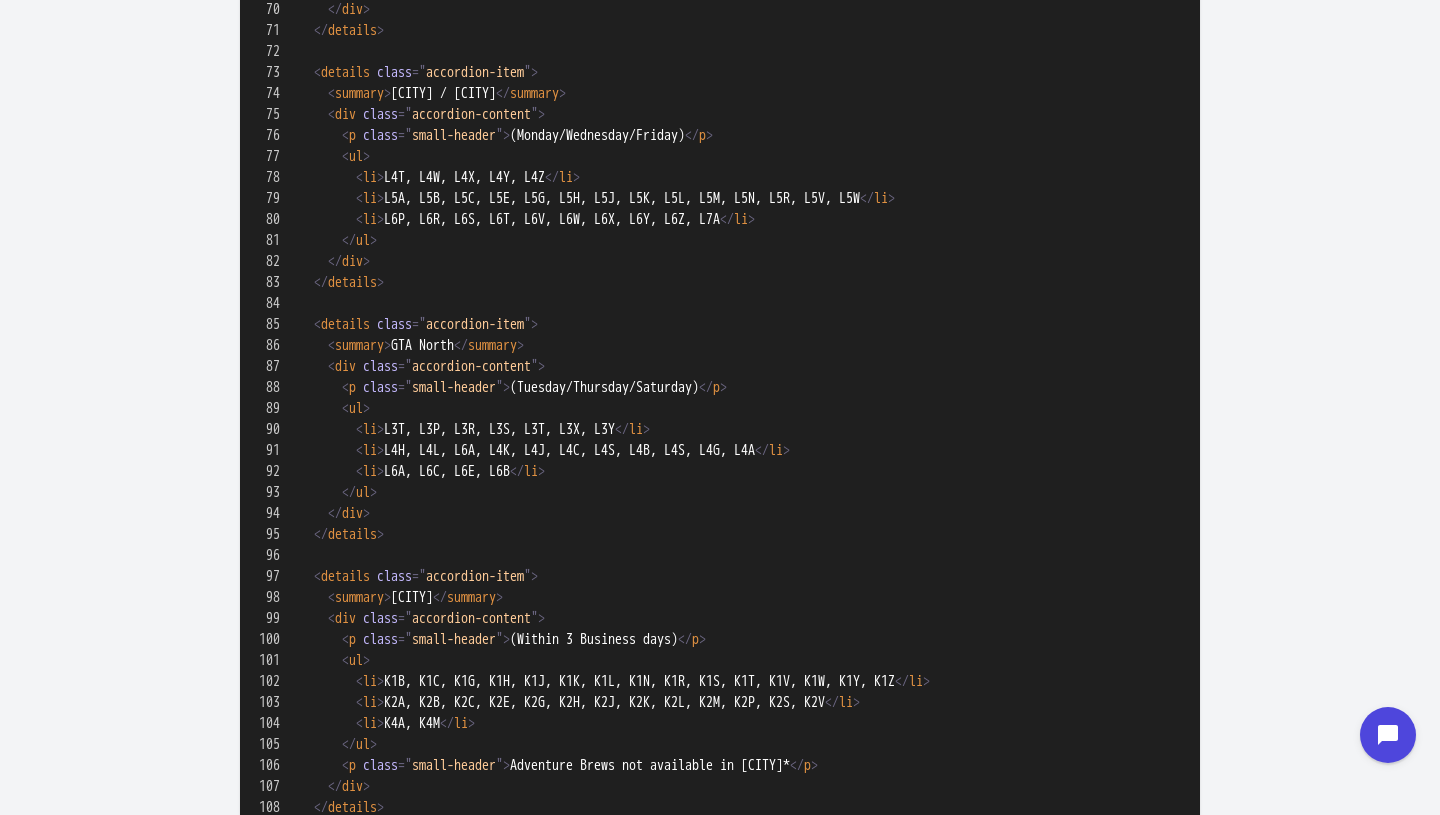 scroll, scrollTop: 714, scrollLeft: 0, axis: vertical 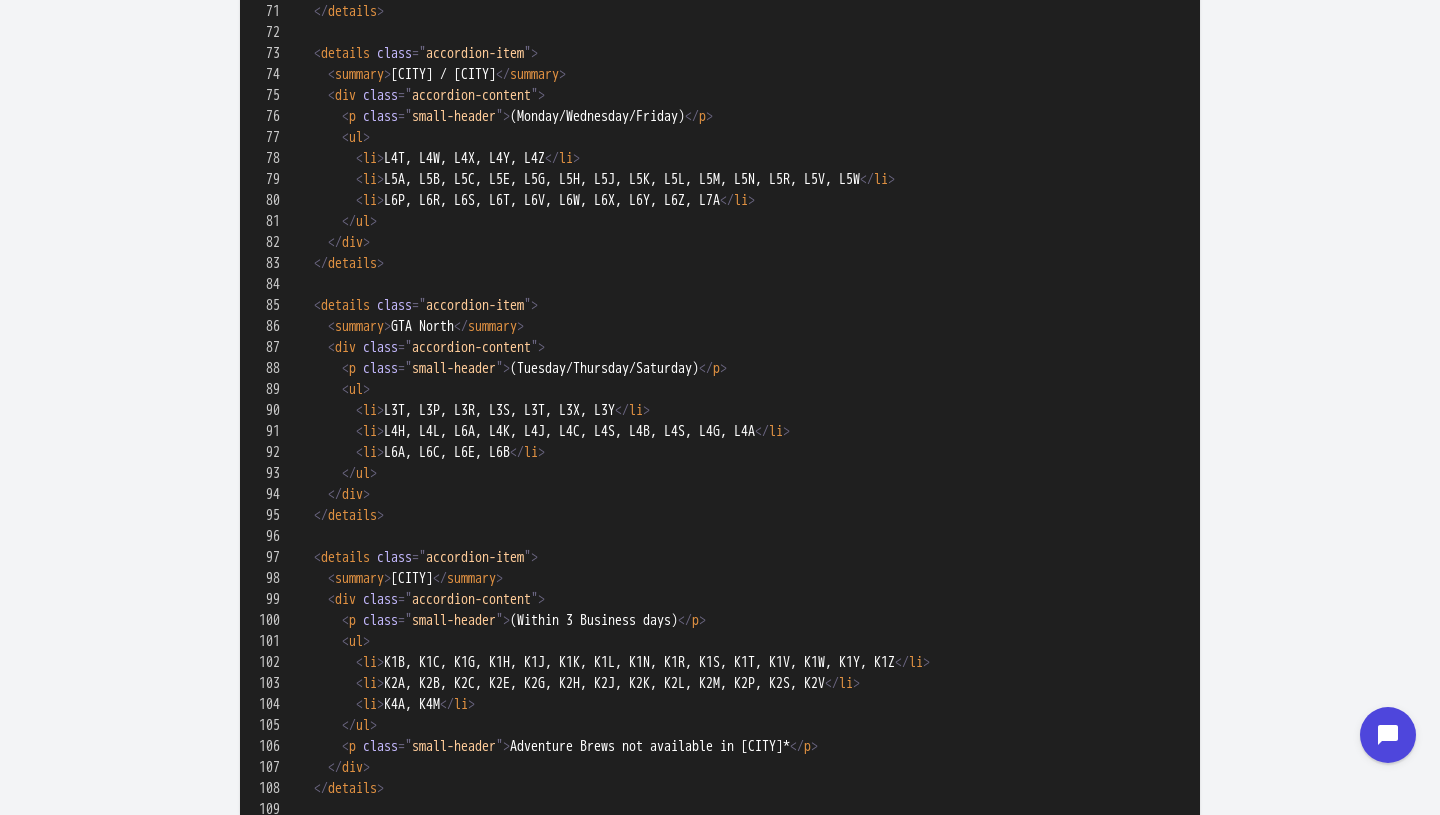click at bounding box center [720, 883] 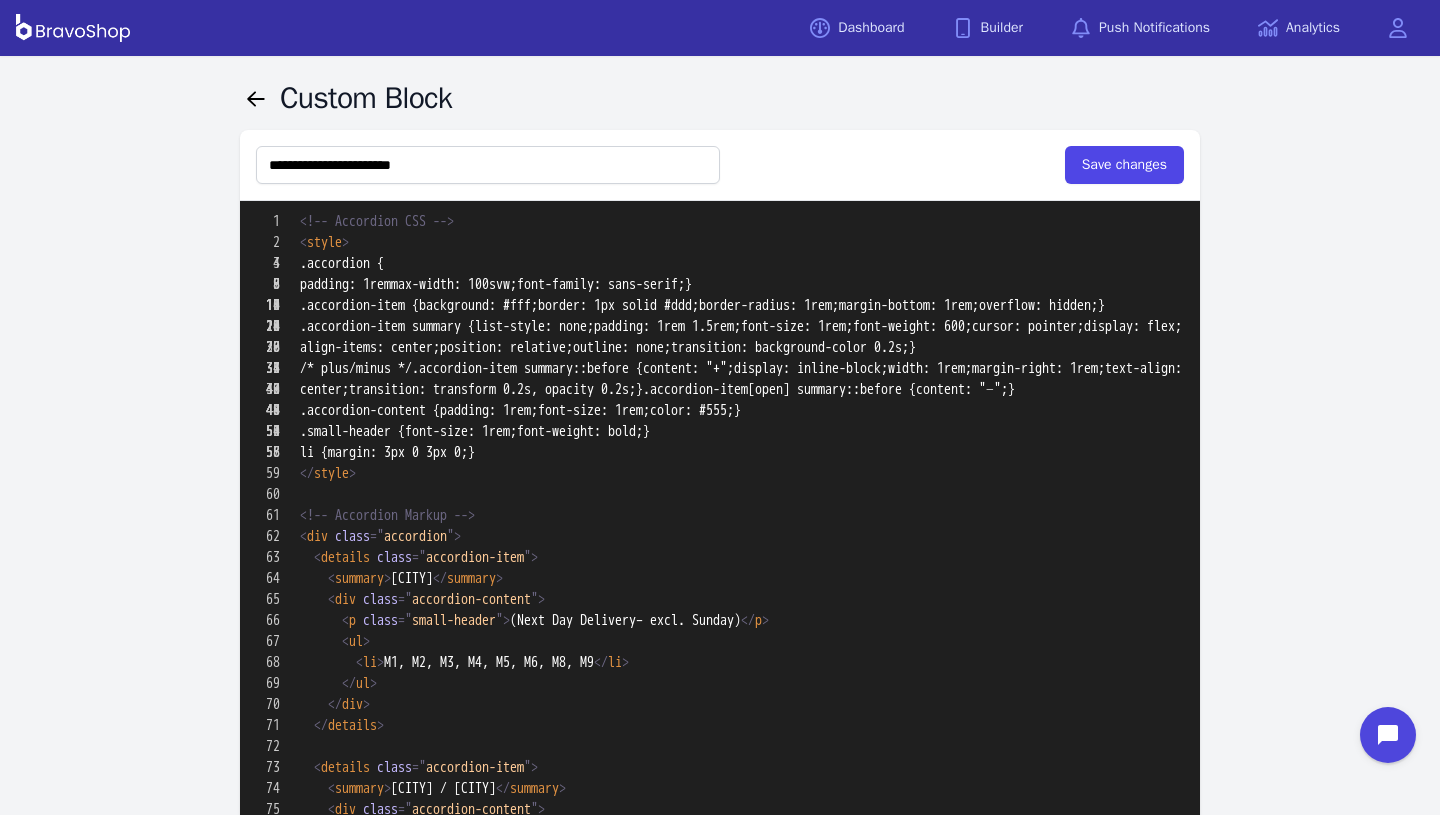 click on "**********" at bounding box center [720, 165] 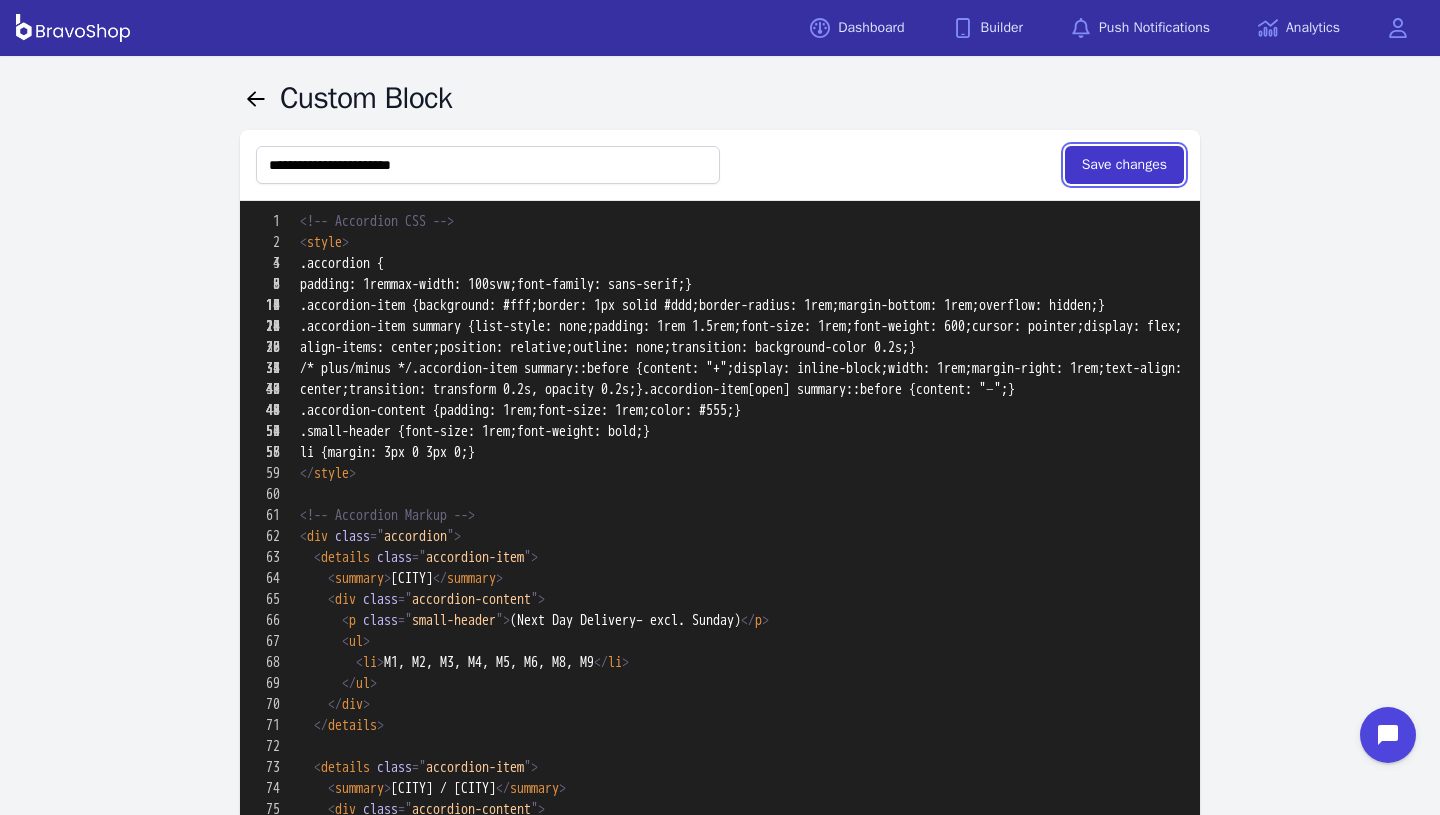 click on "Save changes" at bounding box center (1124, 165) 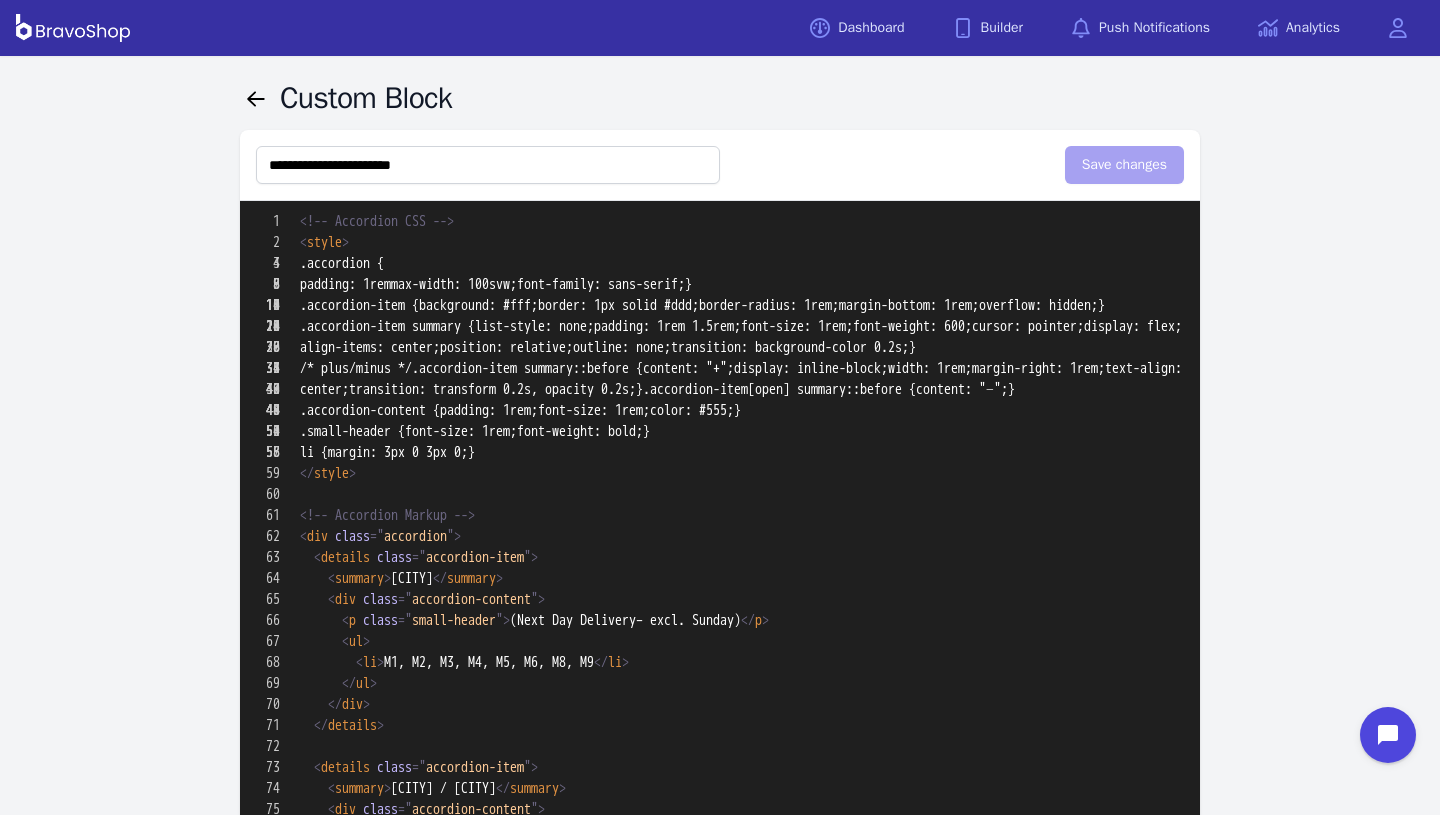 click at bounding box center (720, 1597) 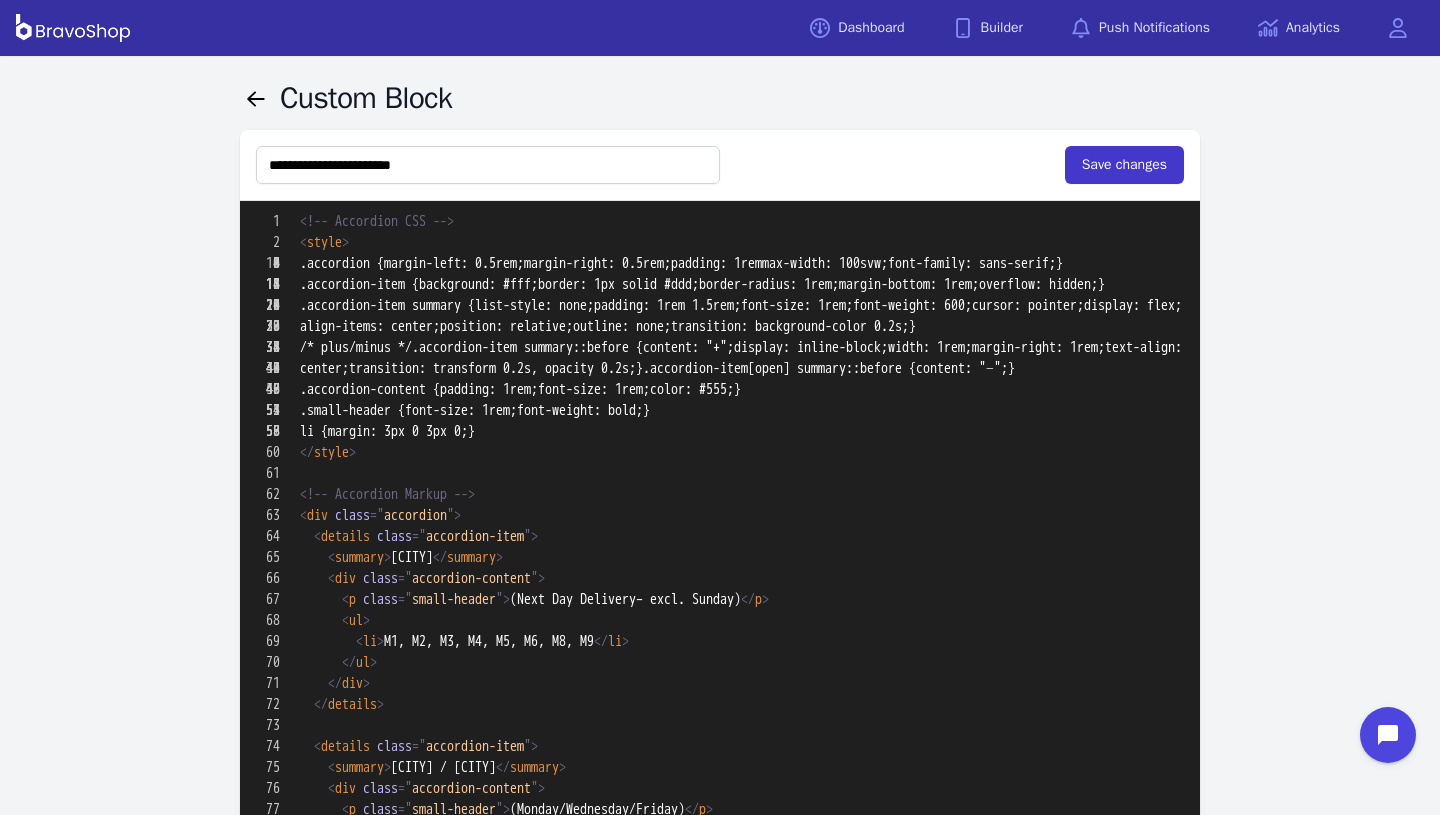 type on "**********" 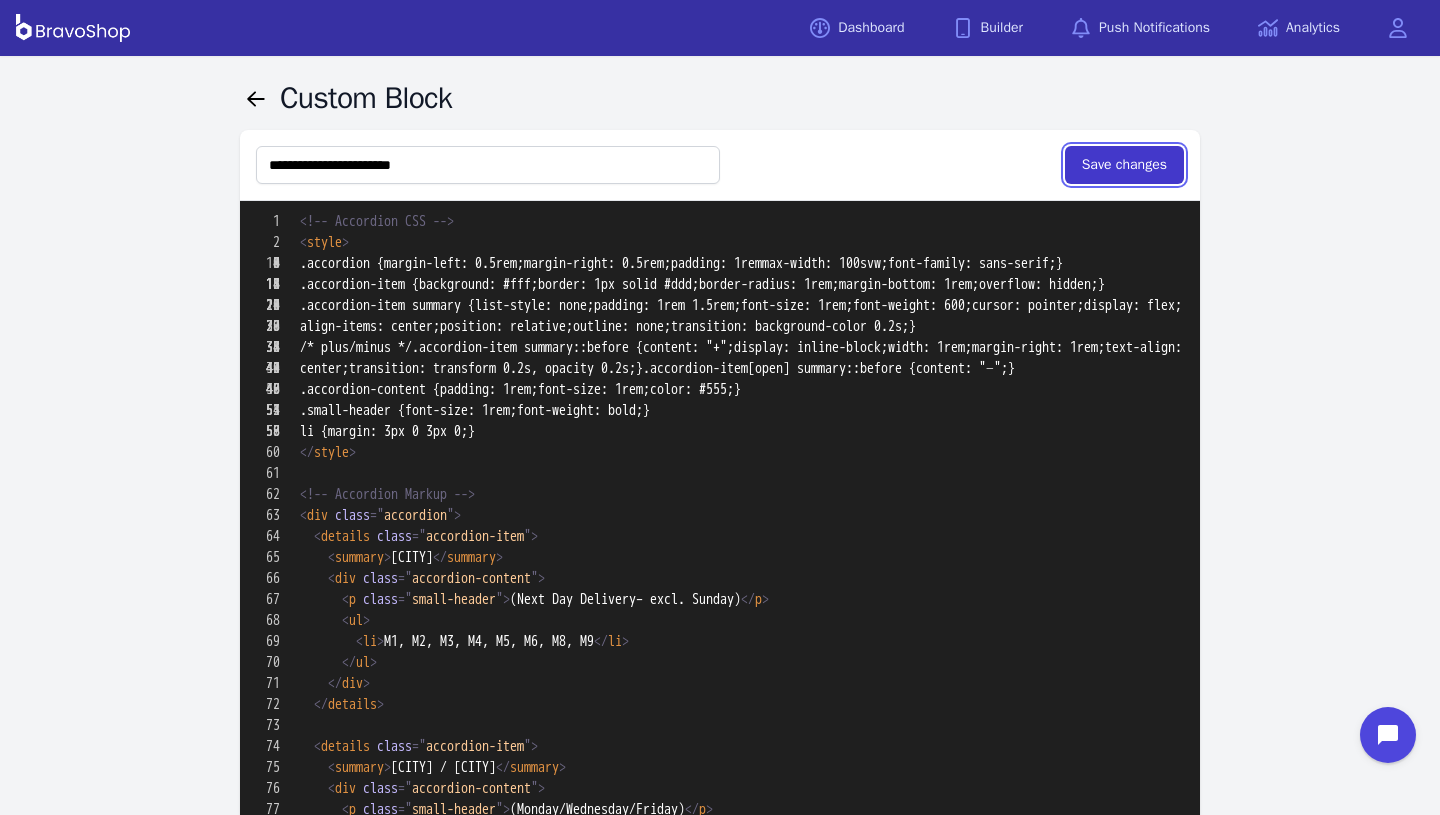 click on "Save changes" at bounding box center [1124, 165] 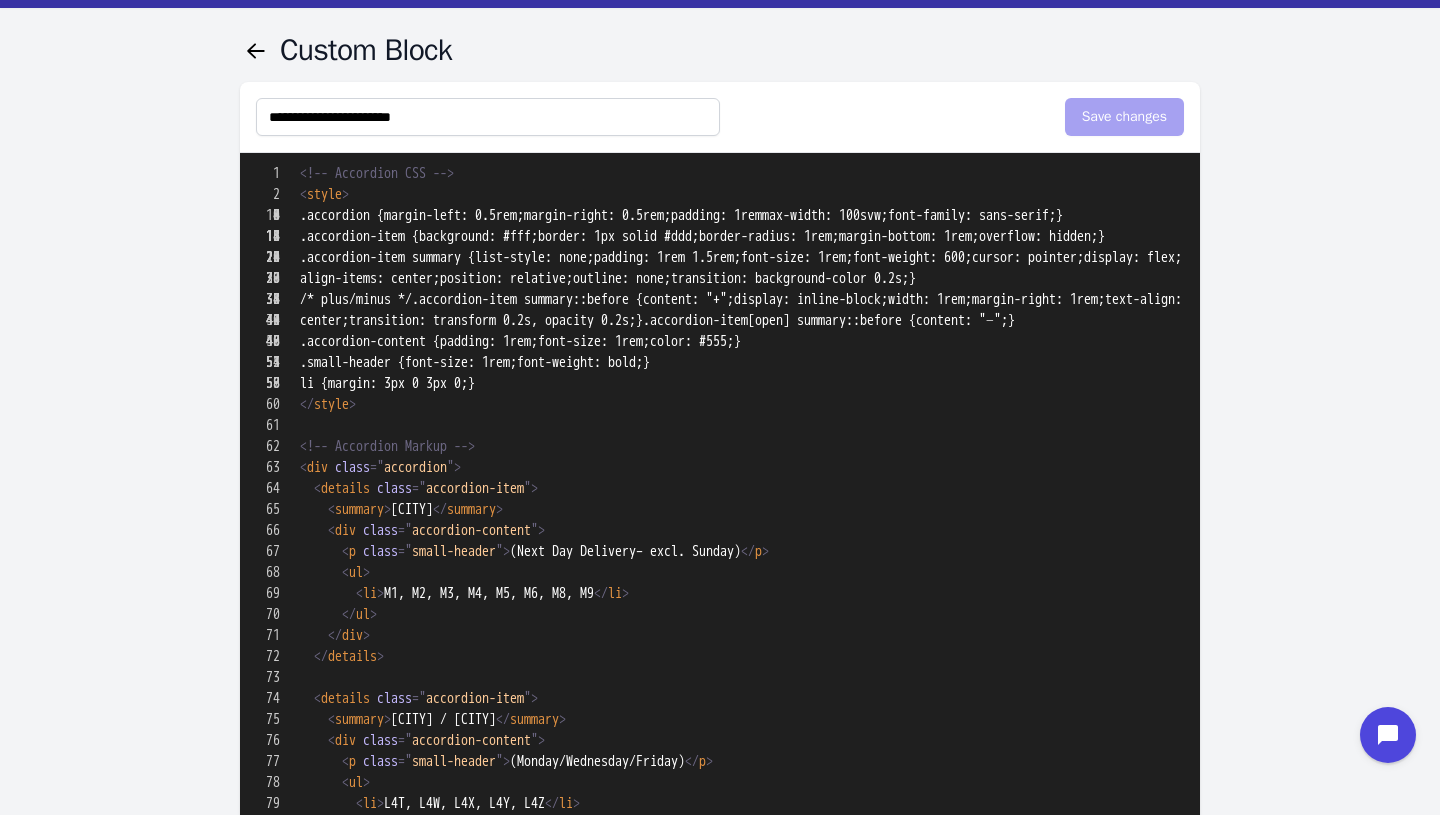 scroll, scrollTop: 54, scrollLeft: 0, axis: vertical 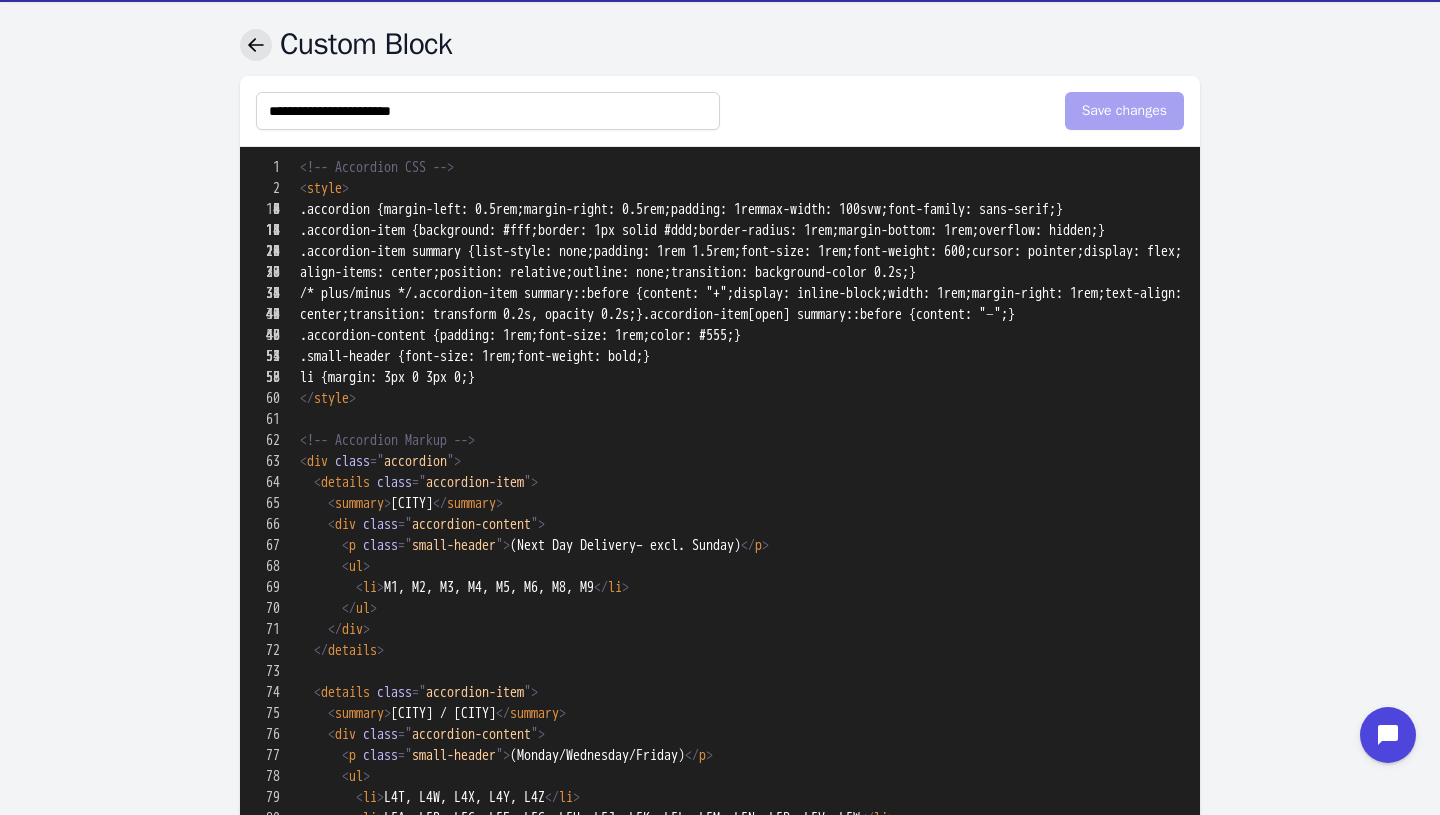 click 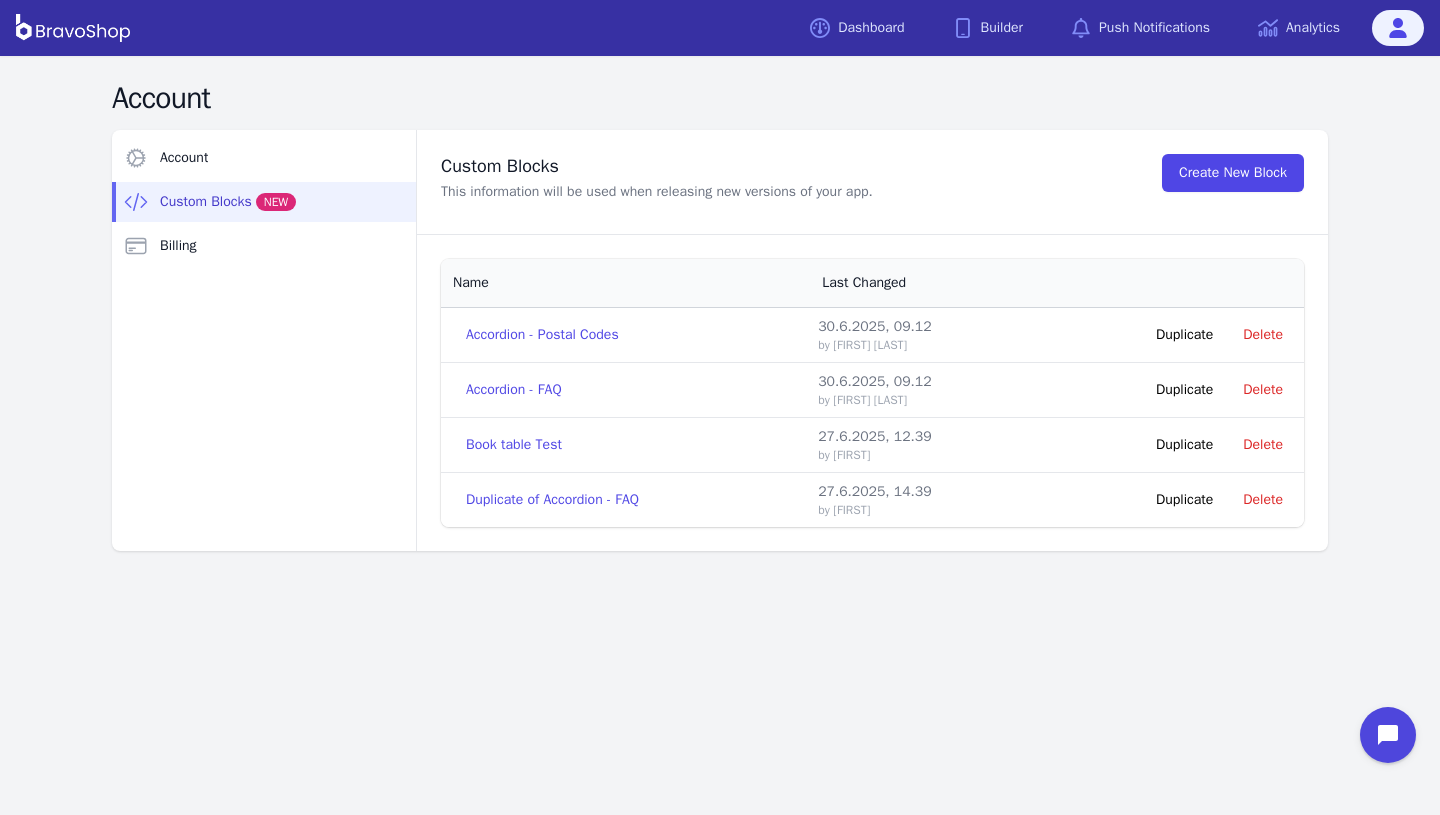 scroll, scrollTop: 0, scrollLeft: 0, axis: both 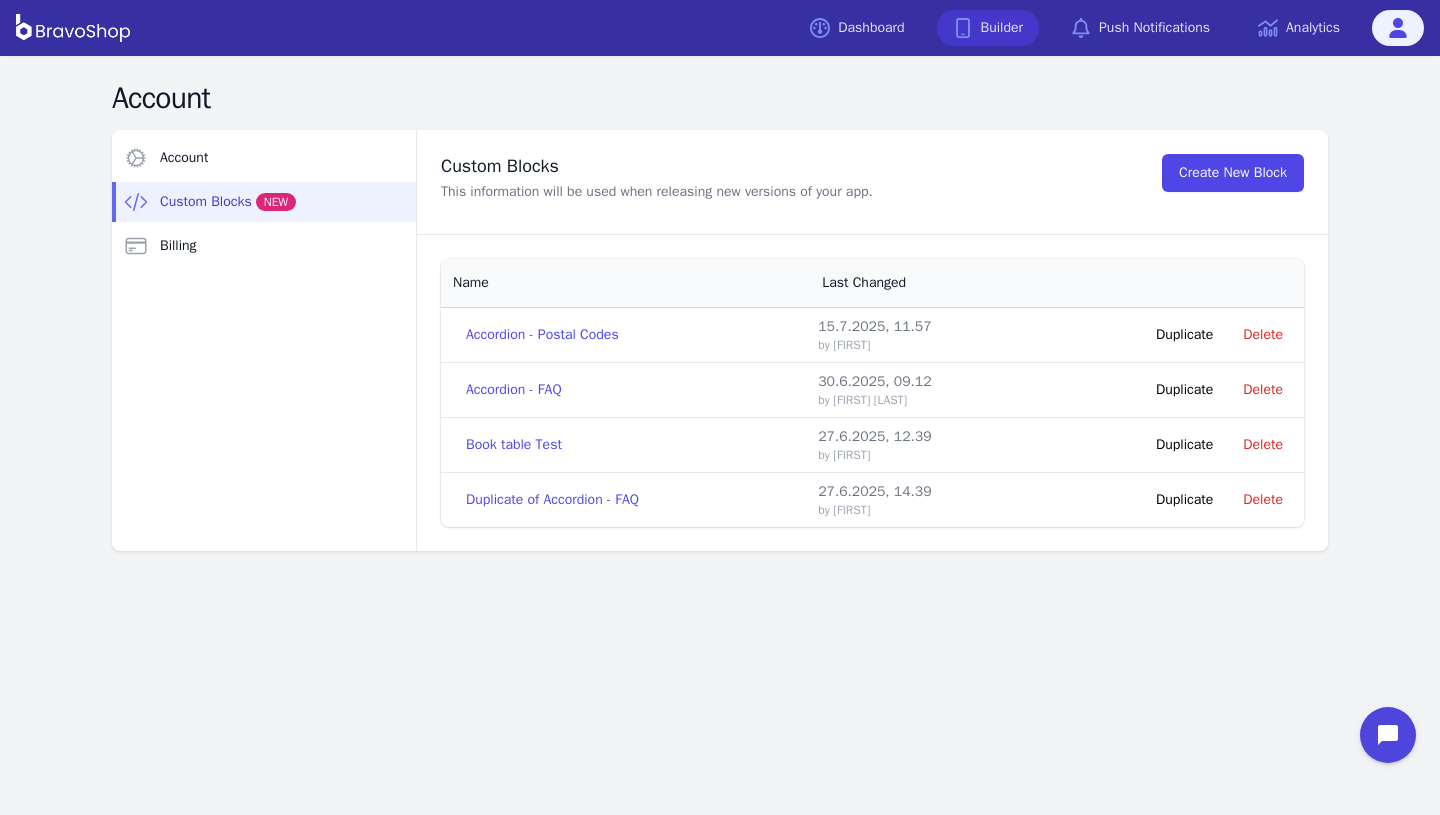 click on "Builder" at bounding box center [988, 28] 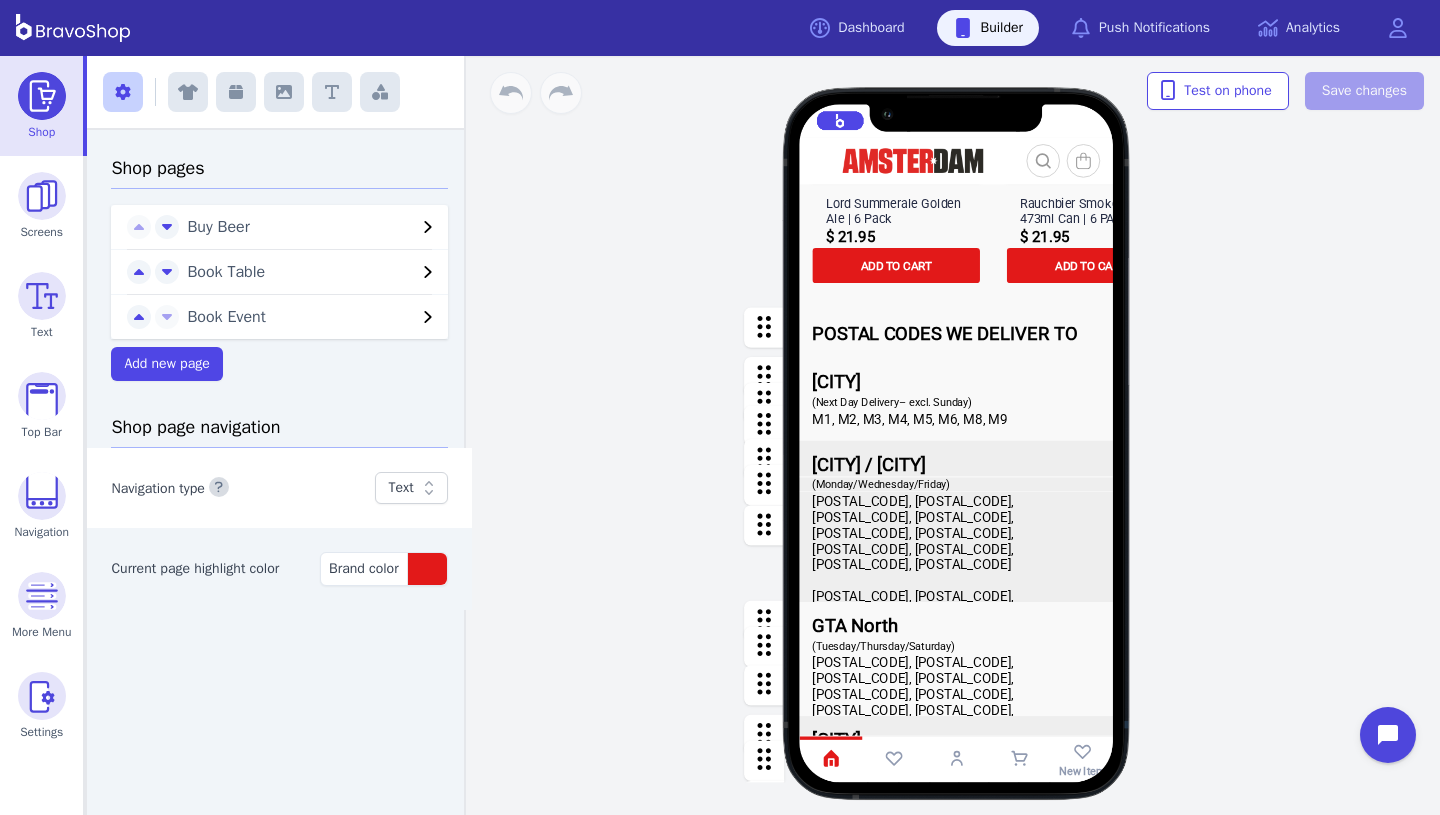 scroll, scrollTop: 1447, scrollLeft: 0, axis: vertical 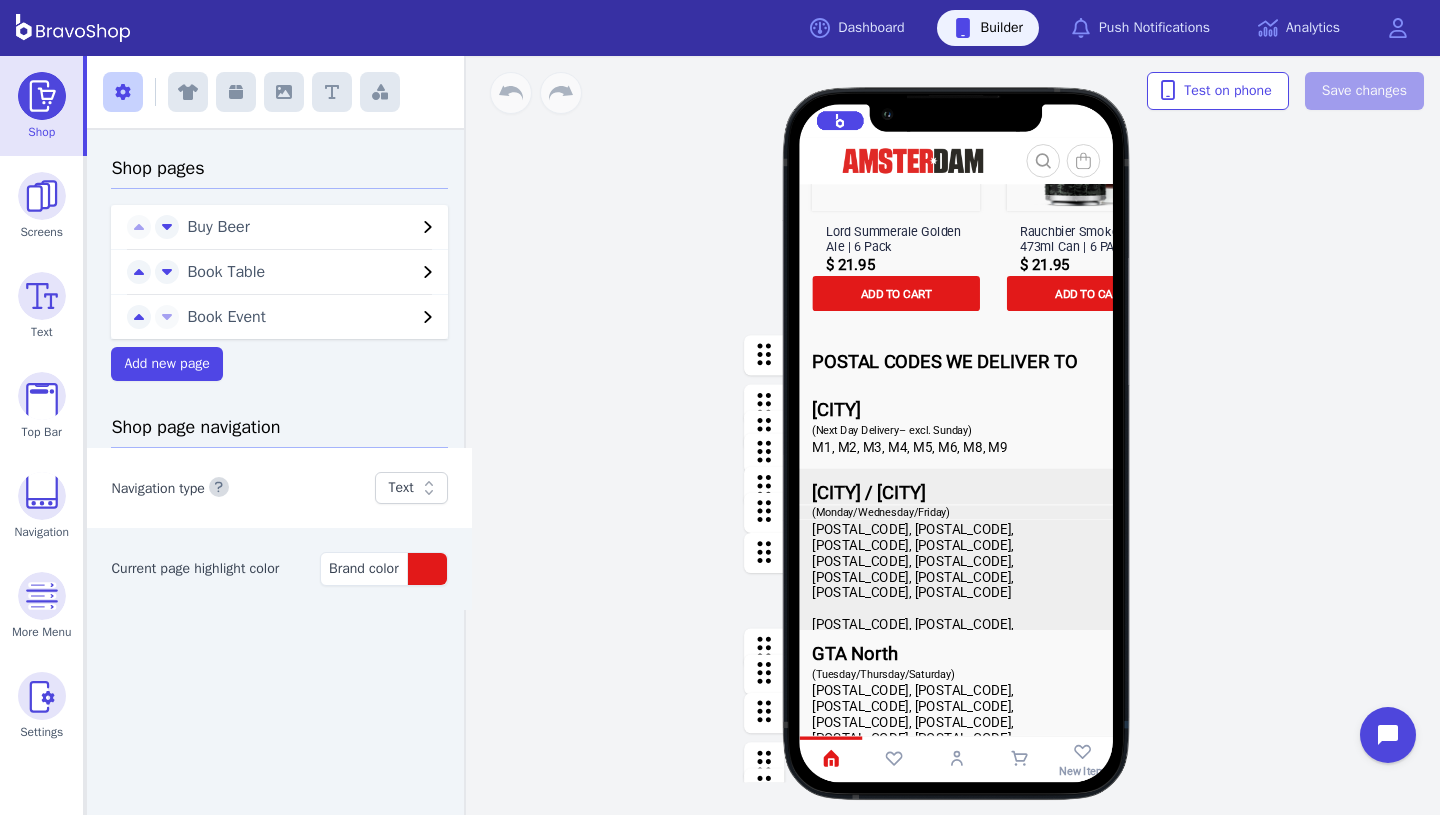 click at bounding box center [957, 404] 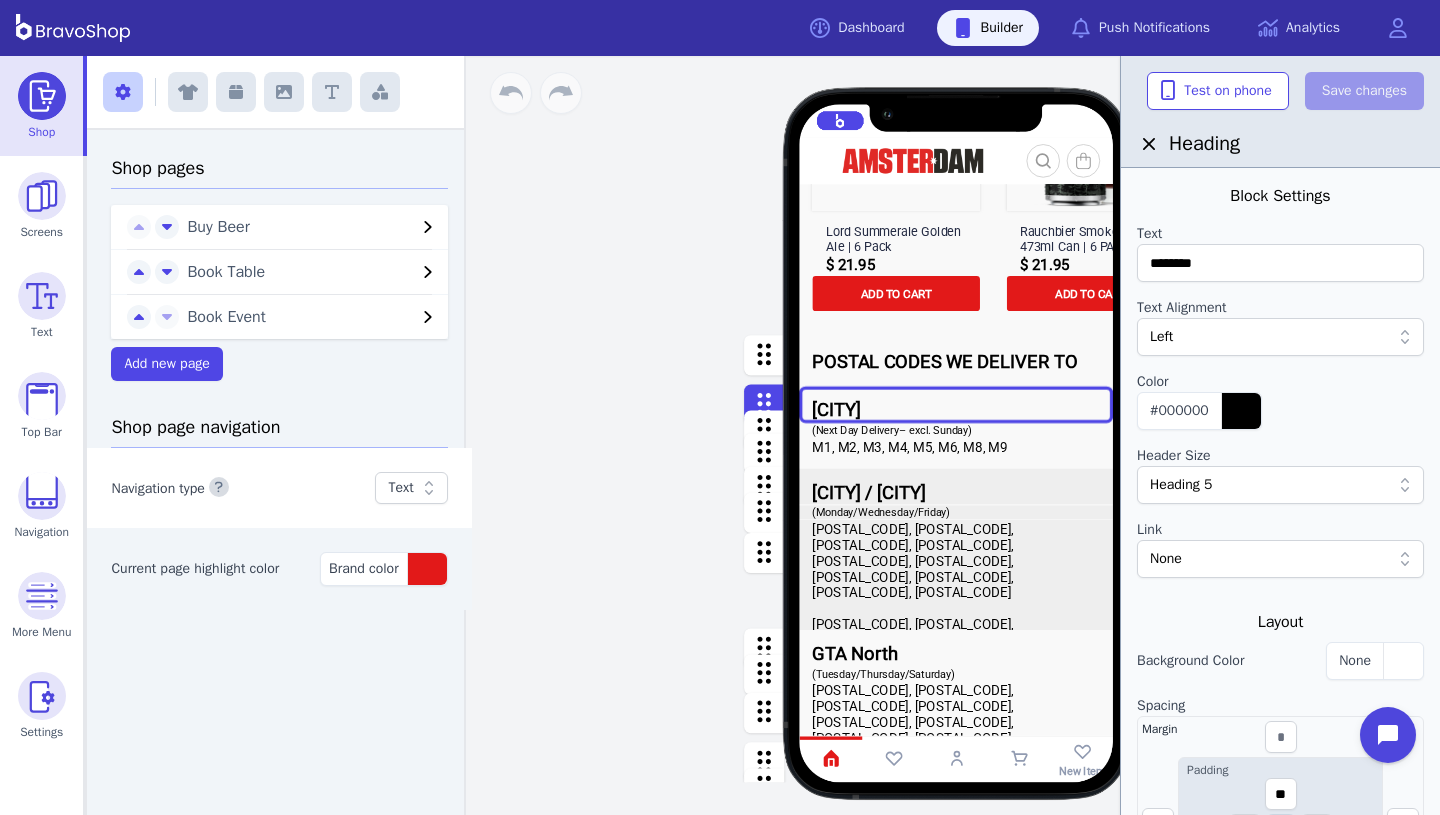 type 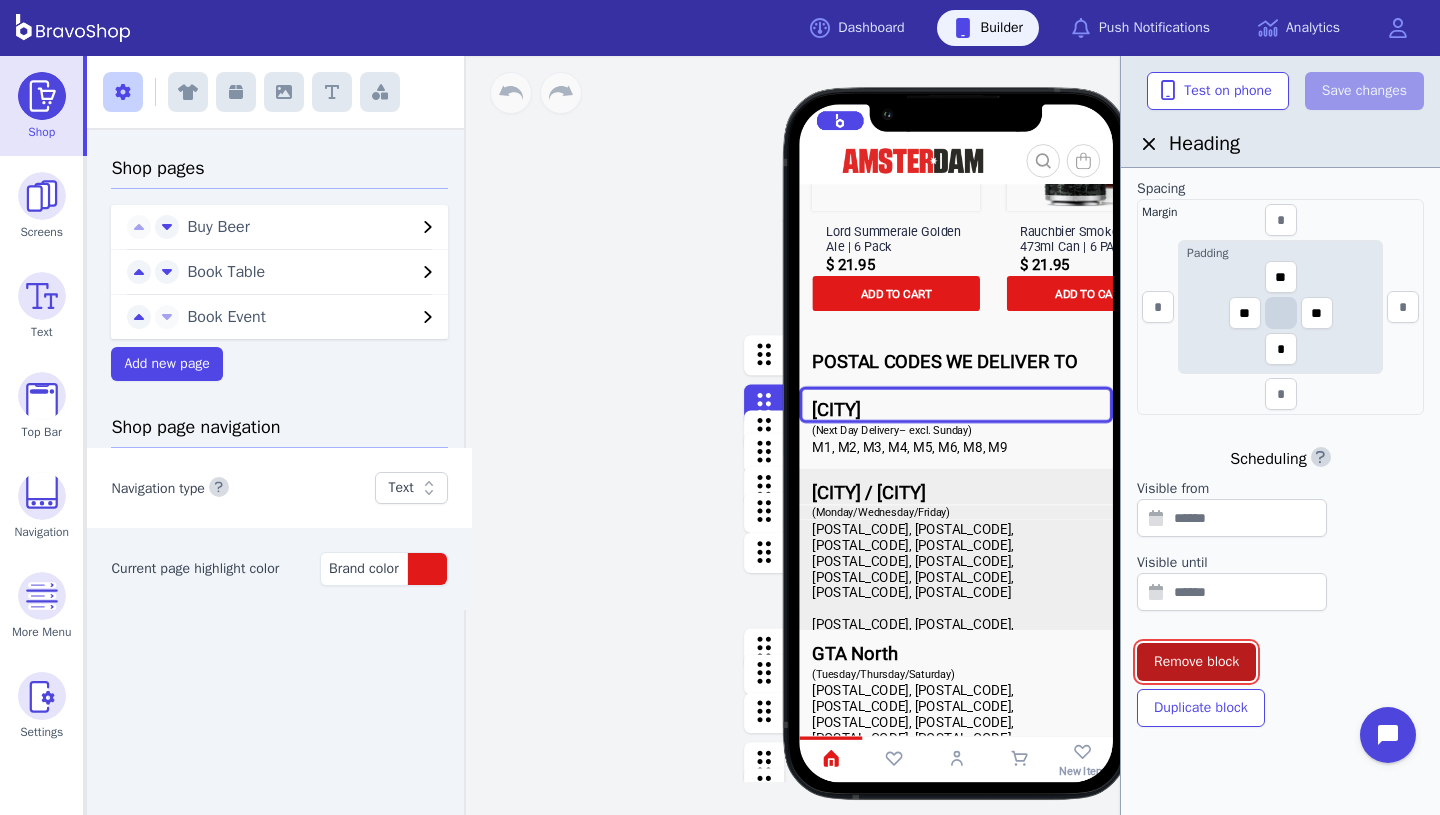 click on "Remove block" at bounding box center (1196, 662) 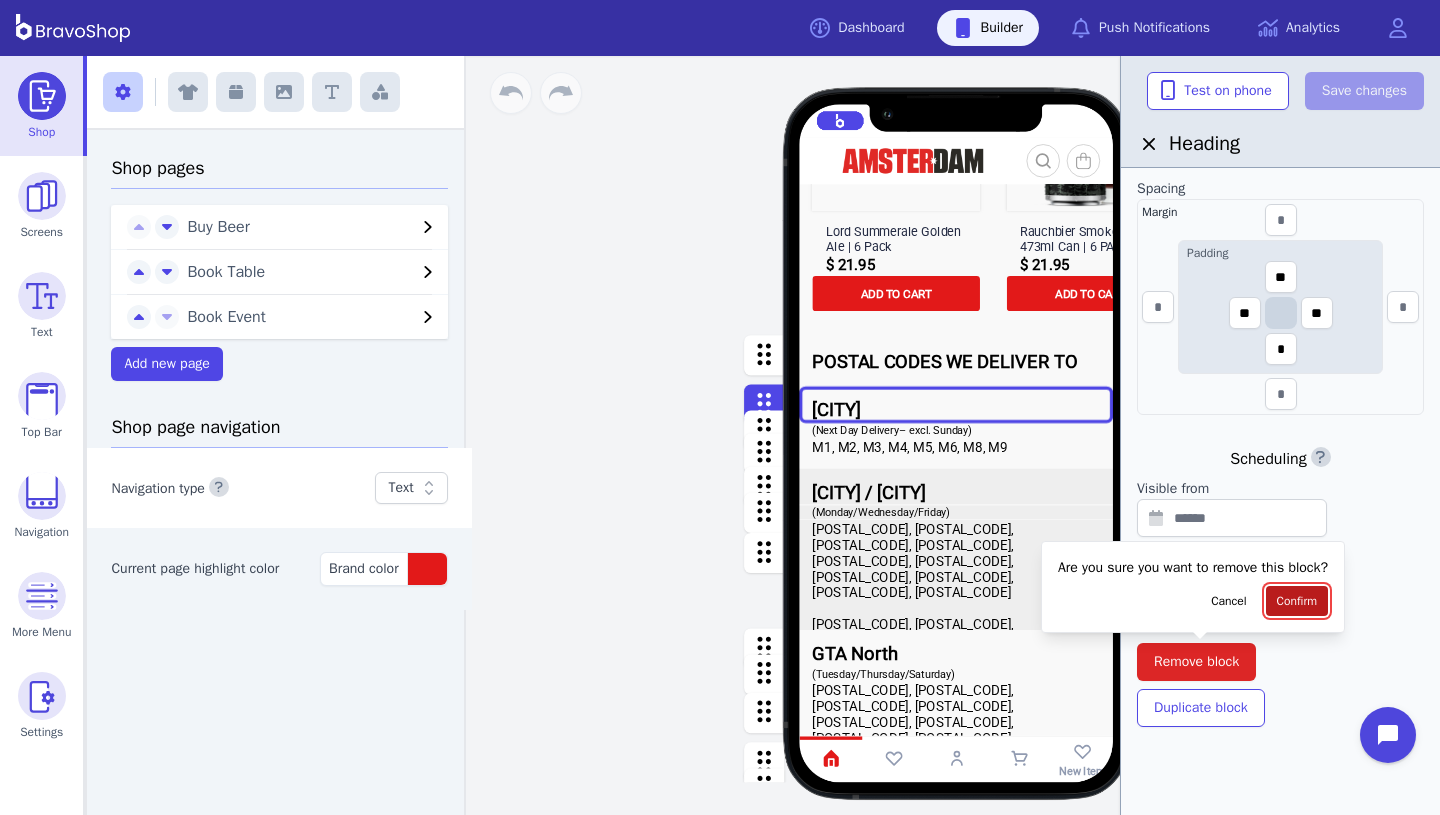 click on "Confirm" at bounding box center [1297, 601] 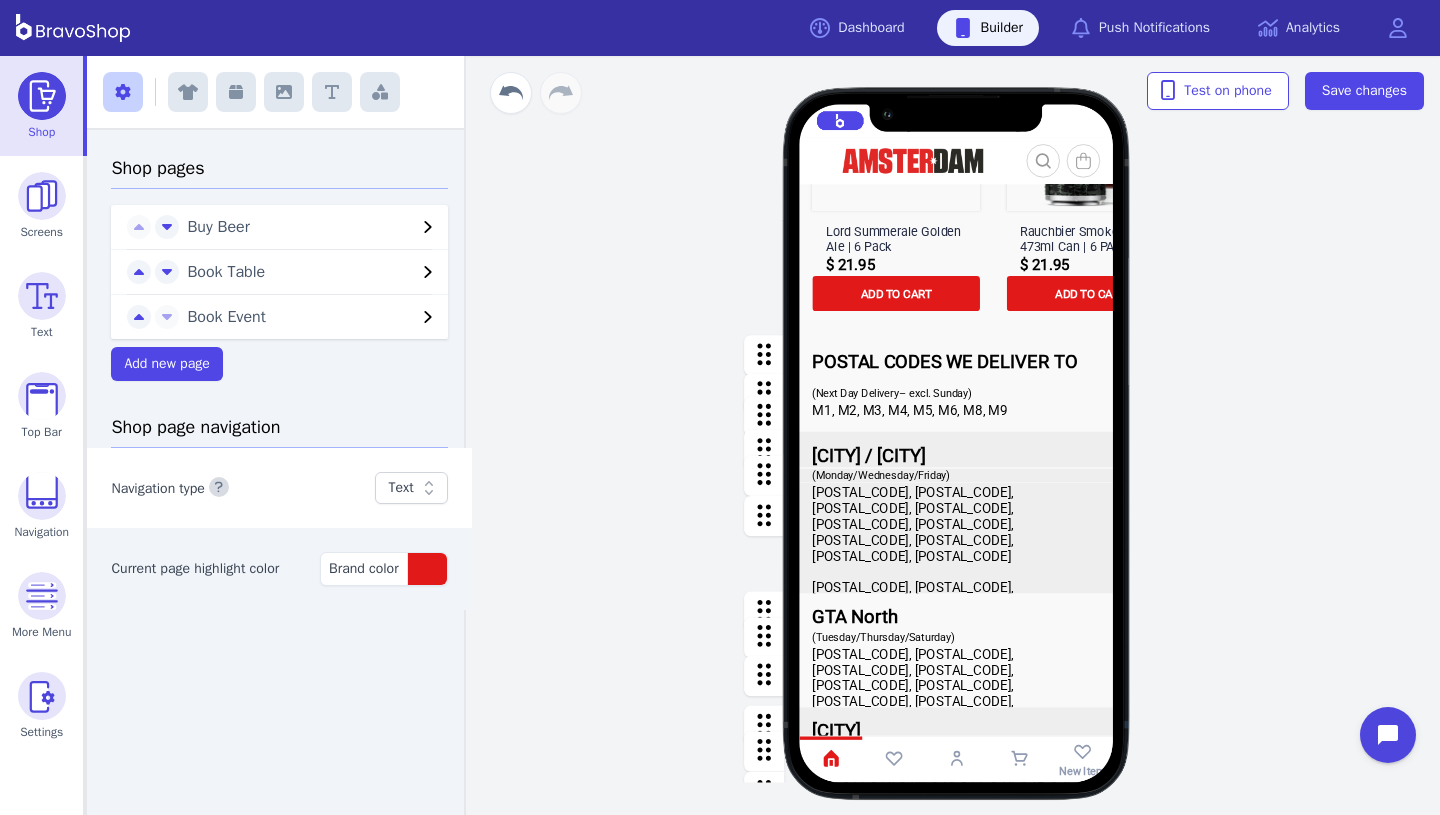 click at bounding box center (957, 393) 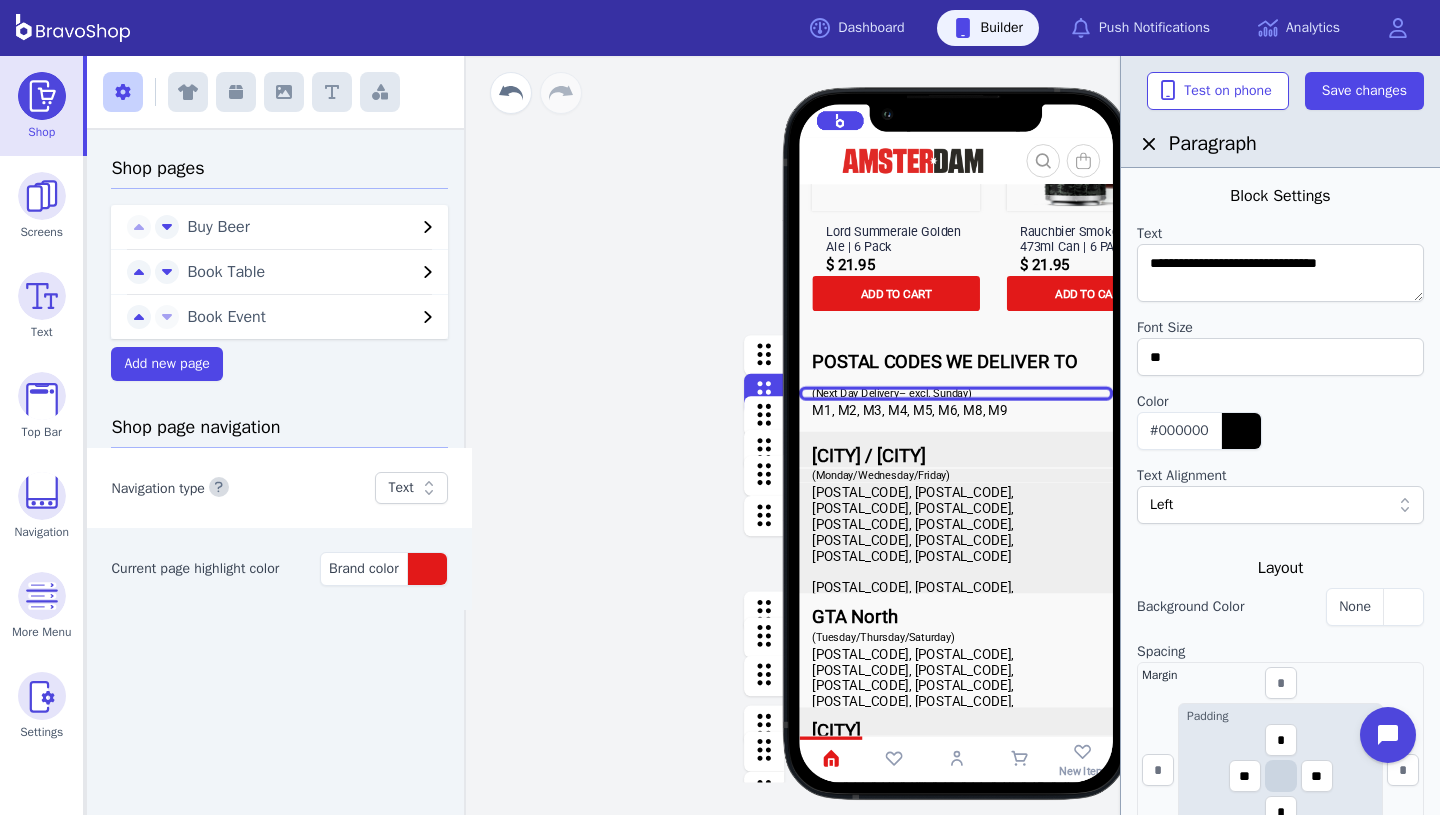 scroll, scrollTop: 463, scrollLeft: 0, axis: vertical 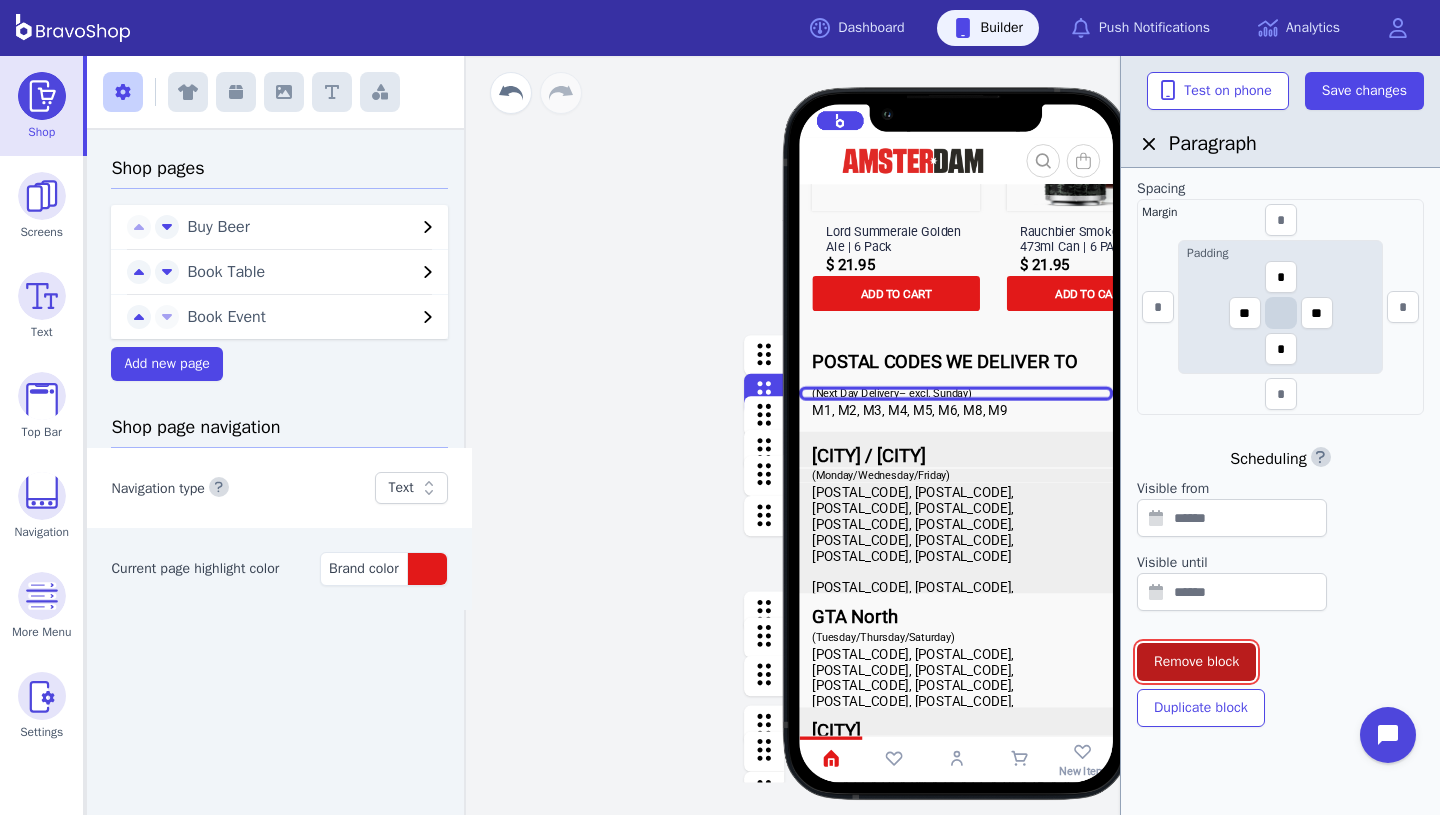 click on "Remove block" at bounding box center (1196, 662) 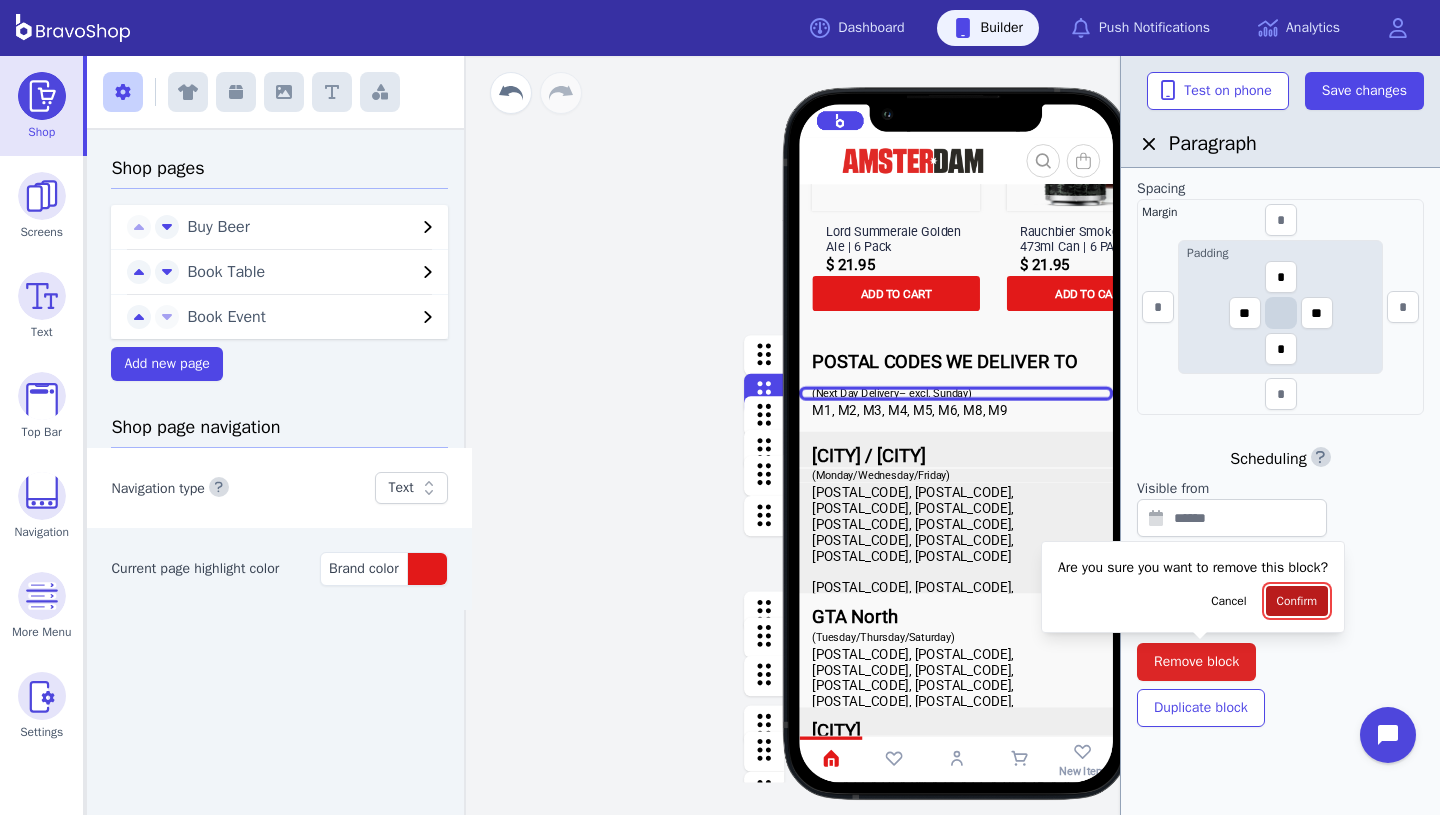 click on "Confirm" at bounding box center (1297, 601) 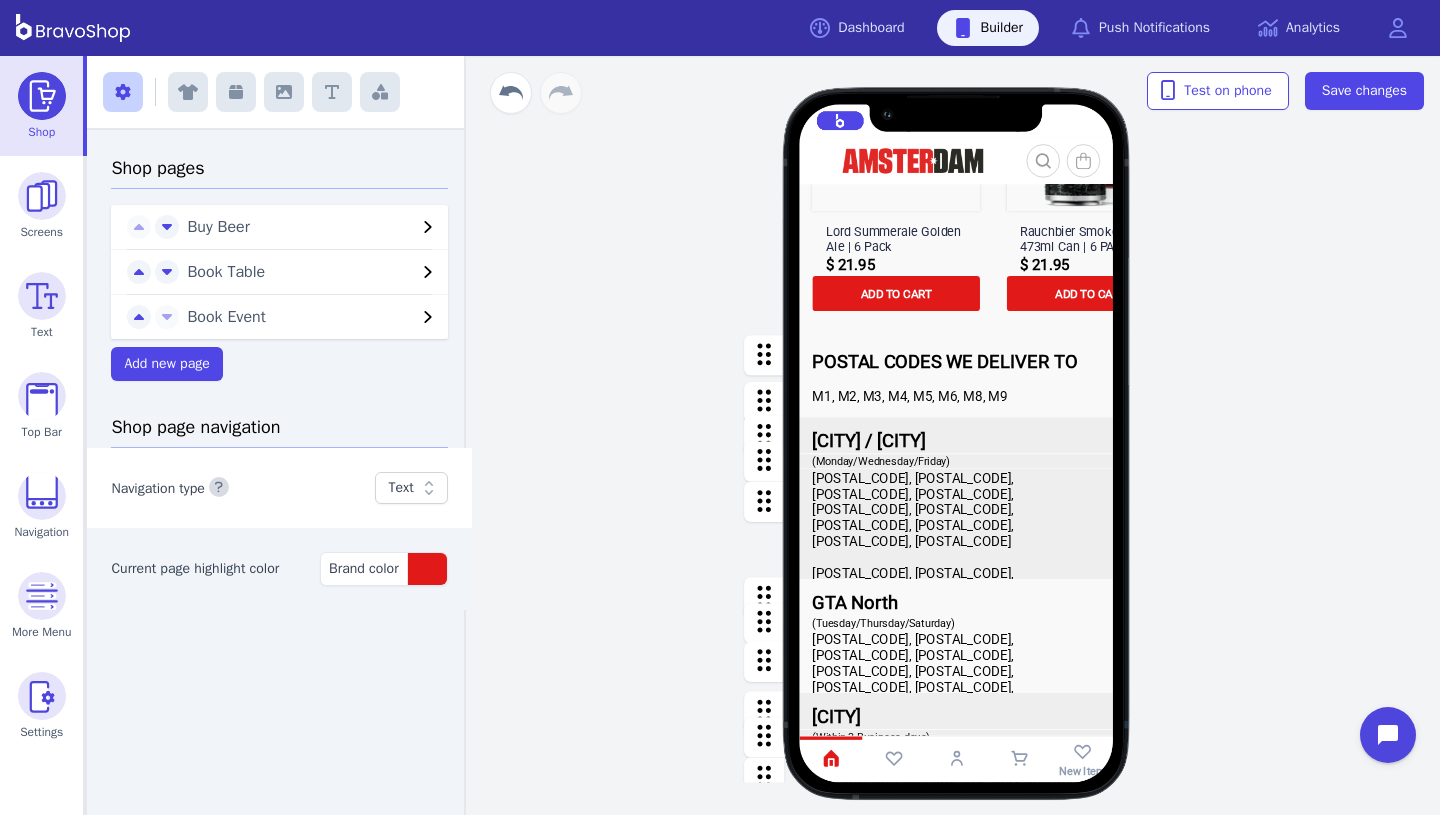 click at bounding box center [957, 401] 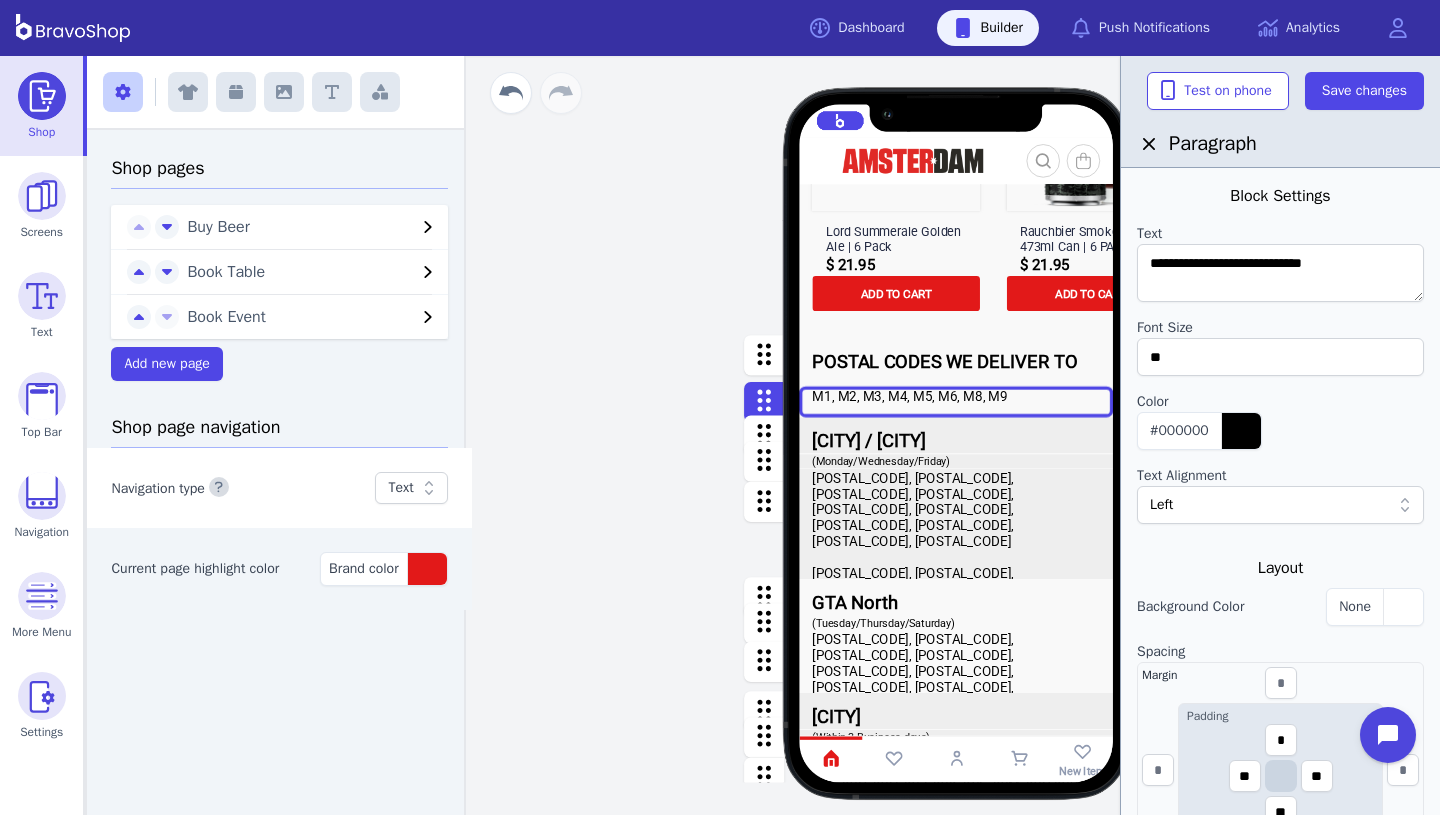 scroll, scrollTop: 463, scrollLeft: 0, axis: vertical 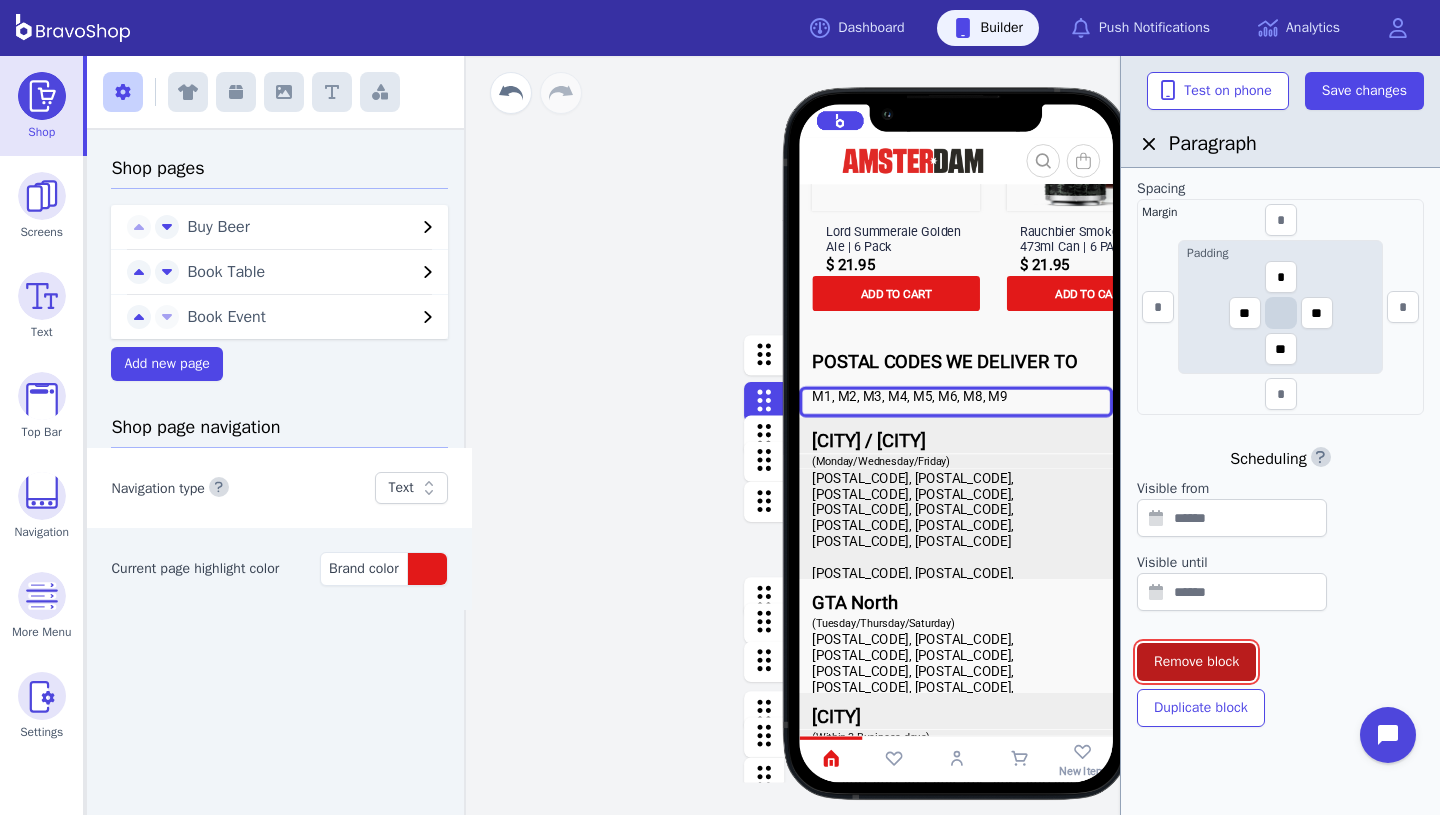 click on "Remove block" at bounding box center (1196, 662) 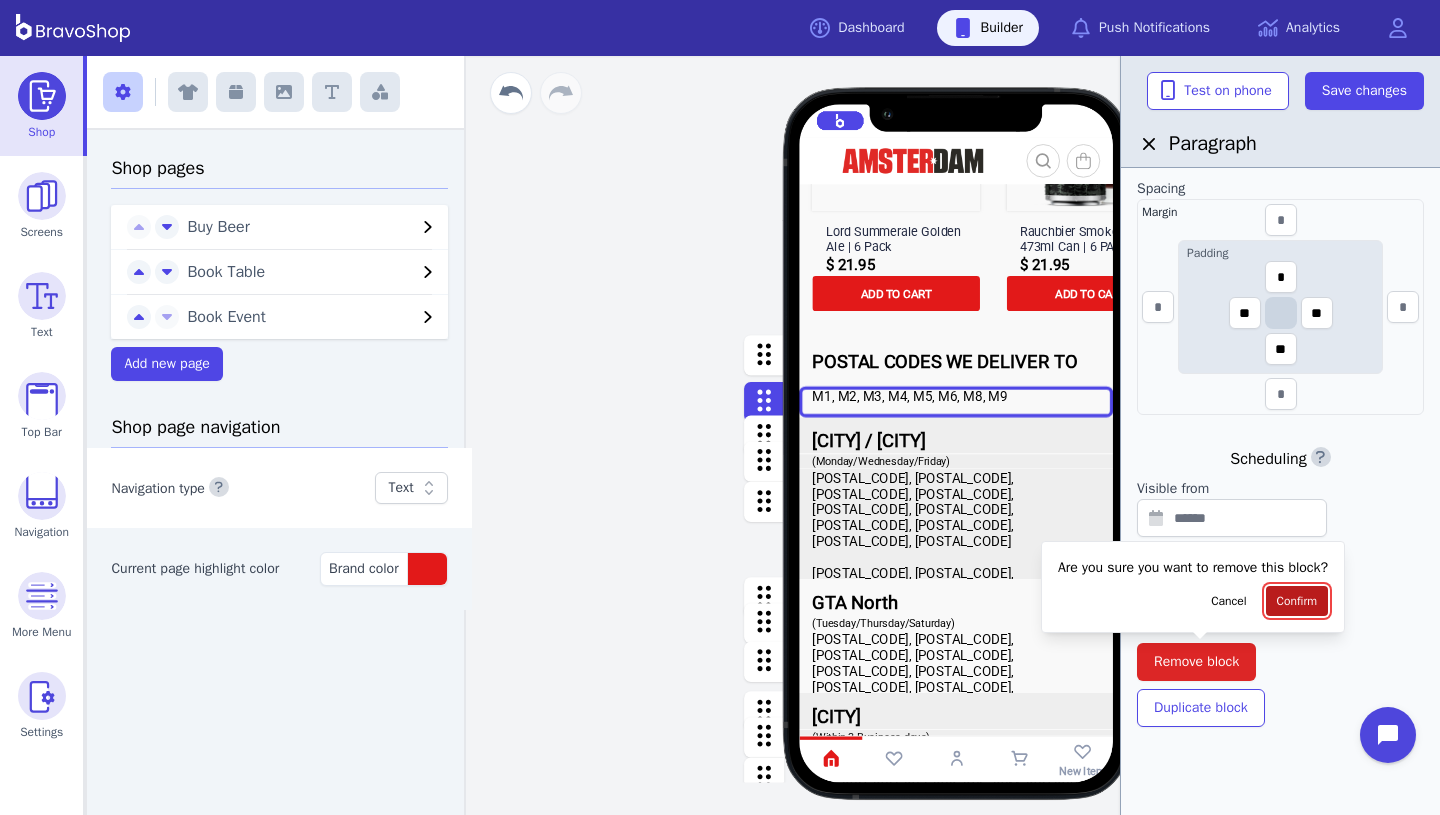 click on "Confirm" at bounding box center [1297, 601] 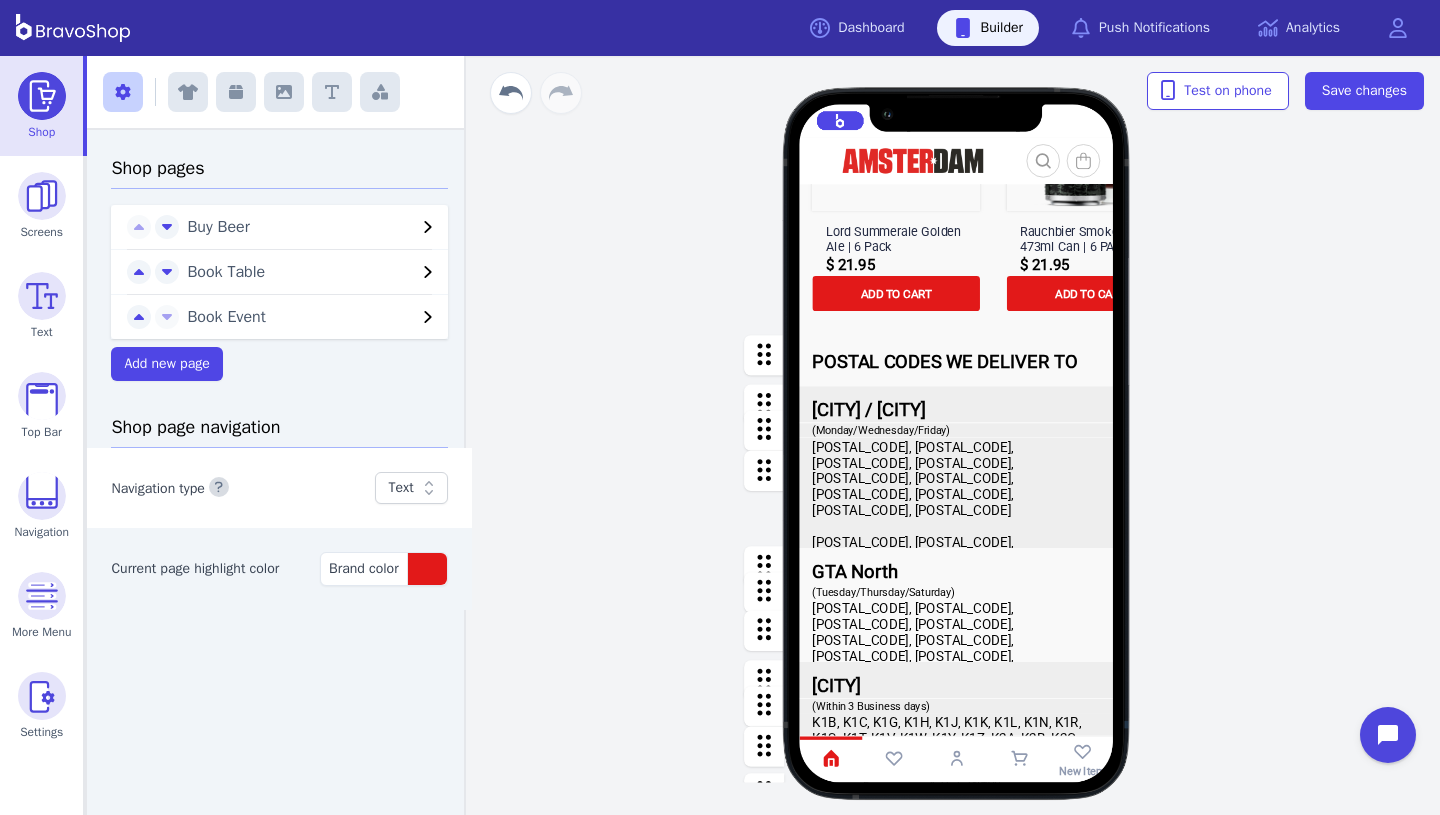click at bounding box center [957, 532] 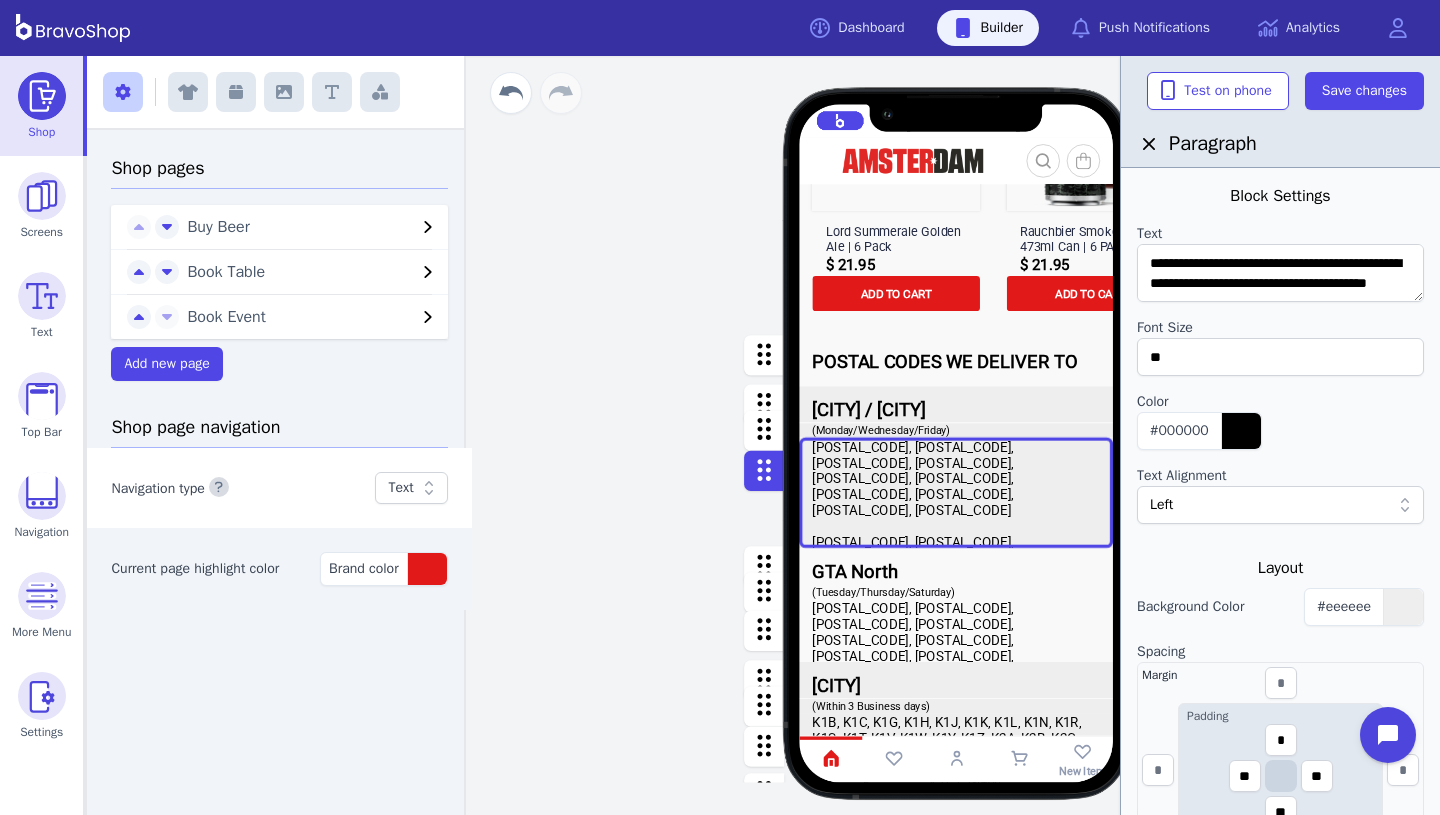 scroll, scrollTop: 463, scrollLeft: 0, axis: vertical 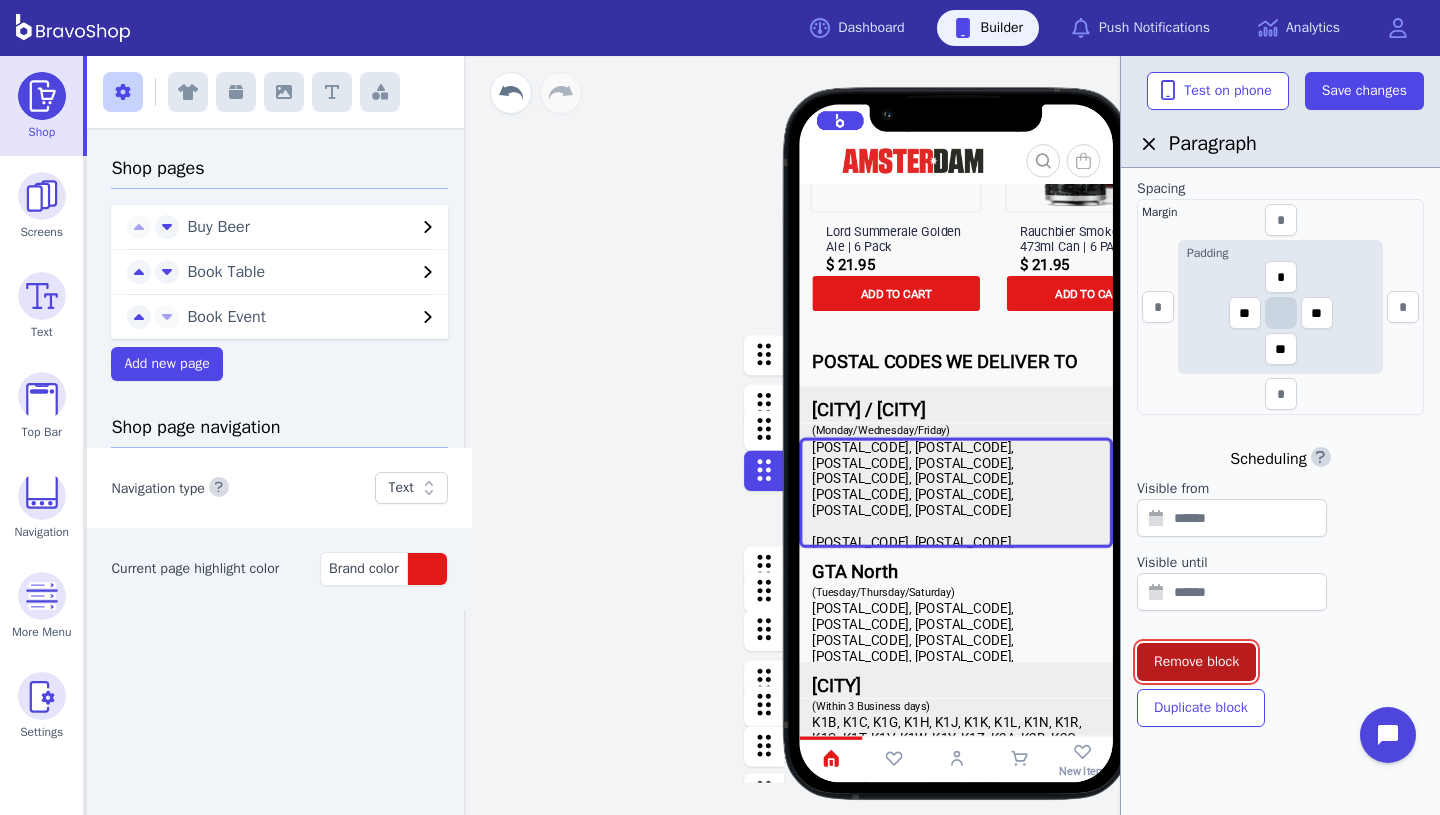 click on "Remove block" at bounding box center (1196, 662) 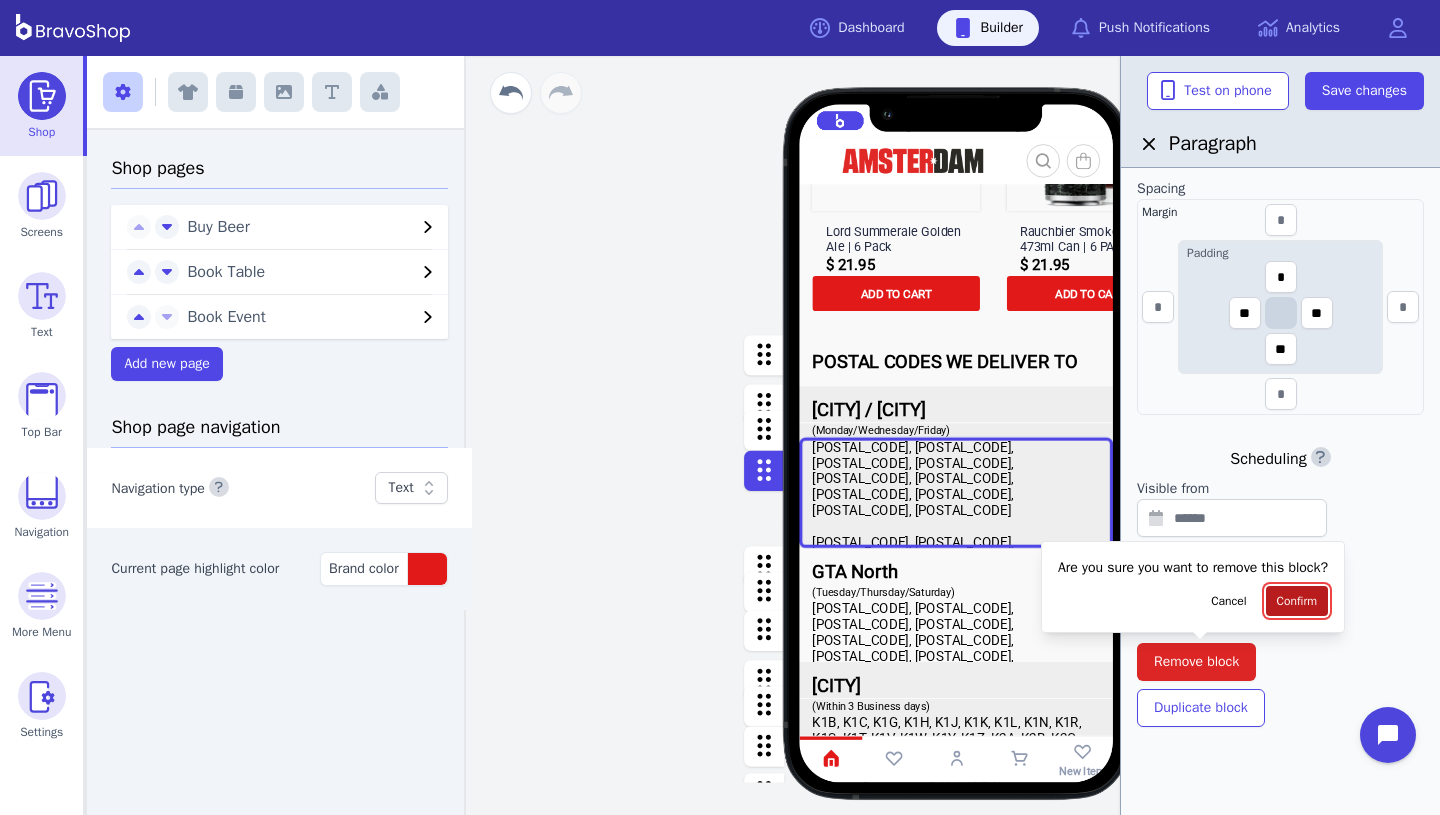 click on "Confirm" at bounding box center [1297, 601] 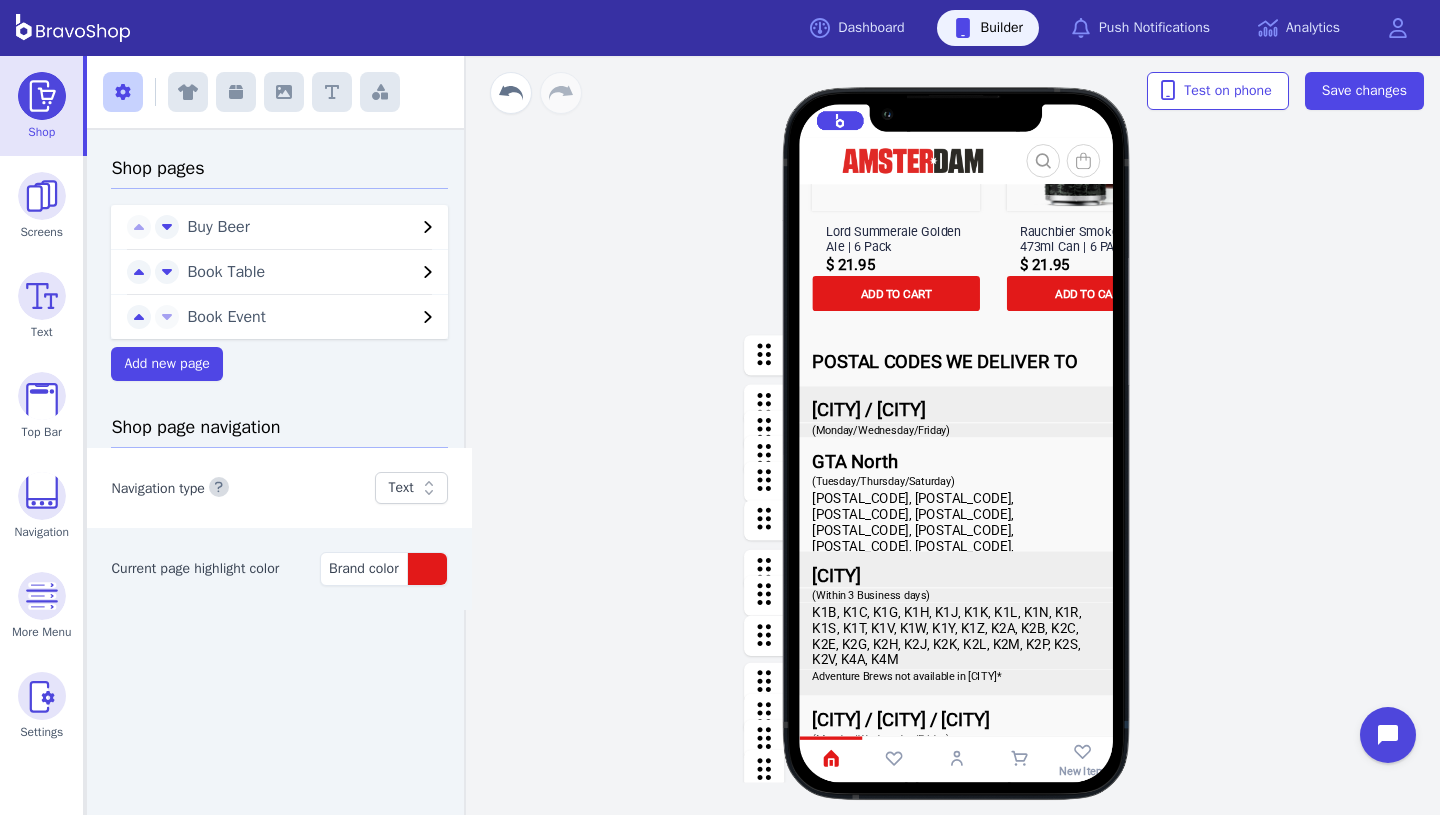 click at bounding box center (957, 635) 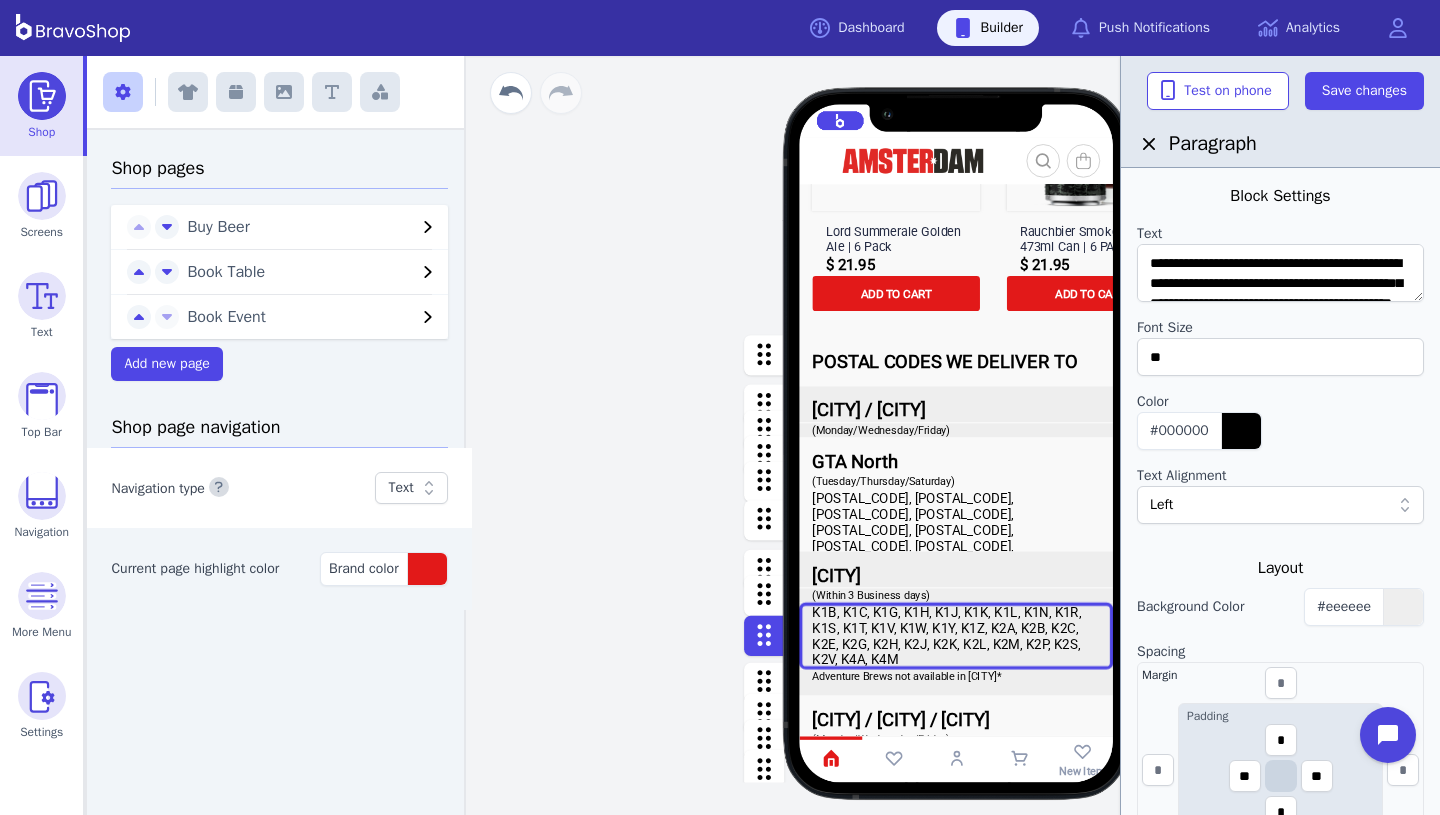 scroll, scrollTop: 463, scrollLeft: 0, axis: vertical 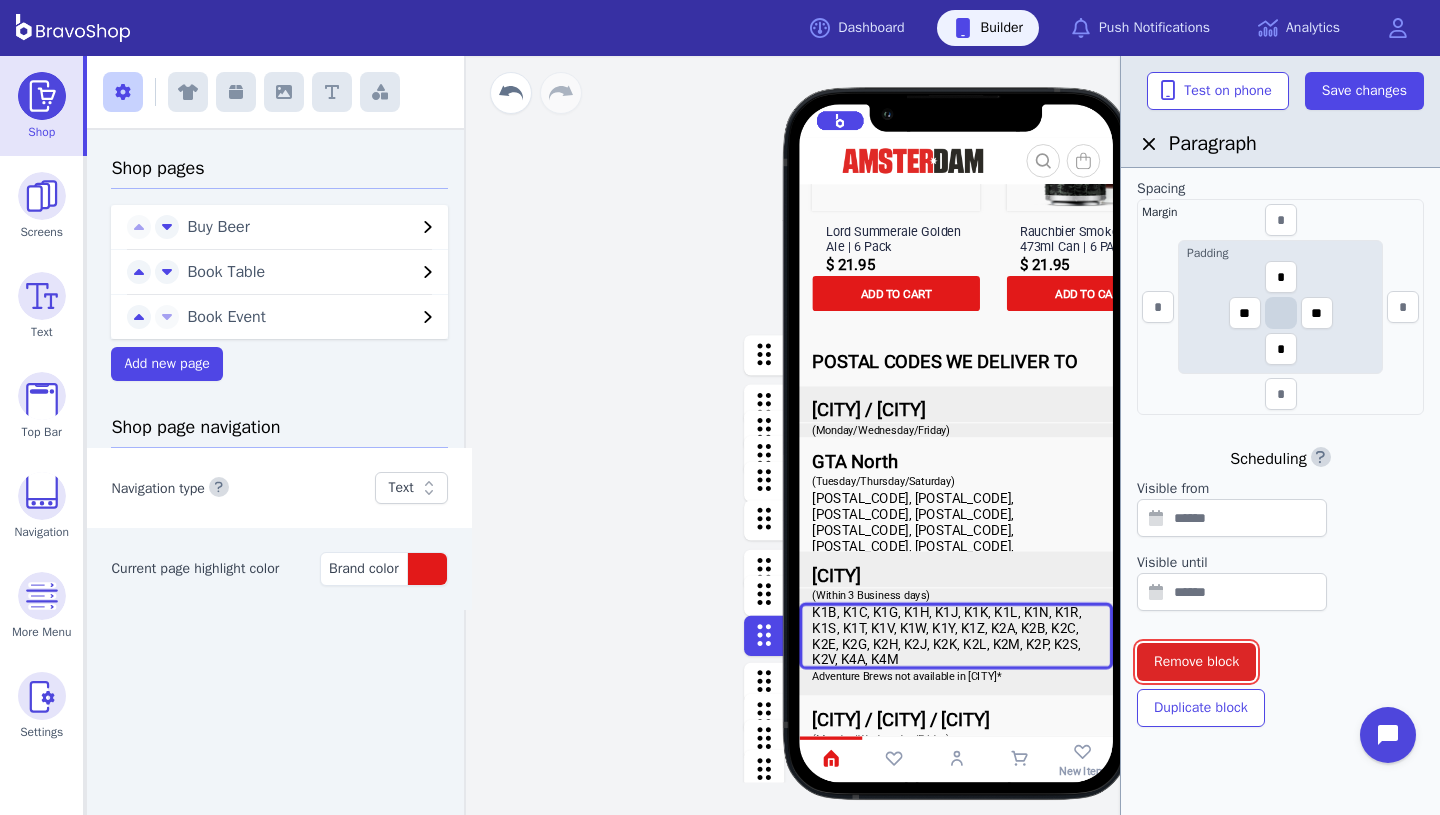 click on "Remove block" at bounding box center (1196, 662) 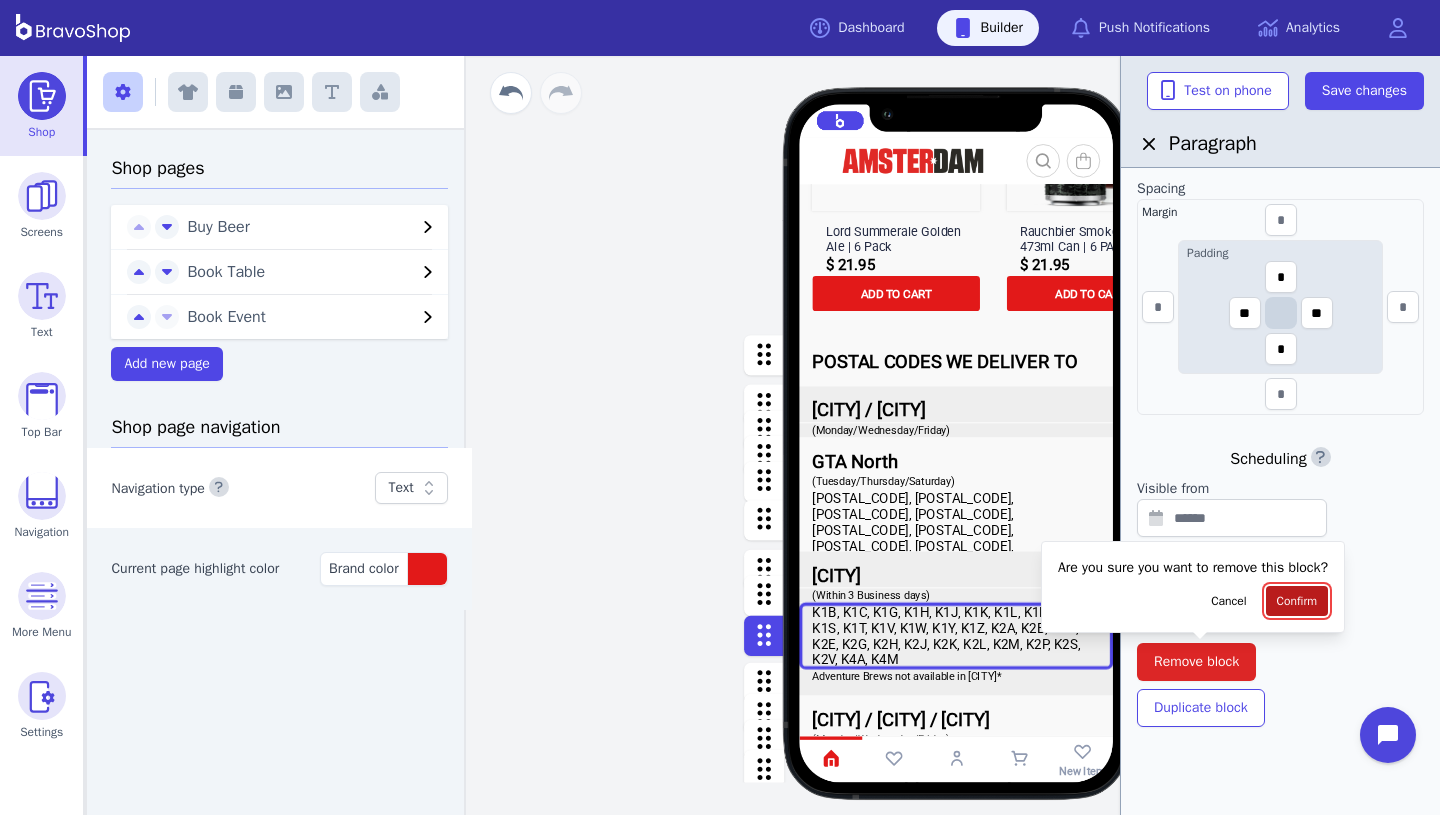 click on "Confirm" at bounding box center (1297, 601) 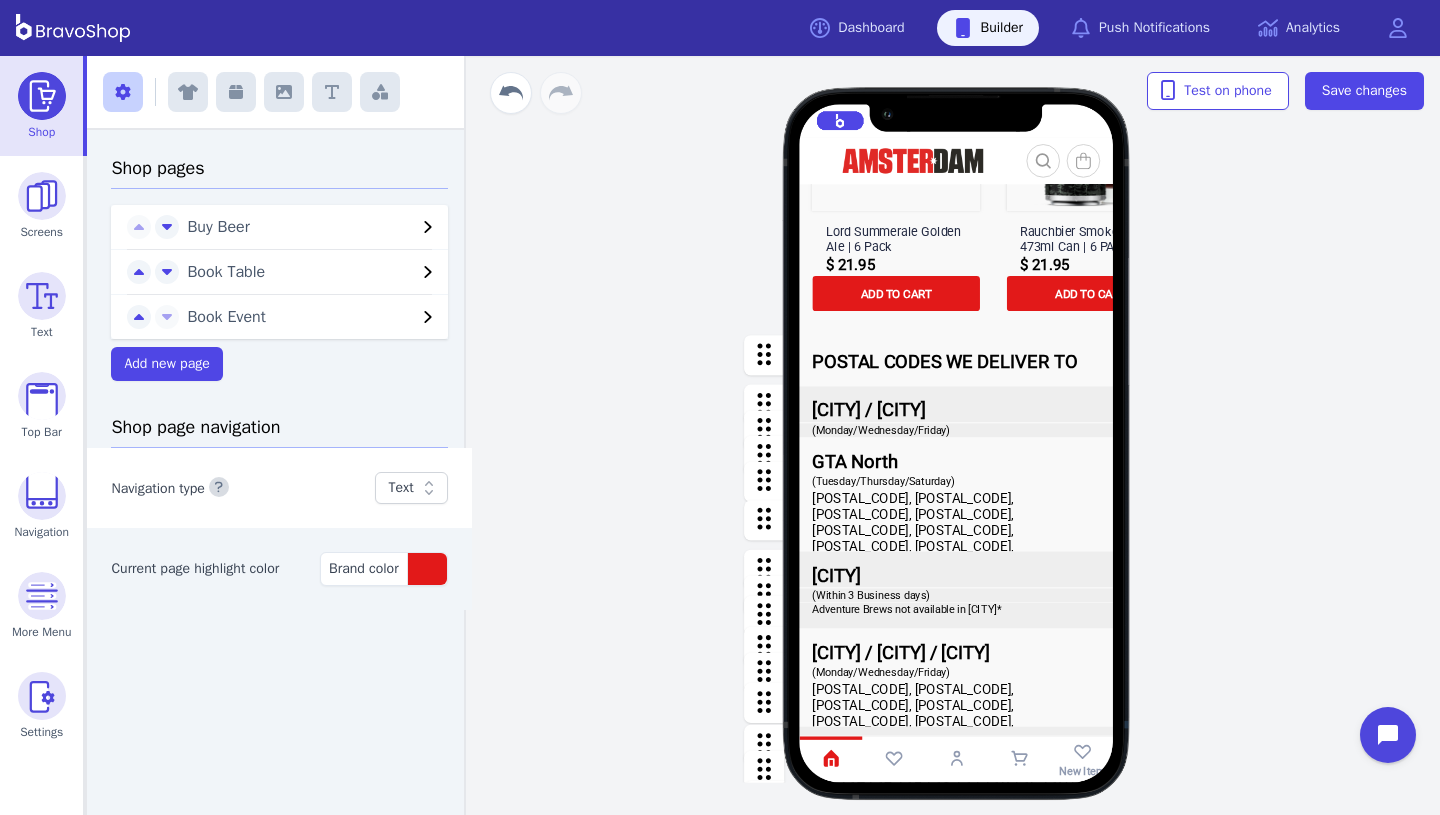 click at bounding box center (957, 575) 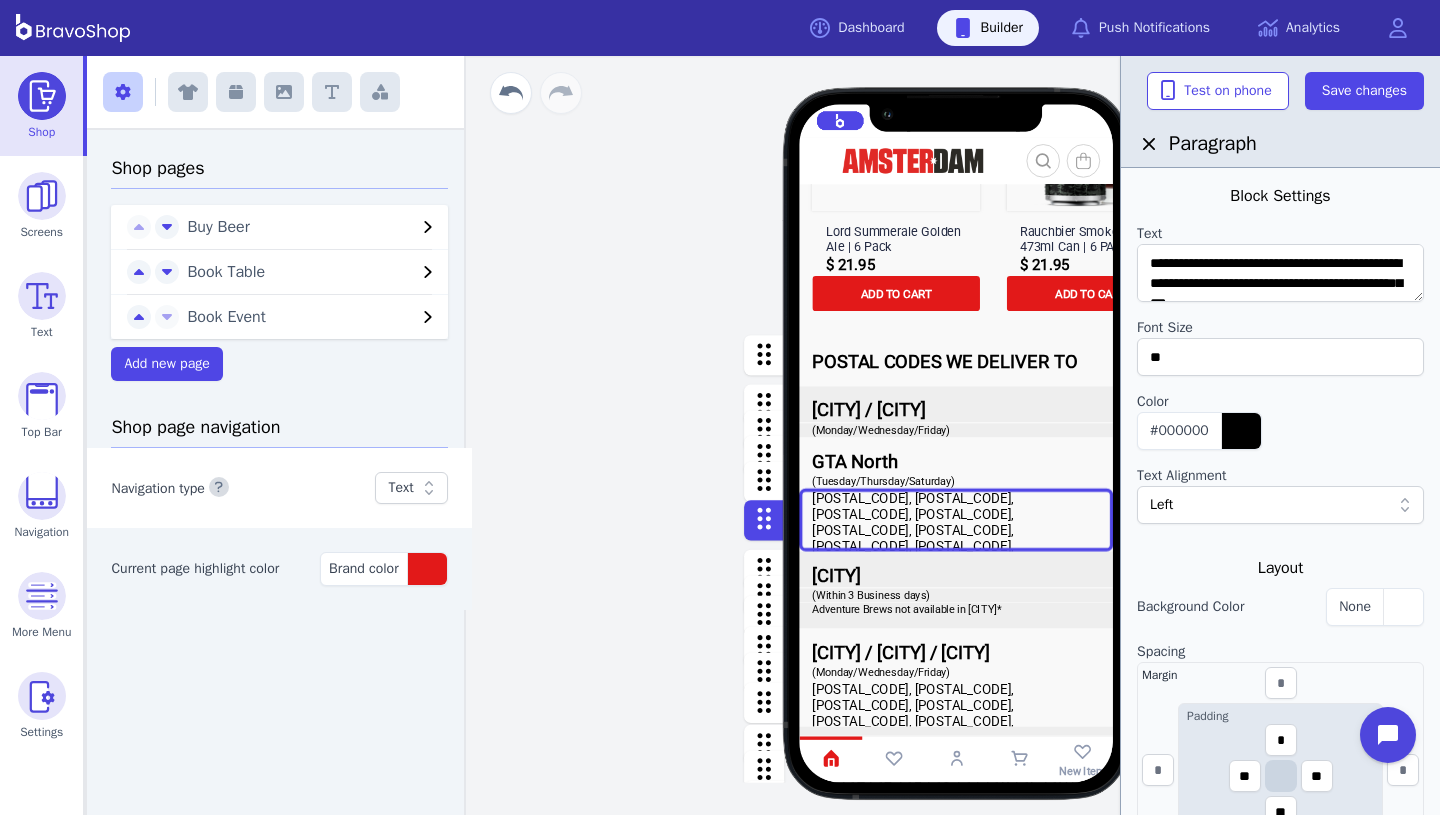 scroll, scrollTop: 463, scrollLeft: 0, axis: vertical 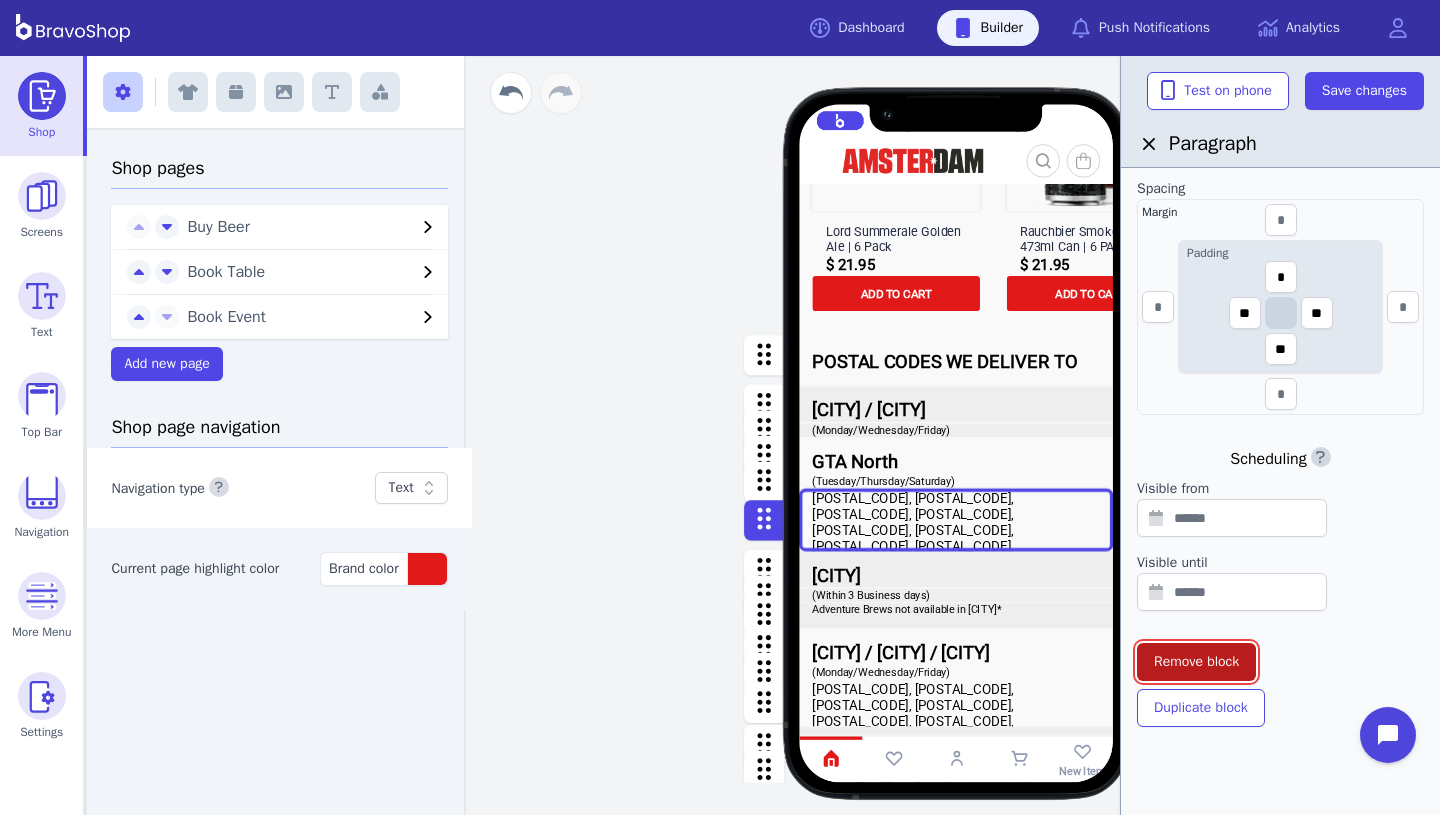 click on "Remove block" at bounding box center [1196, 662] 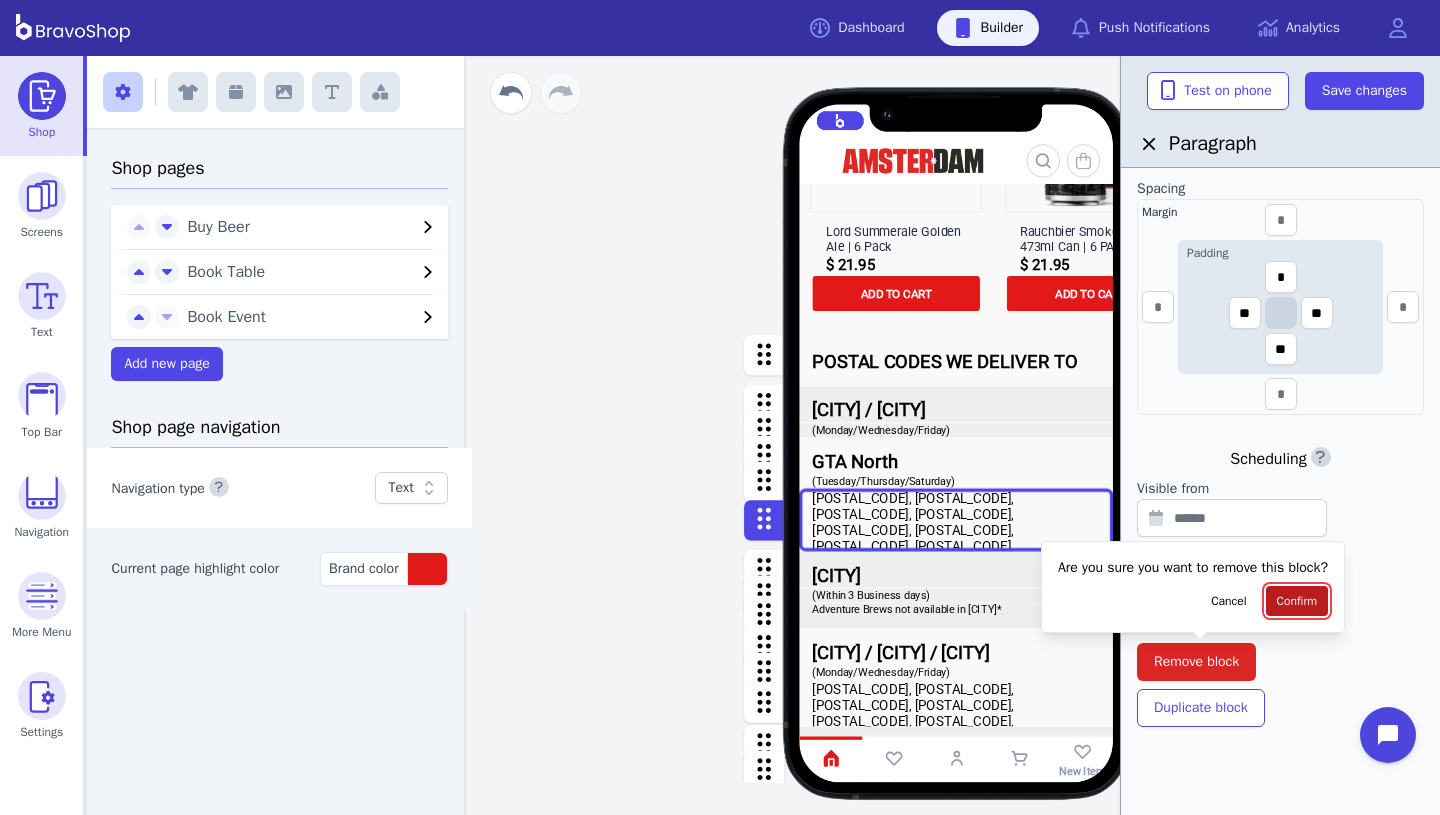 click on "Confirm" at bounding box center (1297, 601) 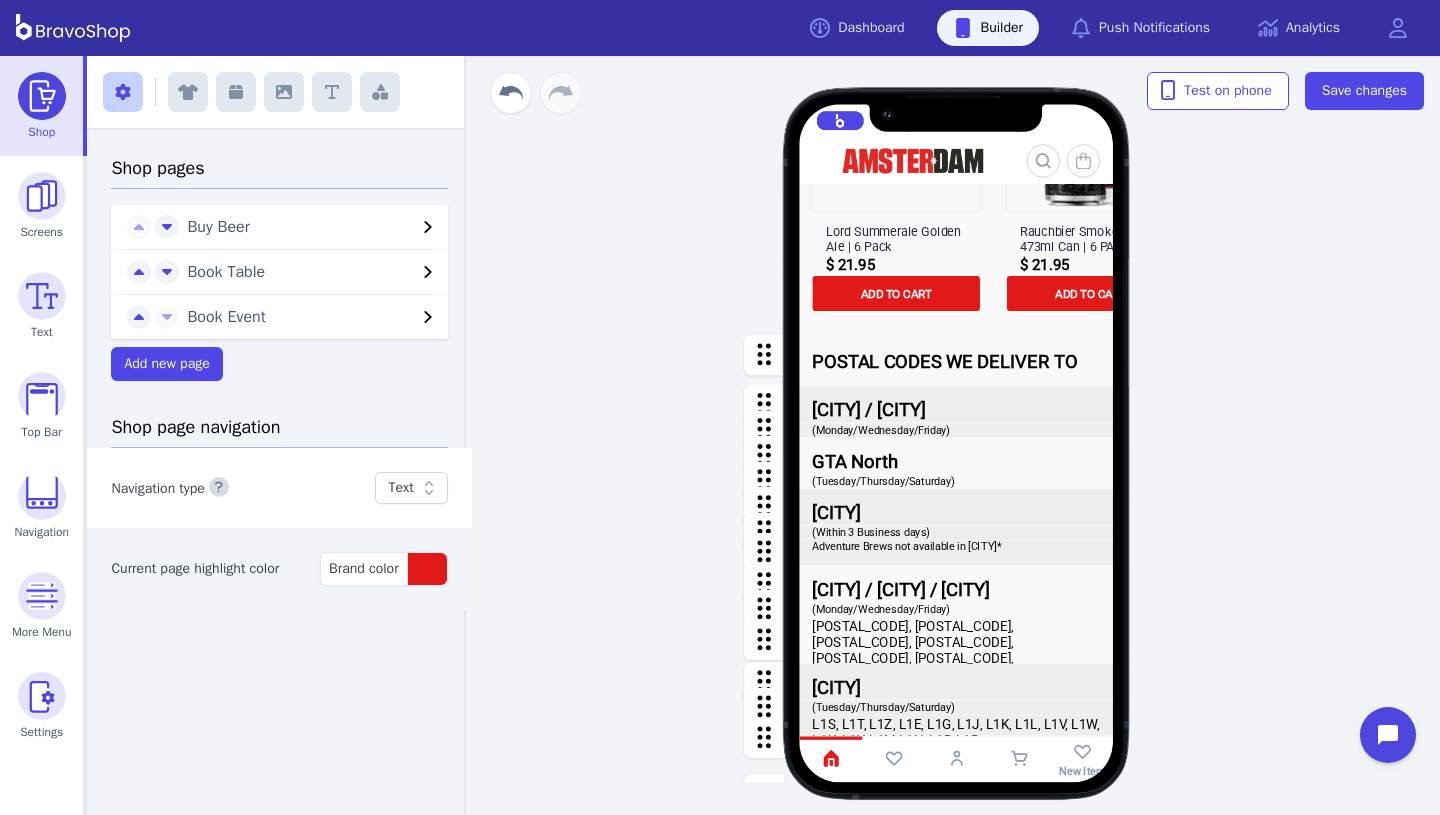 click at bounding box center (957, 481) 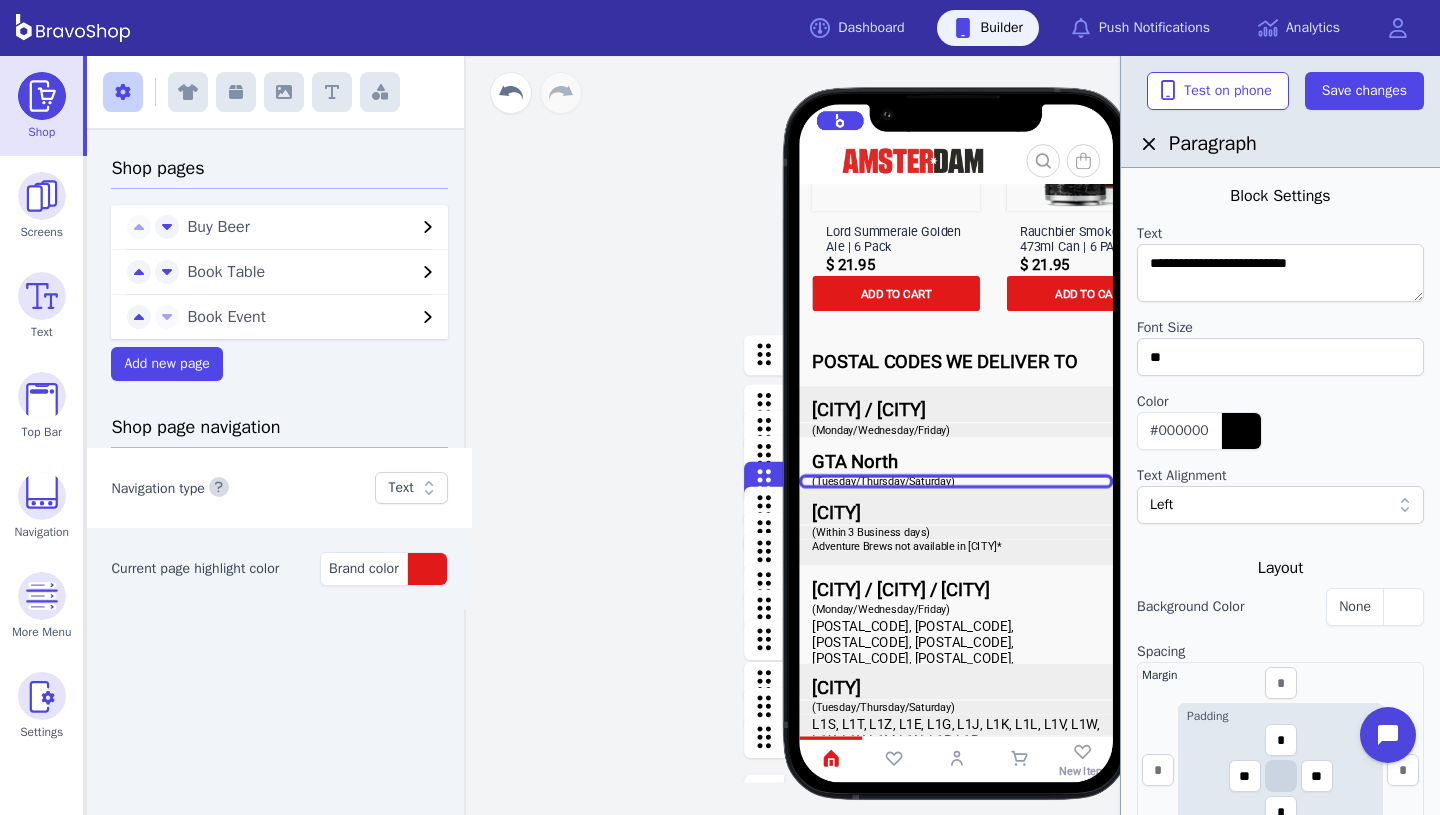 scroll, scrollTop: 463, scrollLeft: 0, axis: vertical 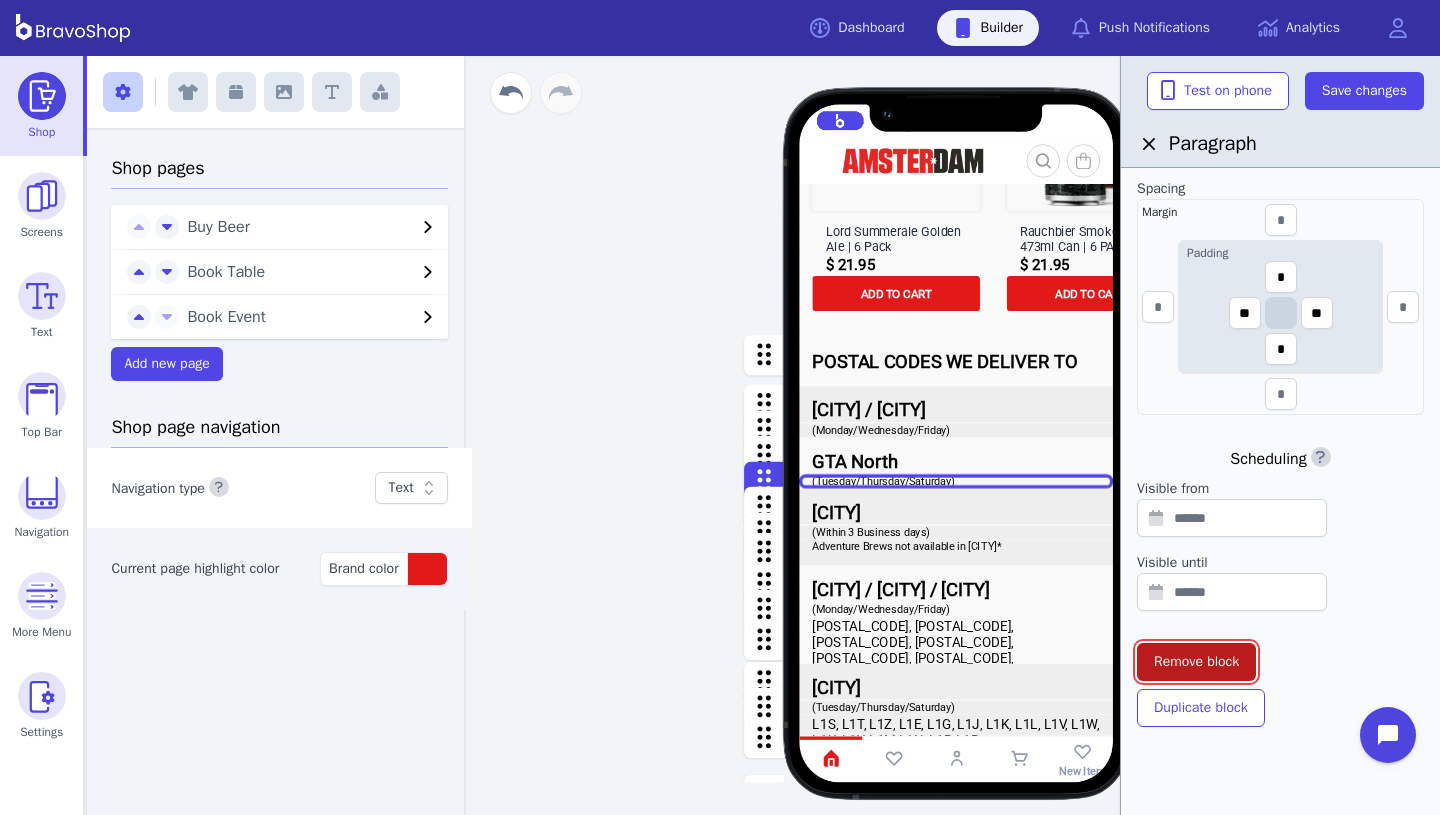 click on "Remove block" at bounding box center [1196, 662] 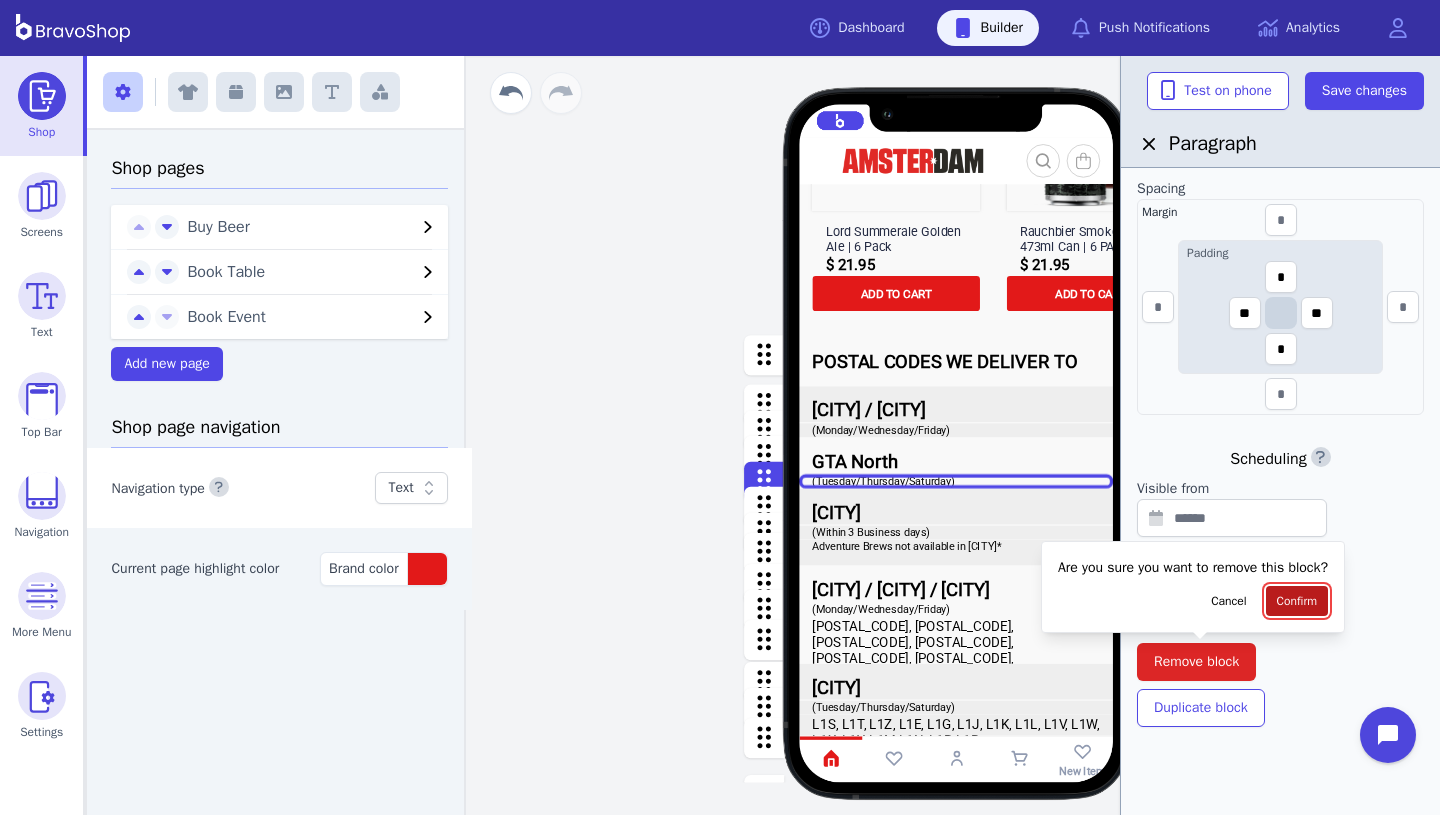 click on "Confirm" at bounding box center (1297, 601) 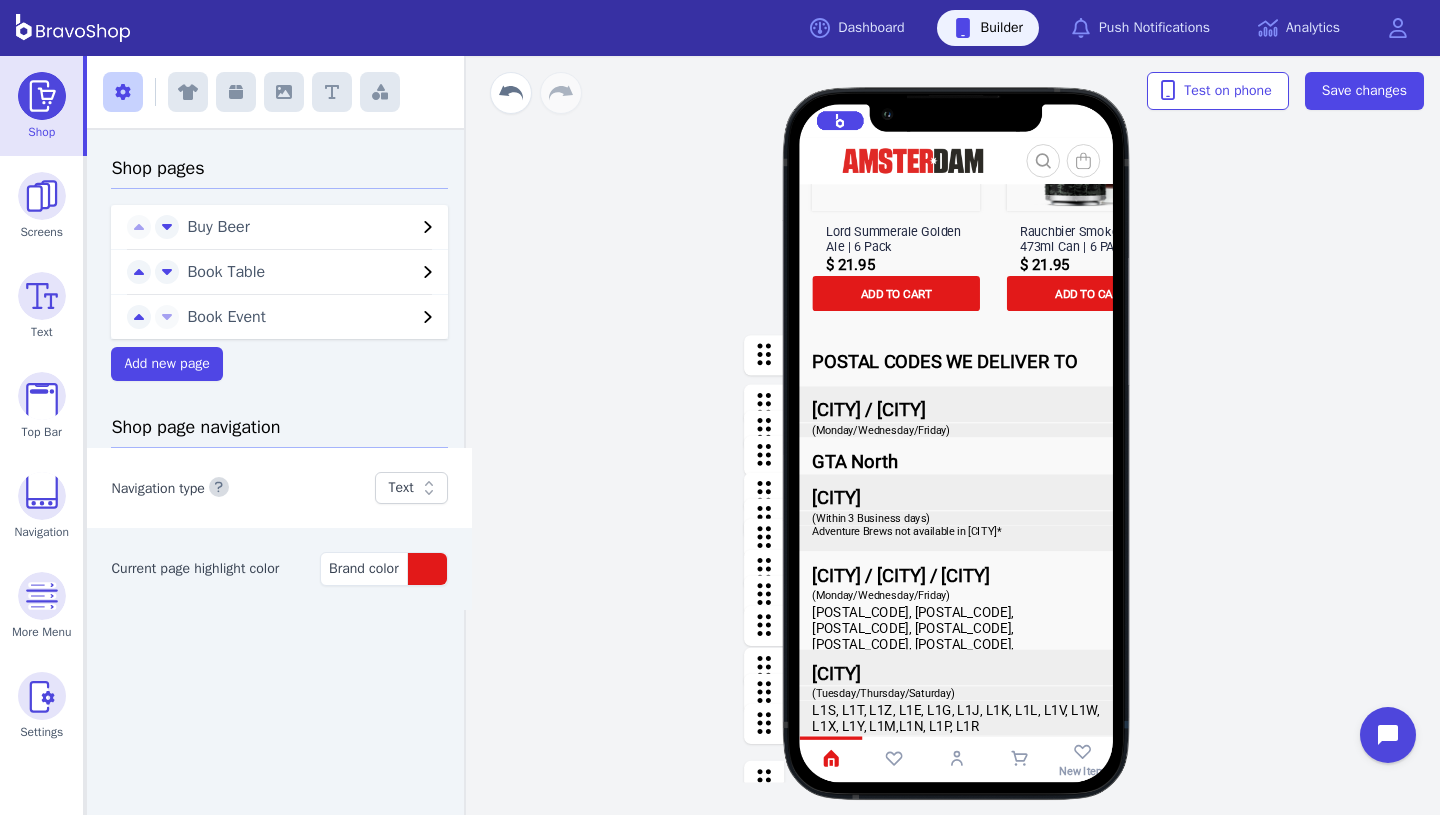click at bounding box center [957, 430] 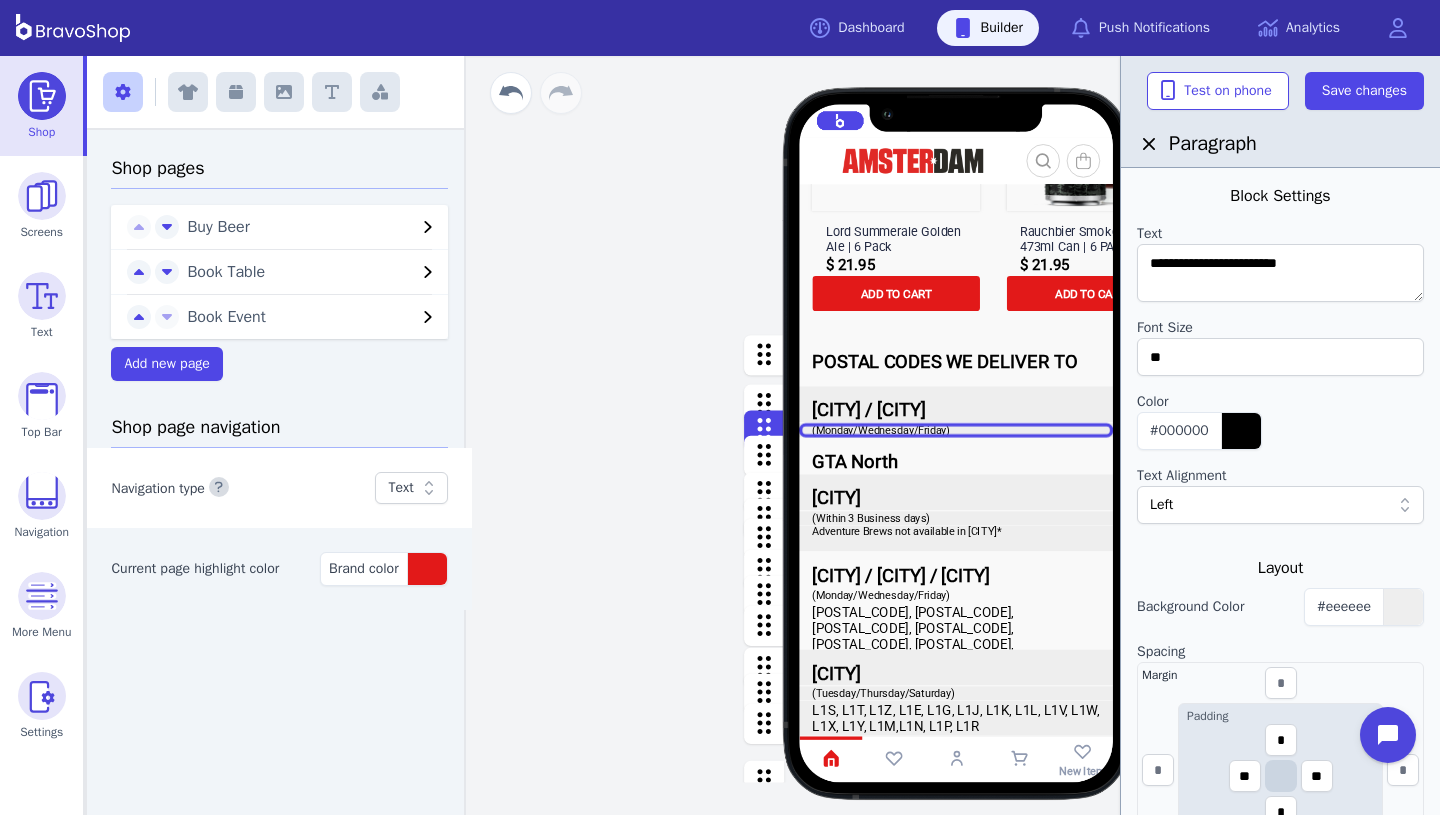 scroll, scrollTop: 463, scrollLeft: 0, axis: vertical 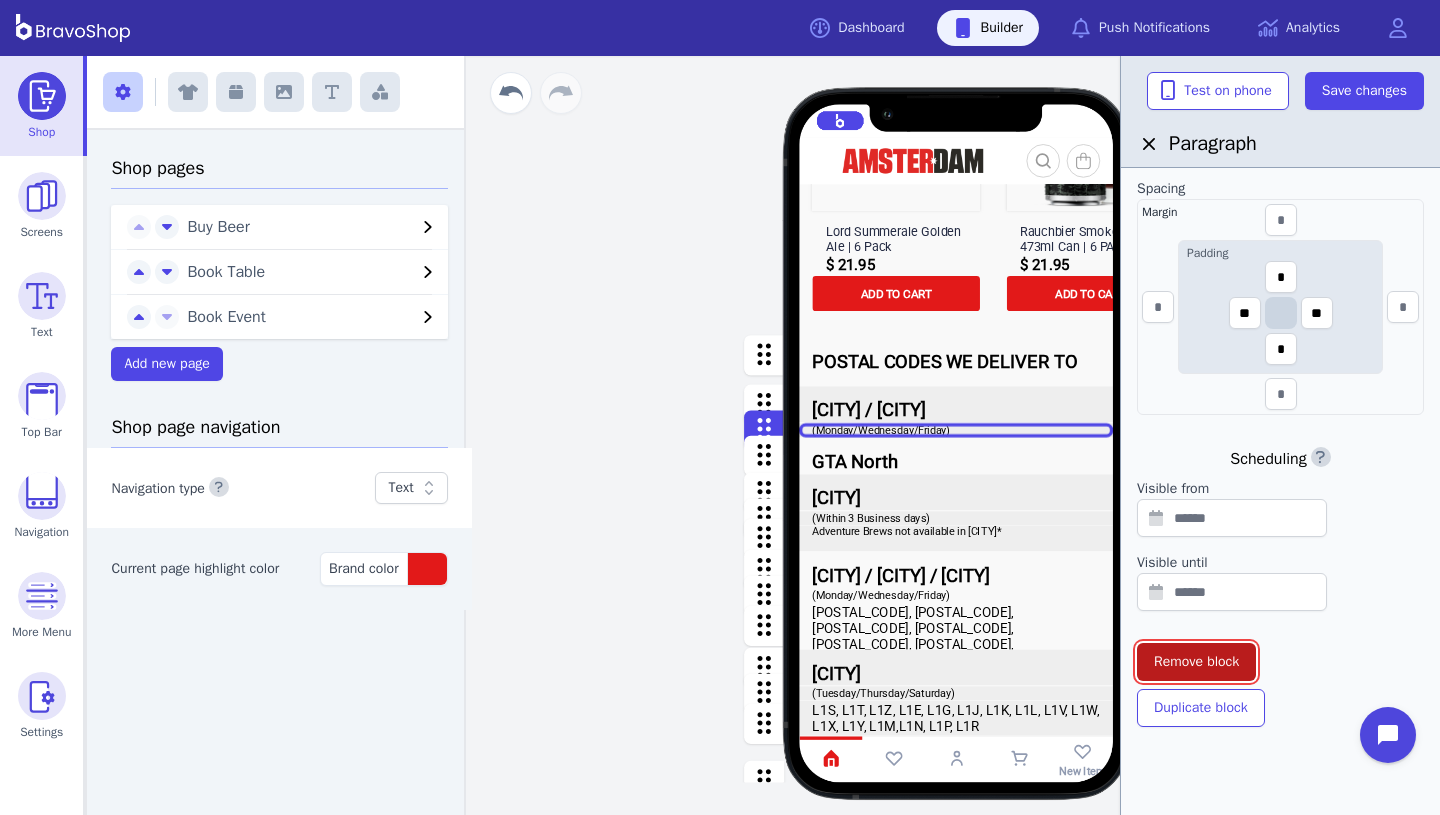 click on "Remove block" at bounding box center (1196, 662) 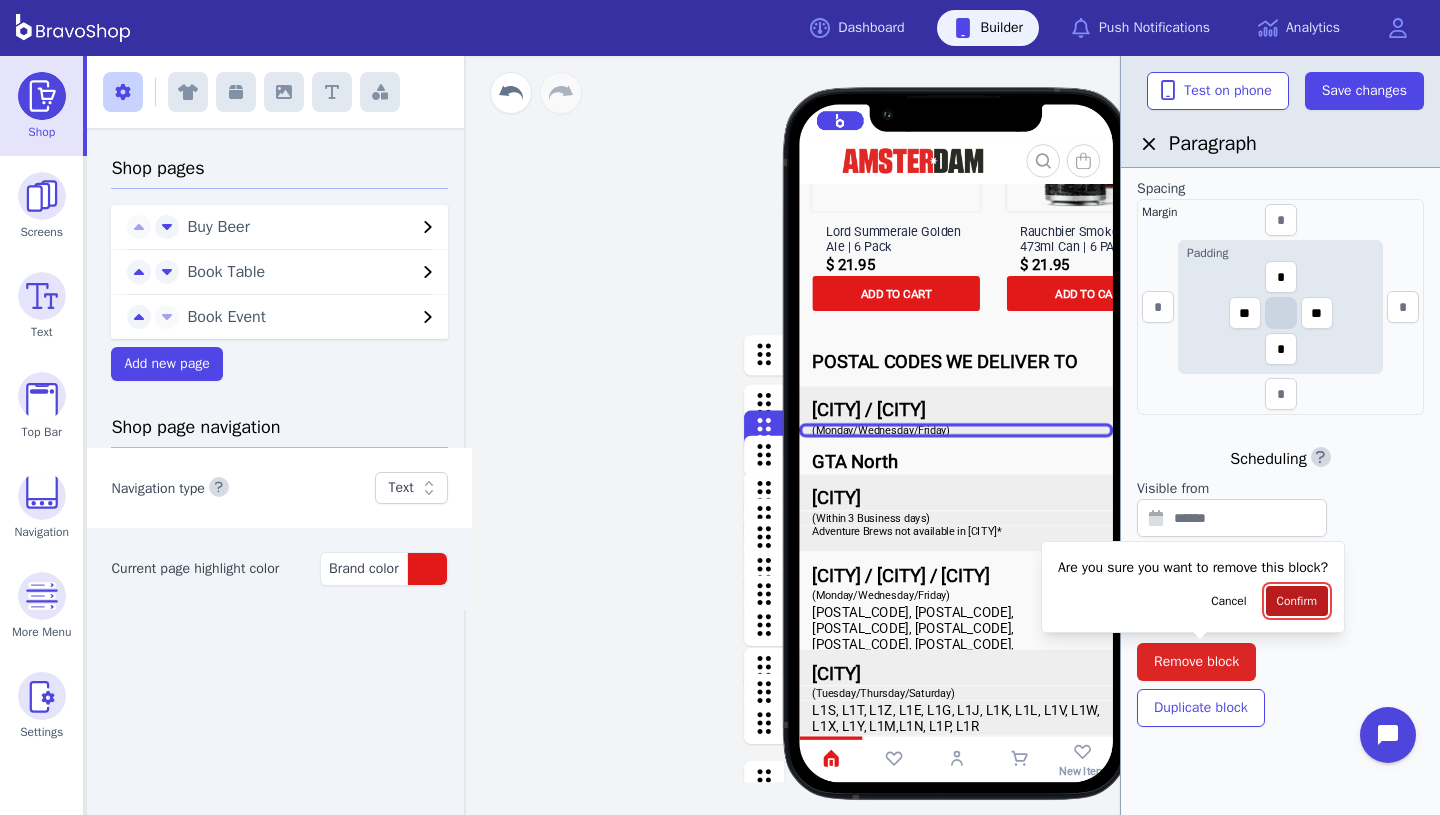 click on "Confirm" at bounding box center [1297, 601] 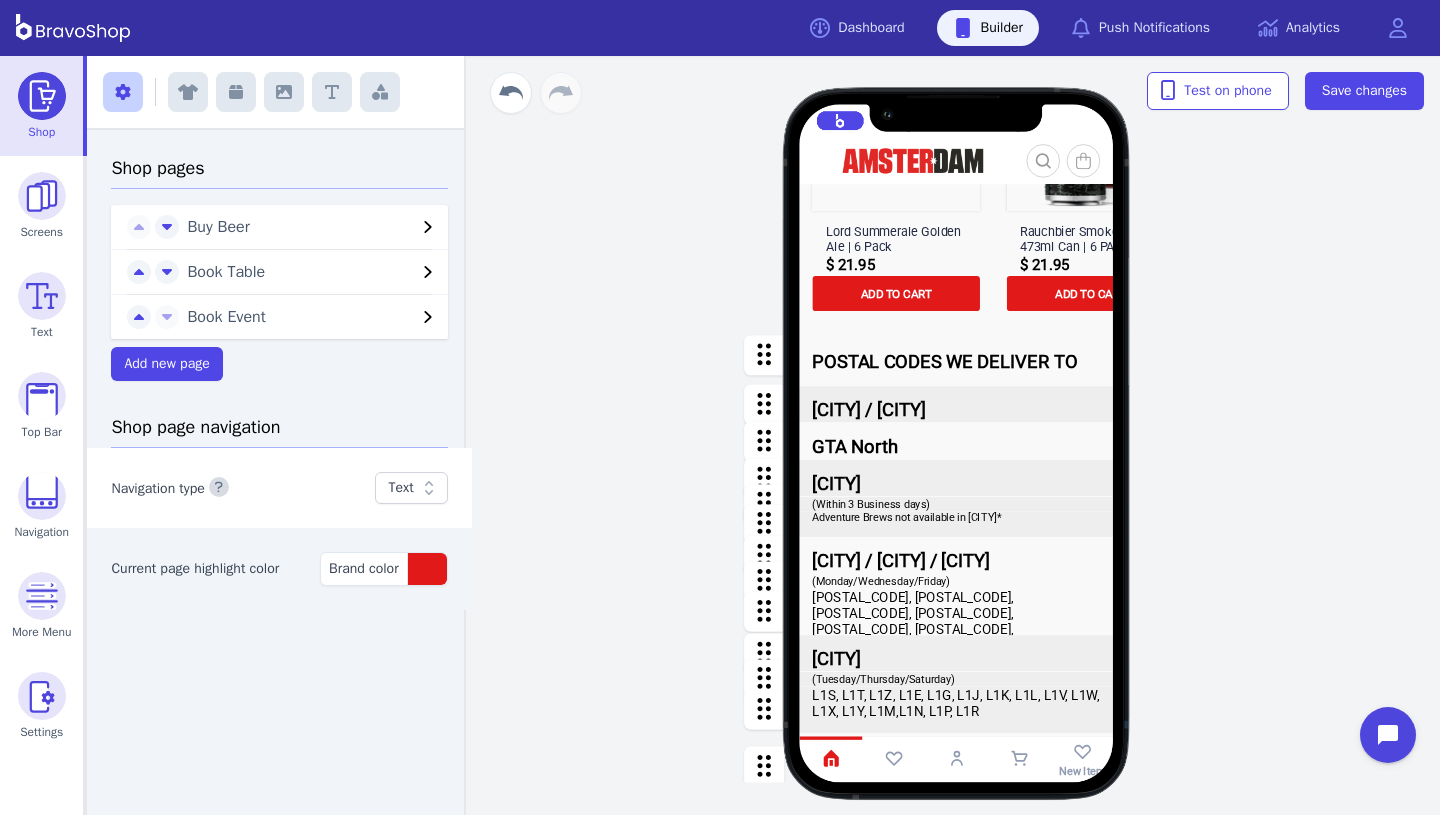 click at bounding box center (957, 555) 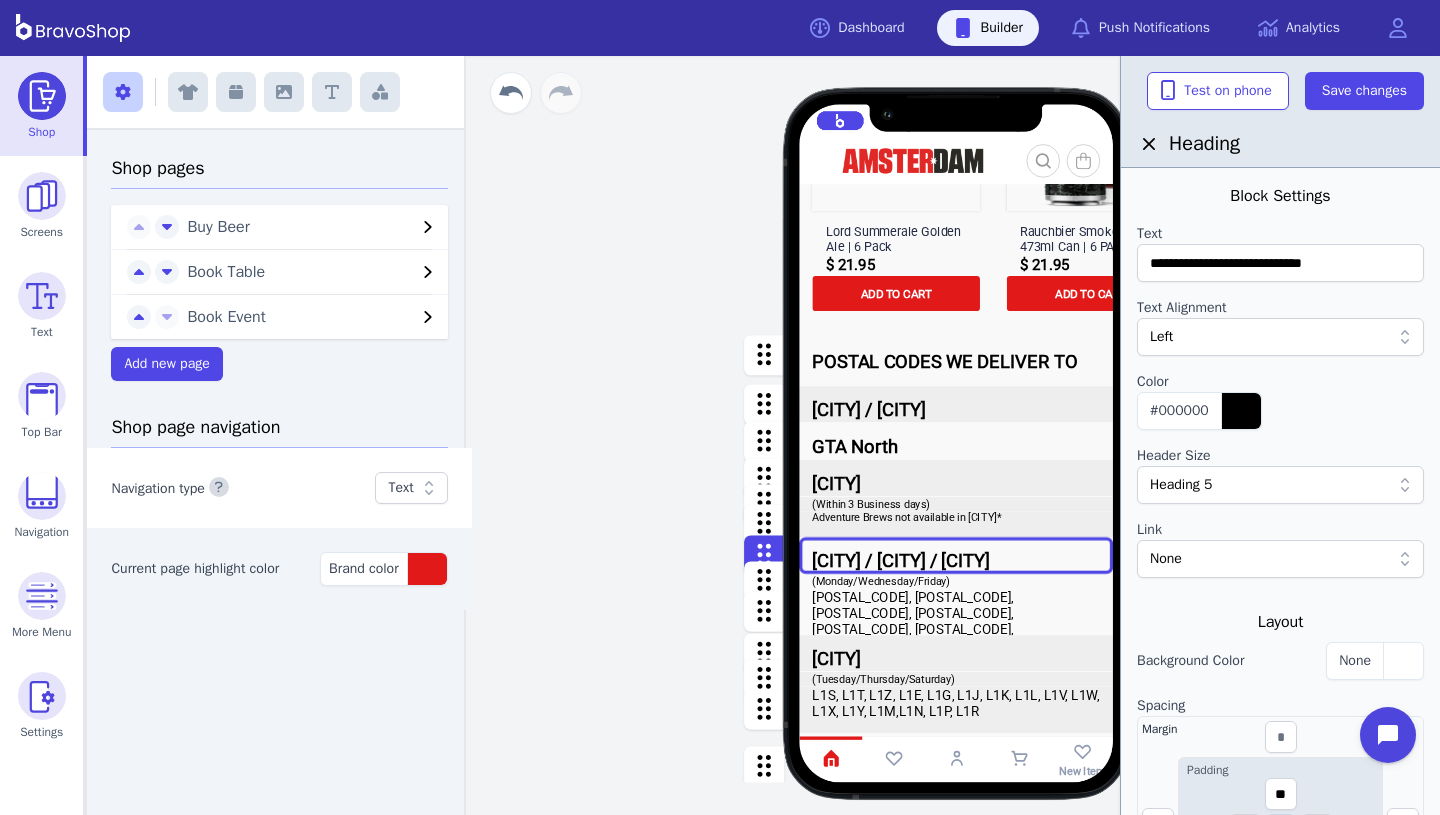 scroll, scrollTop: 517, scrollLeft: 0, axis: vertical 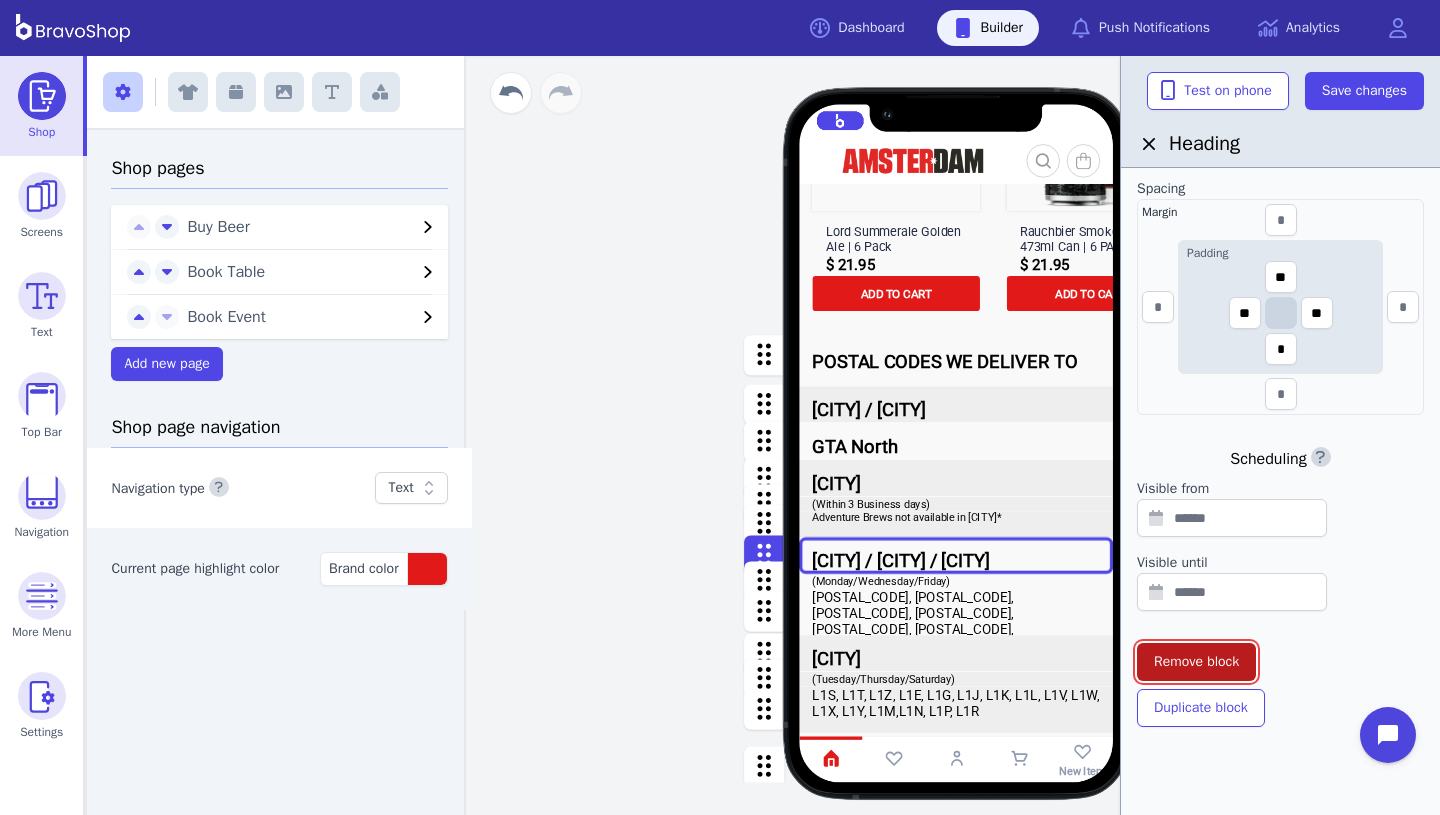 click on "Remove block" at bounding box center [1196, 662] 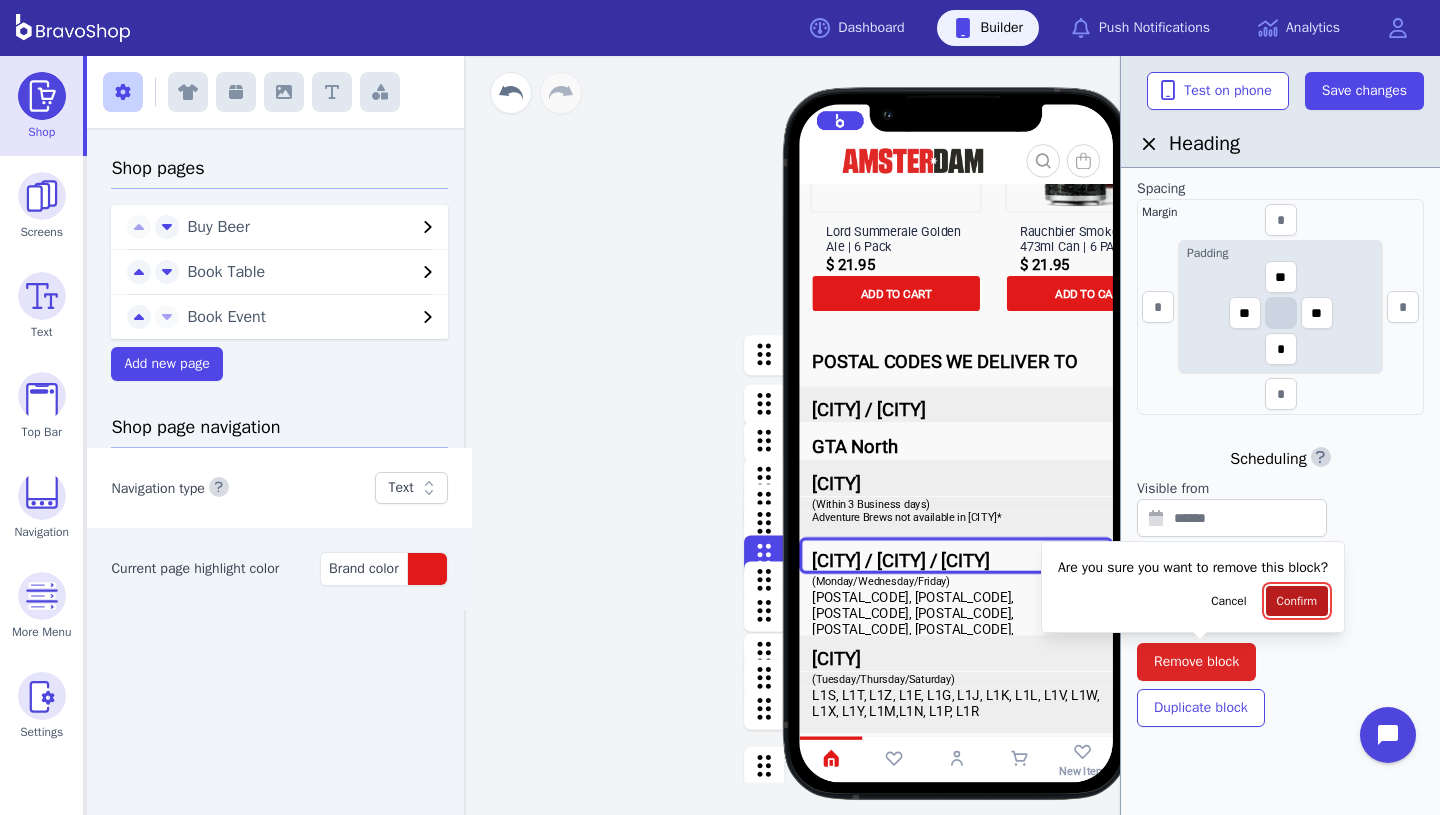 click on "Confirm" at bounding box center [1297, 601] 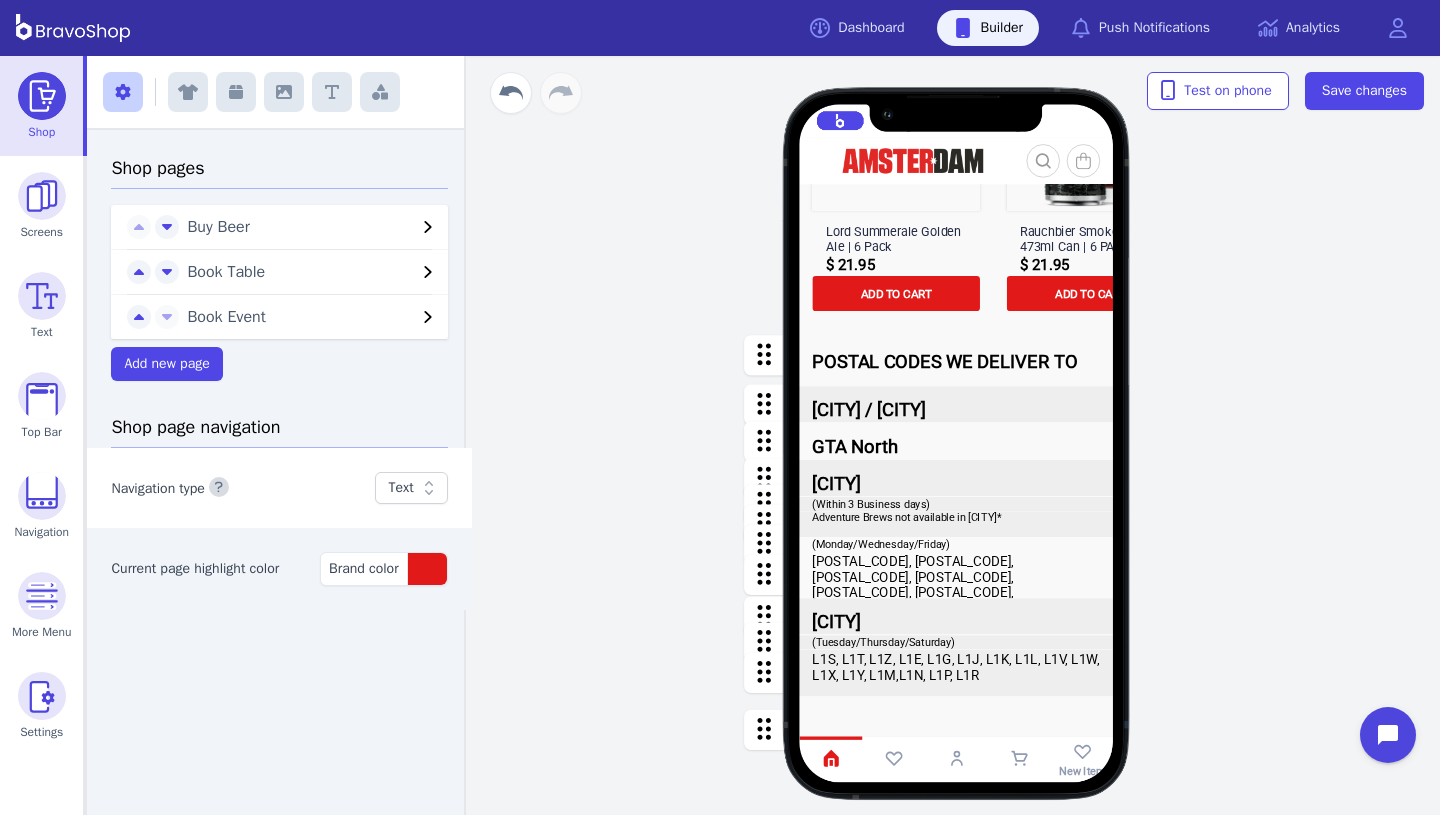 click at bounding box center (957, 478) 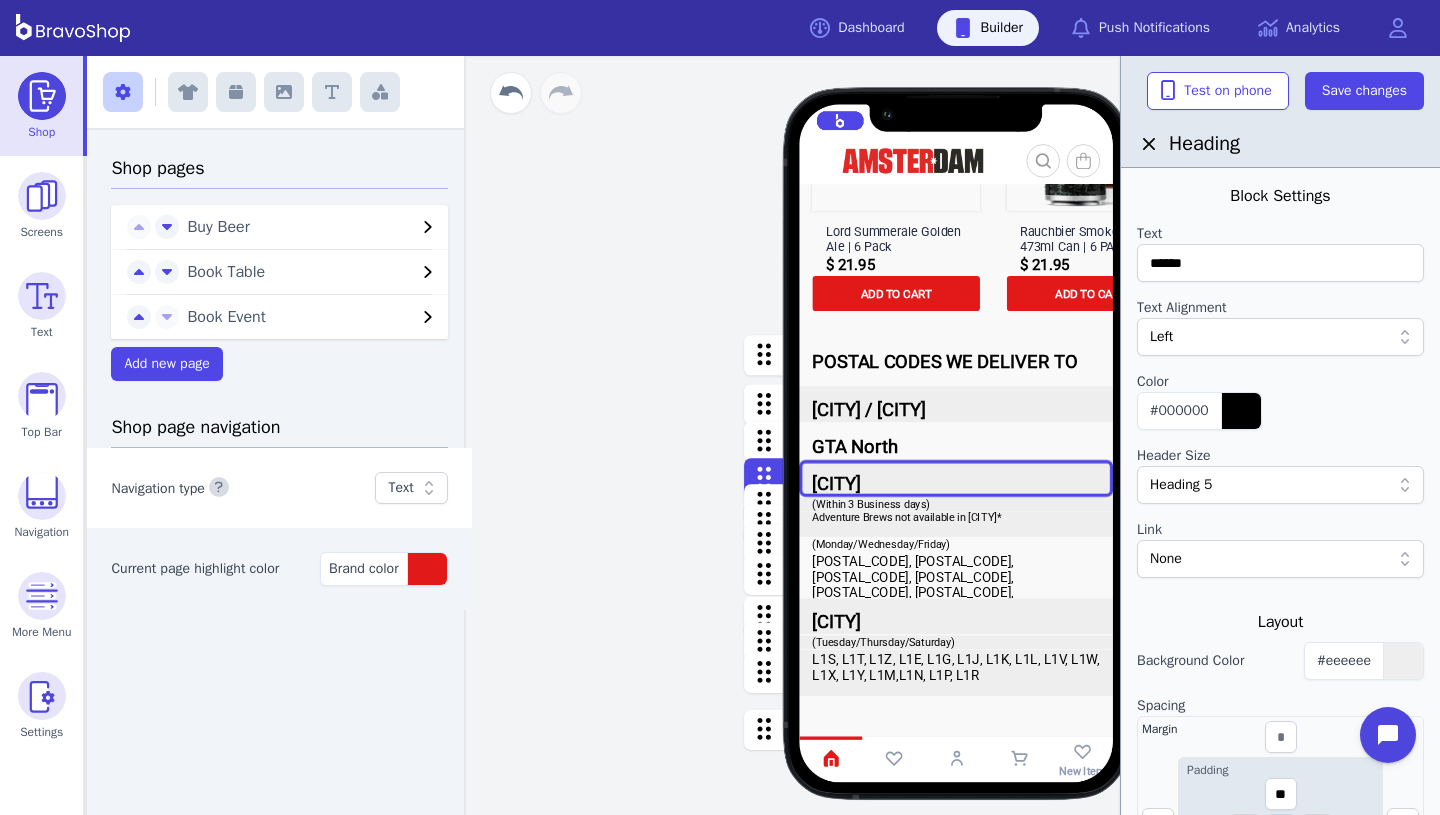 scroll, scrollTop: 517, scrollLeft: 0, axis: vertical 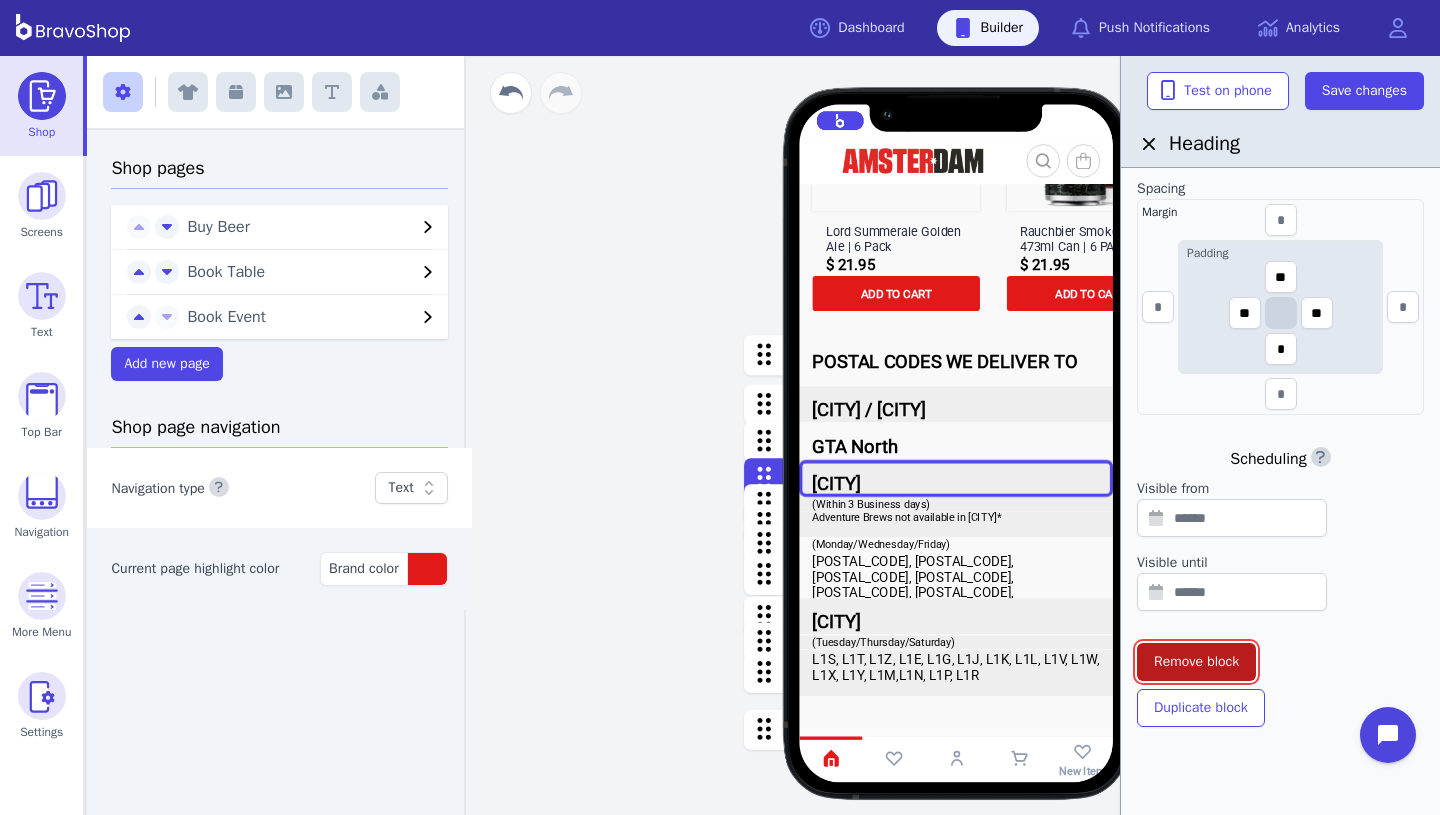 click on "Remove block" at bounding box center (1196, 662) 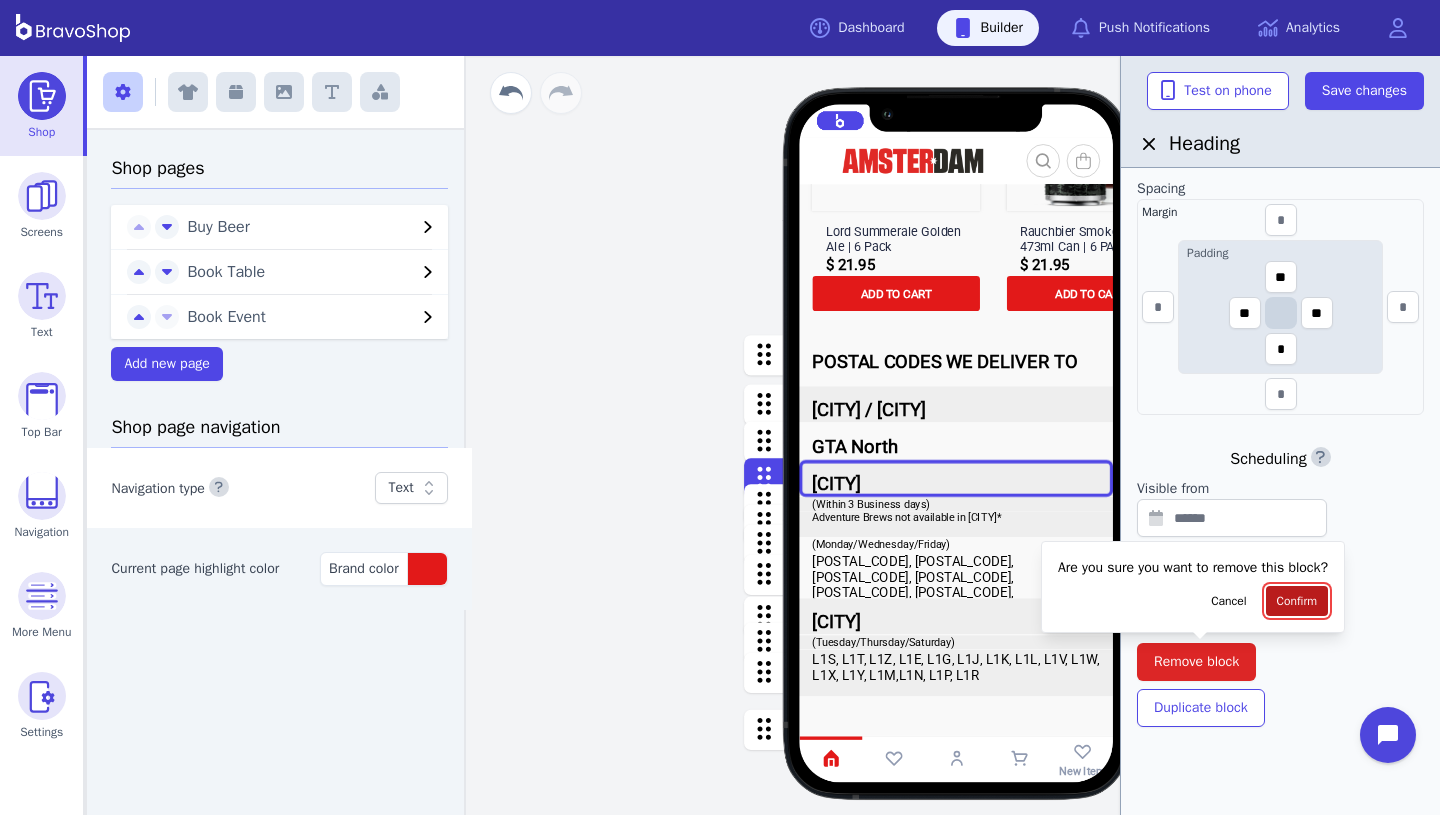 click on "Confirm" at bounding box center [1297, 601] 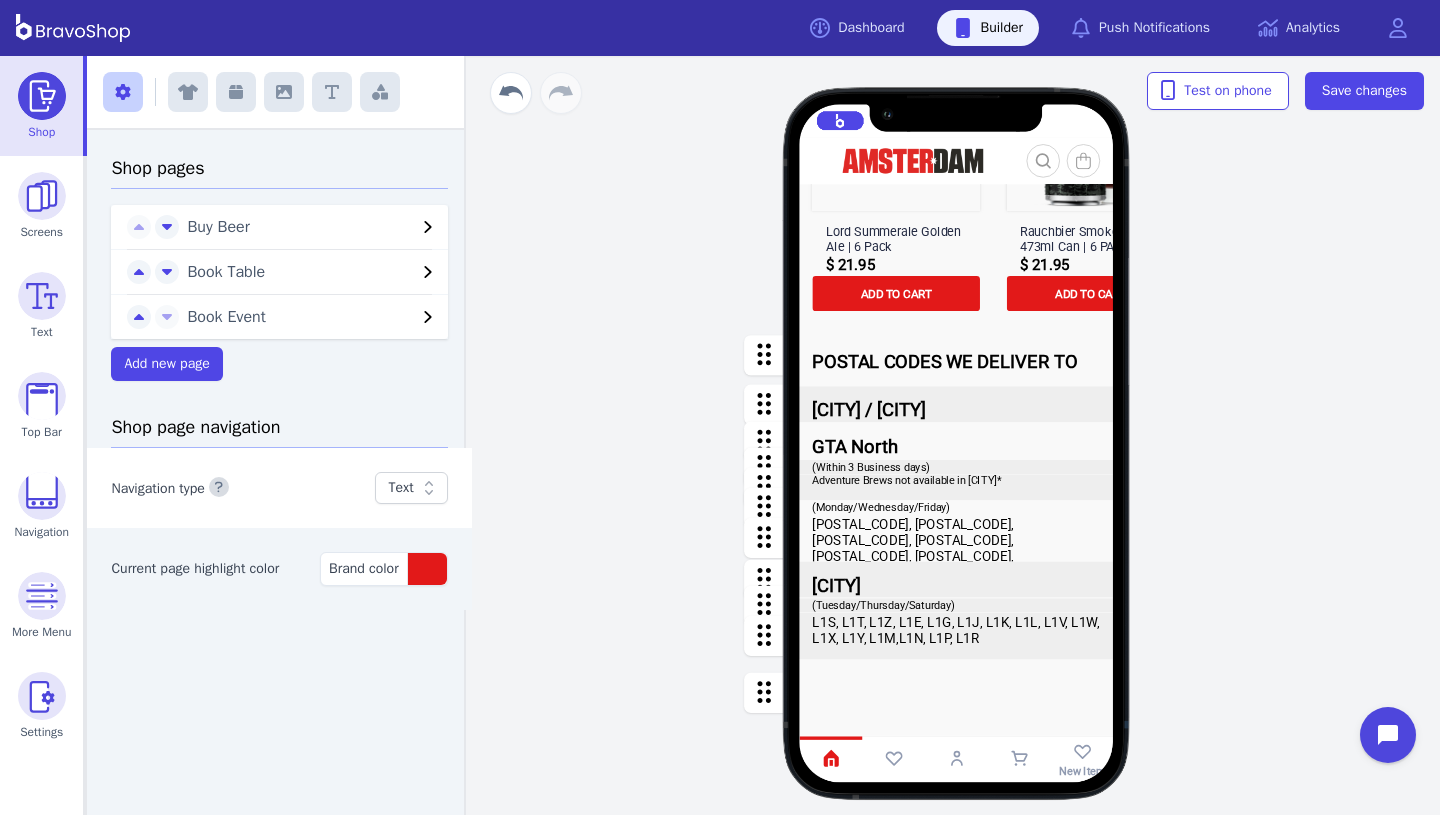 click at bounding box center [957, 507] 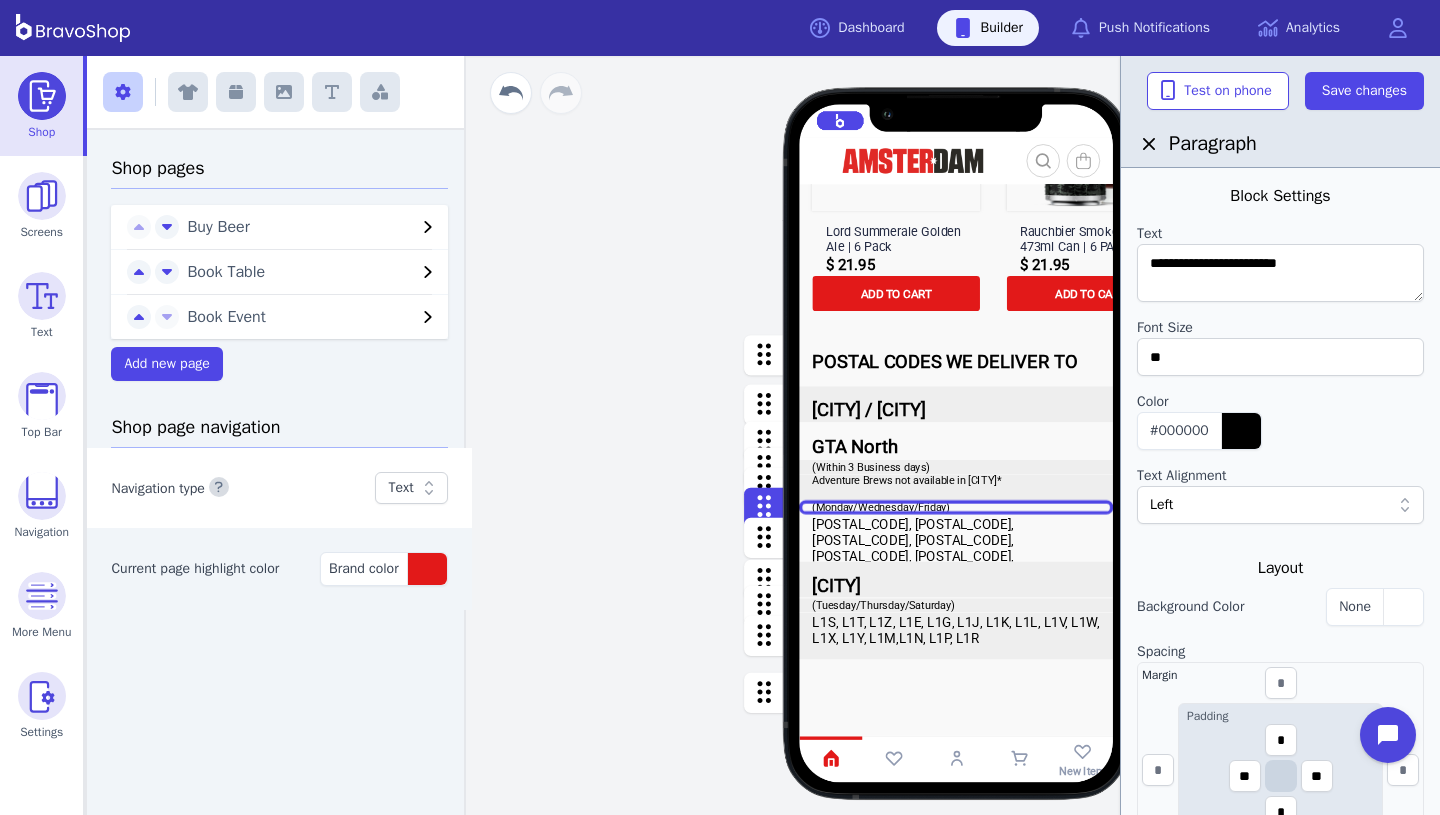 scroll, scrollTop: 463, scrollLeft: 0, axis: vertical 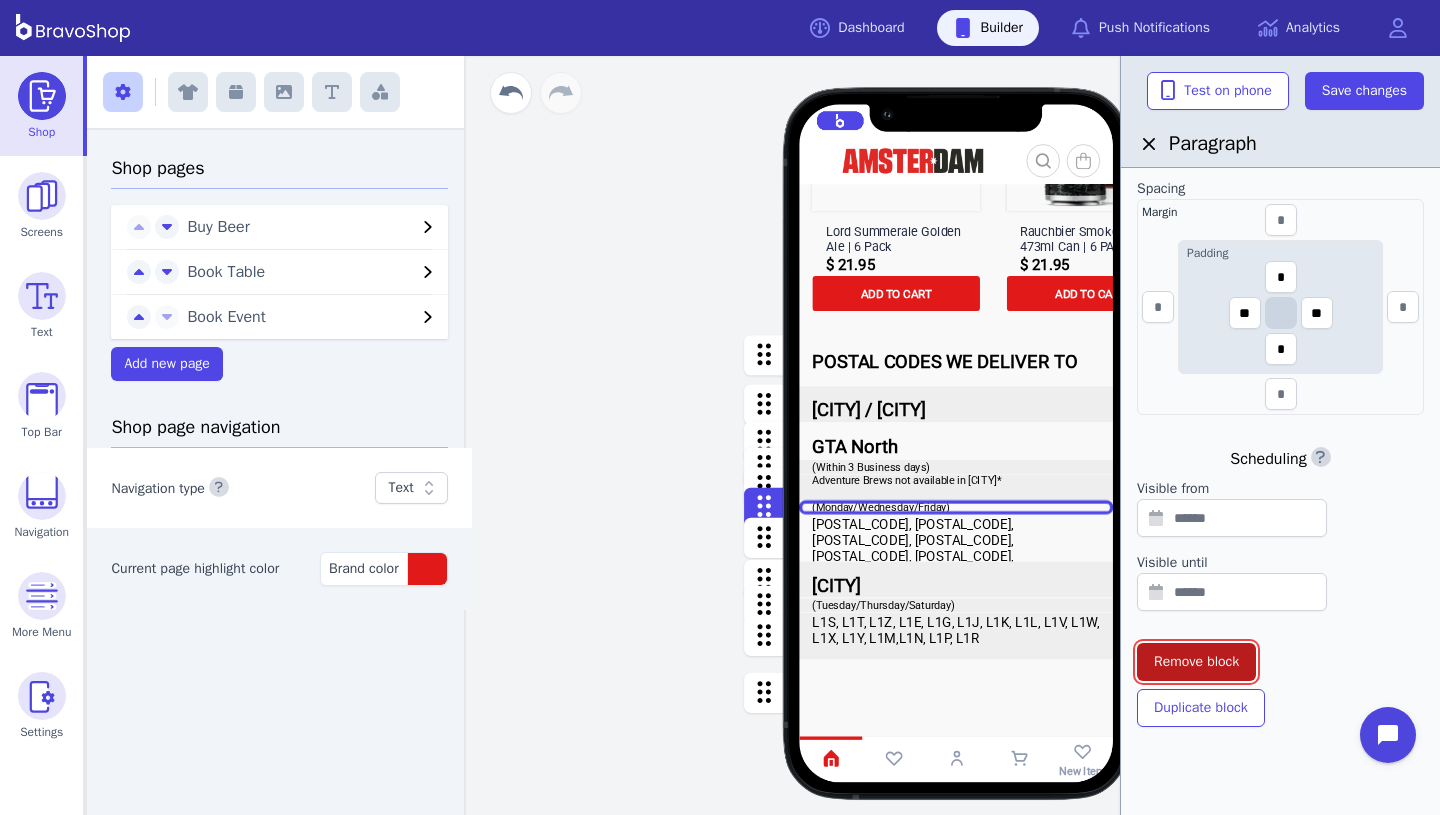 click on "Remove block" at bounding box center (1196, 662) 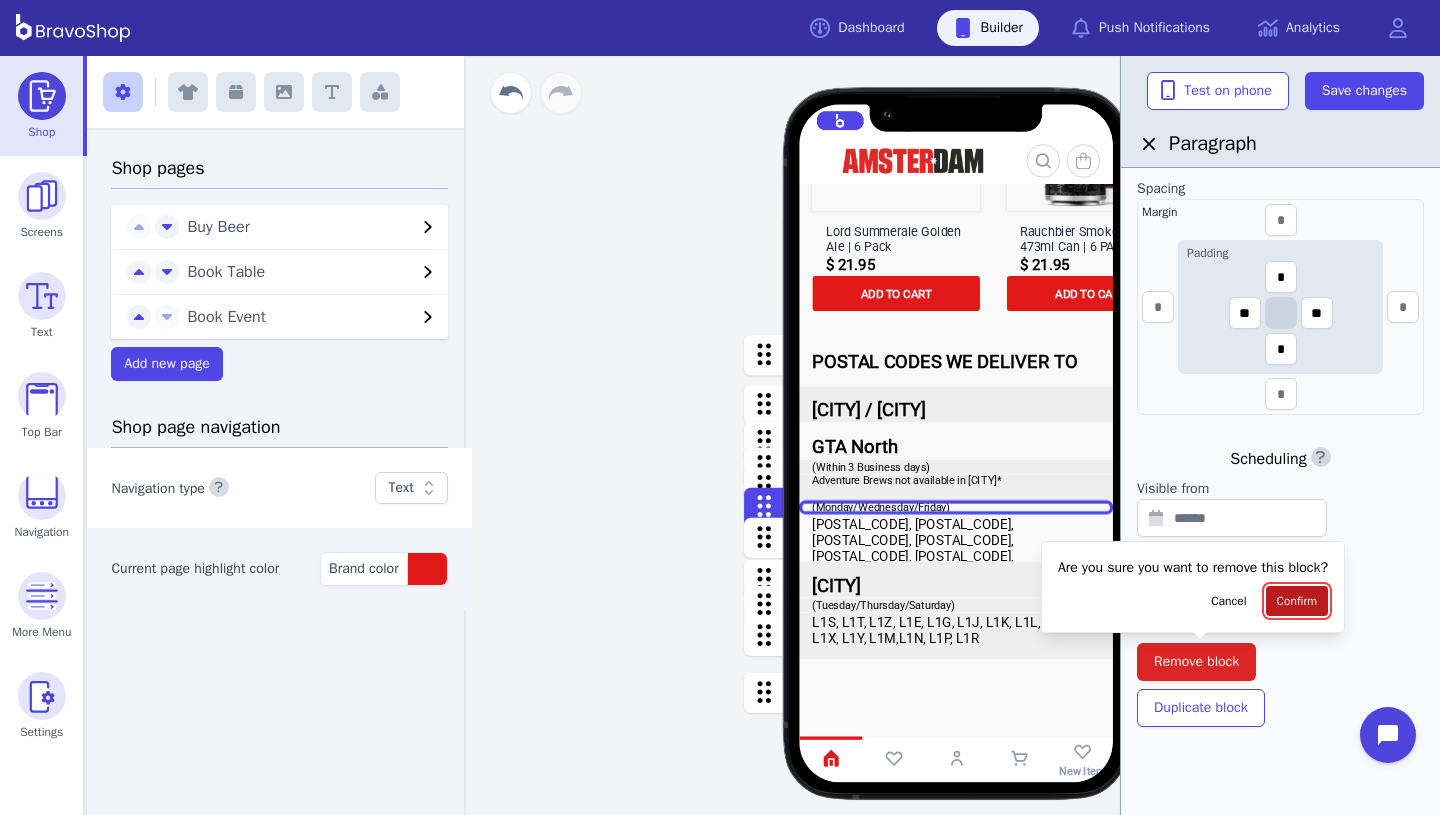 click on "Confirm" at bounding box center [1297, 601] 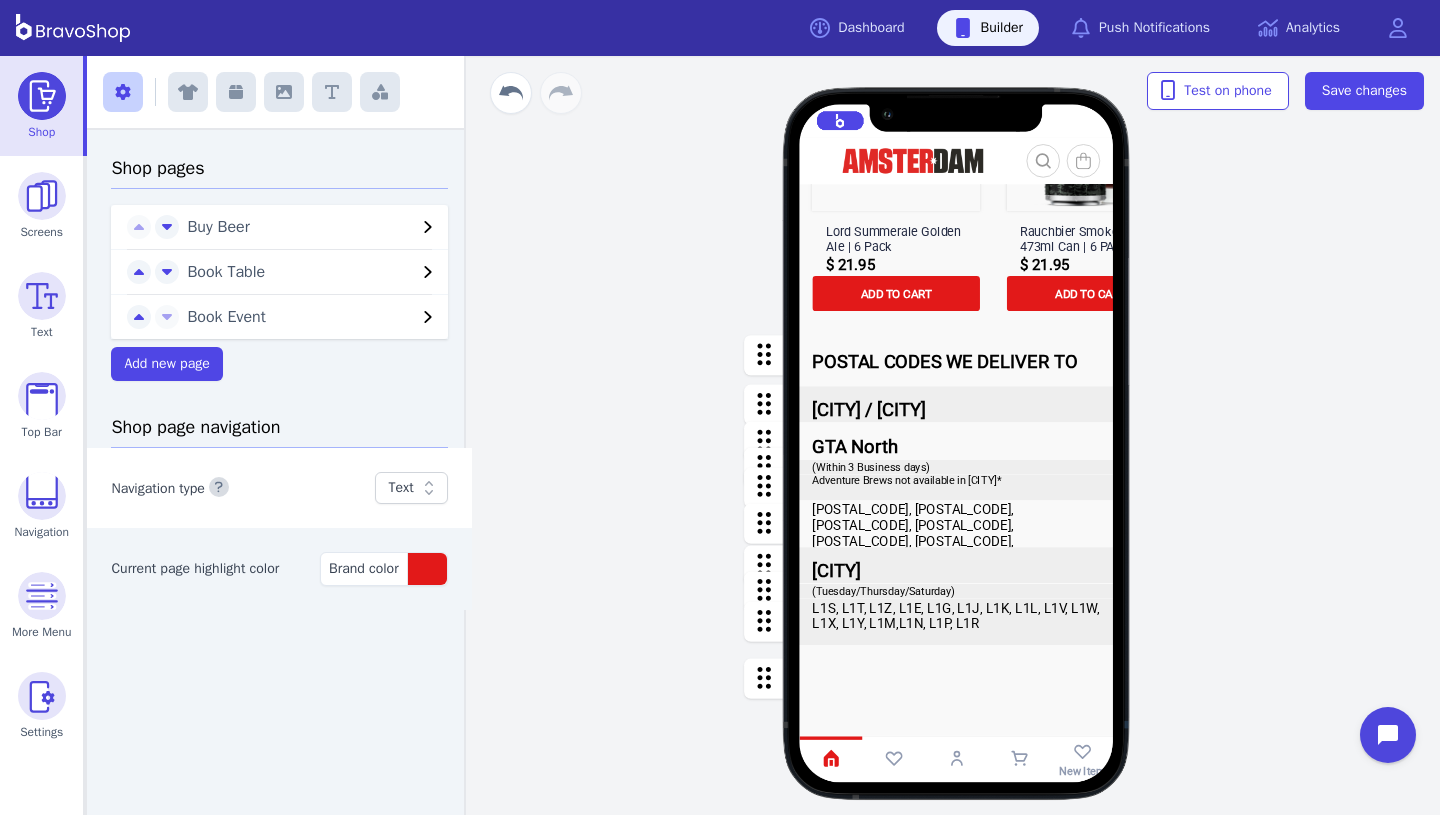 click at bounding box center [957, 621] 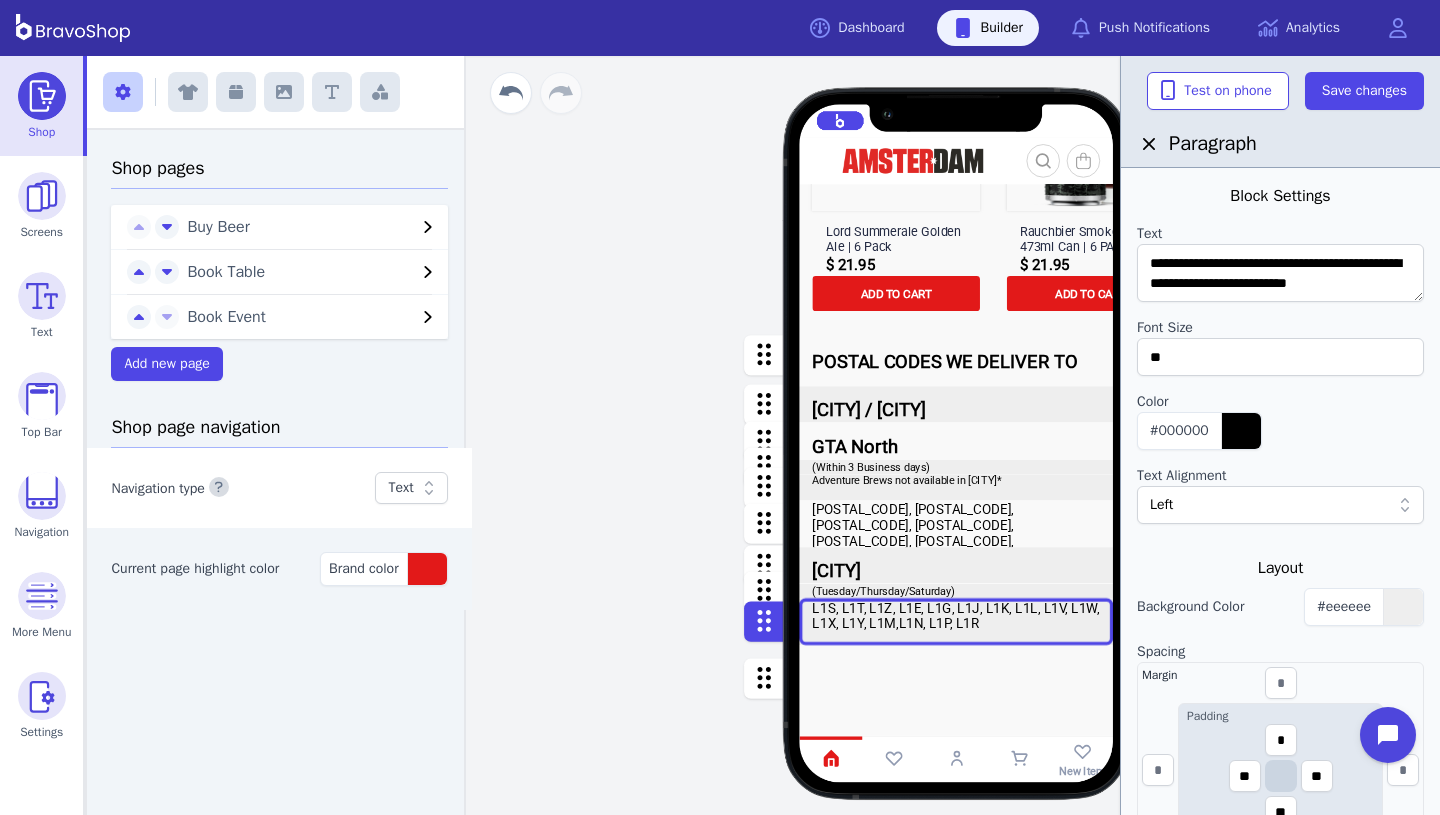 scroll, scrollTop: 463, scrollLeft: 0, axis: vertical 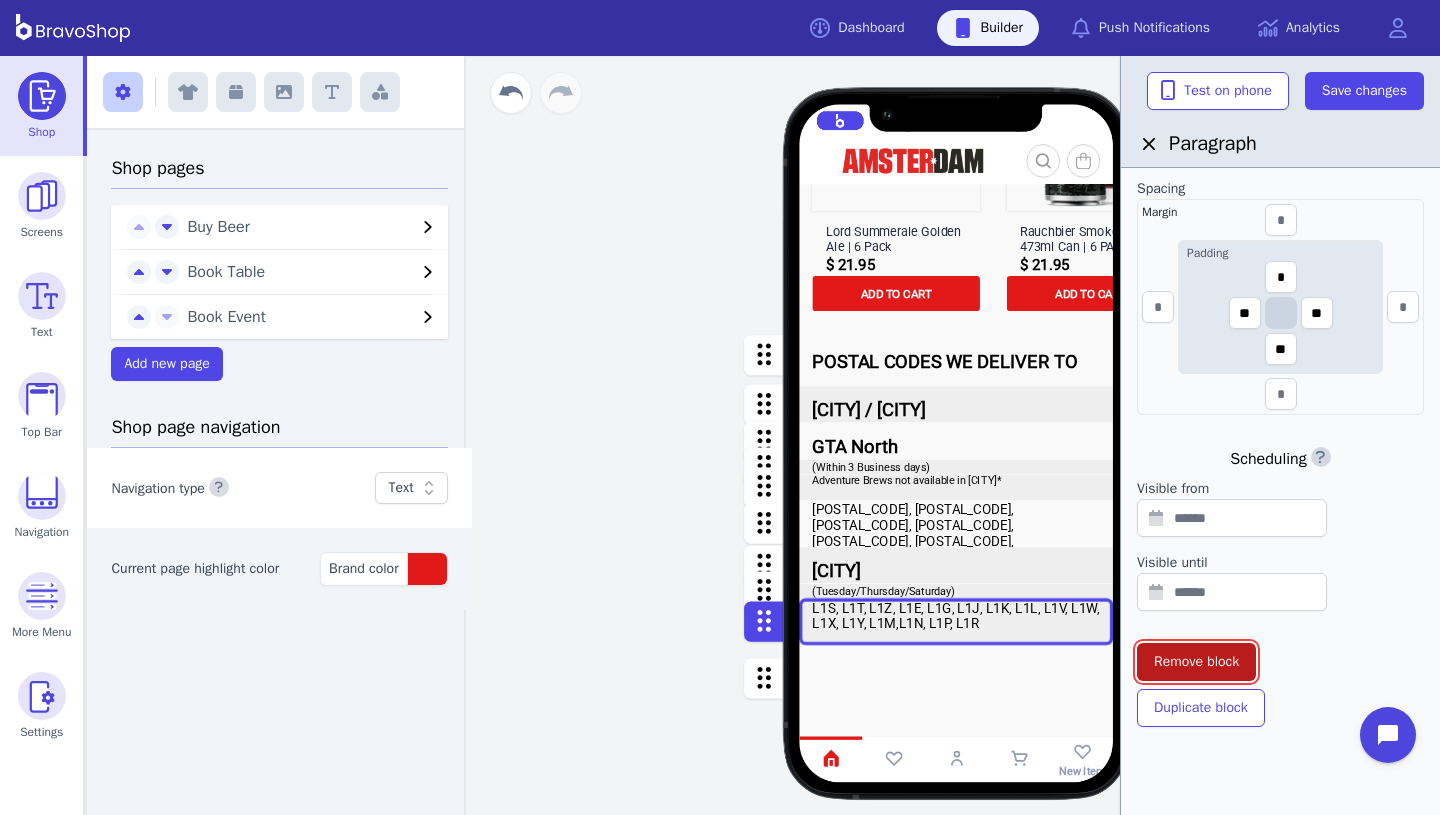 click on "Remove block" at bounding box center (1196, 662) 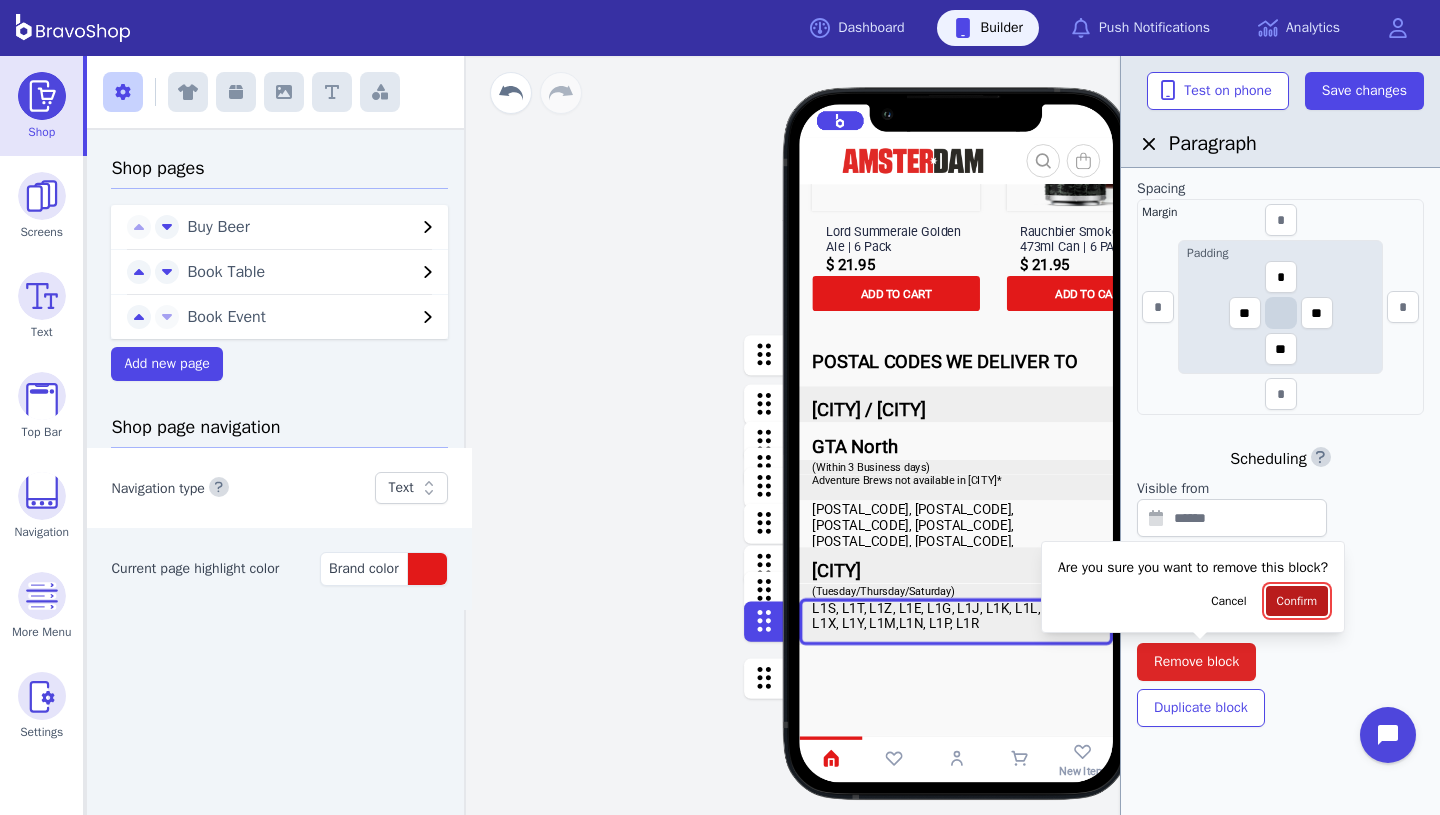 click on "Confirm" at bounding box center [1297, 601] 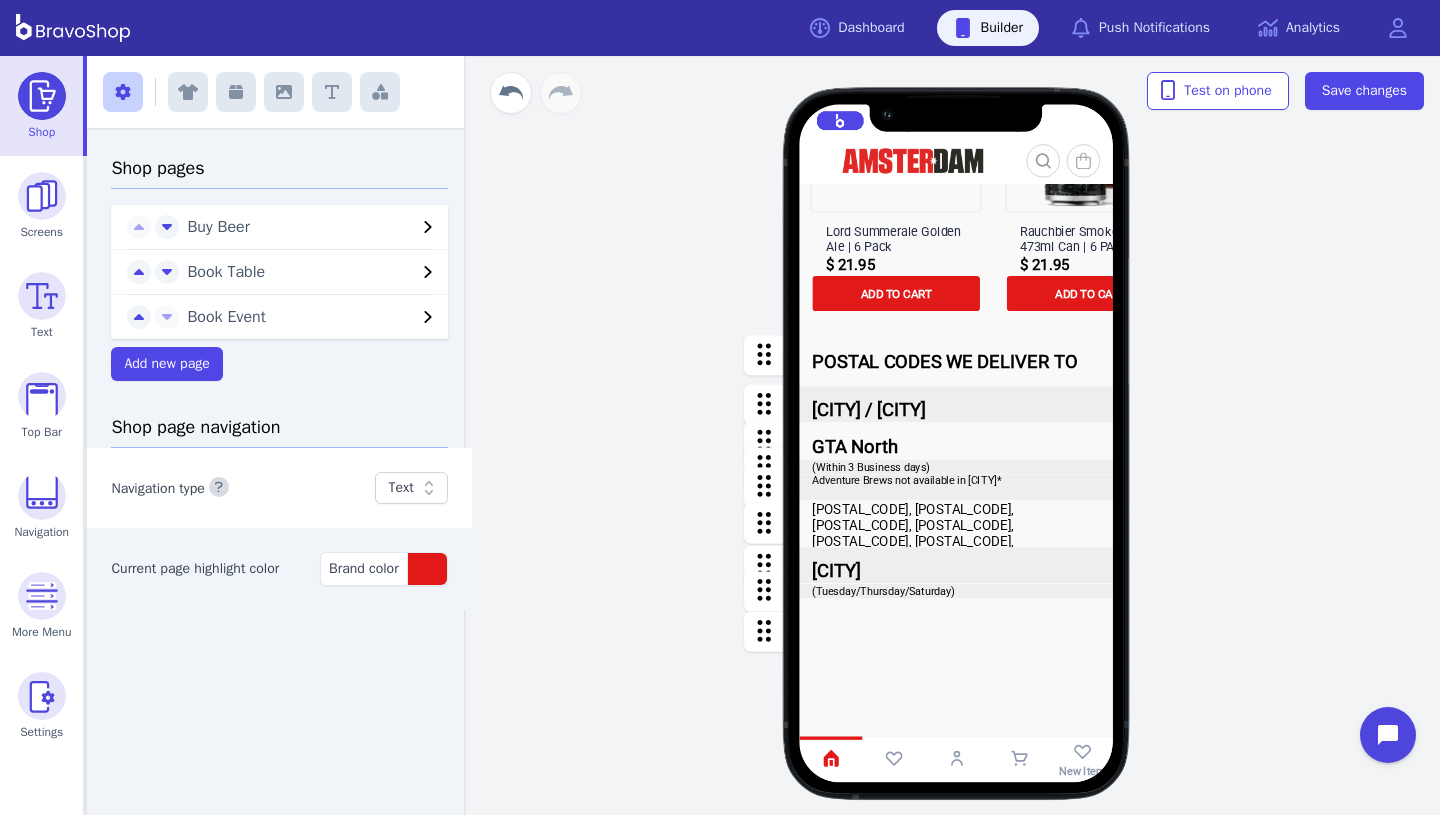 click at bounding box center (957, 563) 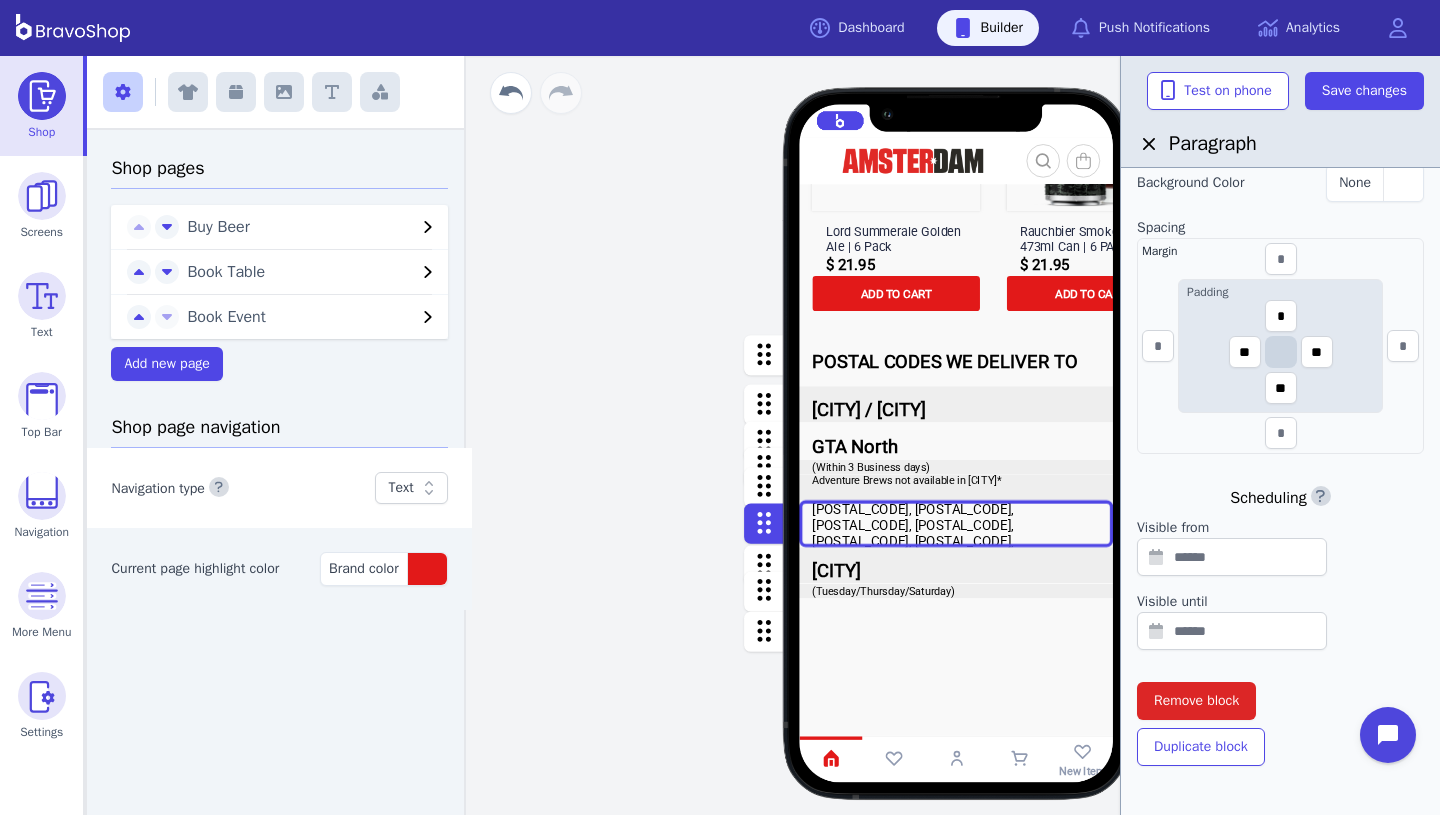 scroll, scrollTop: 463, scrollLeft: 0, axis: vertical 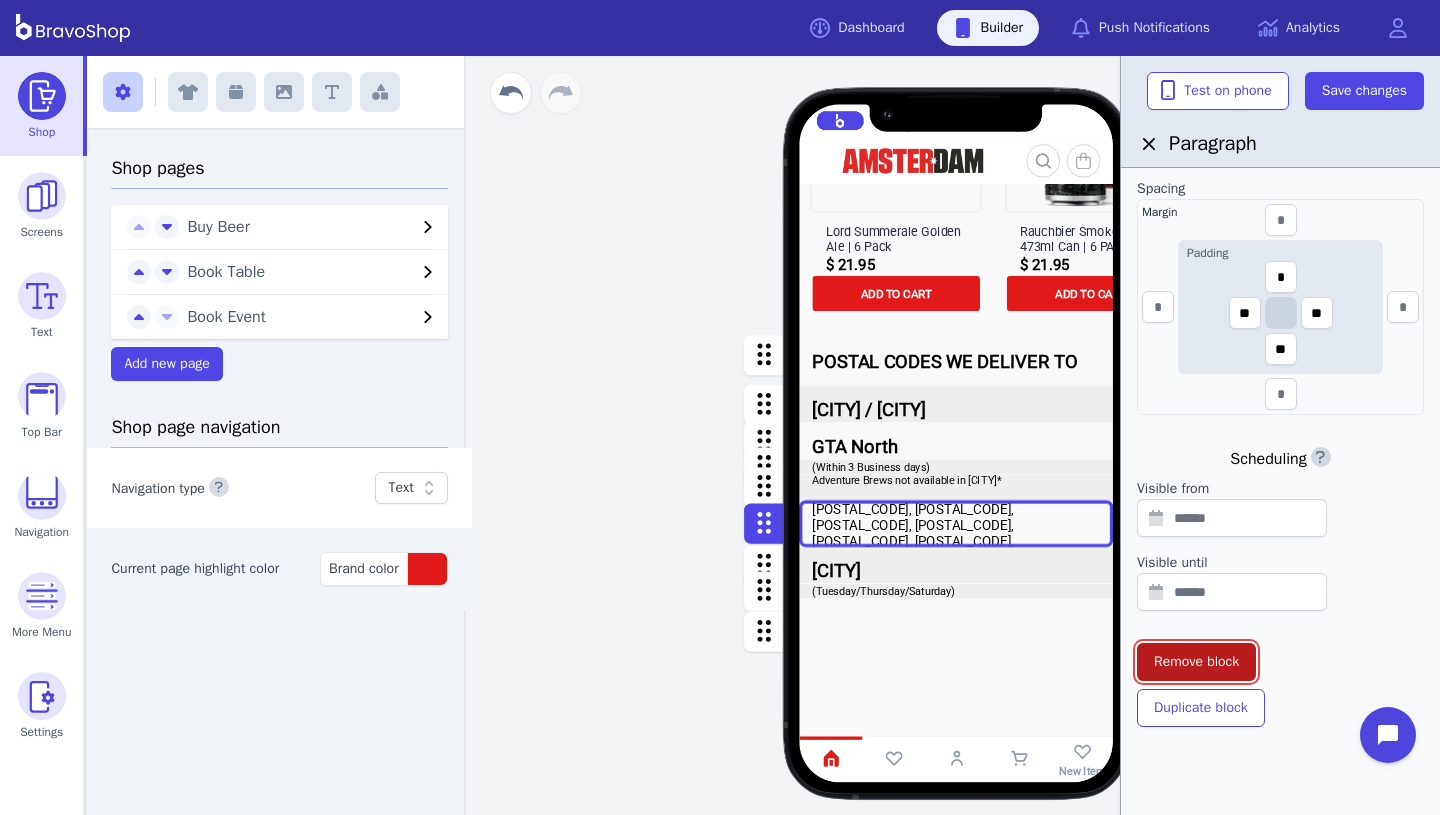 click on "Remove block" at bounding box center [1196, 662] 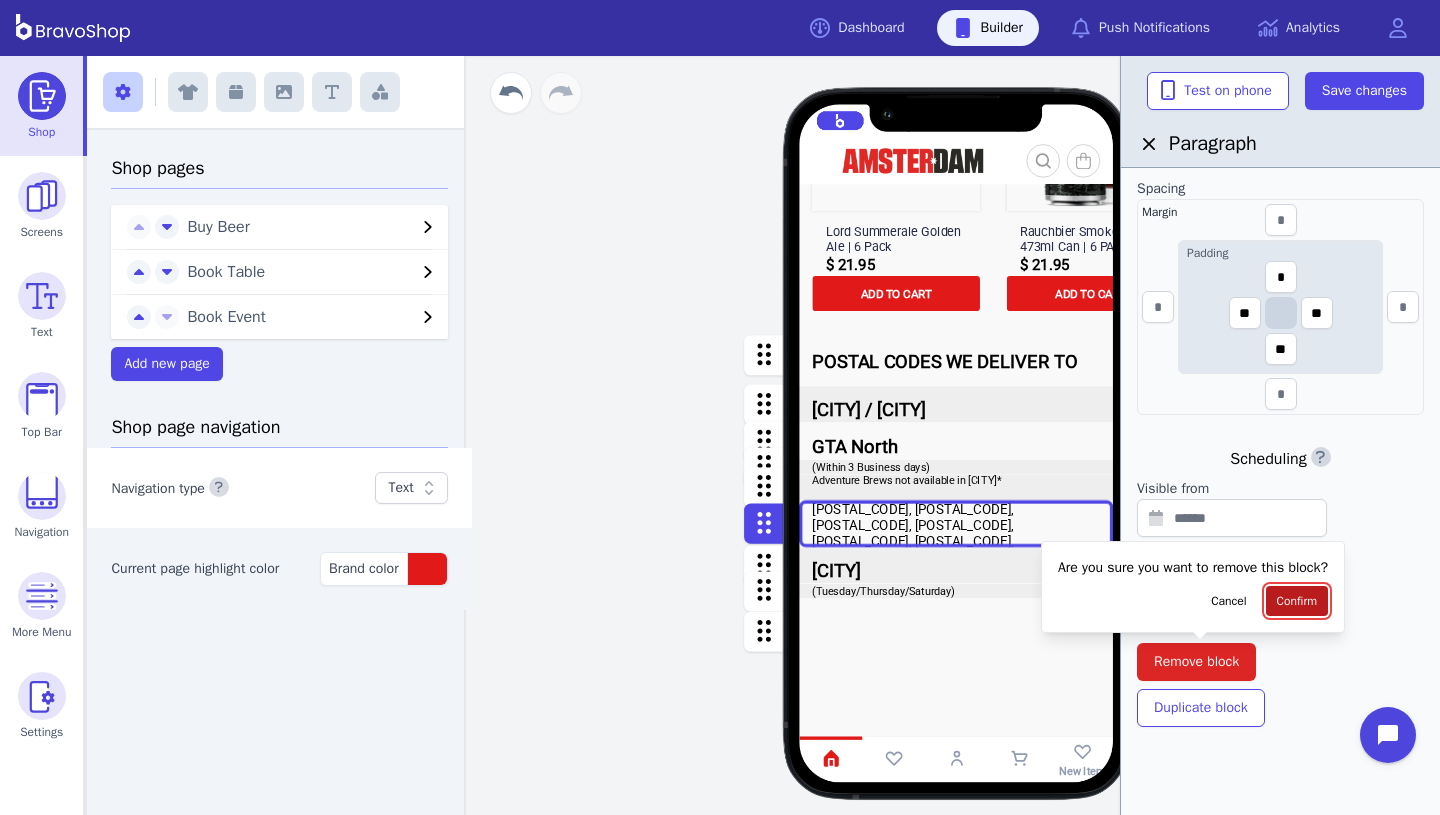 click on "Confirm" at bounding box center (1297, 601) 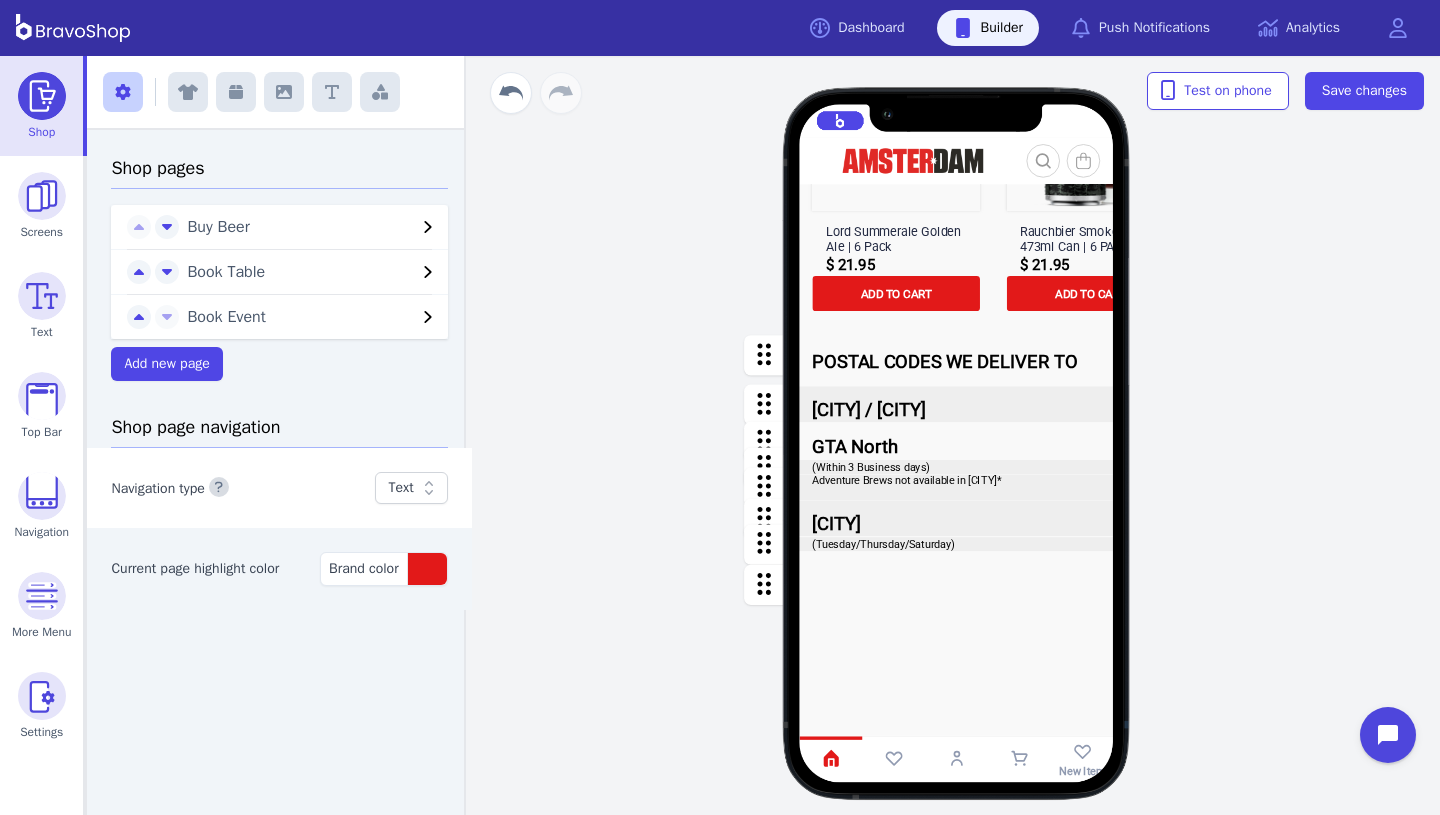 click at bounding box center (957, 544) 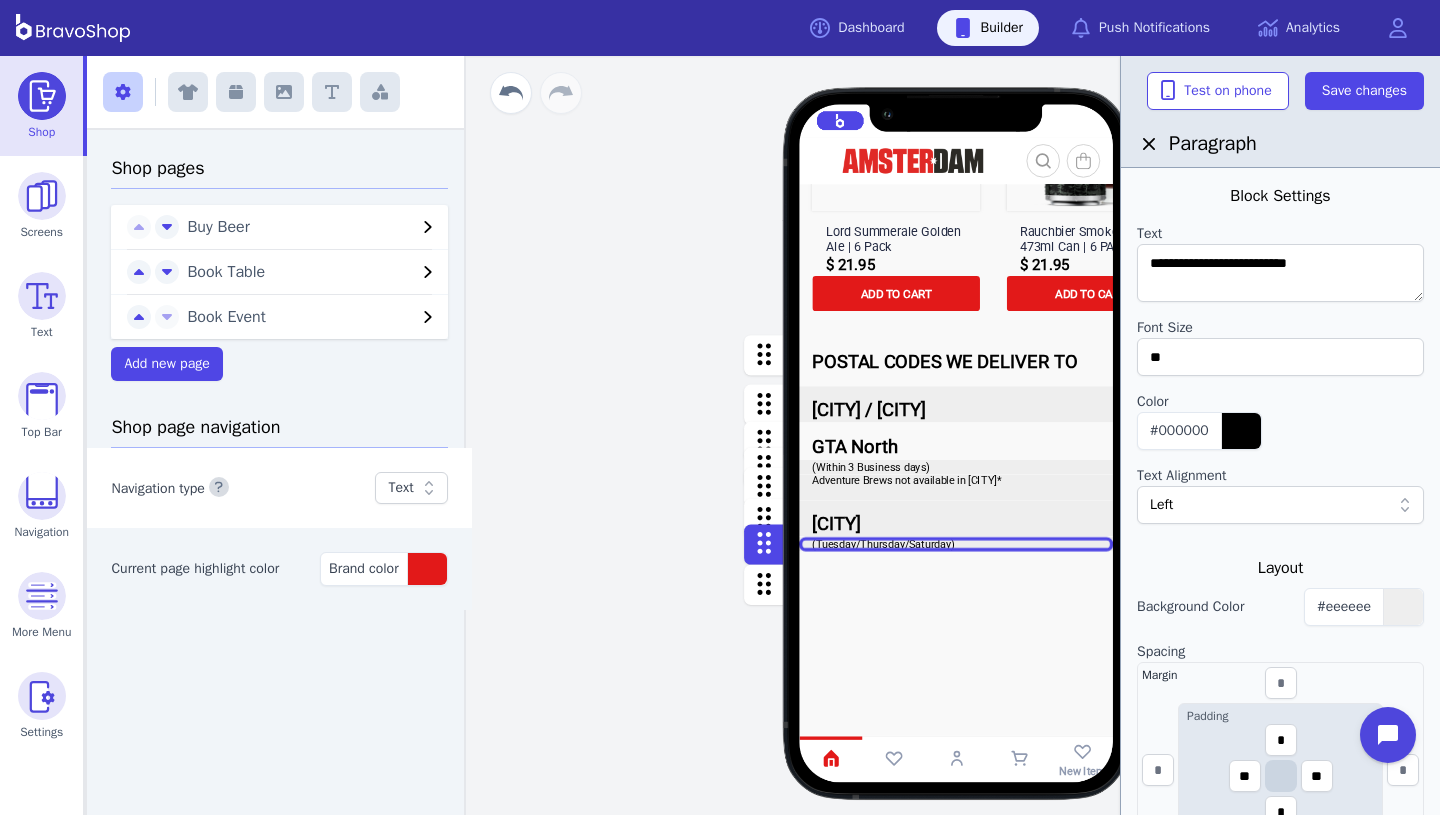 scroll, scrollTop: 463, scrollLeft: 0, axis: vertical 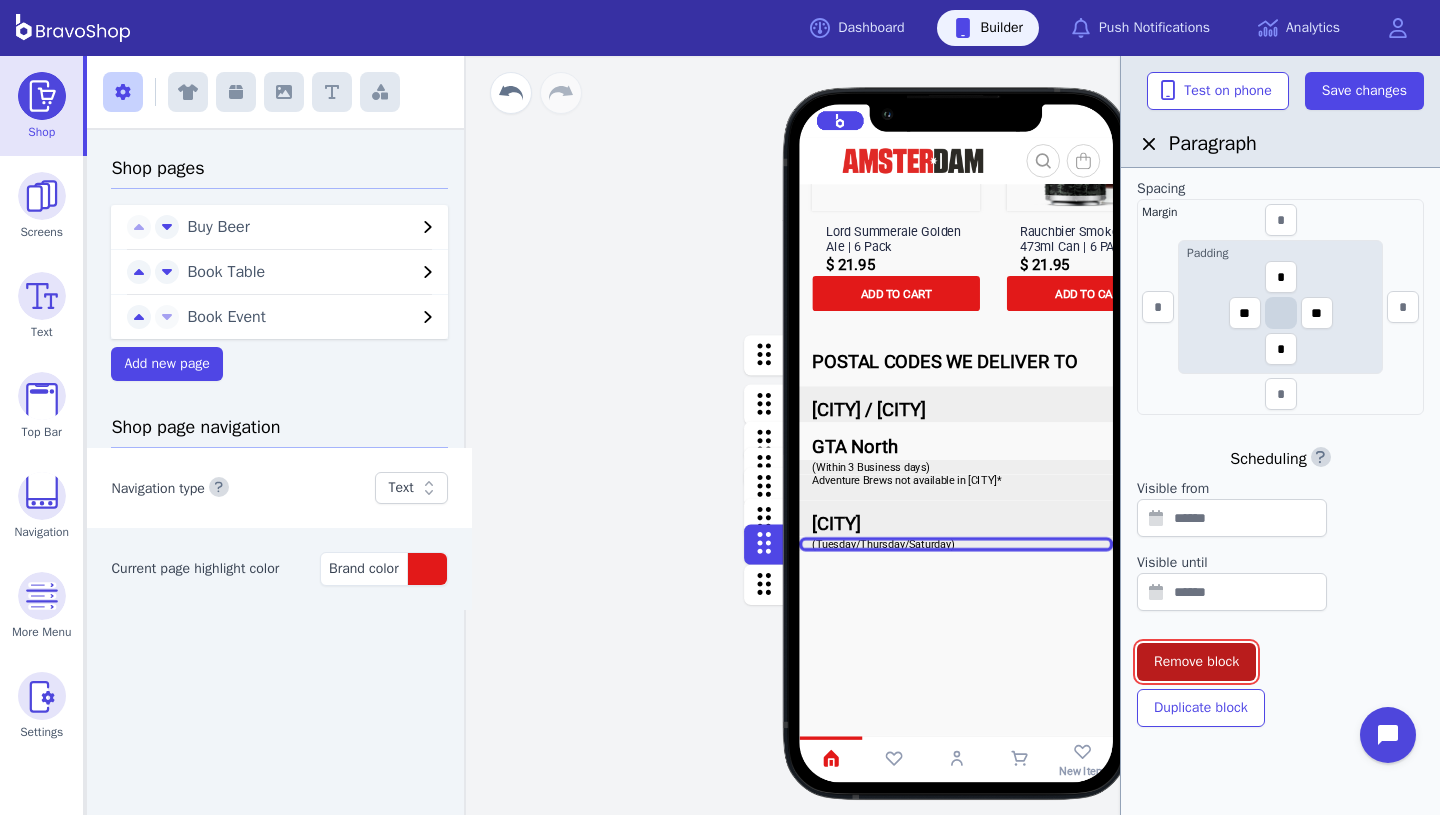 click on "Remove block" at bounding box center (1196, 662) 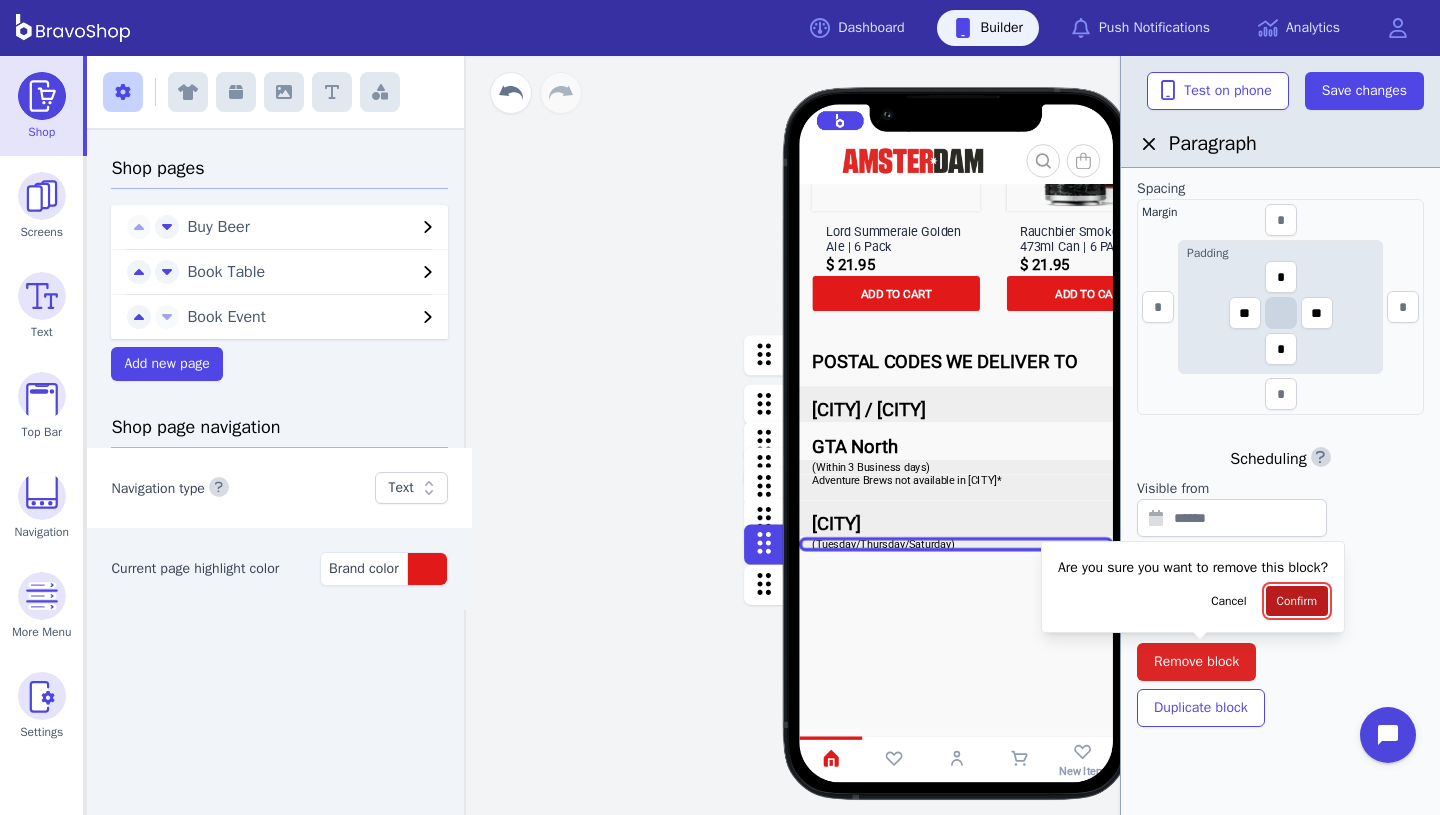 click on "Confirm" at bounding box center (1297, 601) 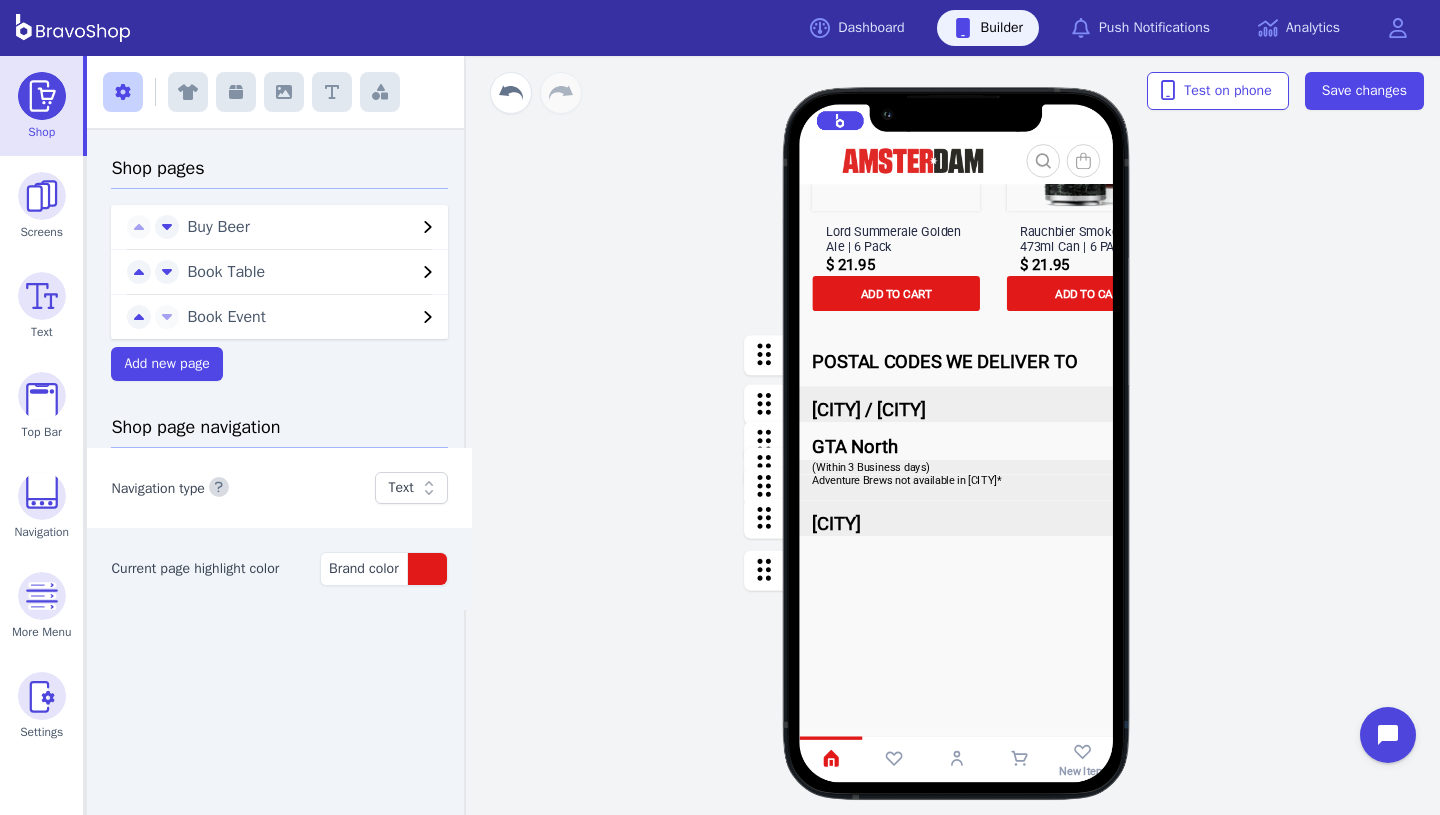 click at bounding box center [957, 518] 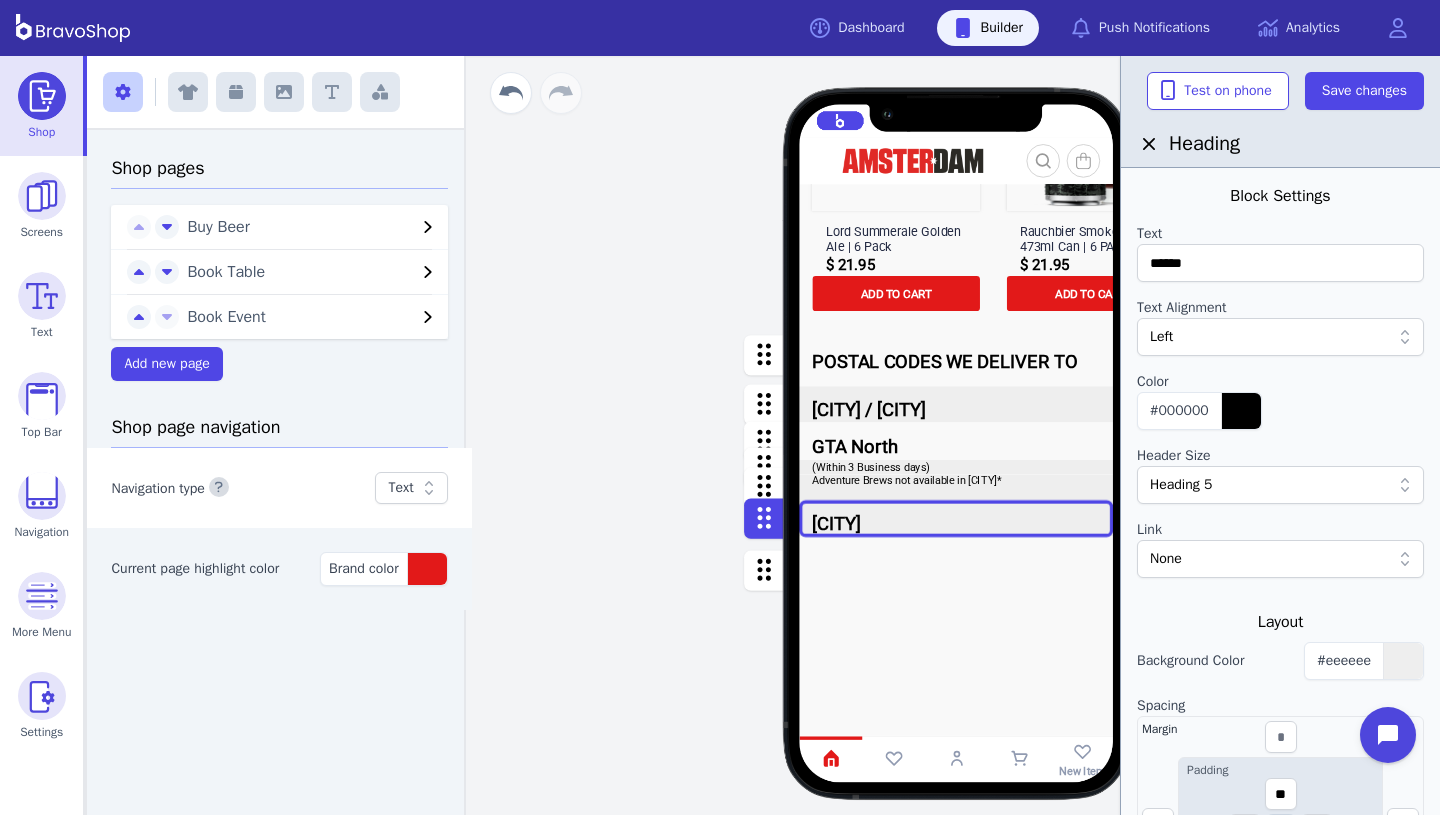 scroll, scrollTop: 517, scrollLeft: 0, axis: vertical 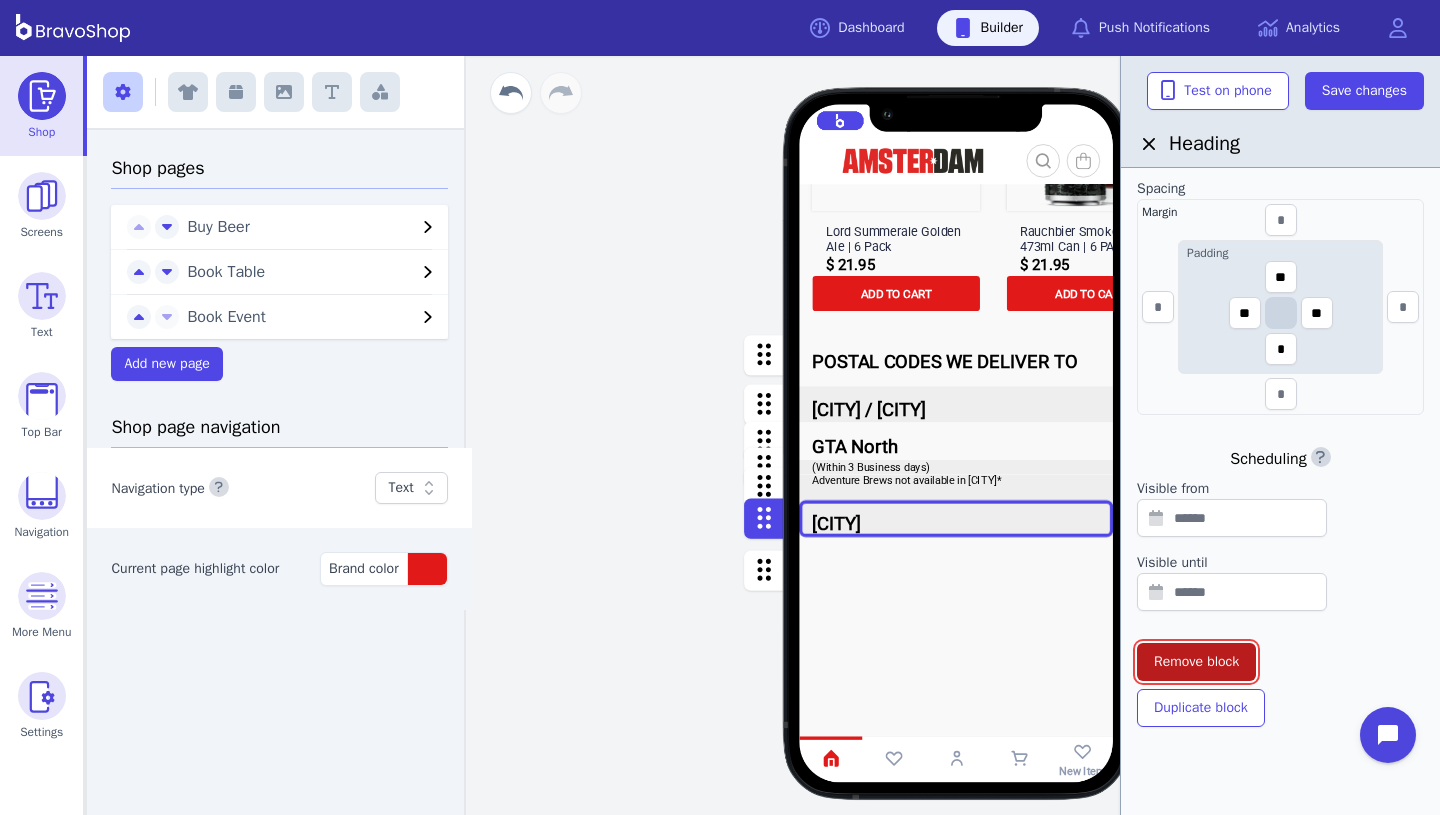 click on "Remove block" at bounding box center [1196, 662] 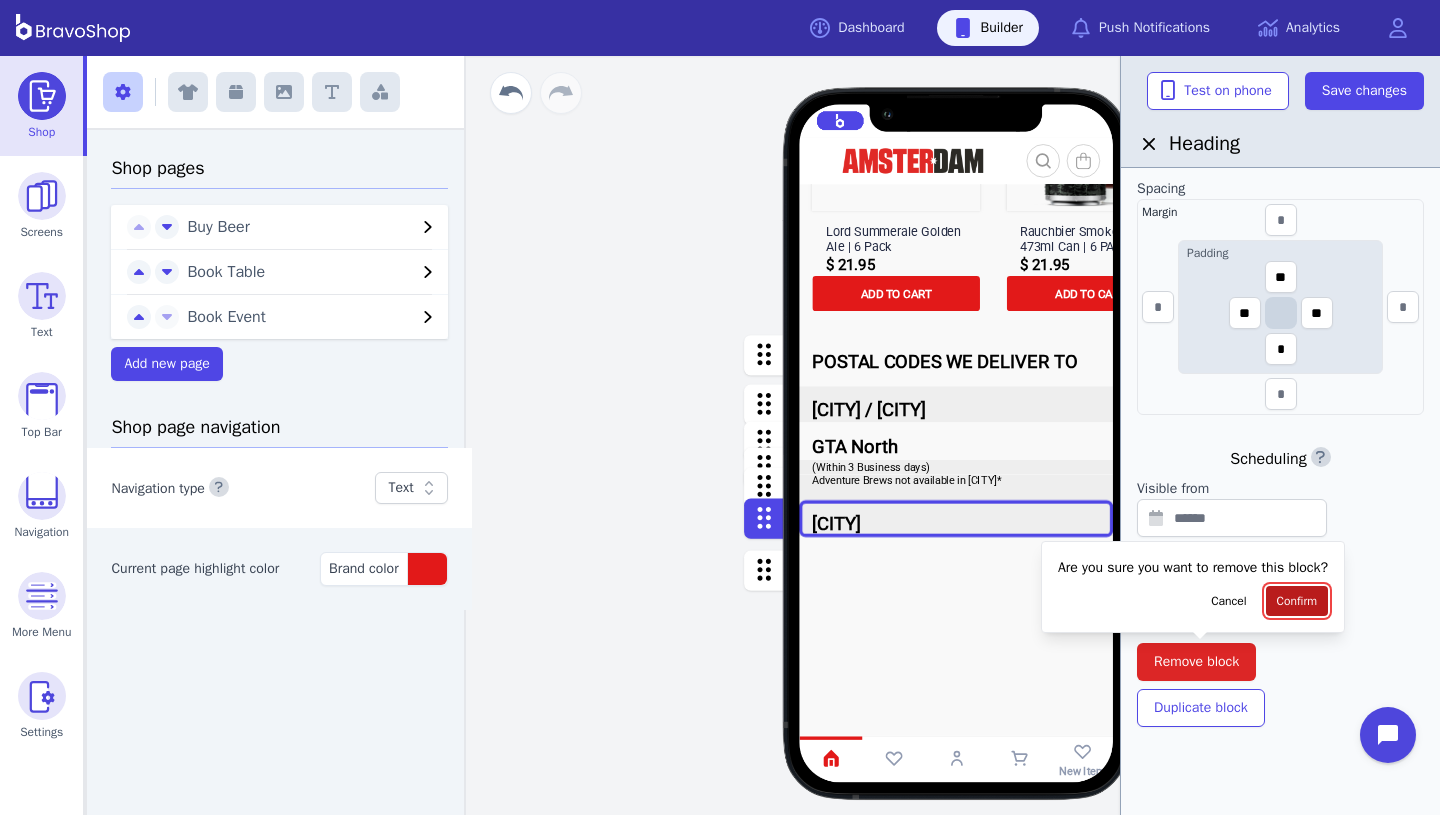 click on "Confirm" at bounding box center [1297, 601] 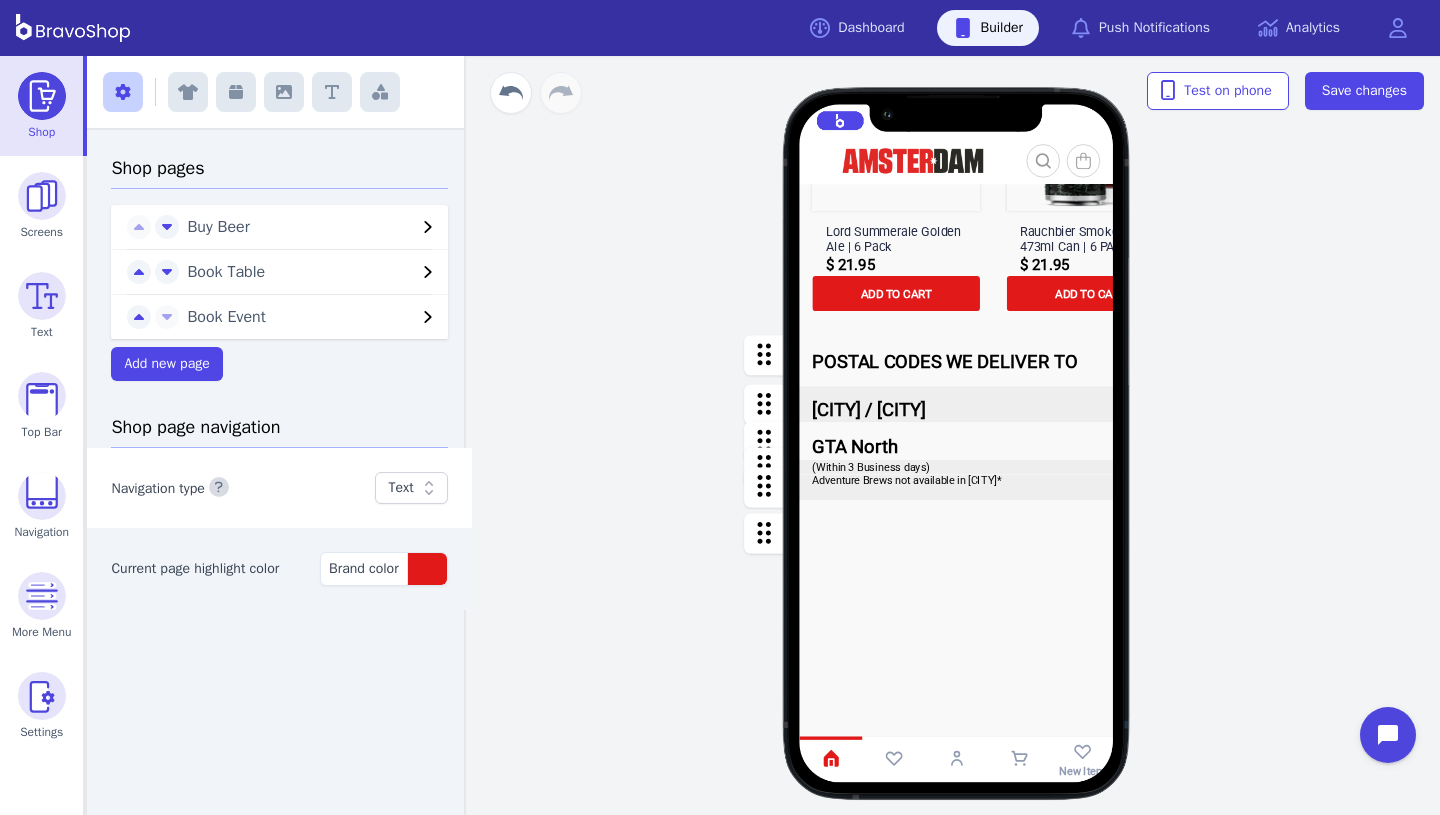 click at bounding box center [957, 487] 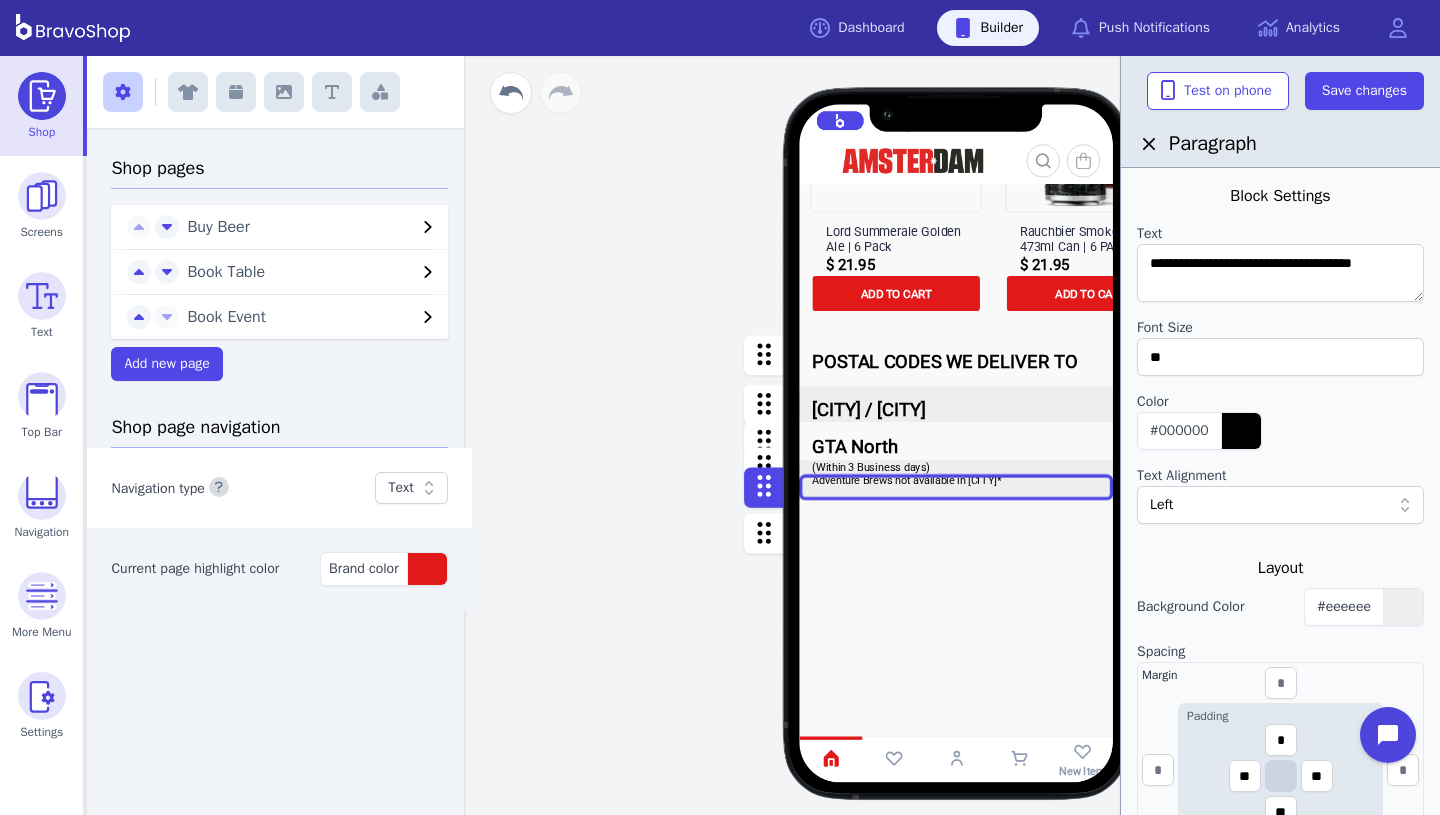 scroll, scrollTop: 463, scrollLeft: 0, axis: vertical 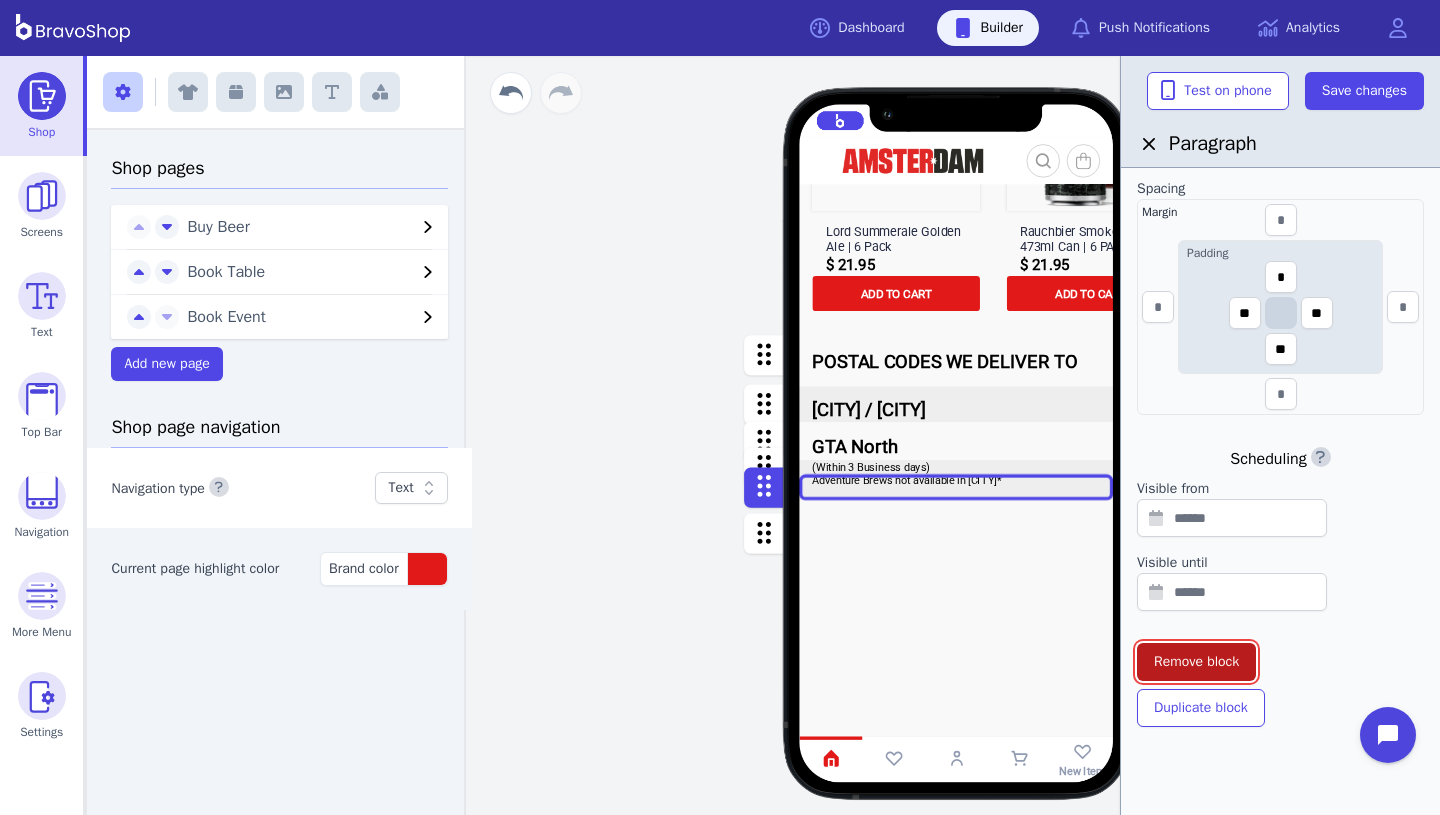 click on "Remove block" at bounding box center (1196, 662) 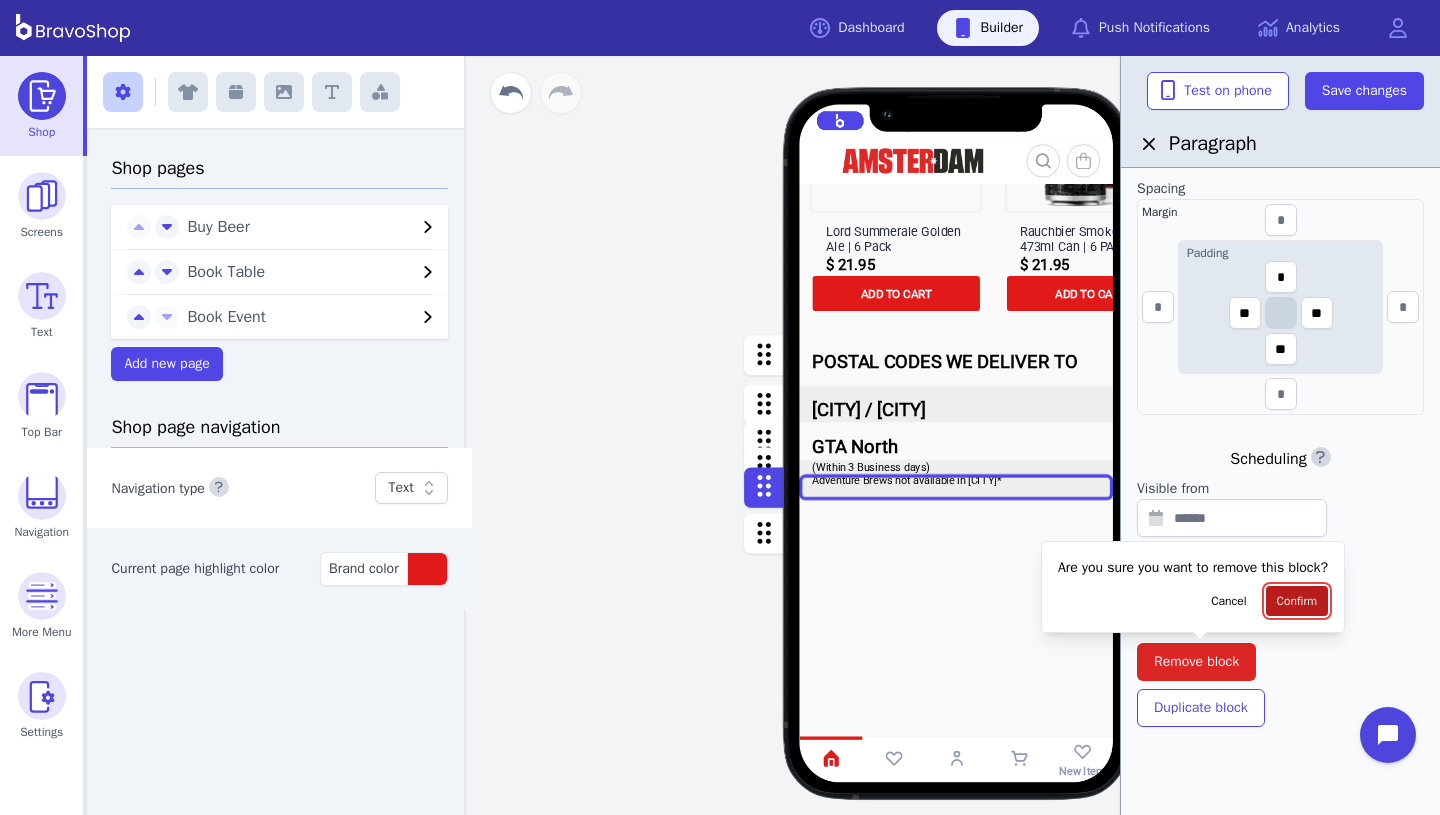 click on "Confirm" at bounding box center [1297, 601] 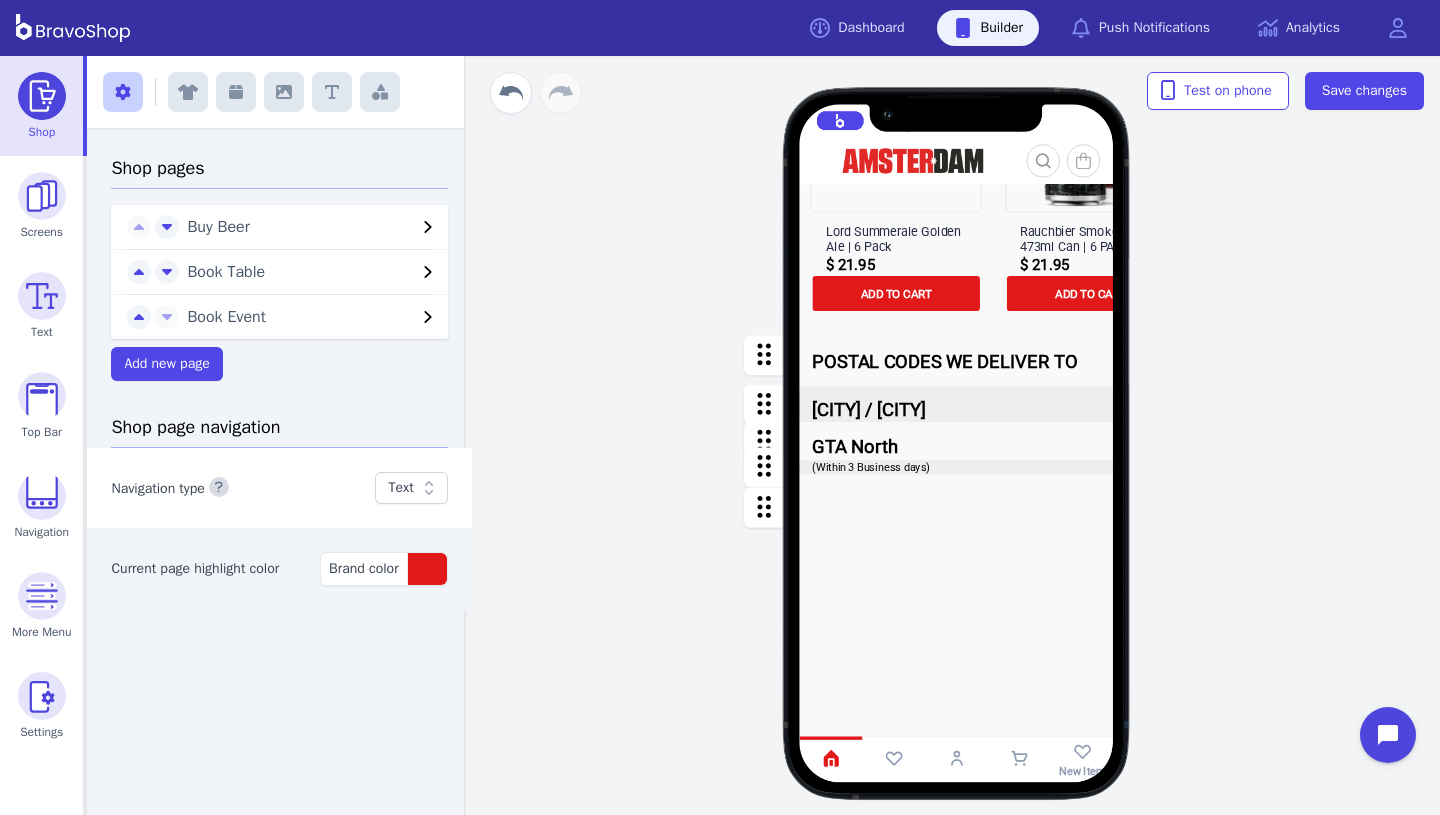 click at bounding box center [957, 441] 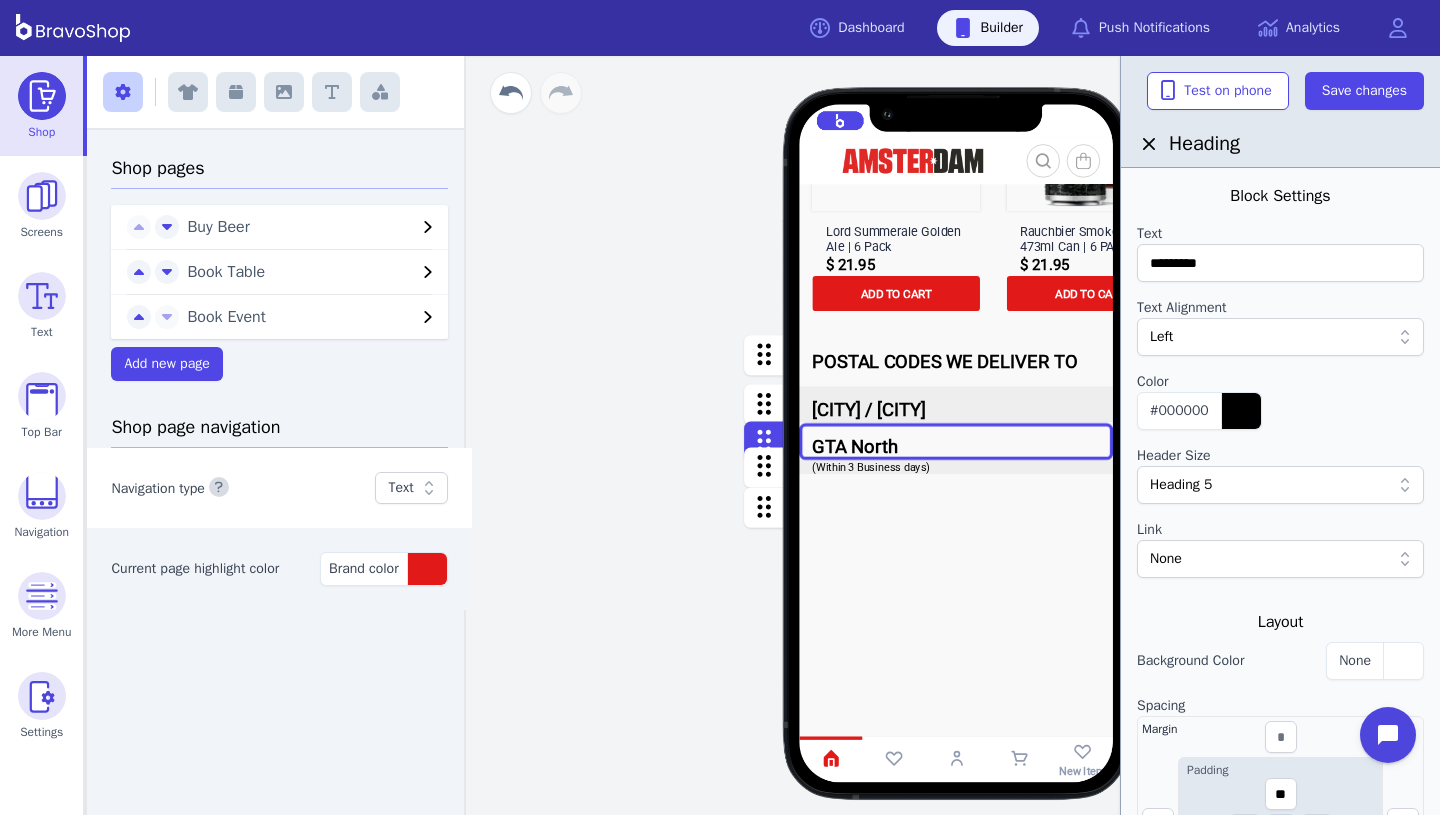scroll, scrollTop: 517, scrollLeft: 0, axis: vertical 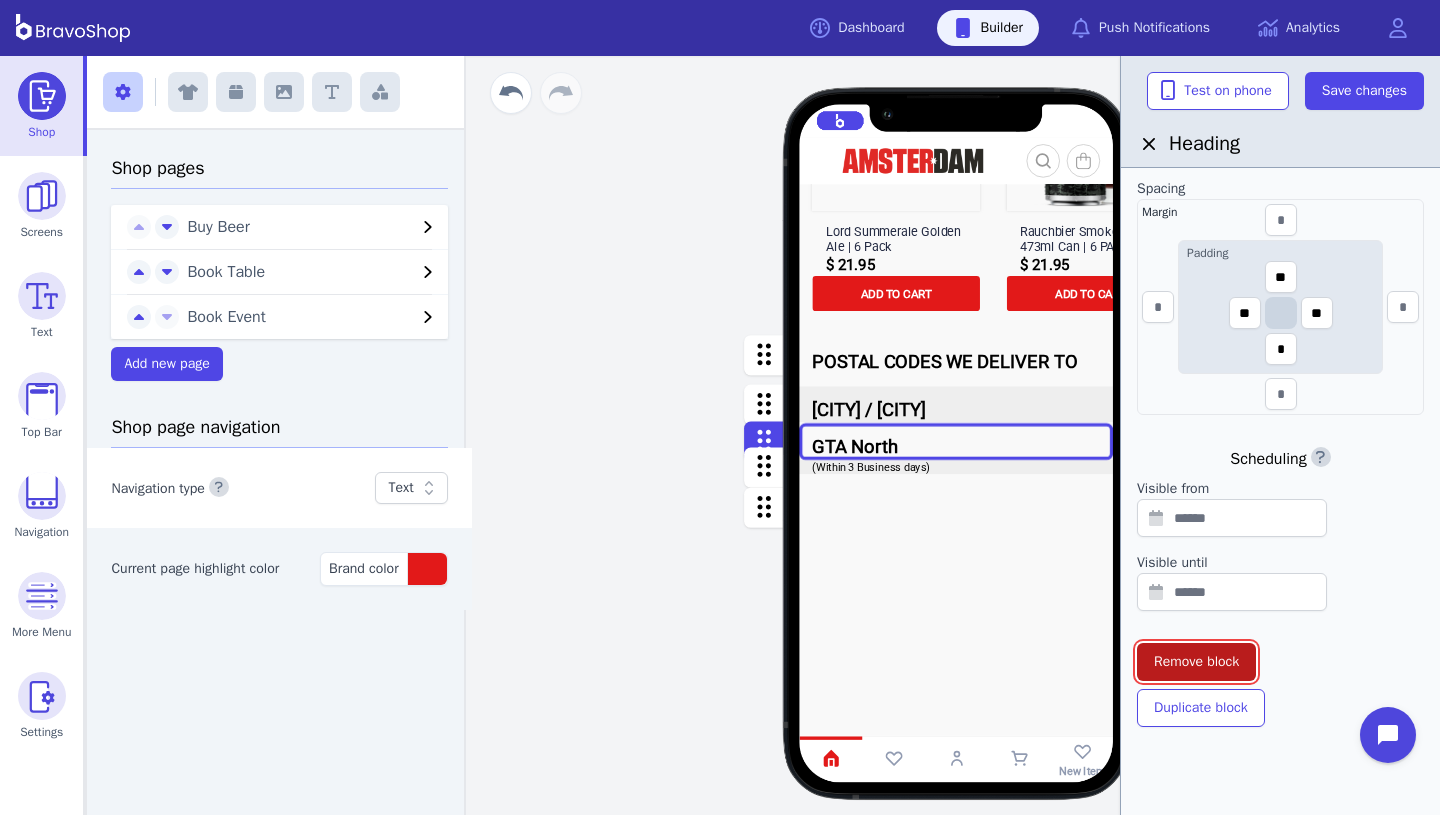 click on "Remove block" at bounding box center (1196, 662) 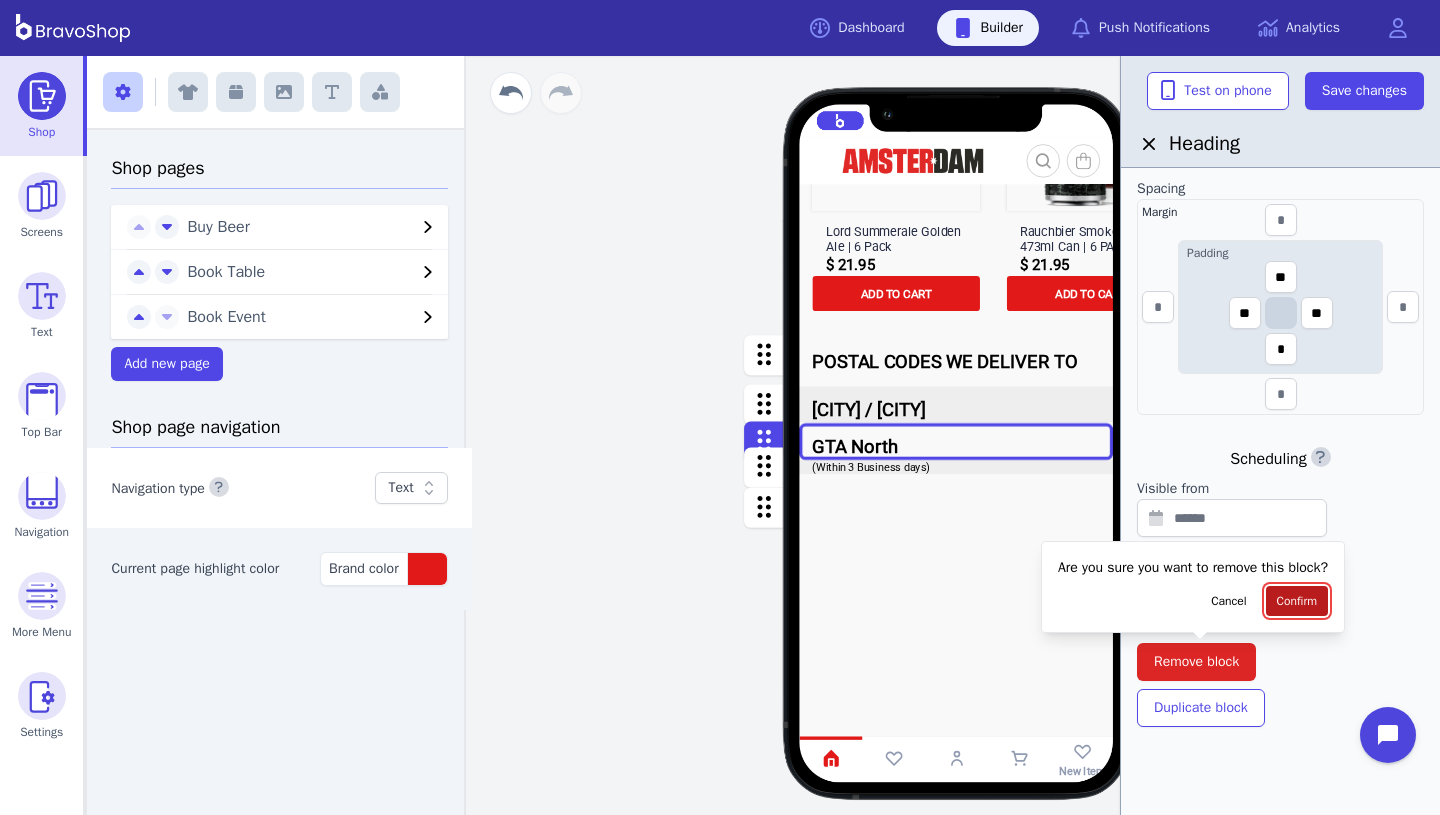 click on "Confirm" at bounding box center (1297, 601) 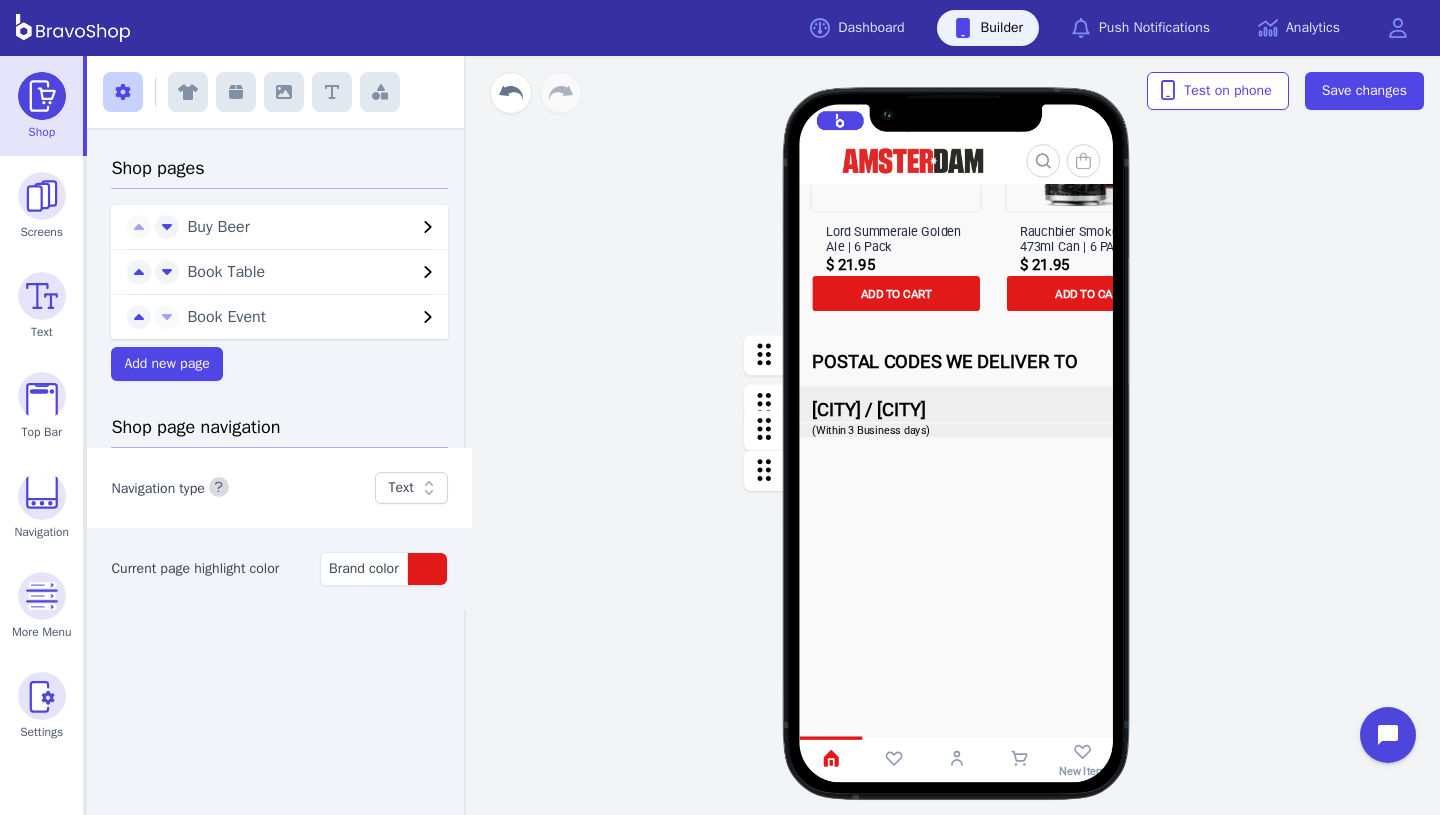 click at bounding box center [957, 404] 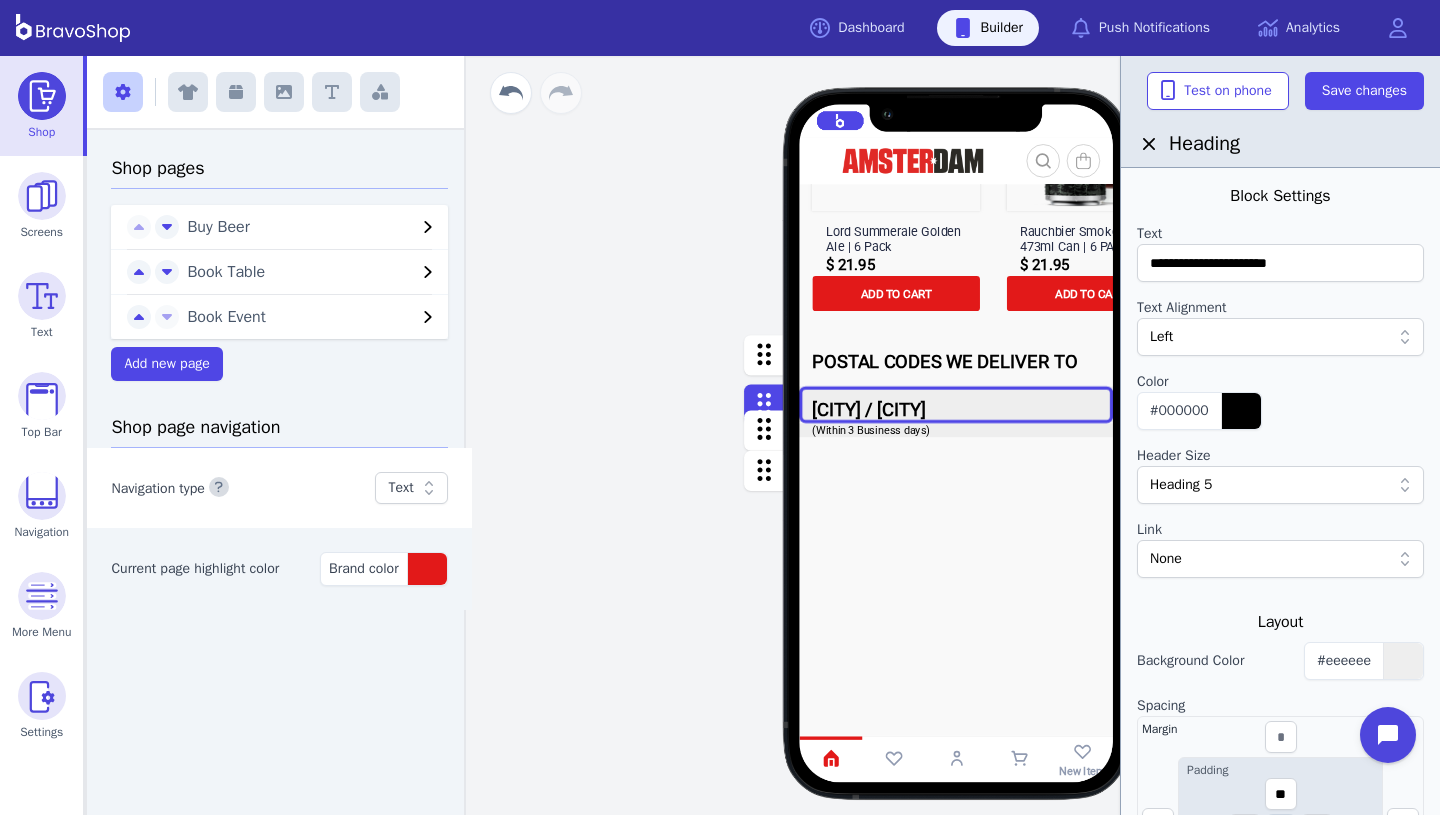 scroll, scrollTop: 517, scrollLeft: 0, axis: vertical 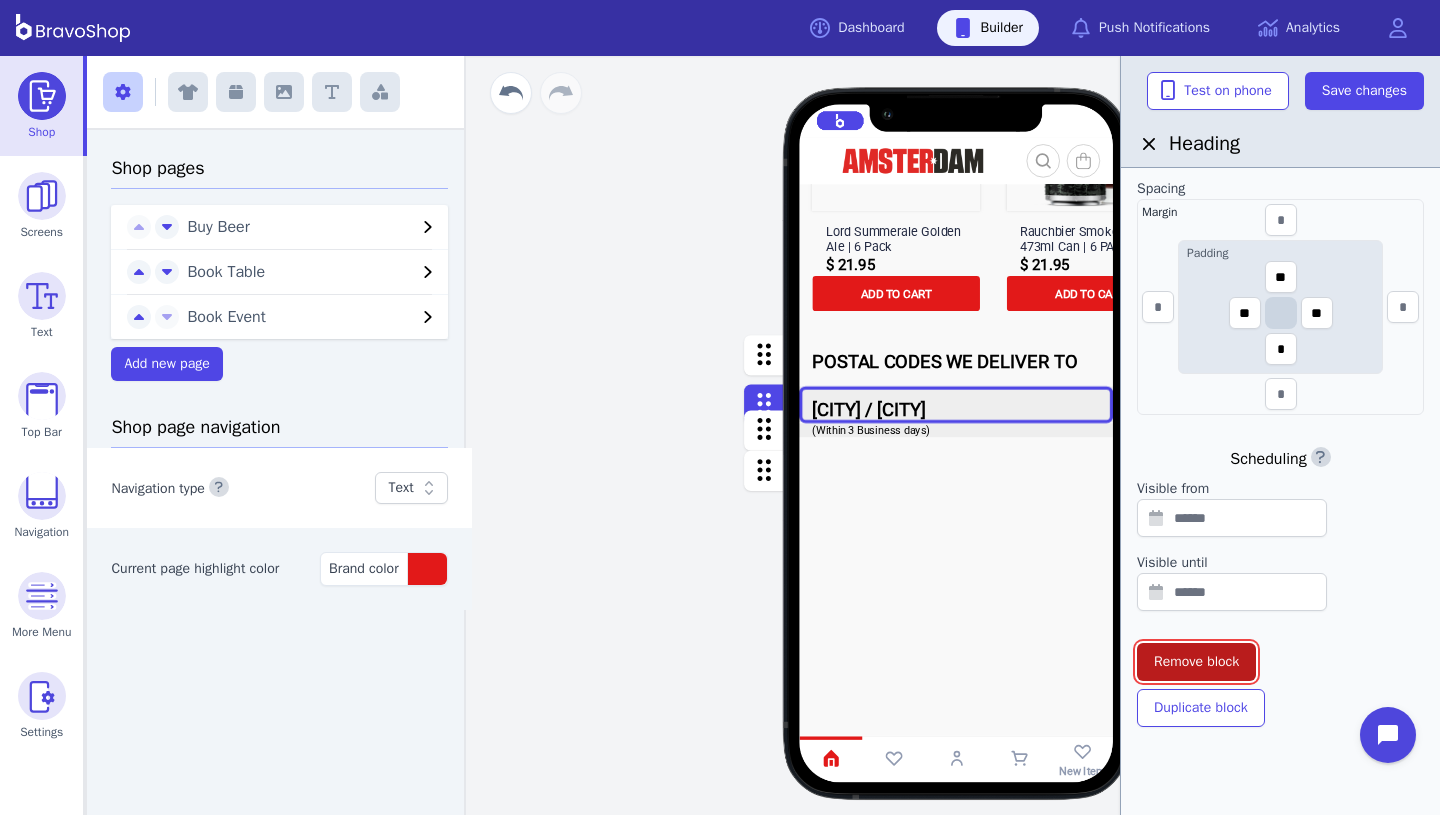 click on "Remove block" at bounding box center (1196, 662) 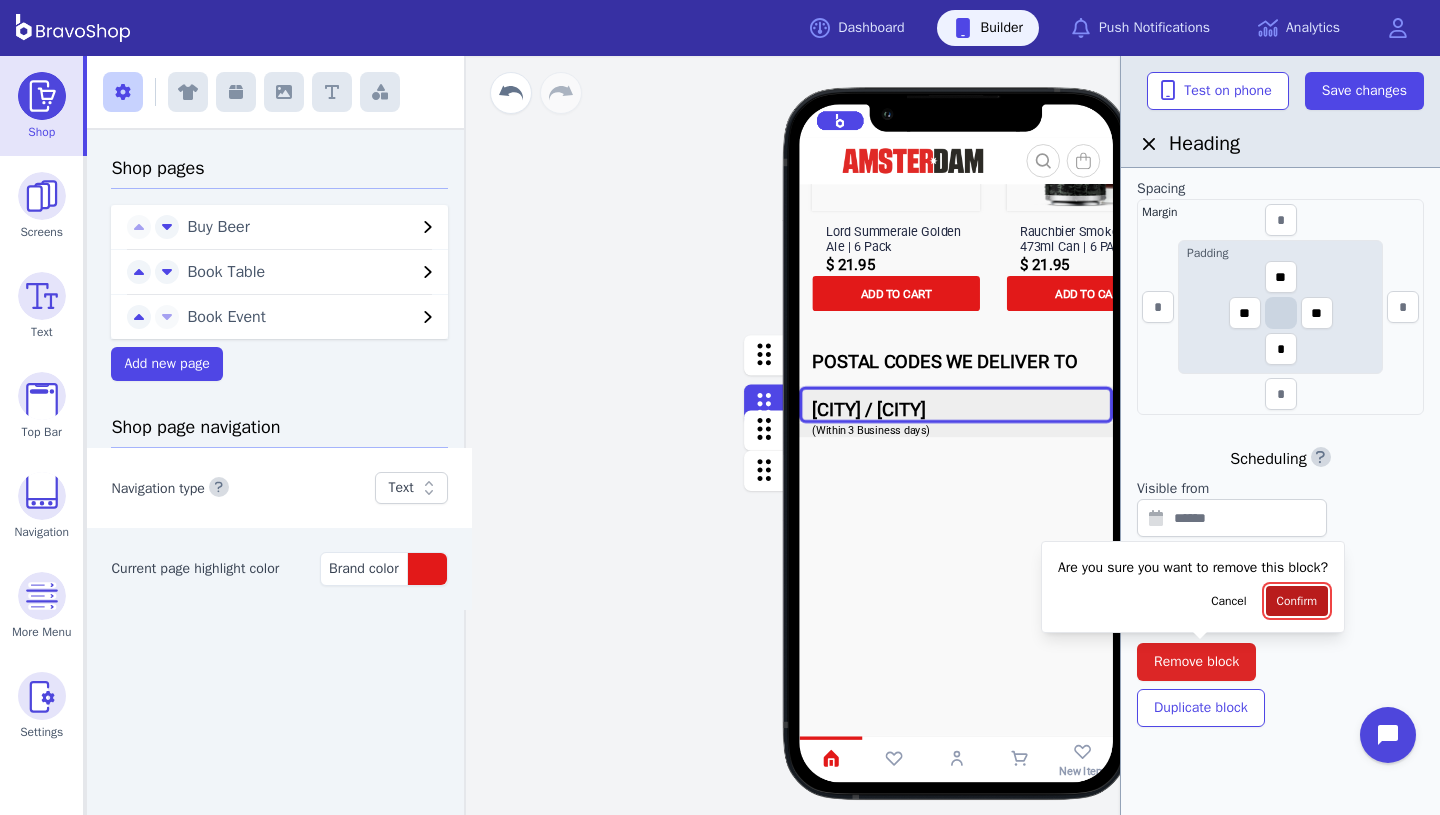 click on "Confirm" at bounding box center (1297, 601) 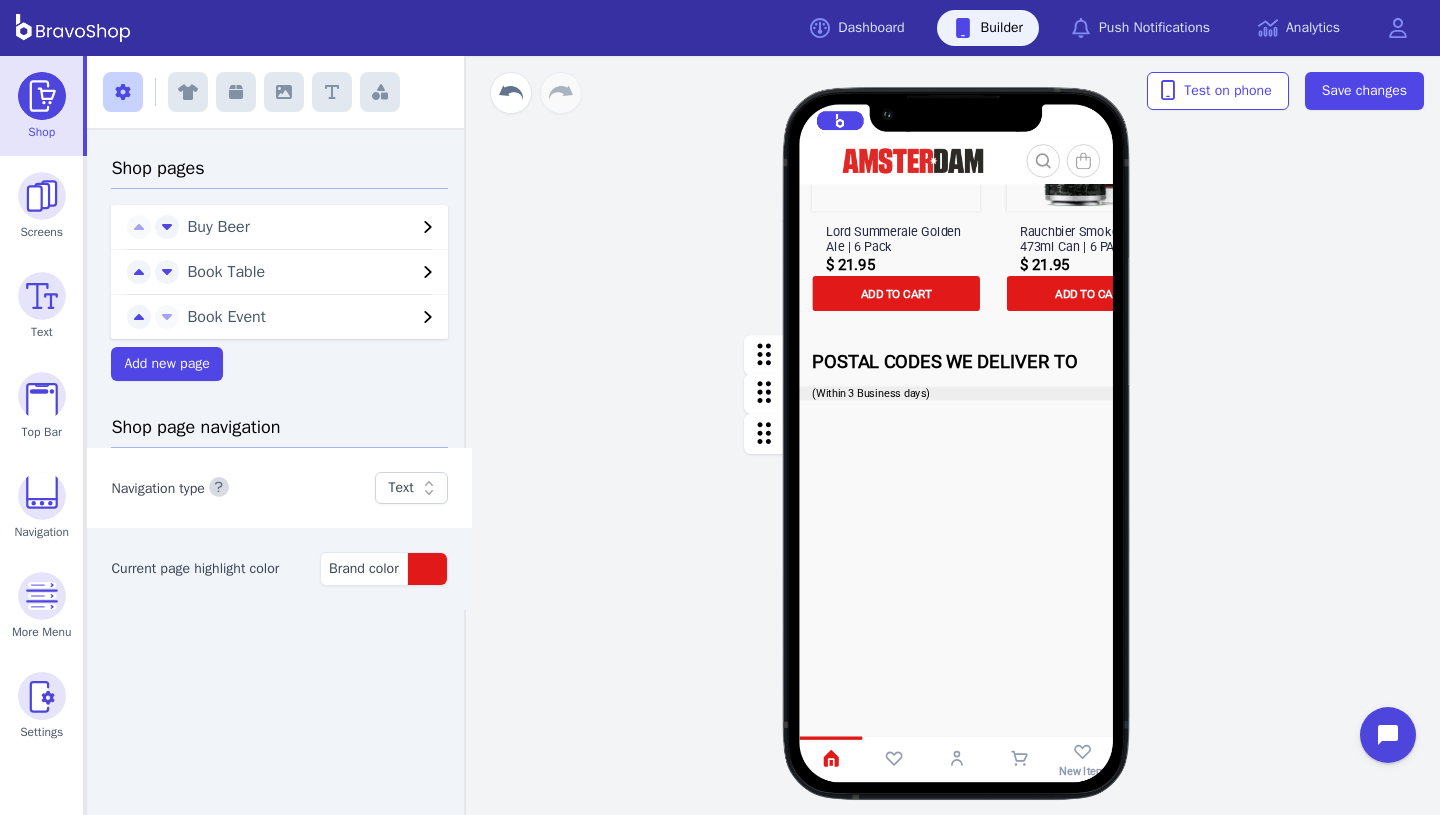 click at bounding box center (957, 393) 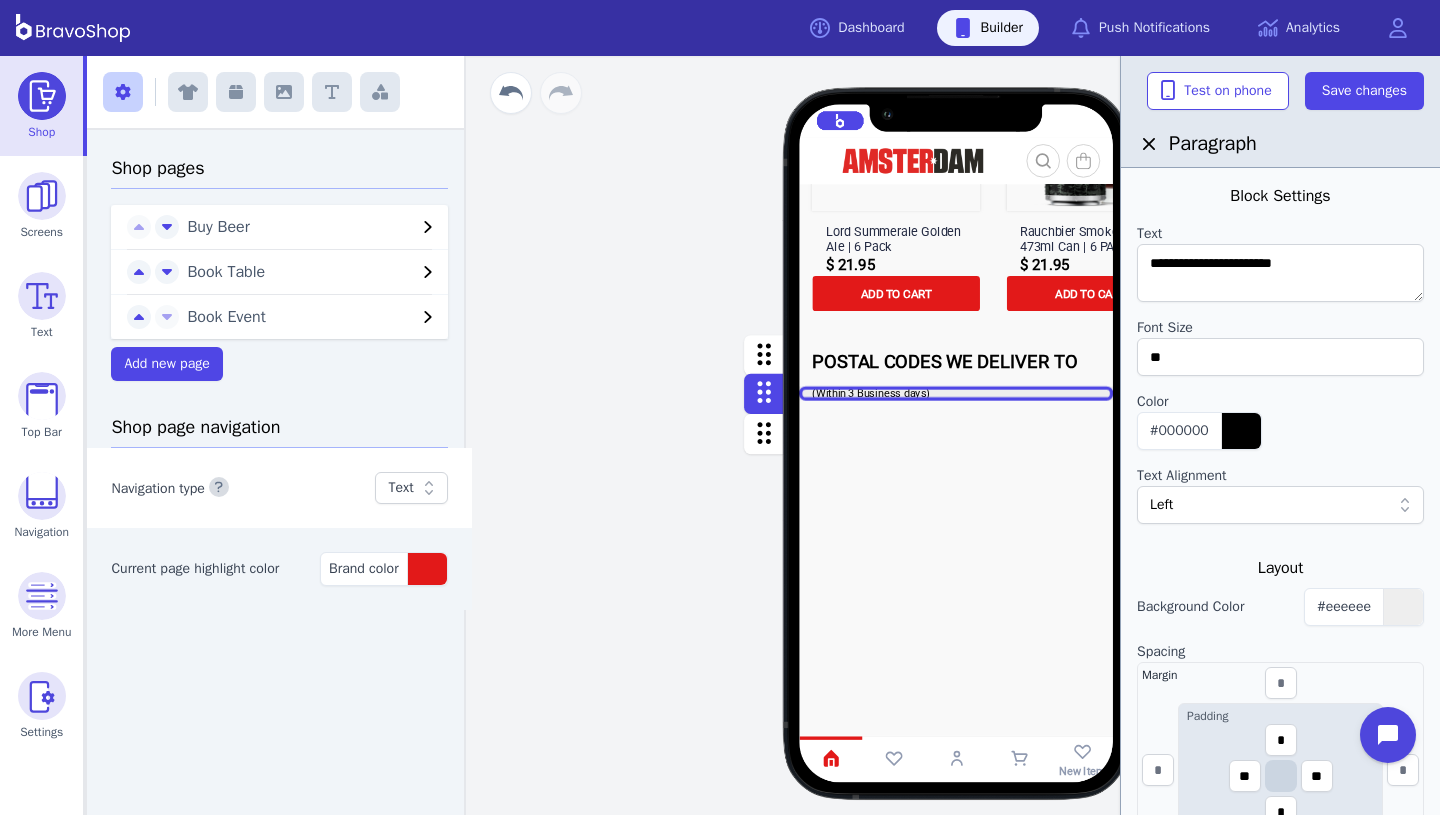 scroll, scrollTop: 463, scrollLeft: 0, axis: vertical 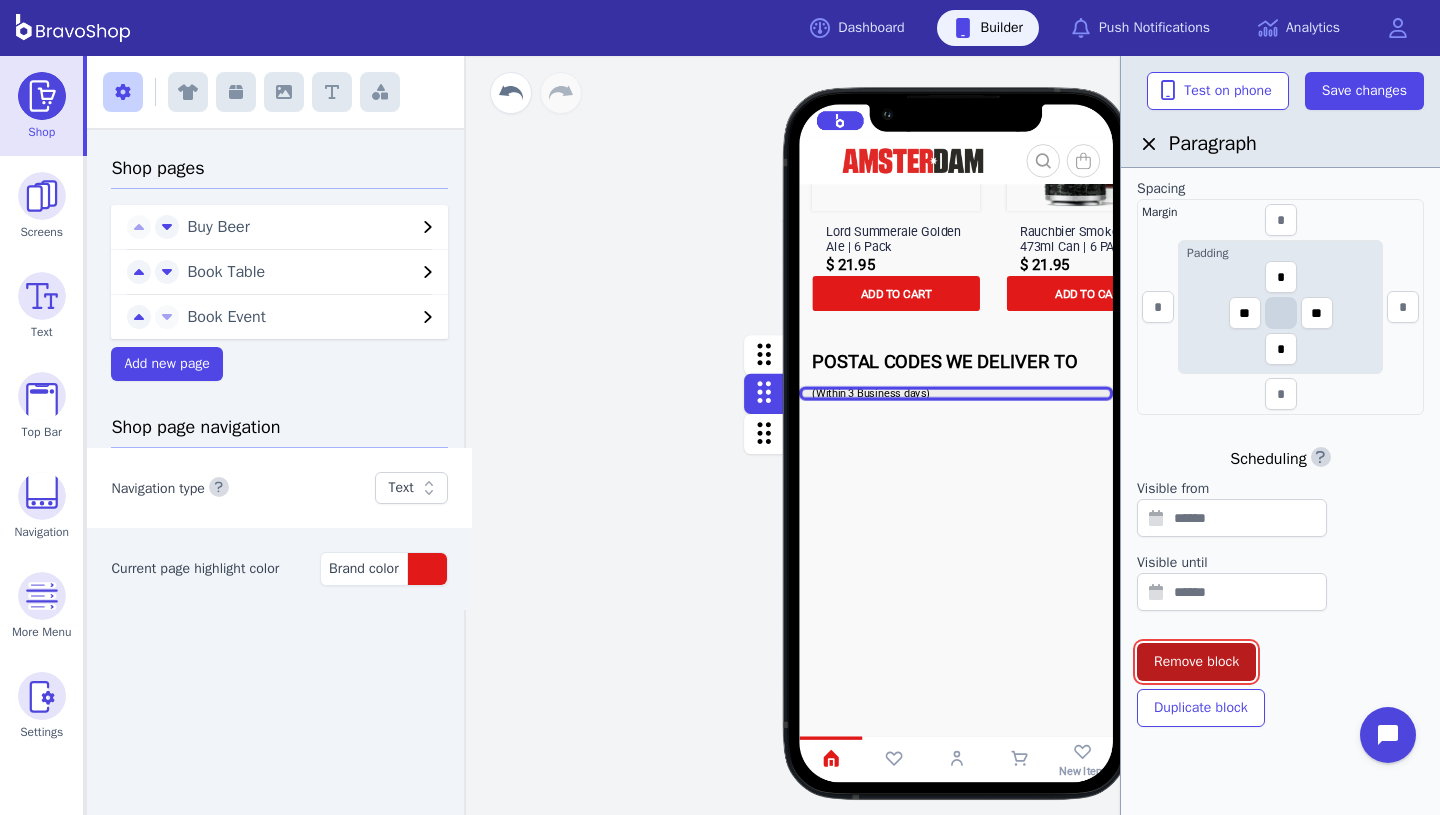 click on "Remove block" at bounding box center (1196, 662) 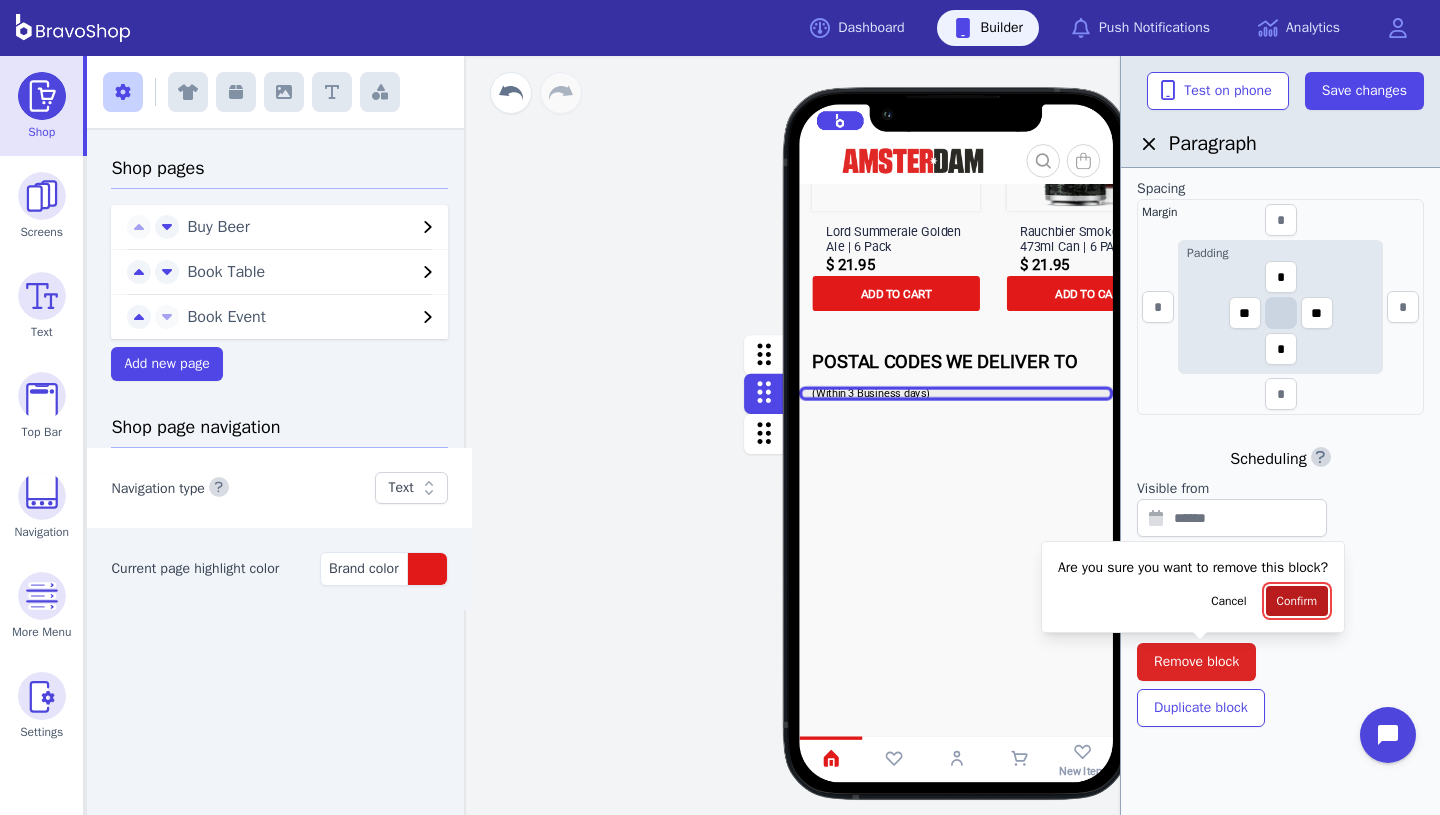 click on "Confirm" at bounding box center (1297, 601) 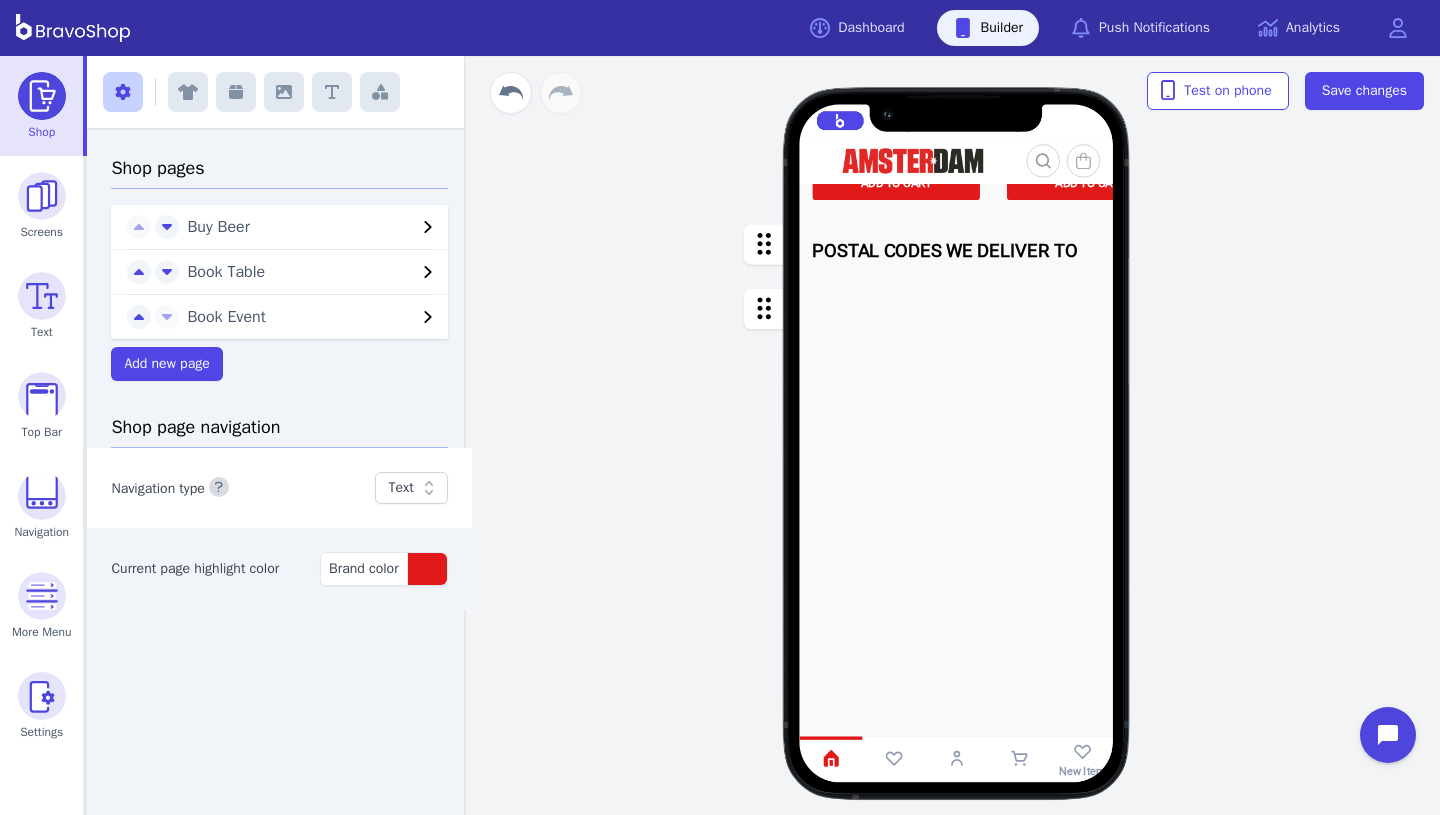 scroll, scrollTop: 1596, scrollLeft: 0, axis: vertical 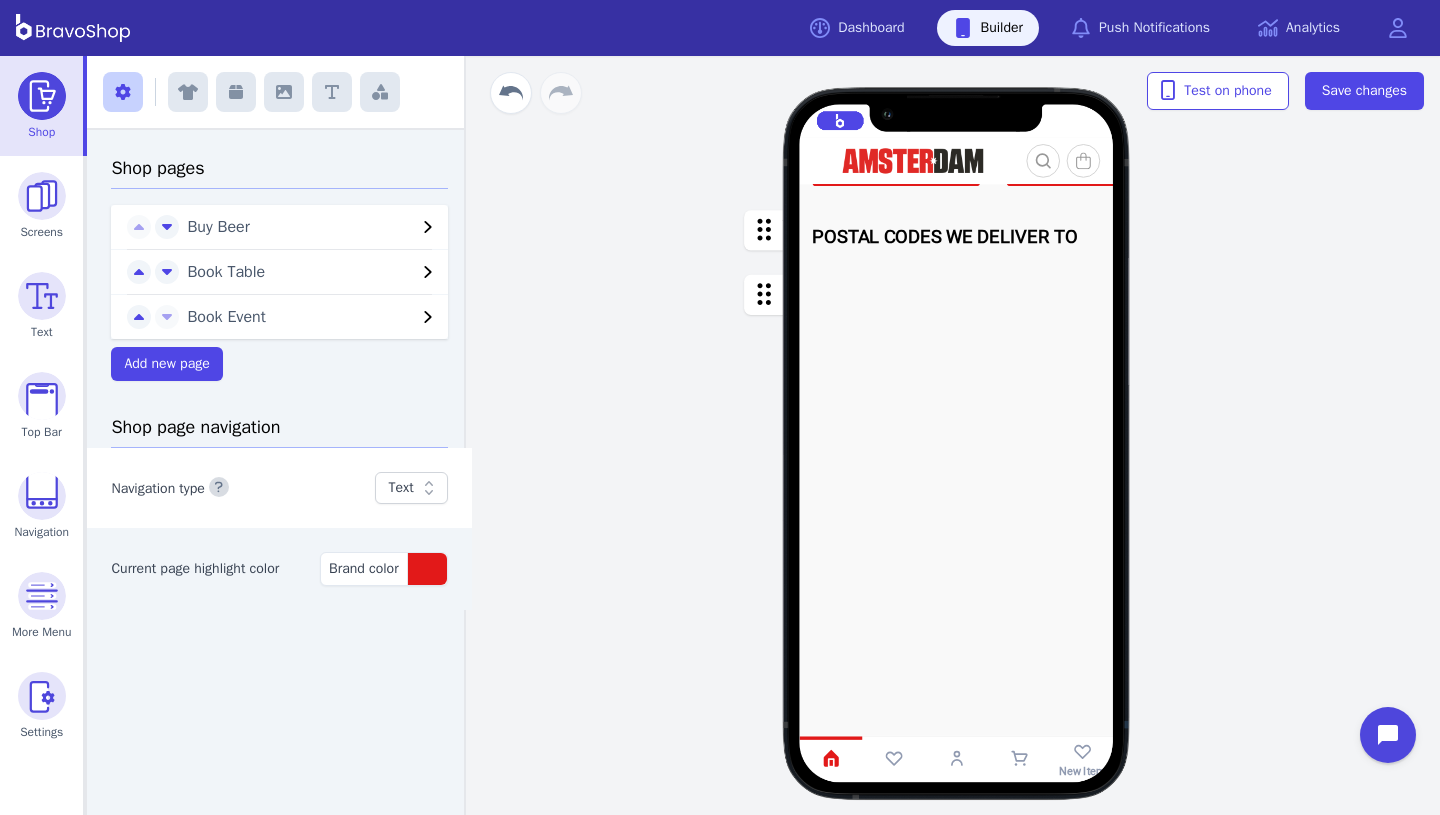 click at bounding box center [957, 440] 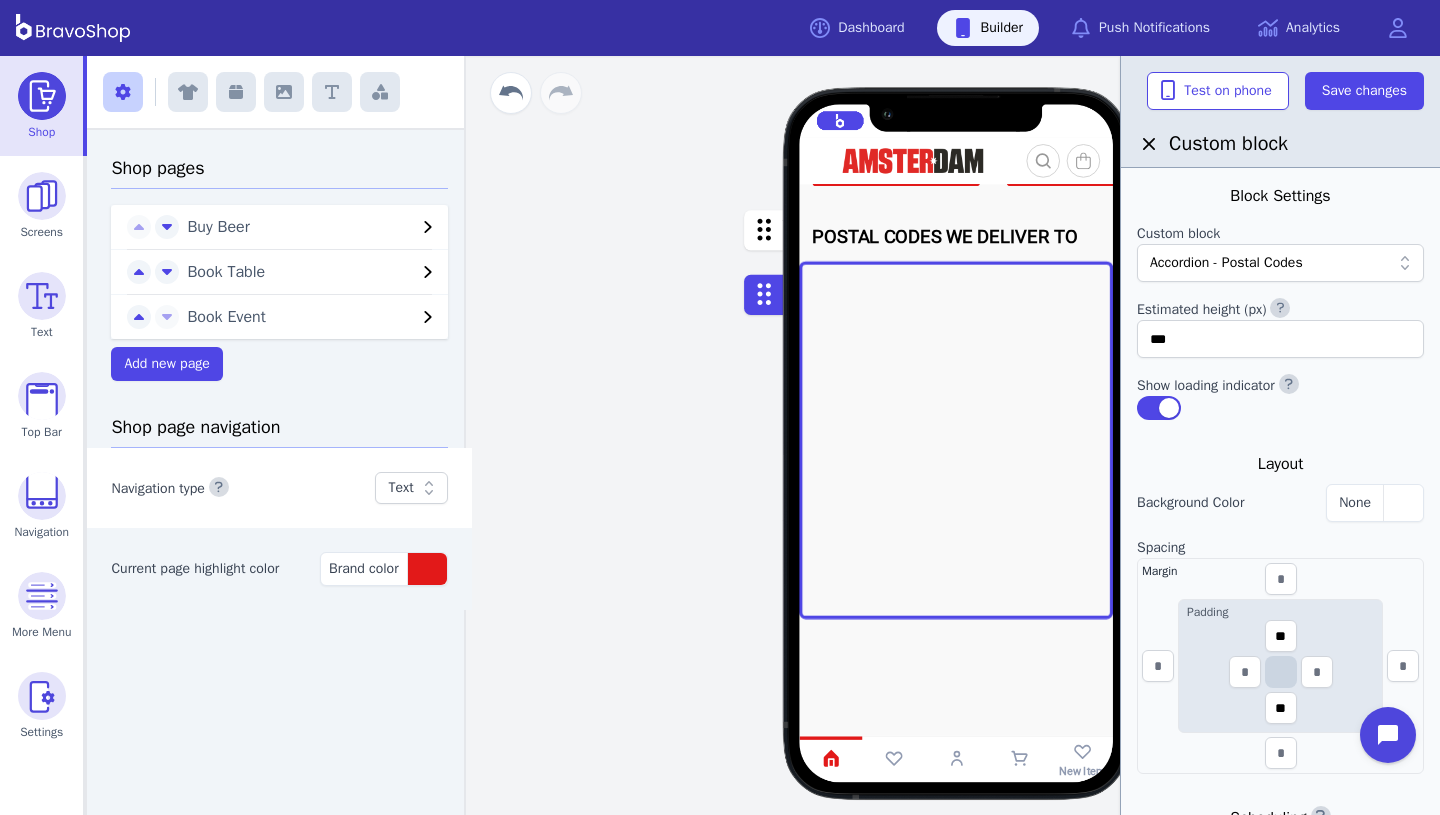click at bounding box center [1280, 428] 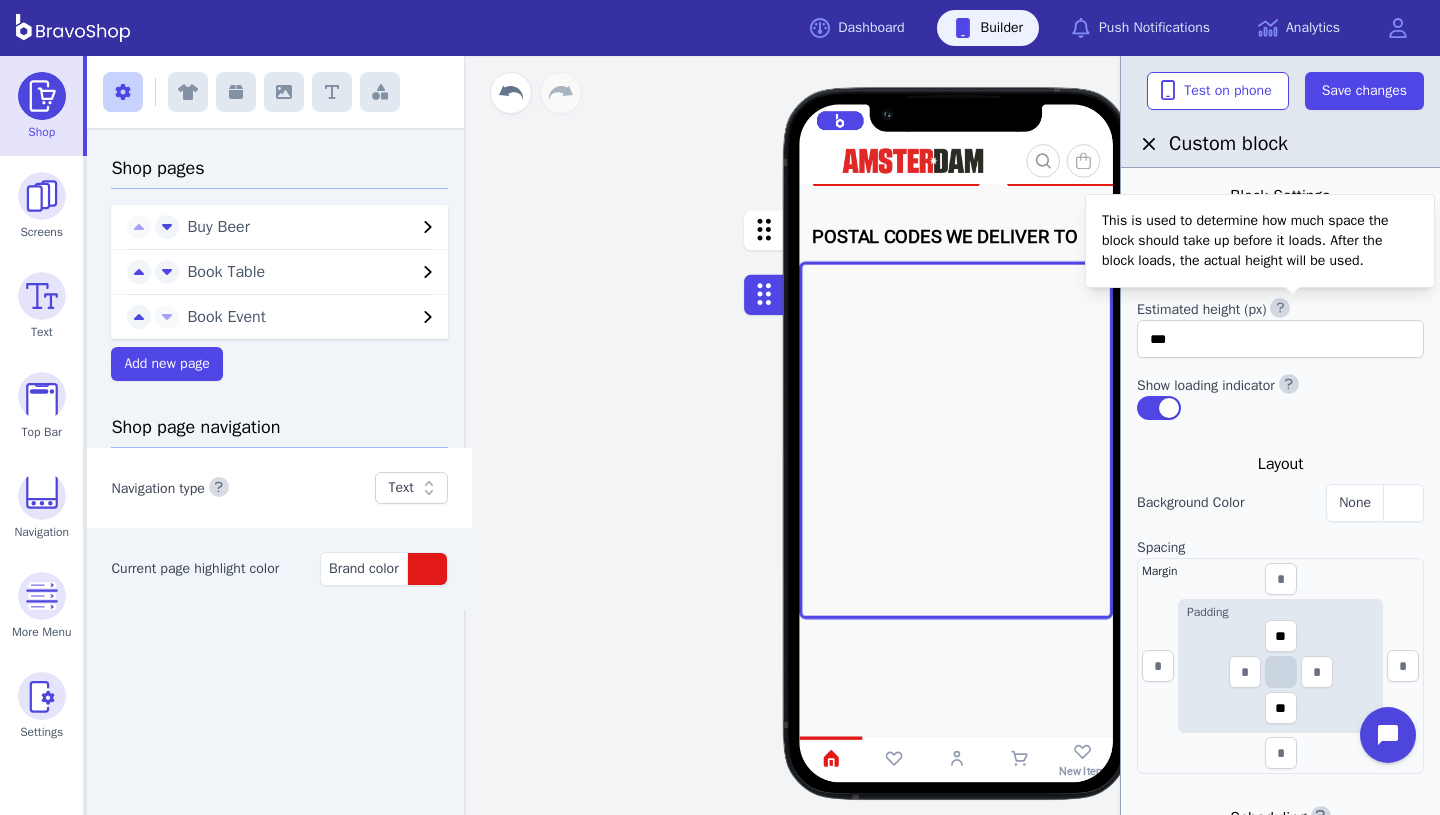 click at bounding box center (1280, 308) 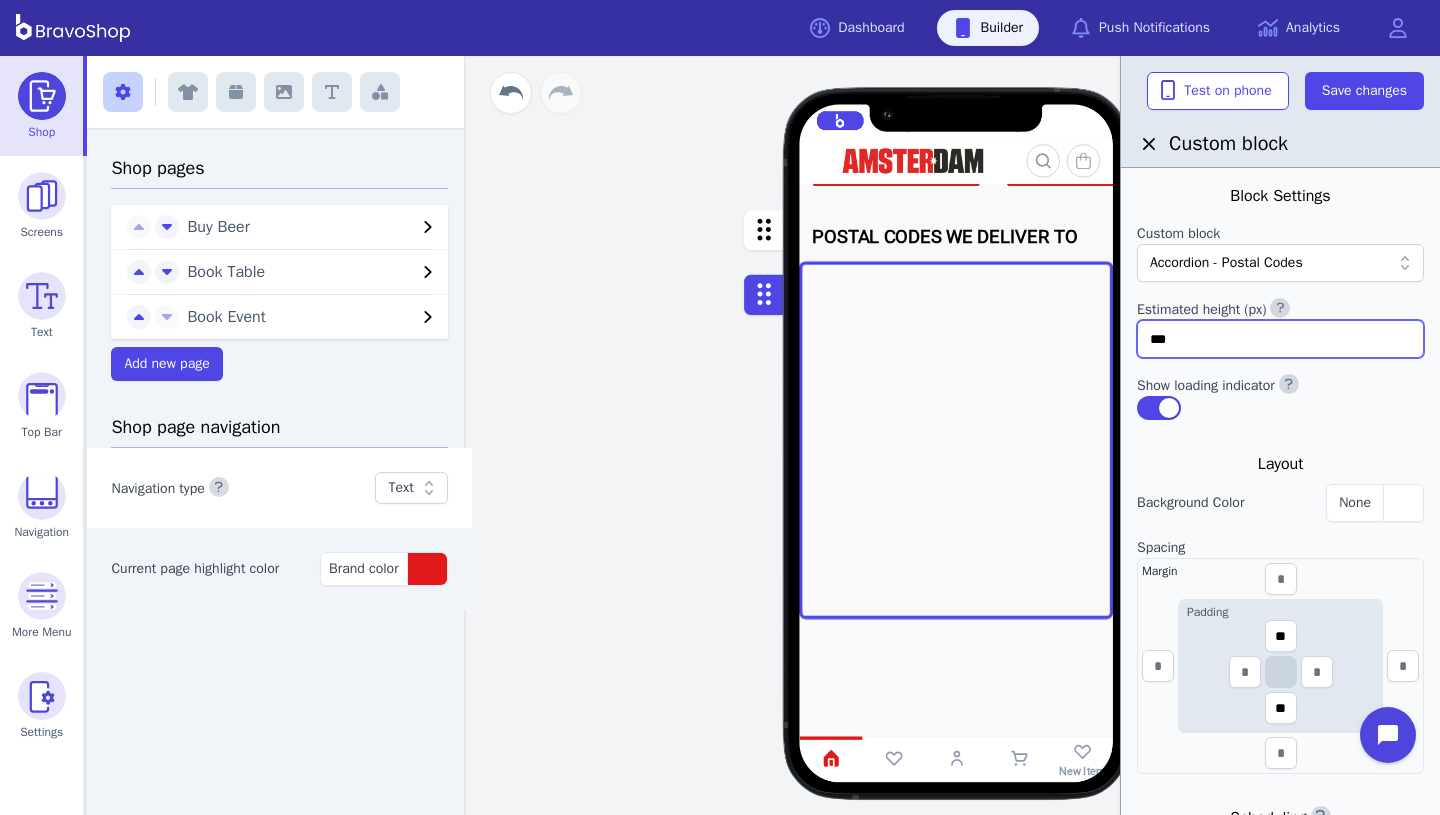 click on "***" at bounding box center (1280, 339) 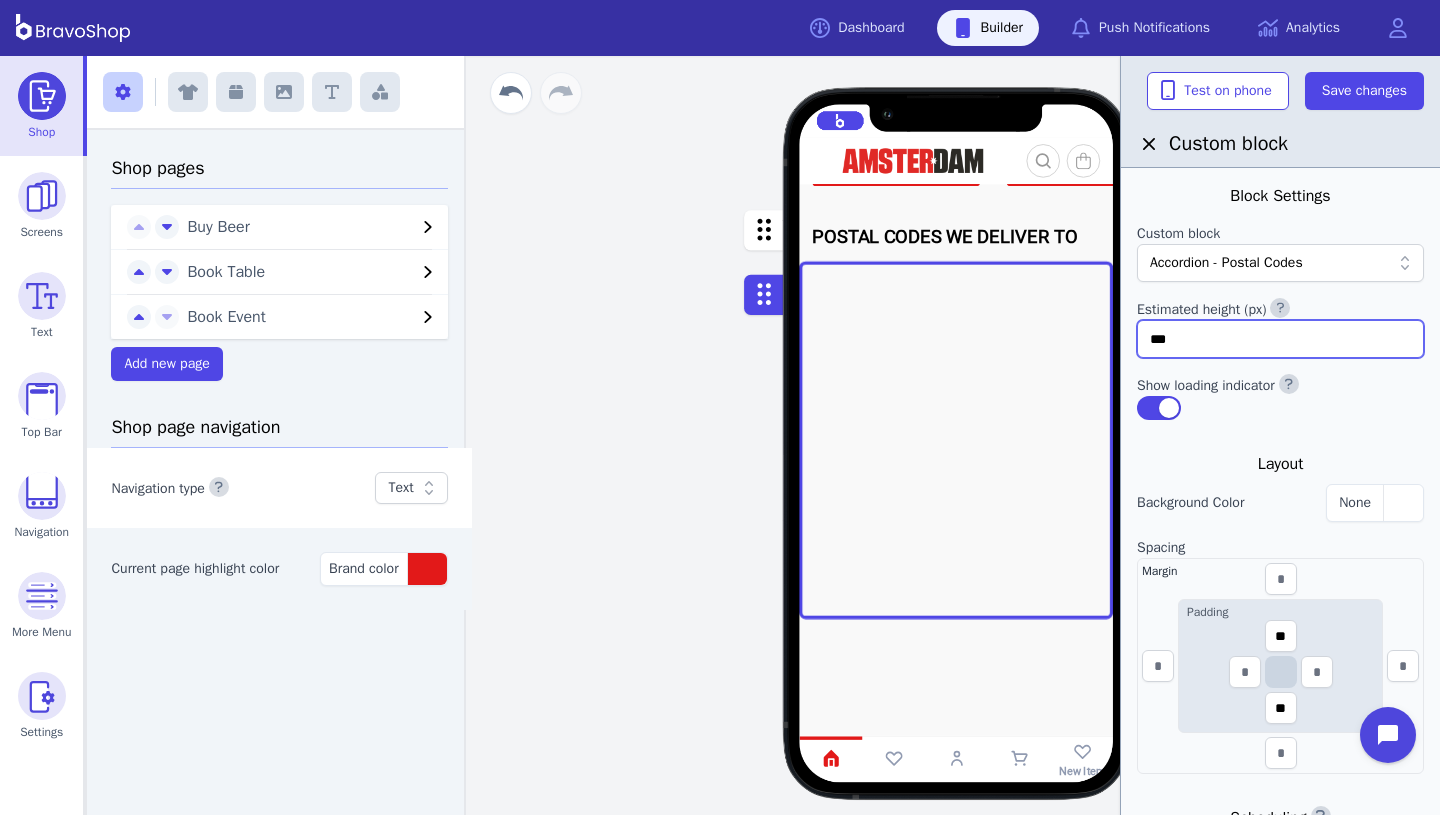 drag, startPoint x: 1234, startPoint y: 355, endPoint x: 1086, endPoint y: 355, distance: 148 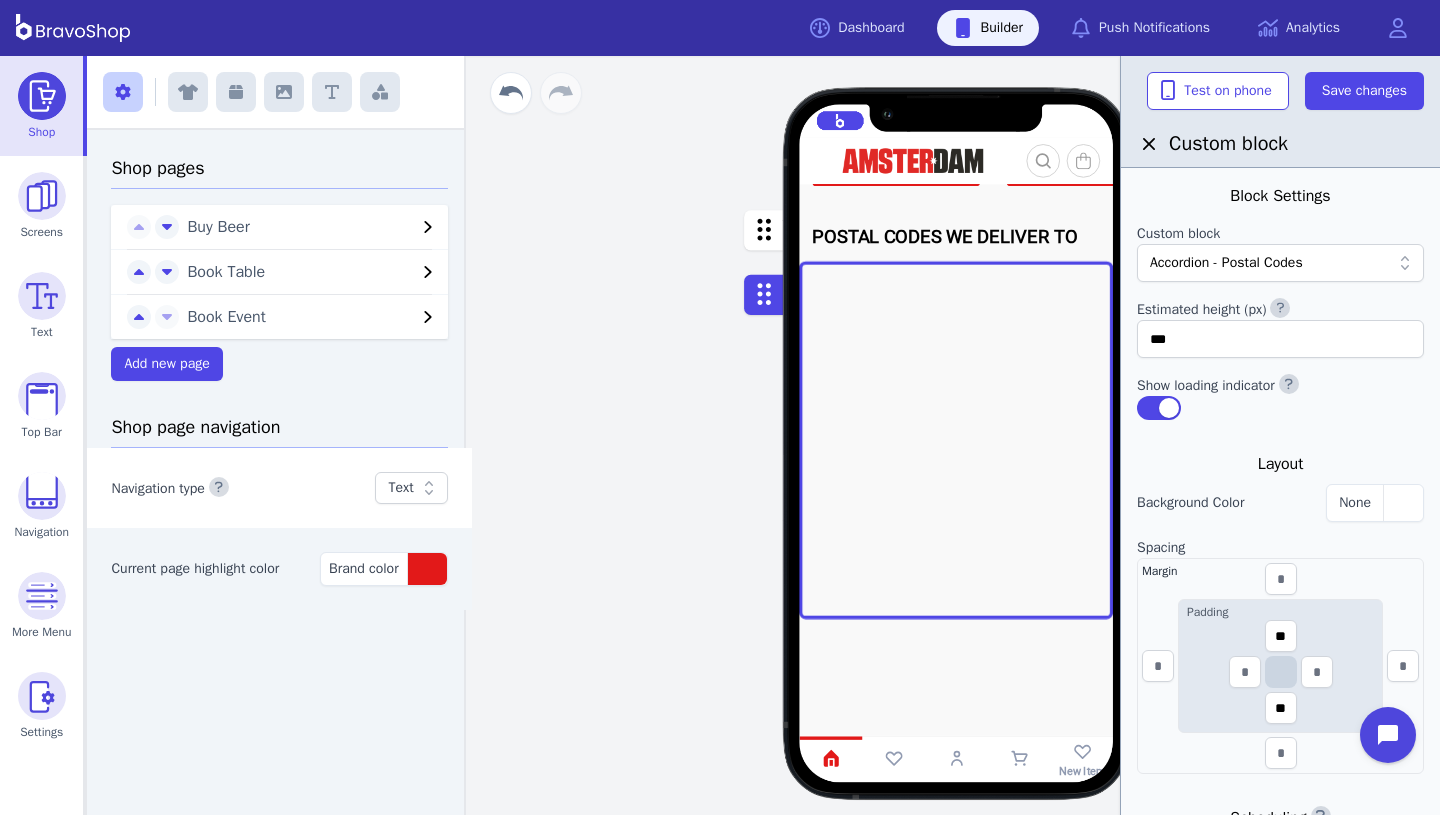 click at bounding box center (1280, 408) 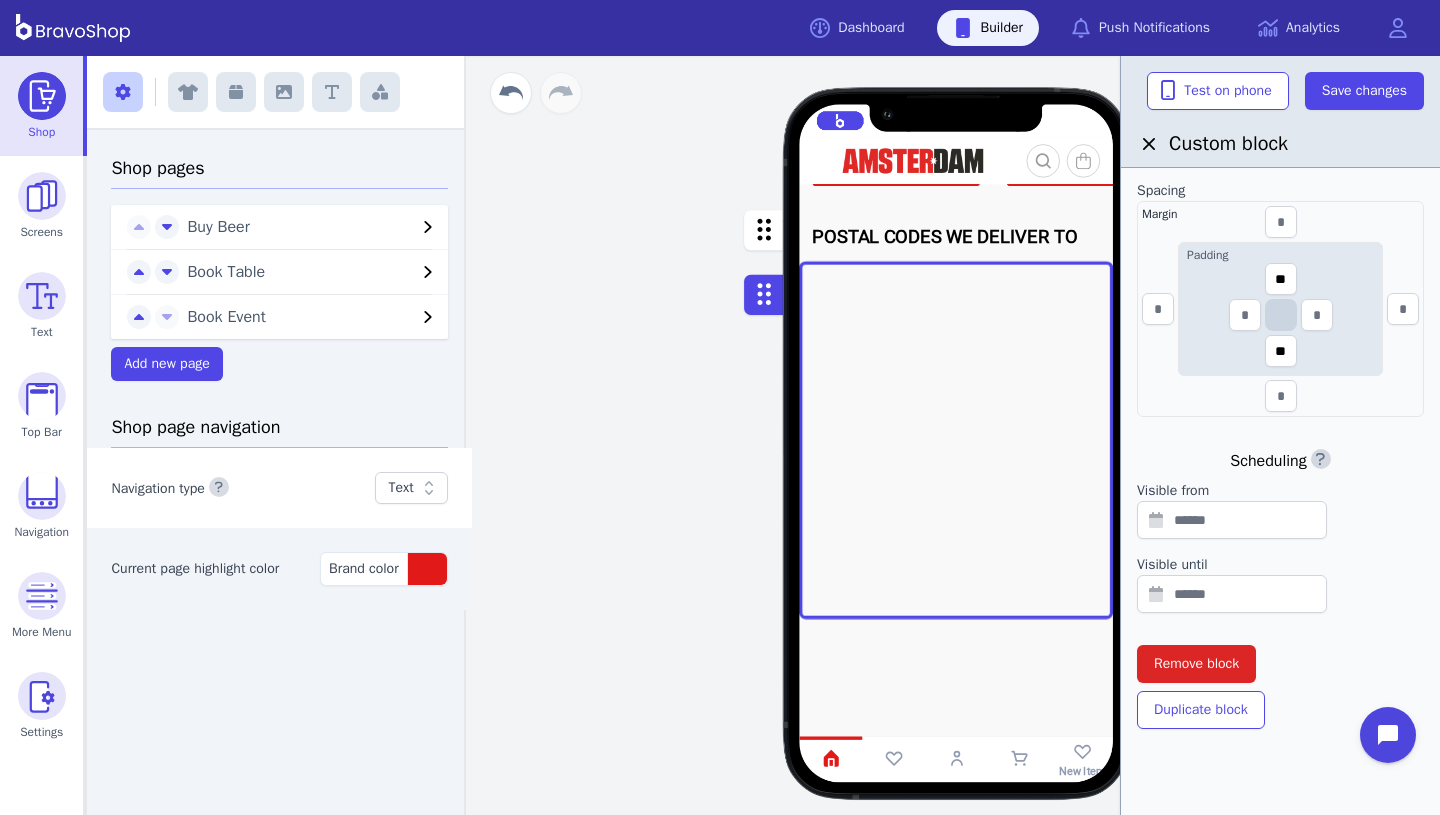 scroll, scrollTop: 0, scrollLeft: 0, axis: both 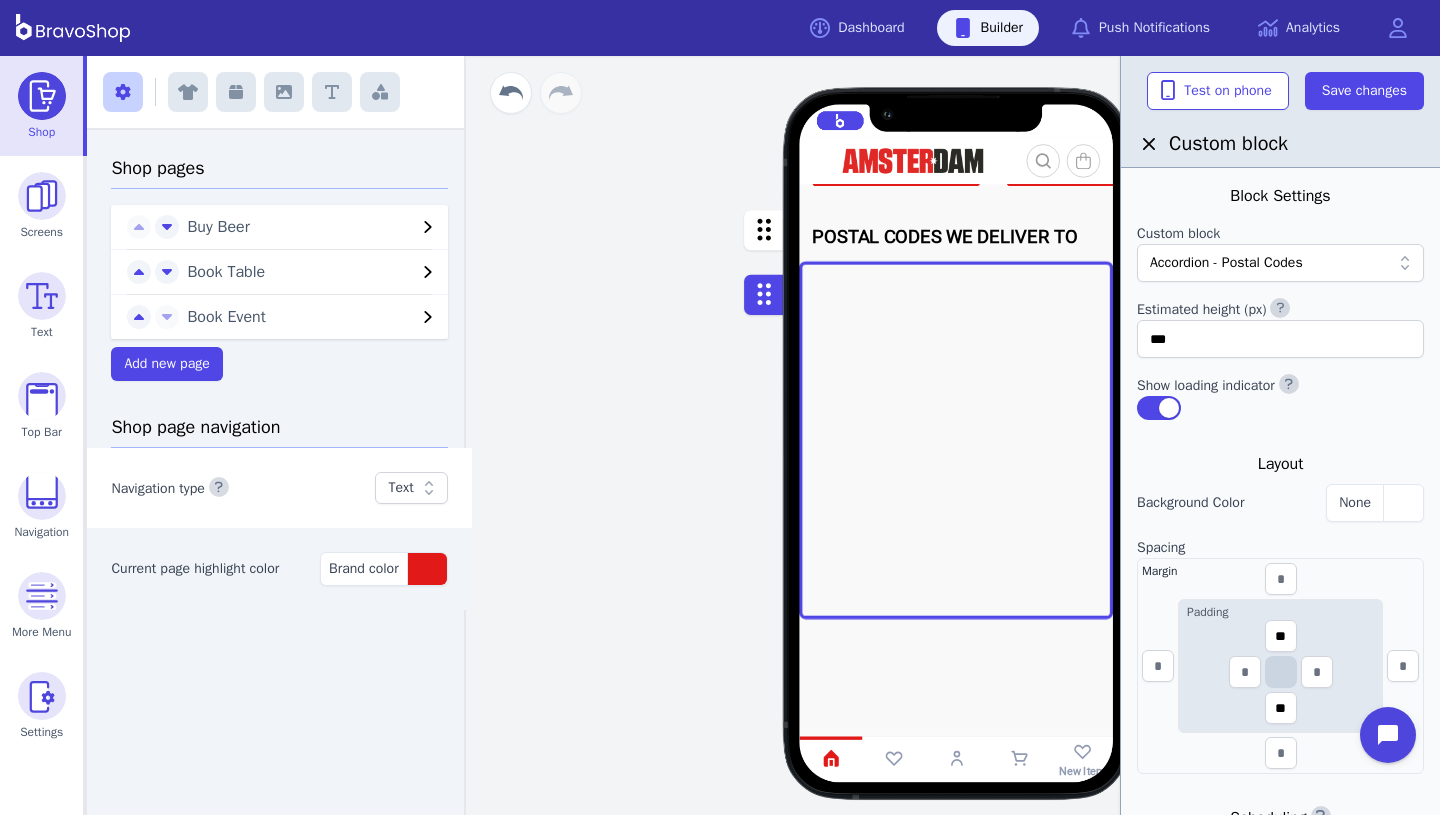 click at bounding box center [1280, 308] 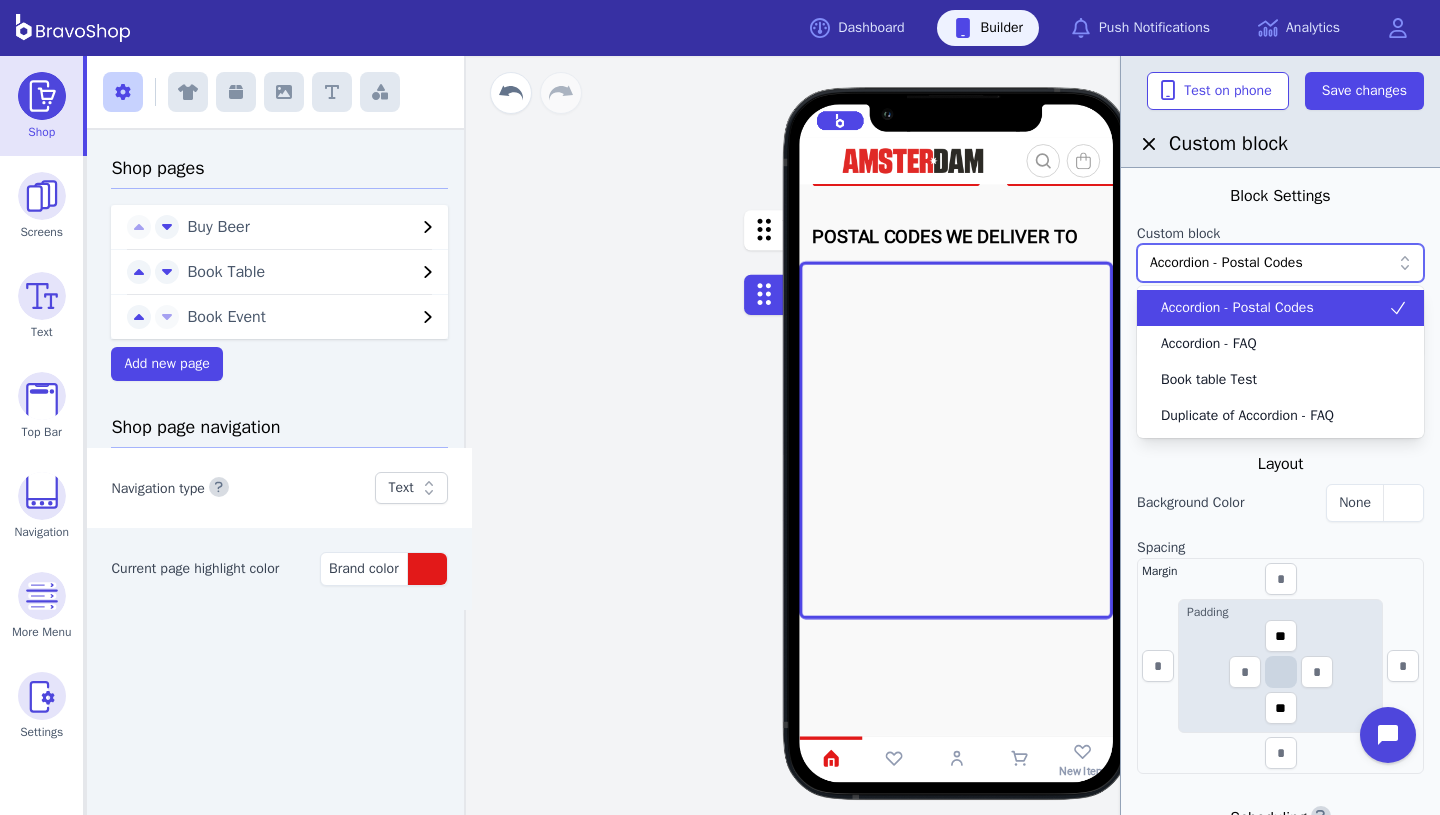 click on "Accordion - Postal Codes" at bounding box center [1280, 263] 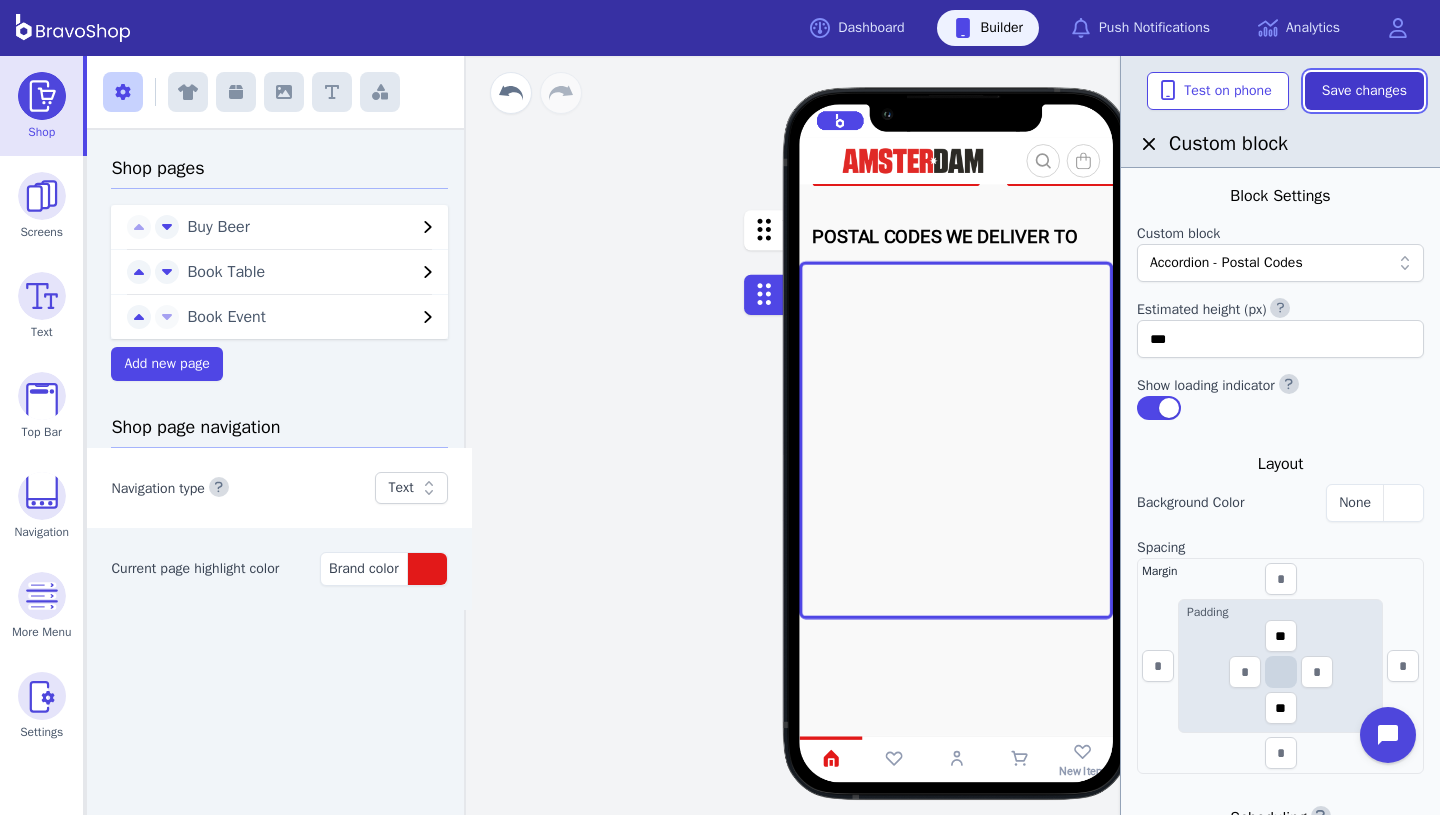 click on "Save changes" at bounding box center [1364, 91] 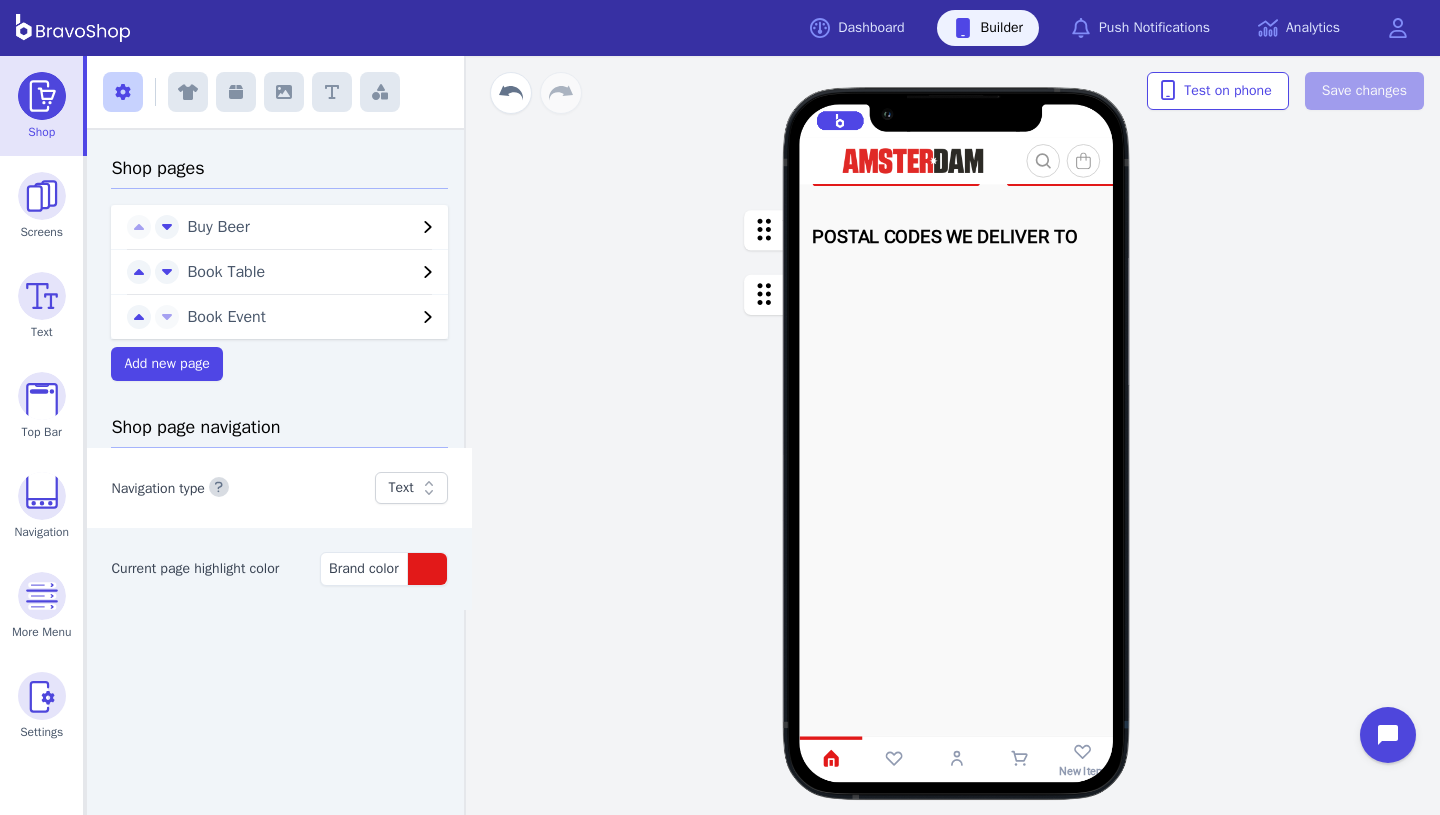 click at bounding box center (957, 440) 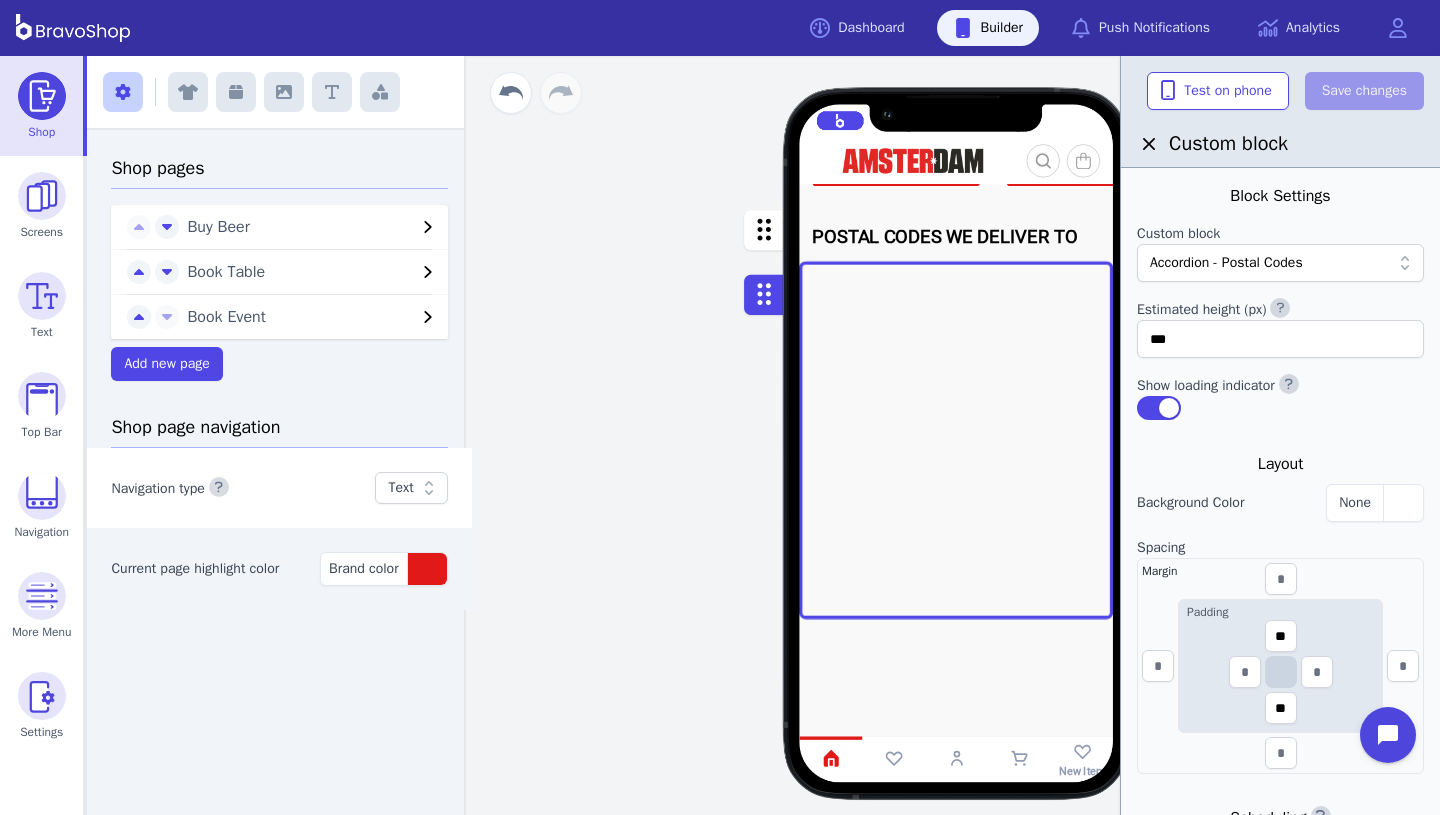 click at bounding box center [957, 440] 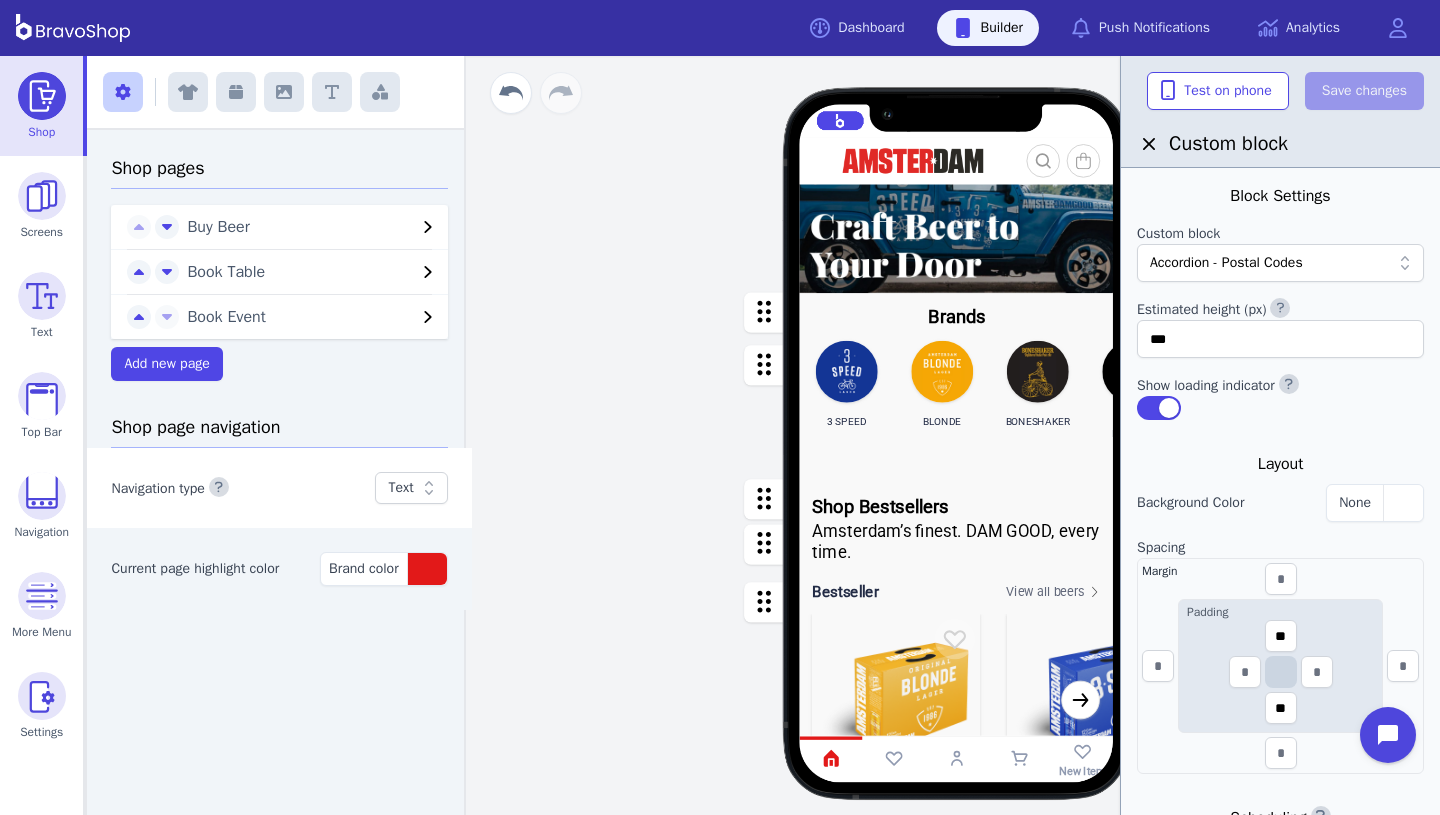 scroll, scrollTop: 680, scrollLeft: 0, axis: vertical 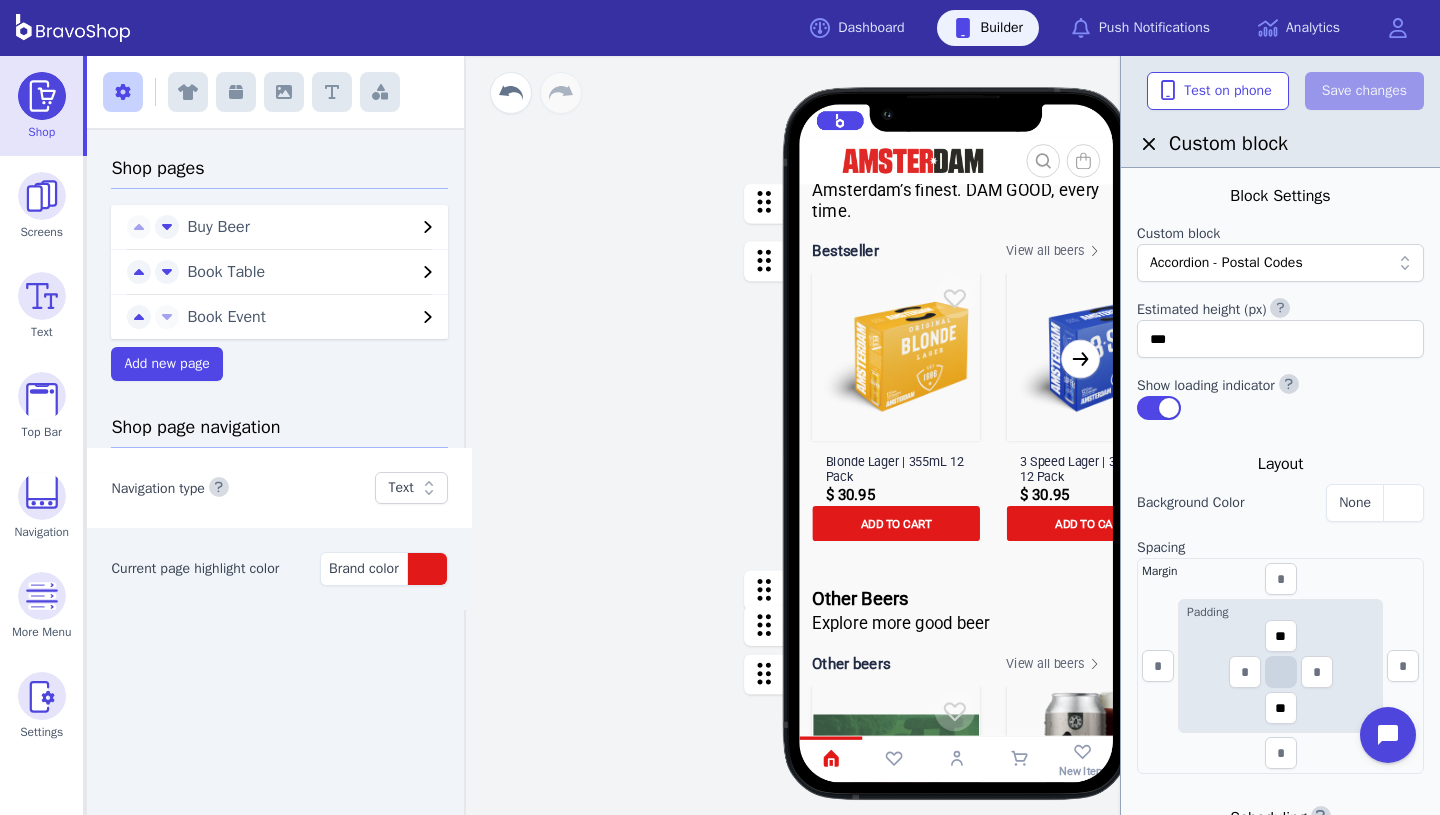 click at bounding box center (957, 399) 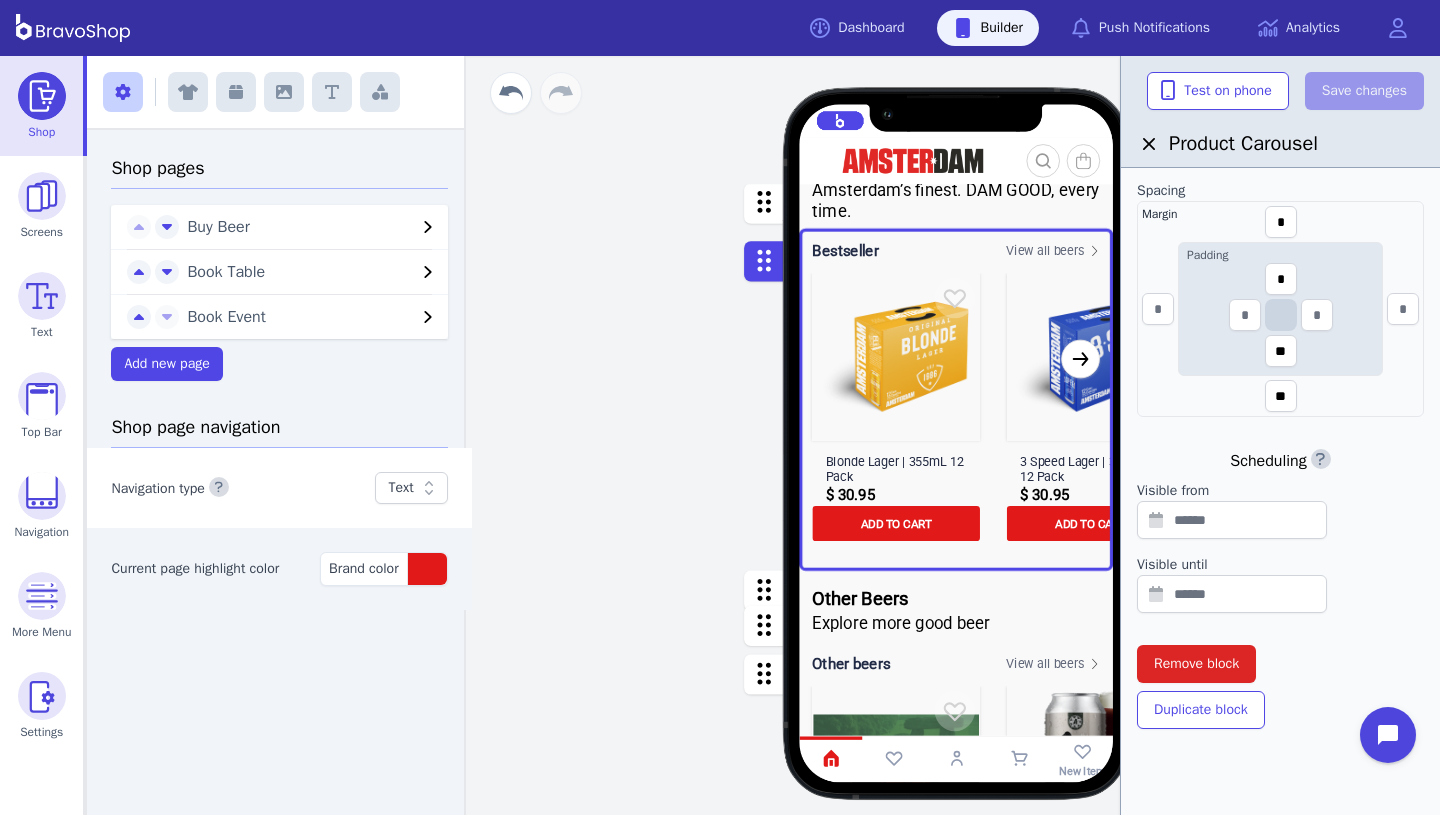scroll, scrollTop: 429, scrollLeft: 0, axis: vertical 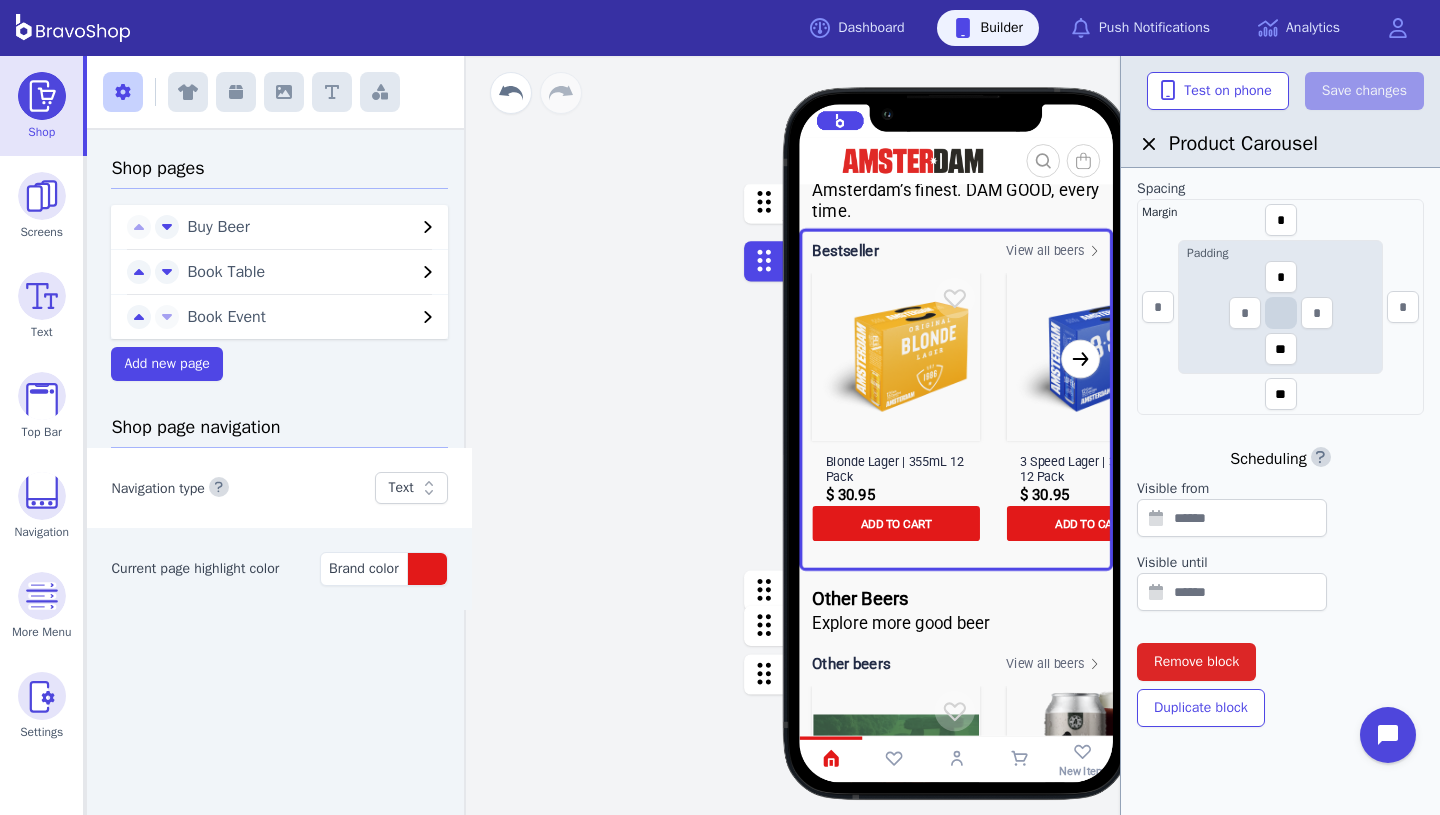 click on "Buy Beer Book Table Book Event Welcome! Brands 3 SPEED BLONDE BONESHAKER SPACE INVADER FRIA CERVEZA CRUISER BIG WHEEL DOWNTOWN BROWN NEON HAZE MI MIX PACKS ADVENTURE BEERS Shop Bestsellers Amsterdam’s finest. DAM GOOD, every time. Bestseller View all beers Blonde Lager | 355mL 12 Pack $ 30.95 ADD TO CART 3 Speed Lager | 355mL 12 Pack $ 30.95 ADD TO CART Boneshaker IPA | 355mL 12 Pack $ 33.45 ADD TO CART Boneshaker IPA | 568mL $ 84 ADD TO CART Space Invader IPA | 568mL $ 22.95 ADD TO CART Blonde Lager | 568mL $ 19.95 ADD TO CART 3 Speed Lager | 568mL $ 19.95 ADD TO CART Other Beers Explore more good beer Other beers View all beers Lord Summerale Golden Ale | 6 Pack $ 21.95 ADD TO CART Rauchbier Smoked Lager 473ml Can | 6 PACK $ 21.95 ADD TO CART Stout of Your League 473 mL | 6 pack $ 21.95 ADD TO CART 2024 Double Tempest XX Barrel Aged Imperial Stout | 473mL Can $ 11.95 ADD TO CART Big Wheel Deluxe Amber Ale | 473mL $ 67.95 ADD TO CART Cruiser All Day Pale Ale | 473mL $ 69.95 ADD TO CART $ 9.25 ADD TO CART" at bounding box center (957, 435) 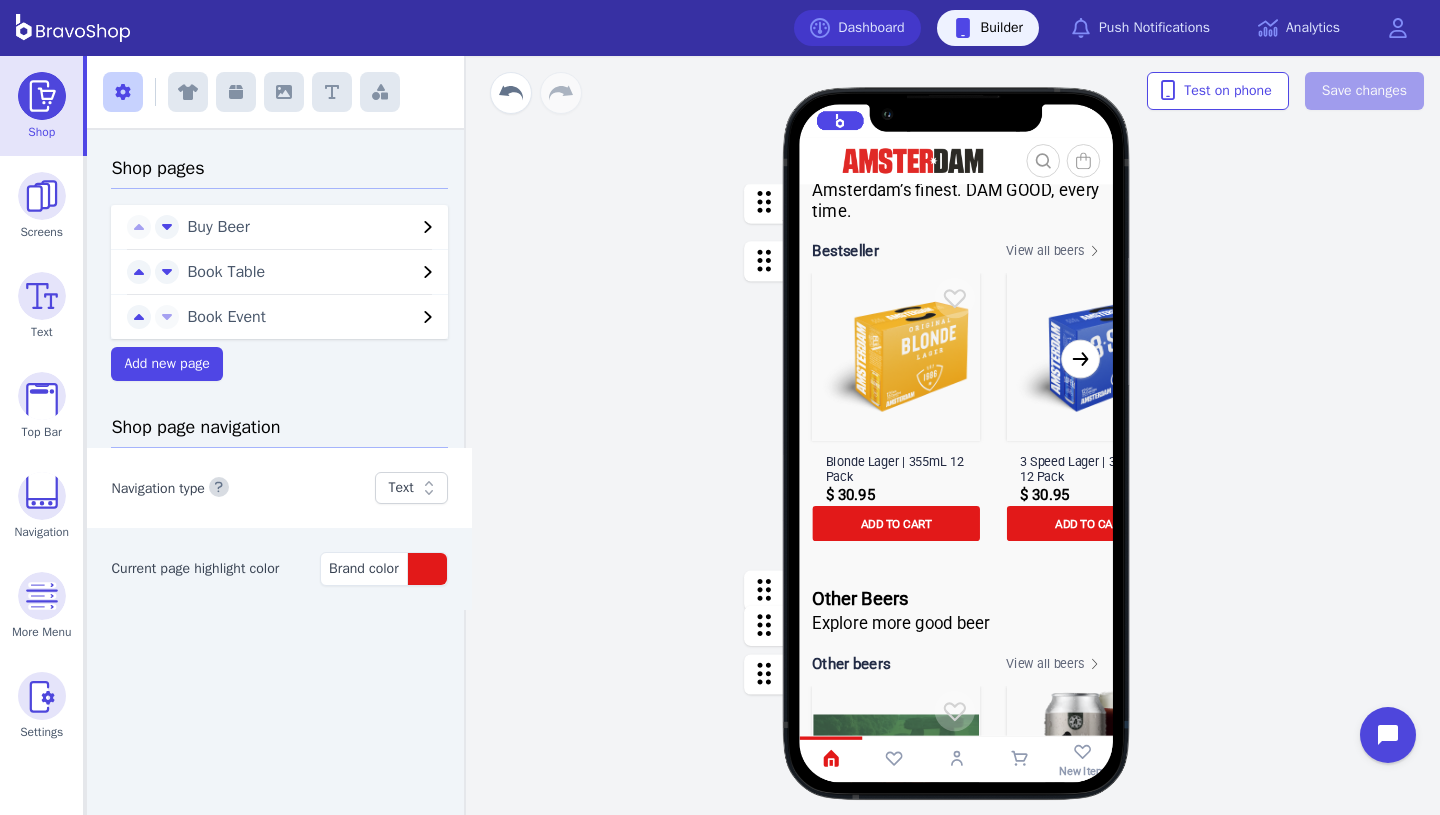 click on "Dashboard" at bounding box center [857, 28] 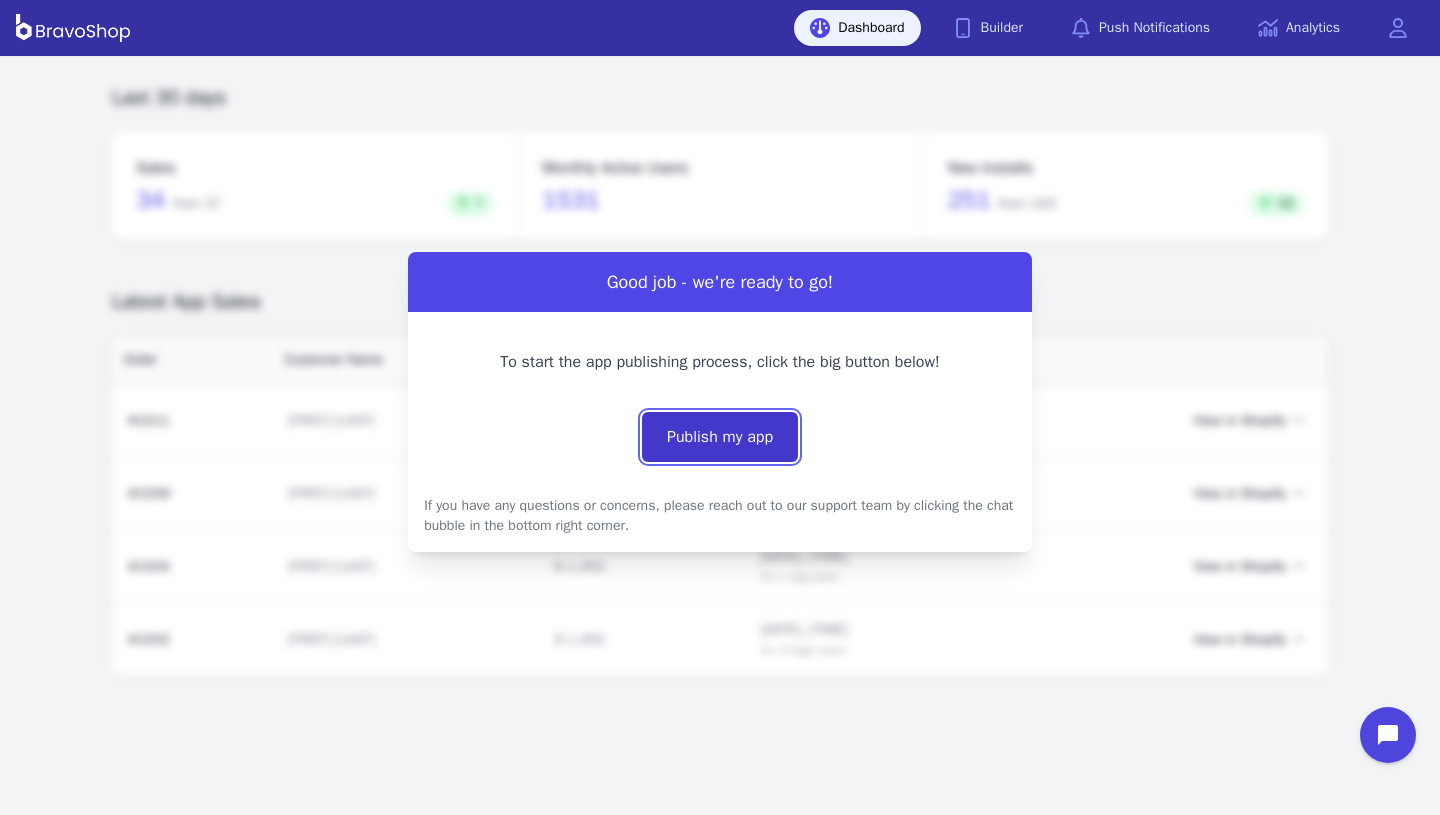 click on "Publish my app" at bounding box center (720, 437) 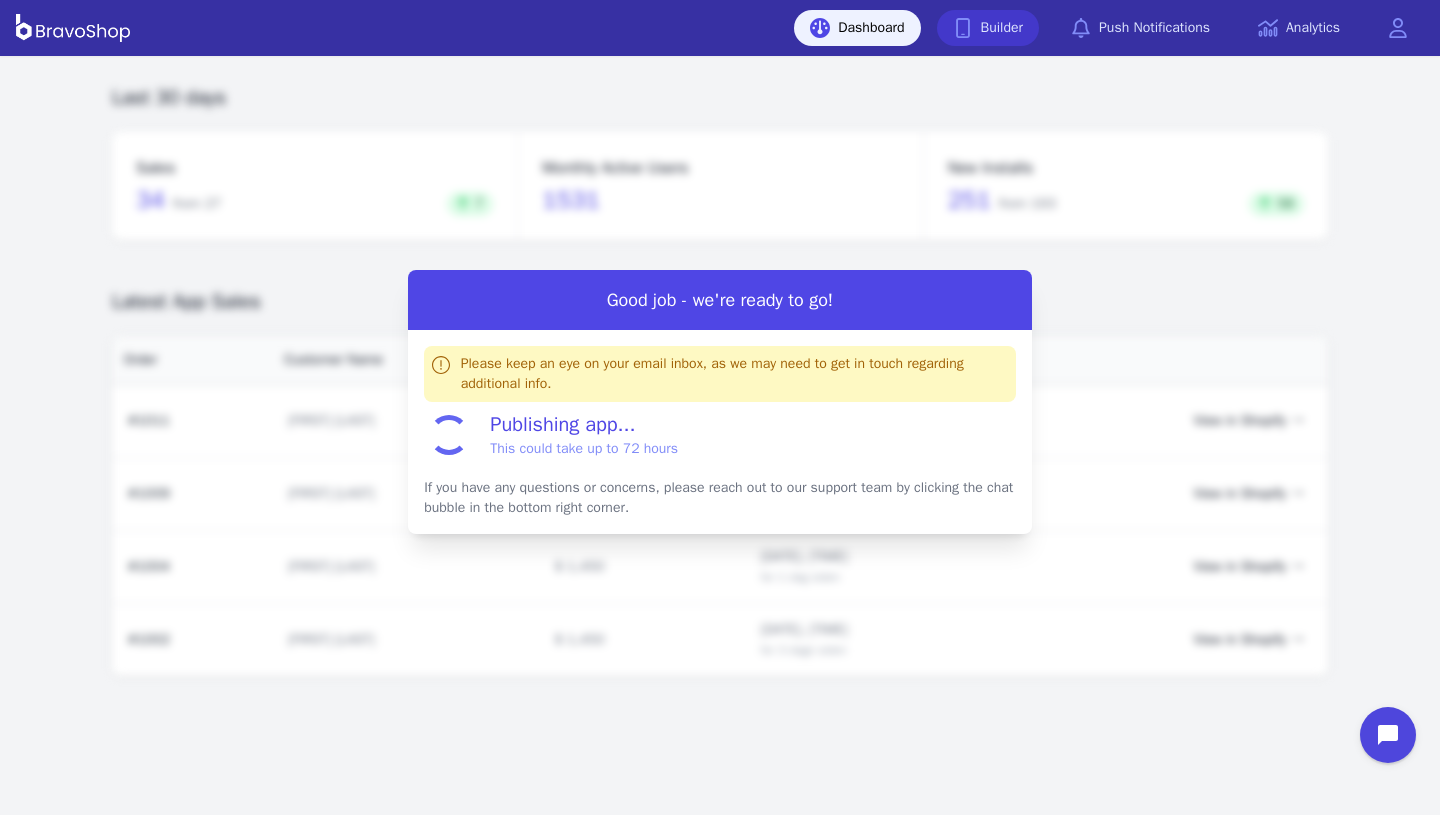 click on "Builder" at bounding box center (988, 28) 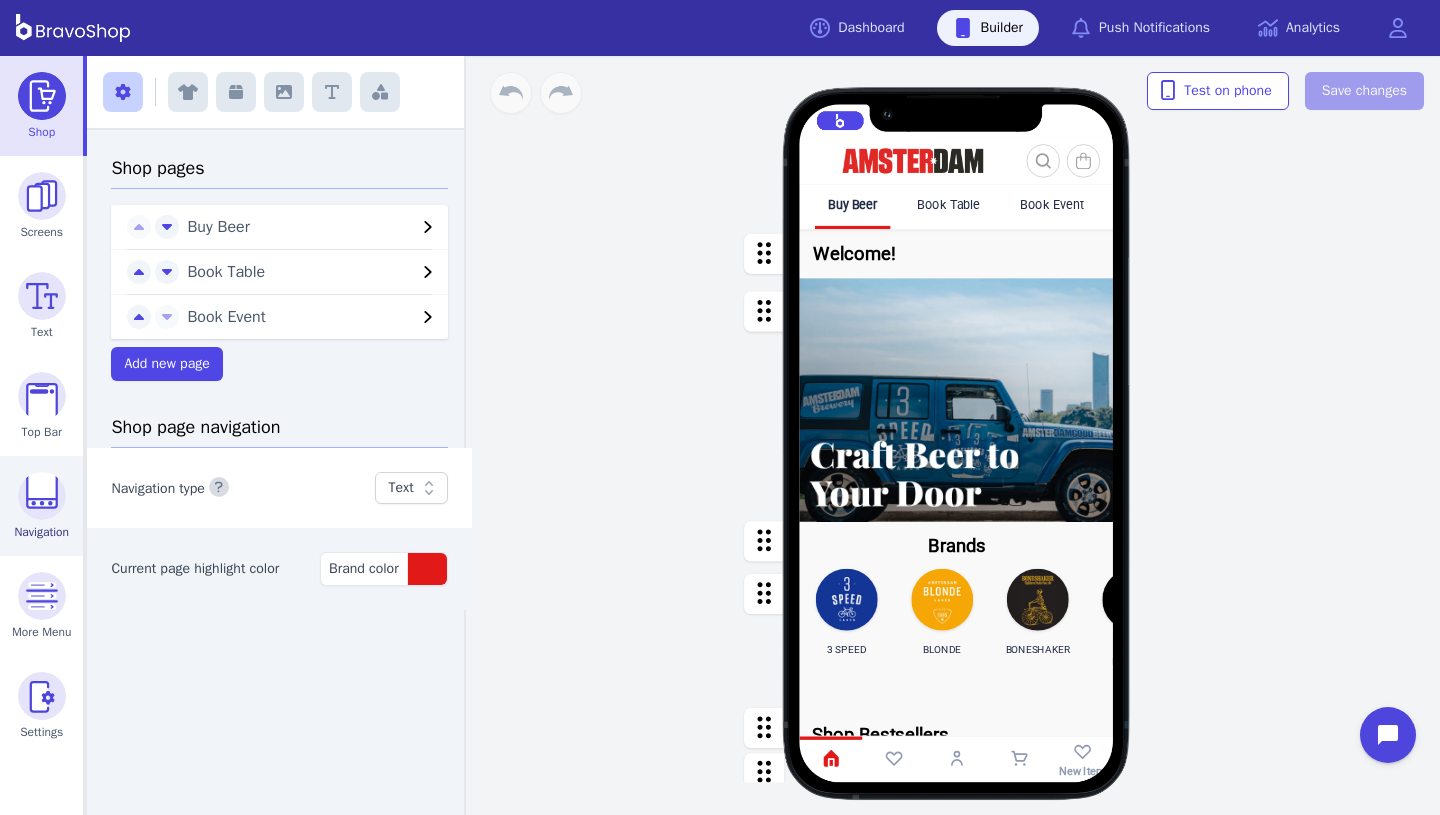 click at bounding box center (42, 496) 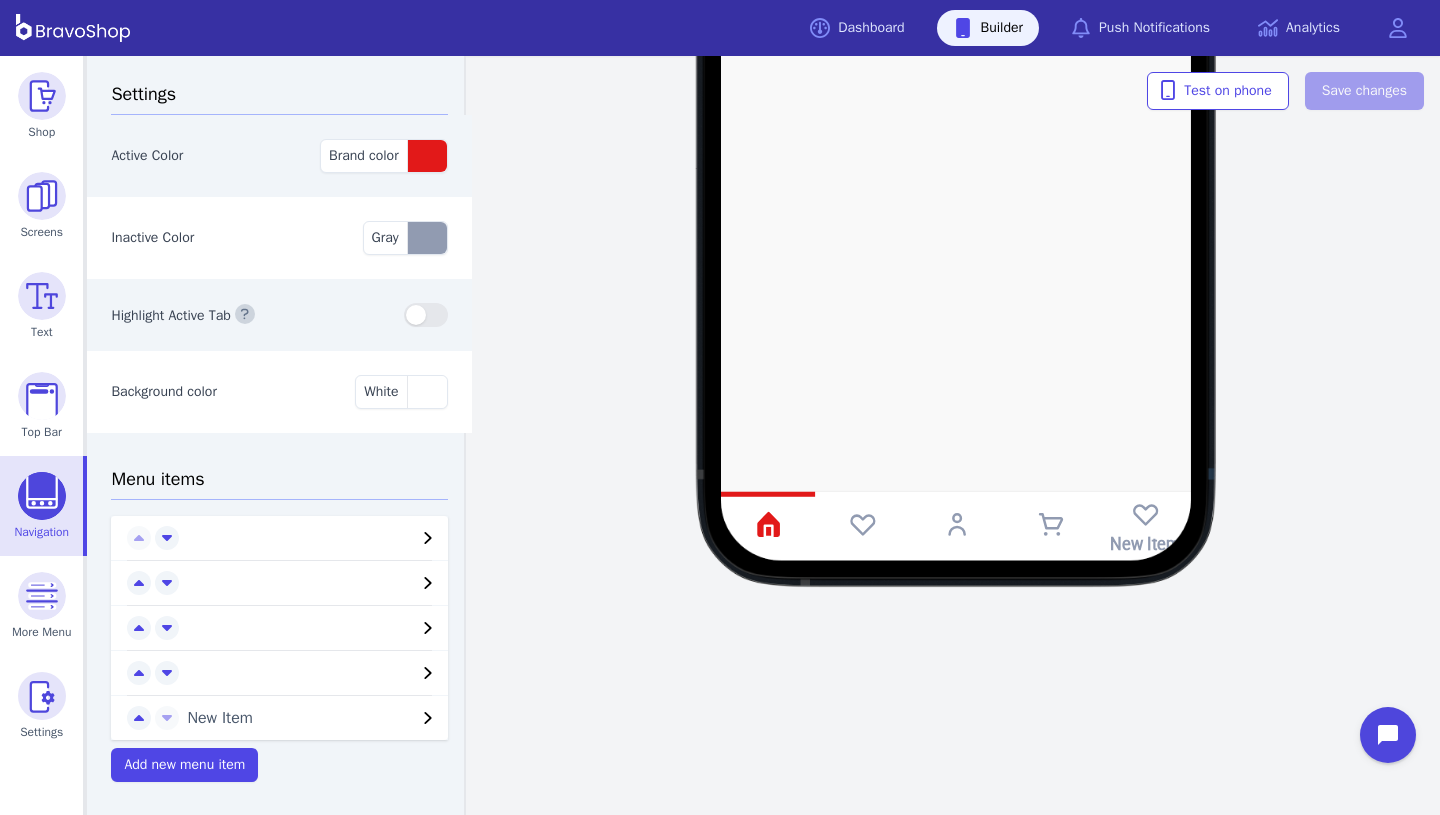 click on "New Item" at bounding box center [301, 718] 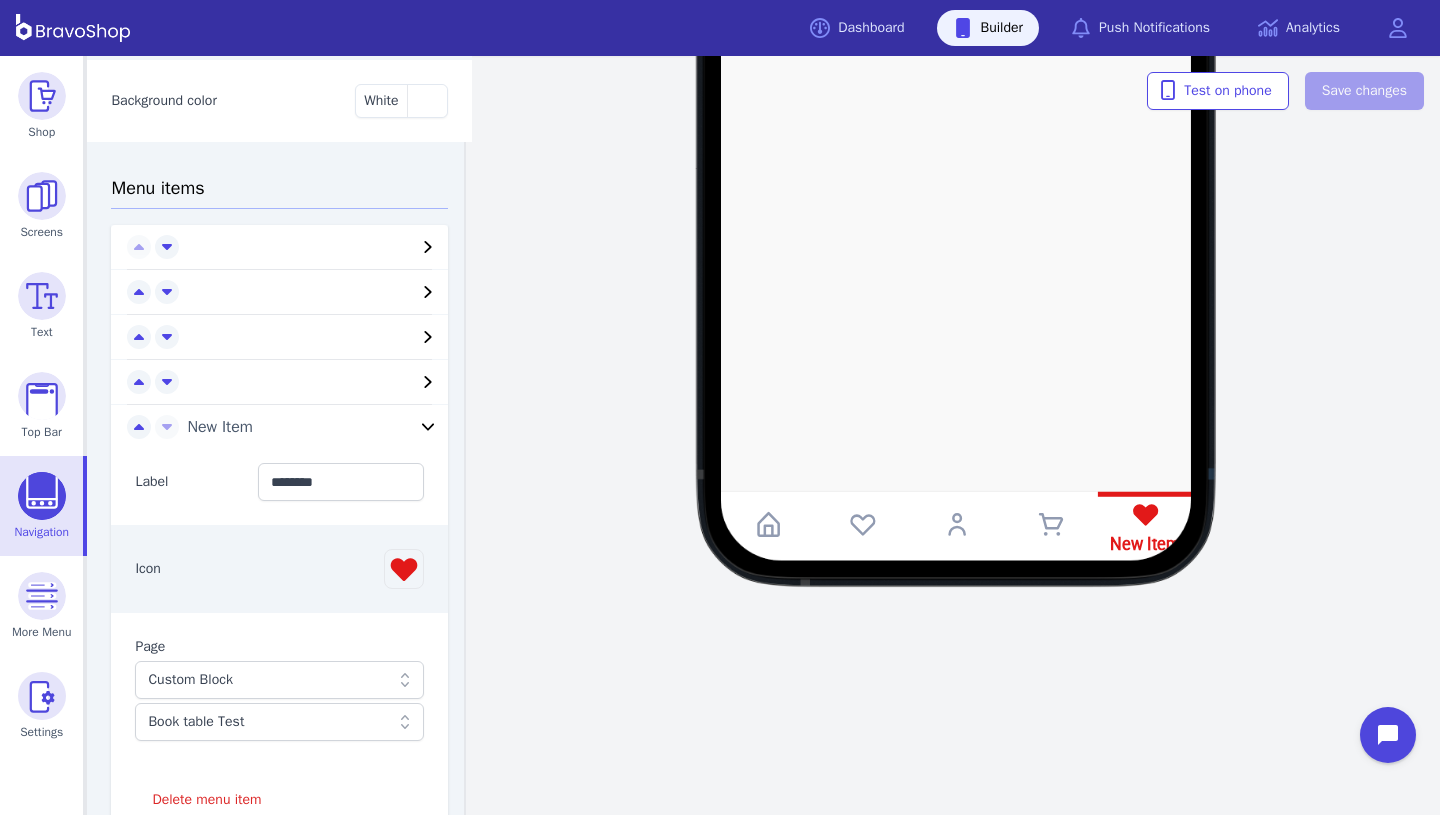 scroll, scrollTop: 379, scrollLeft: 0, axis: vertical 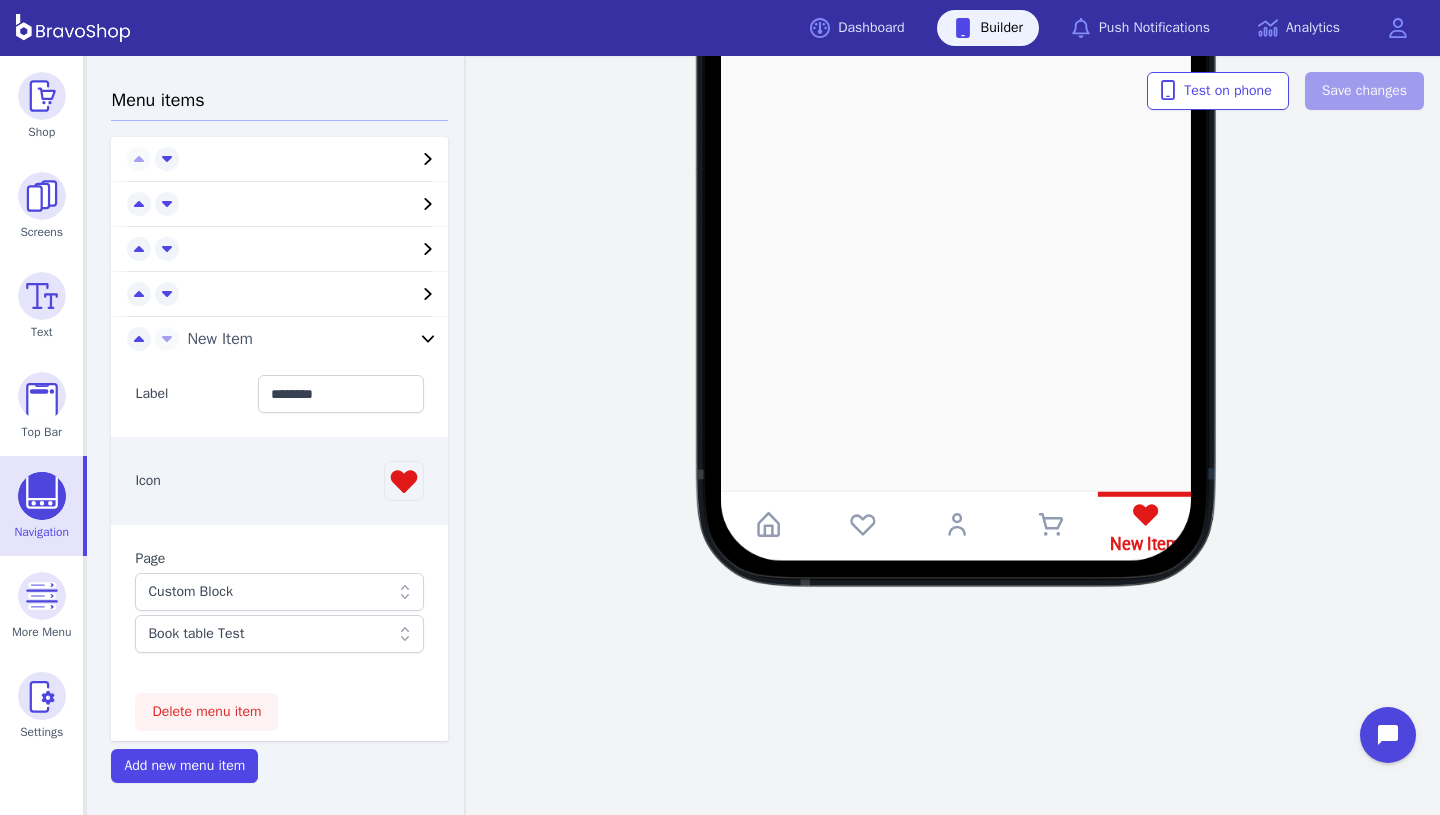 click on "Delete menu item" at bounding box center [206, 712] 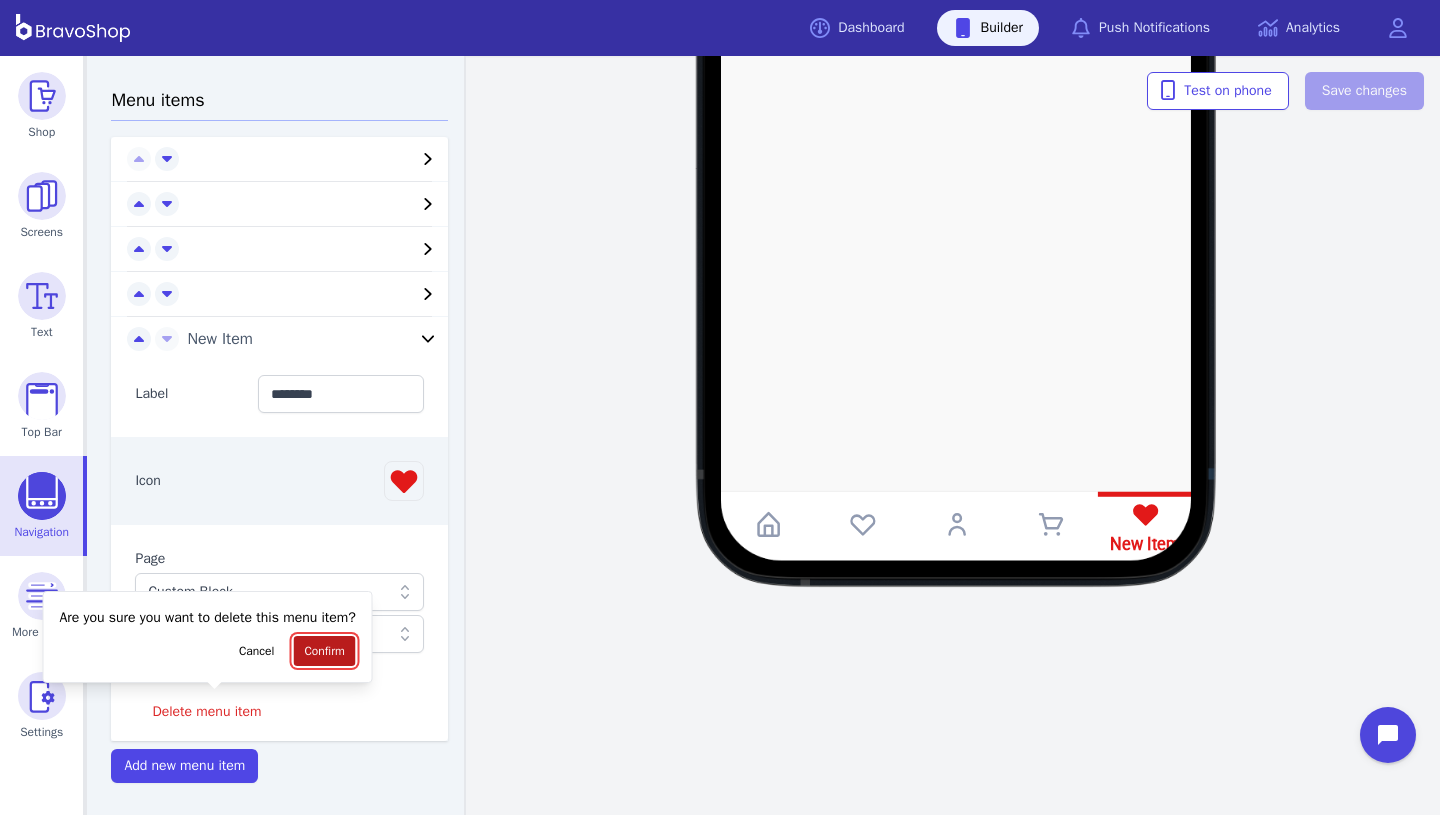 click on "Confirm" at bounding box center [324, 651] 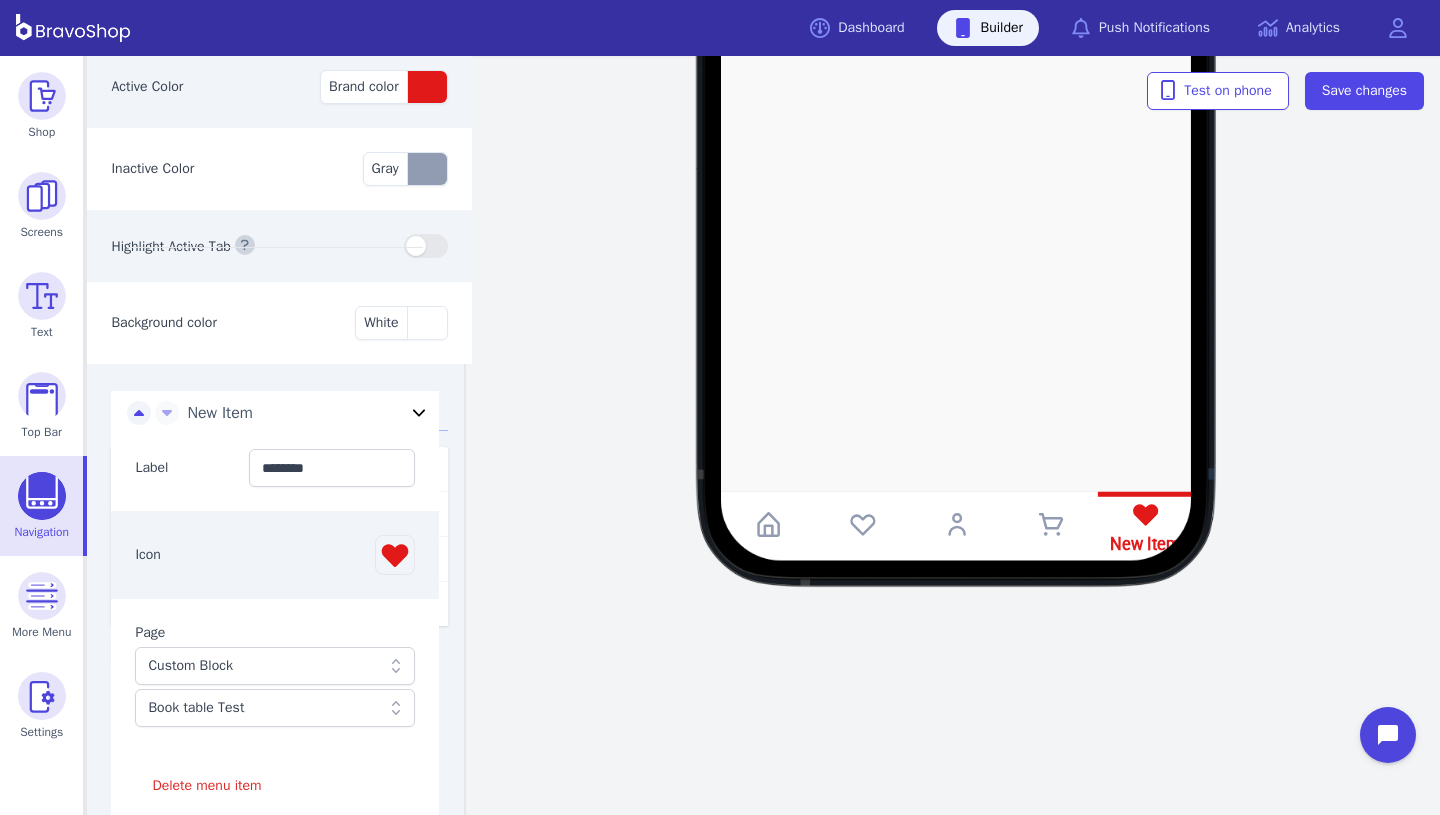 scroll, scrollTop: 0, scrollLeft: 0, axis: both 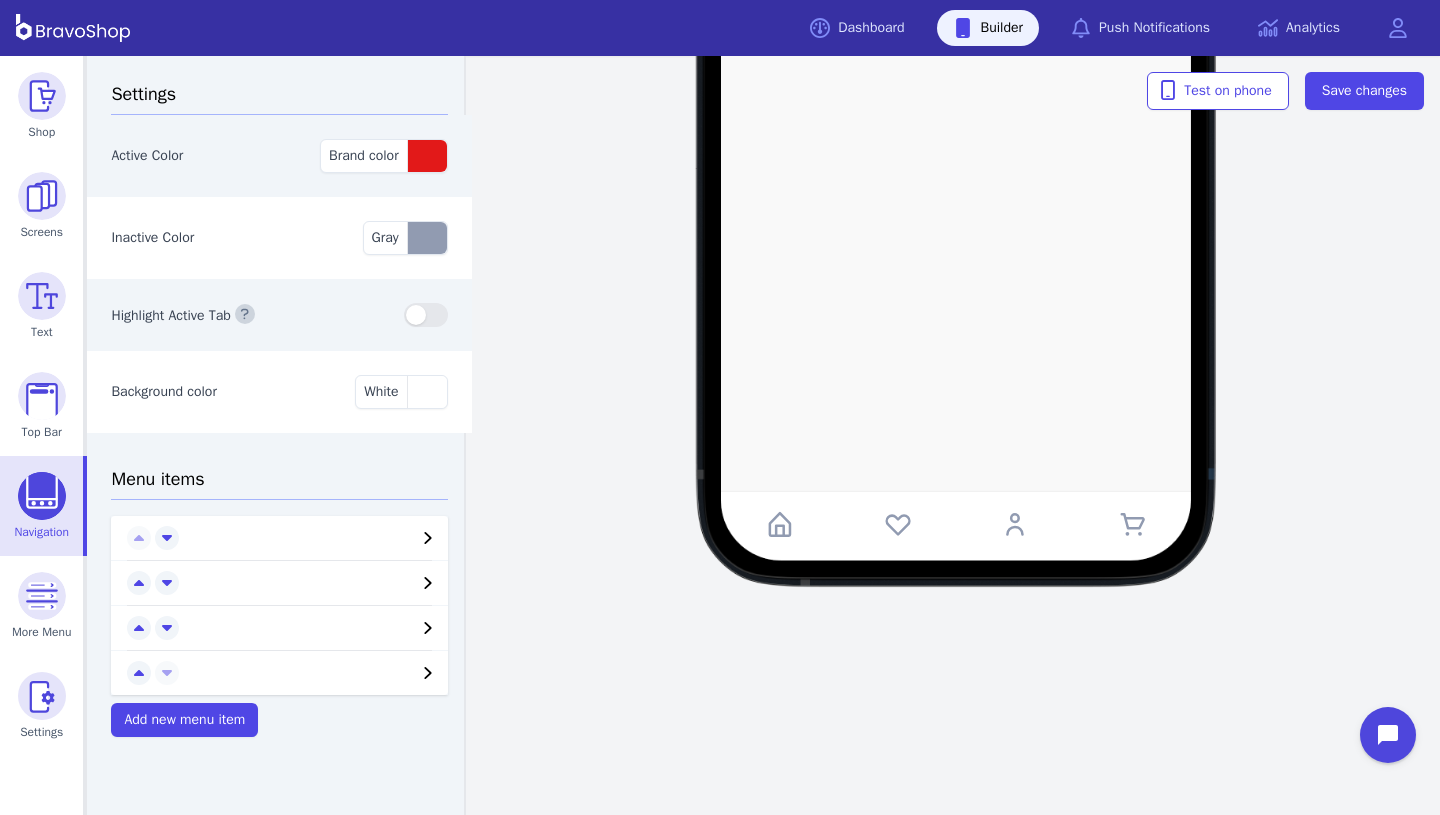 click at bounding box center (957, 77) 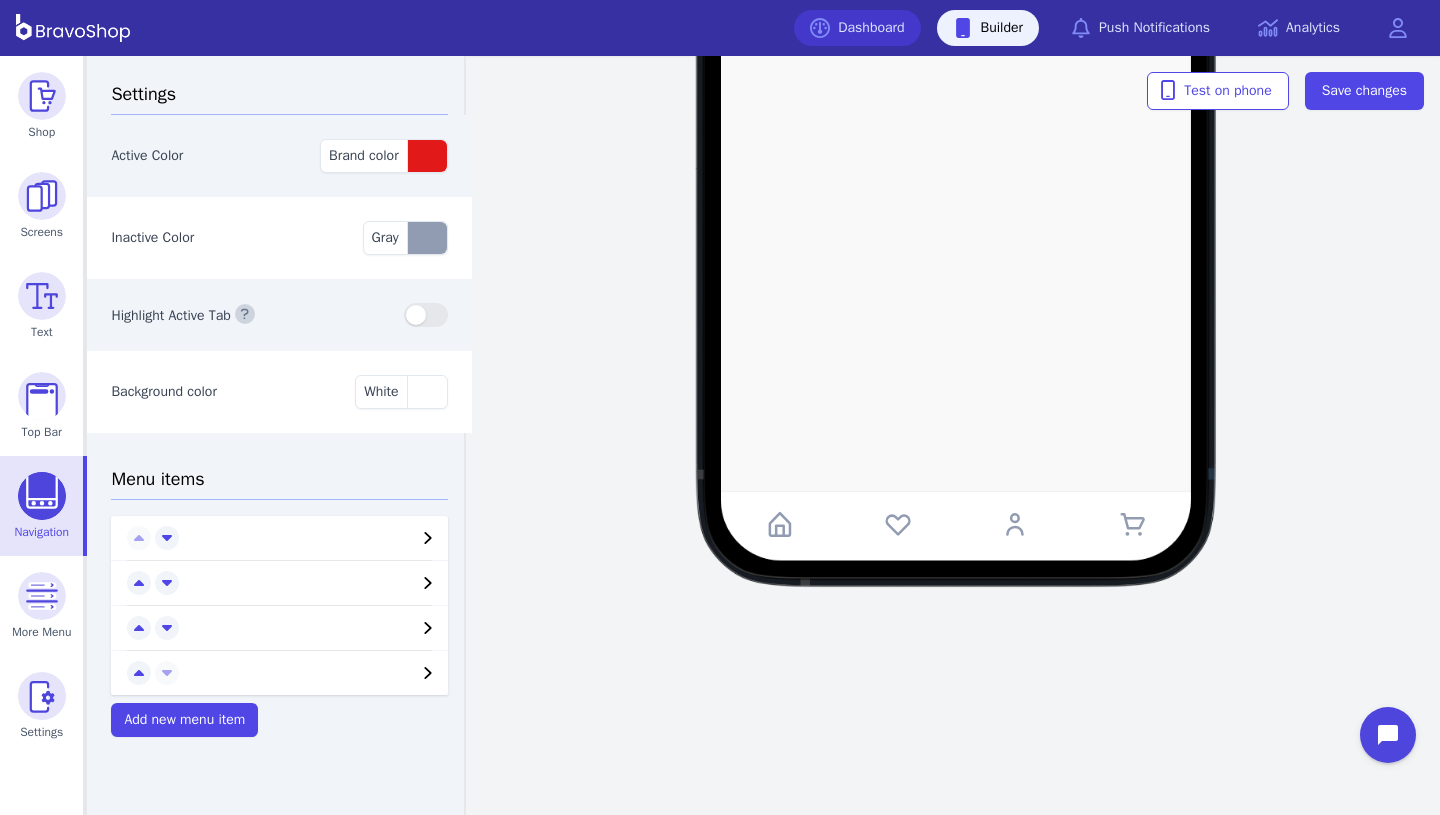 click on "Dashboard Builder Push Notifications Analytics Open main menu" at bounding box center [720, 28] 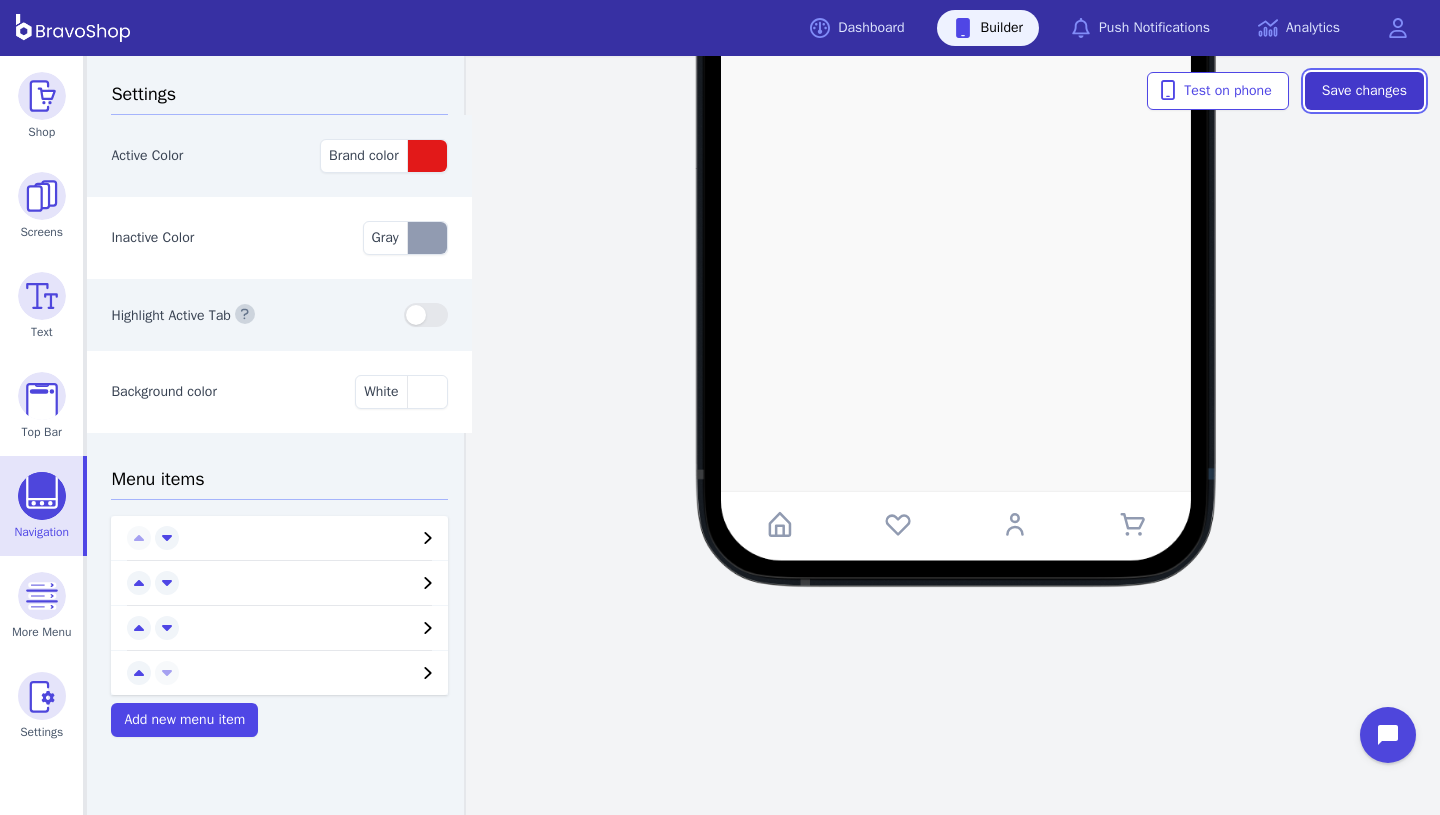 click on "Save changes" at bounding box center (1364, 91) 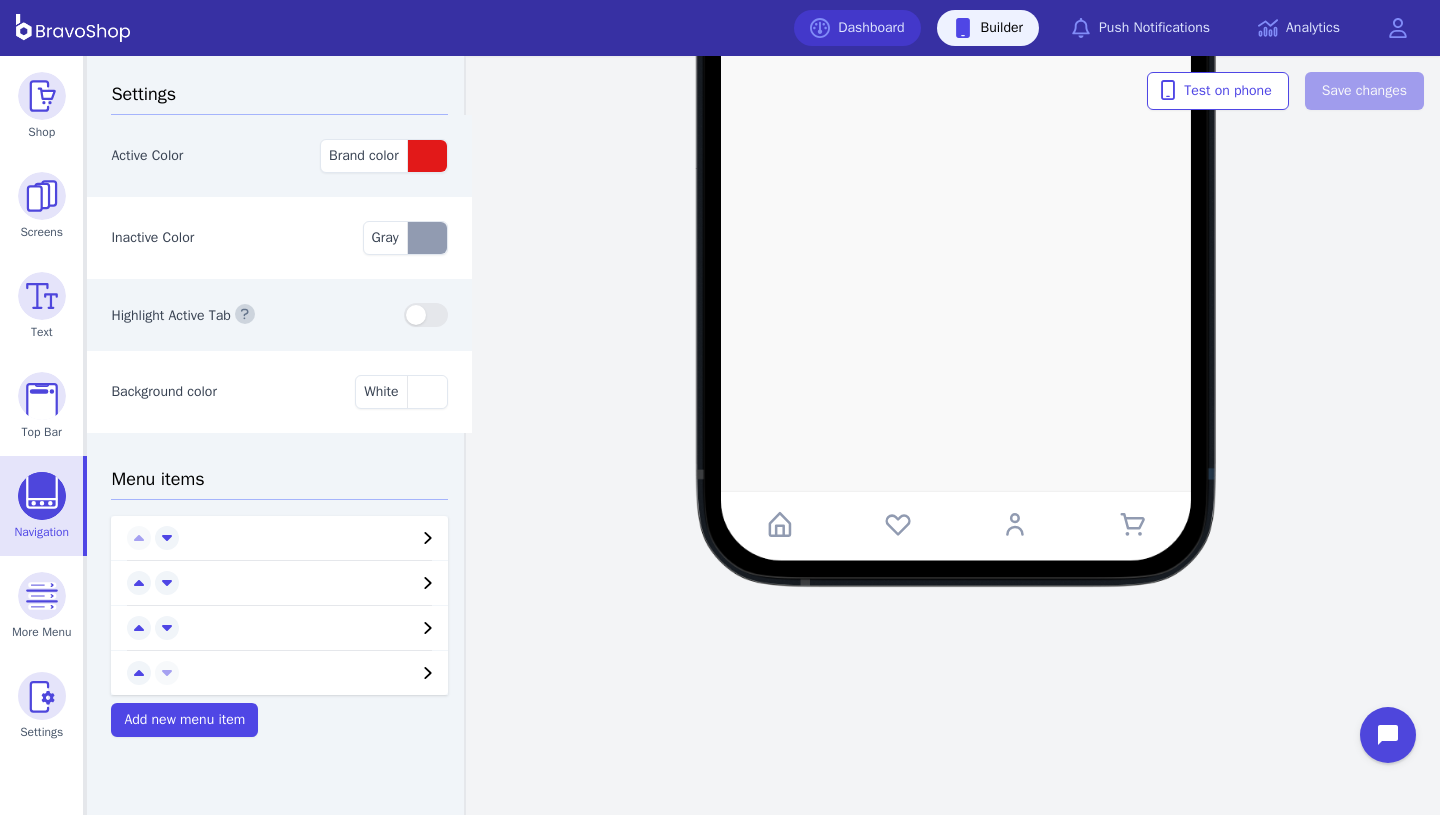 click on "Dashboard" at bounding box center [857, 28] 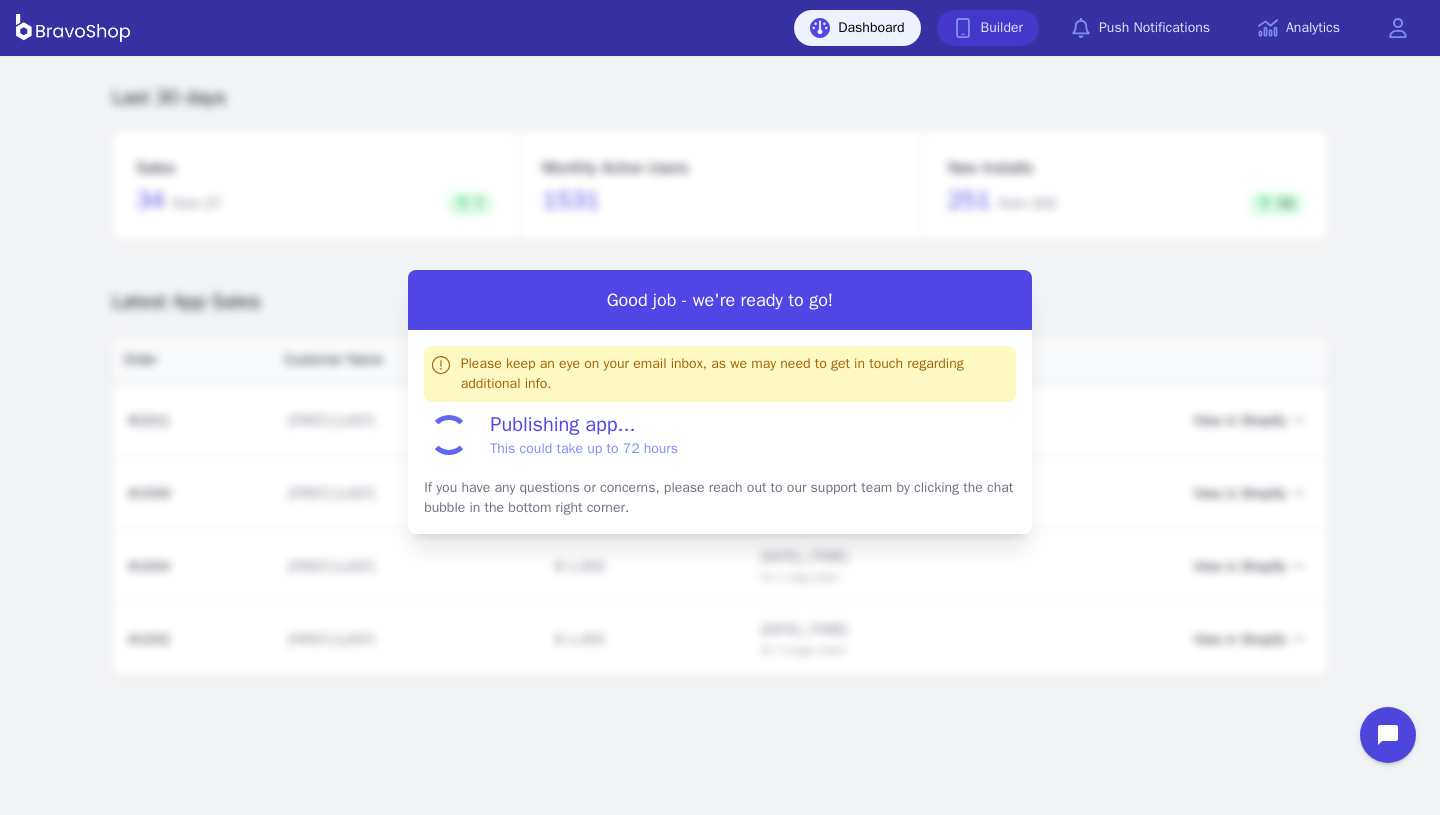click on "Builder" at bounding box center (988, 28) 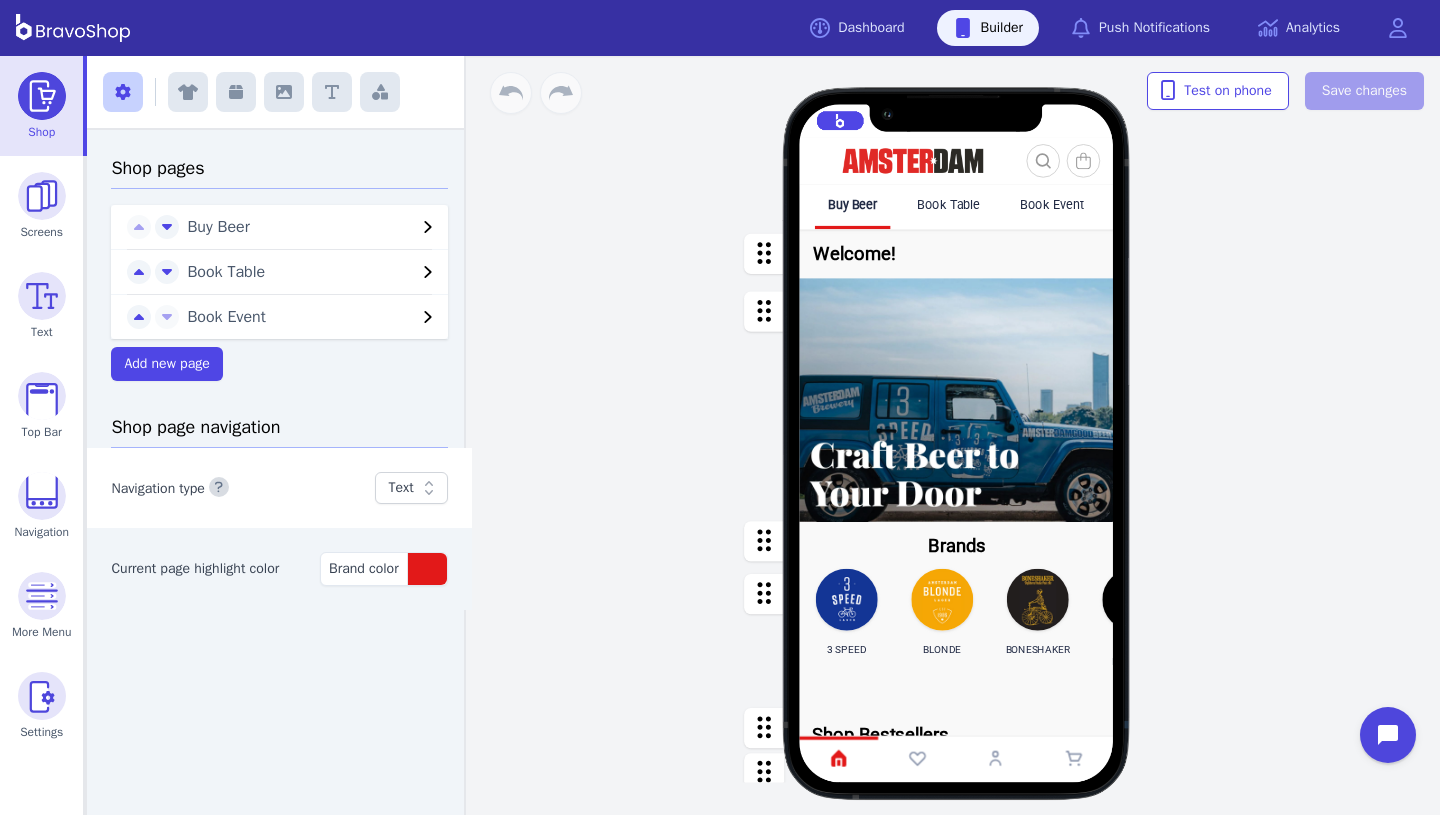 click on "Book Table" at bounding box center [949, 204] 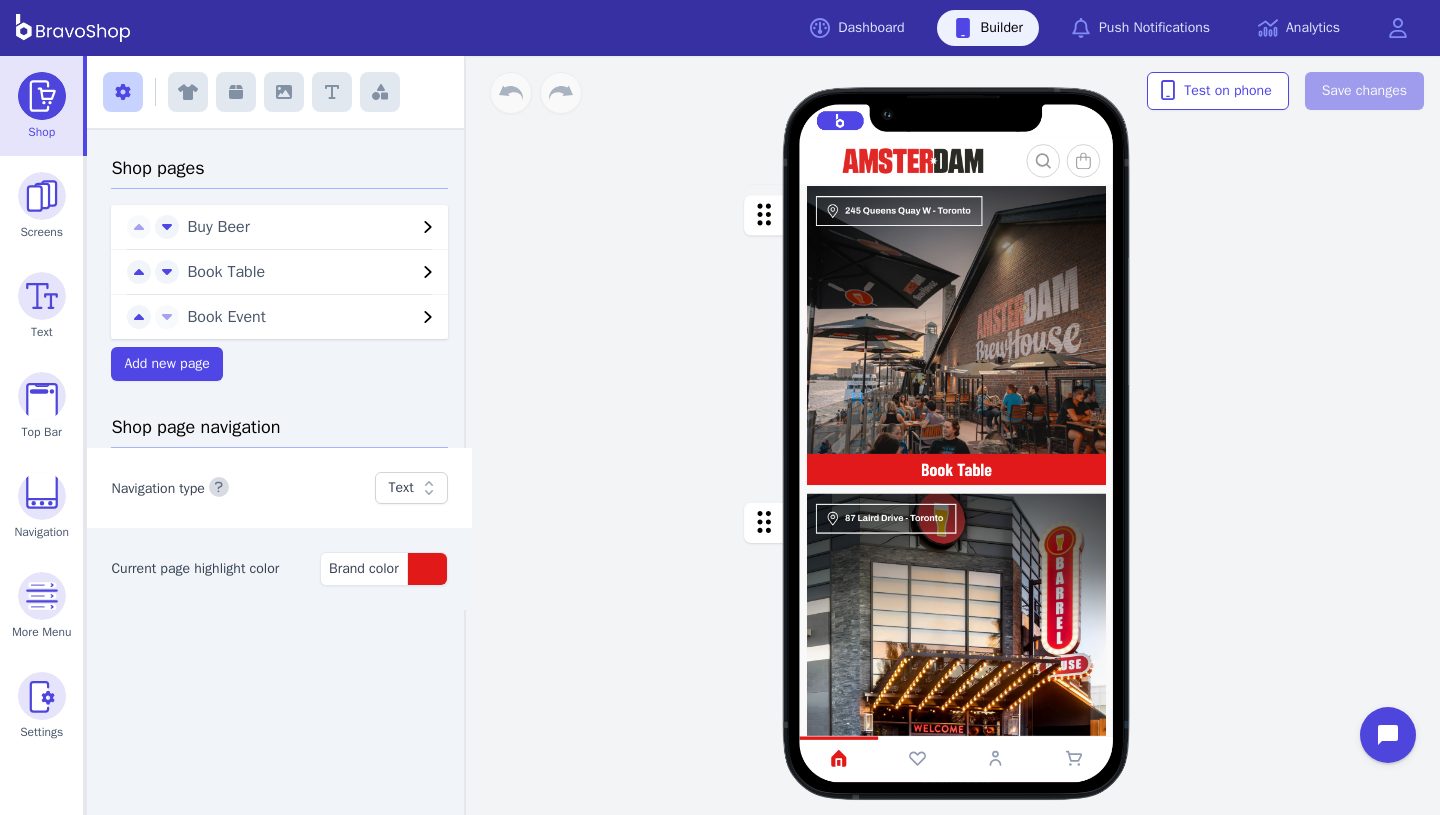 scroll, scrollTop: 0, scrollLeft: 0, axis: both 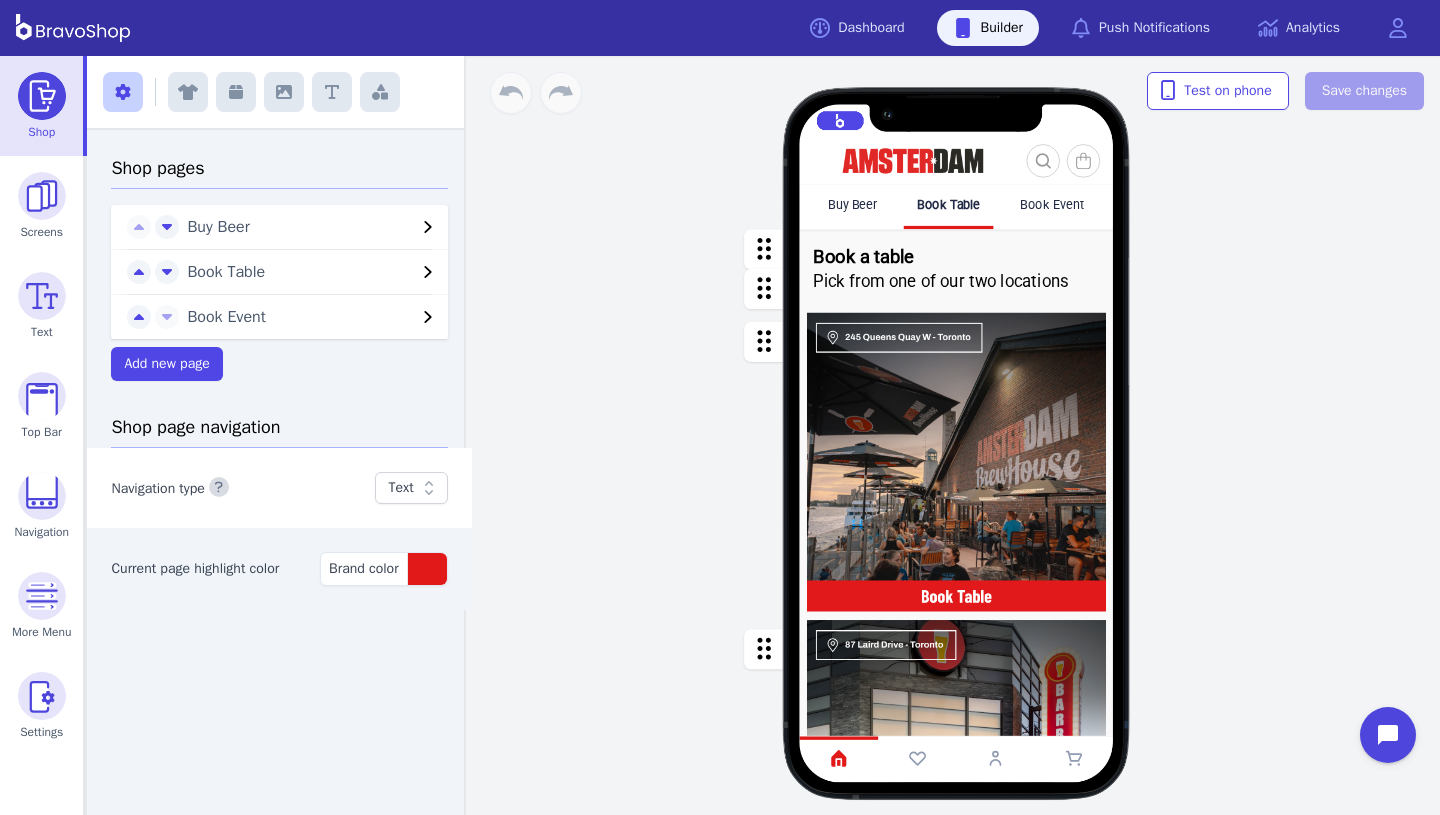 click on "Book Event" at bounding box center (1053, 204) 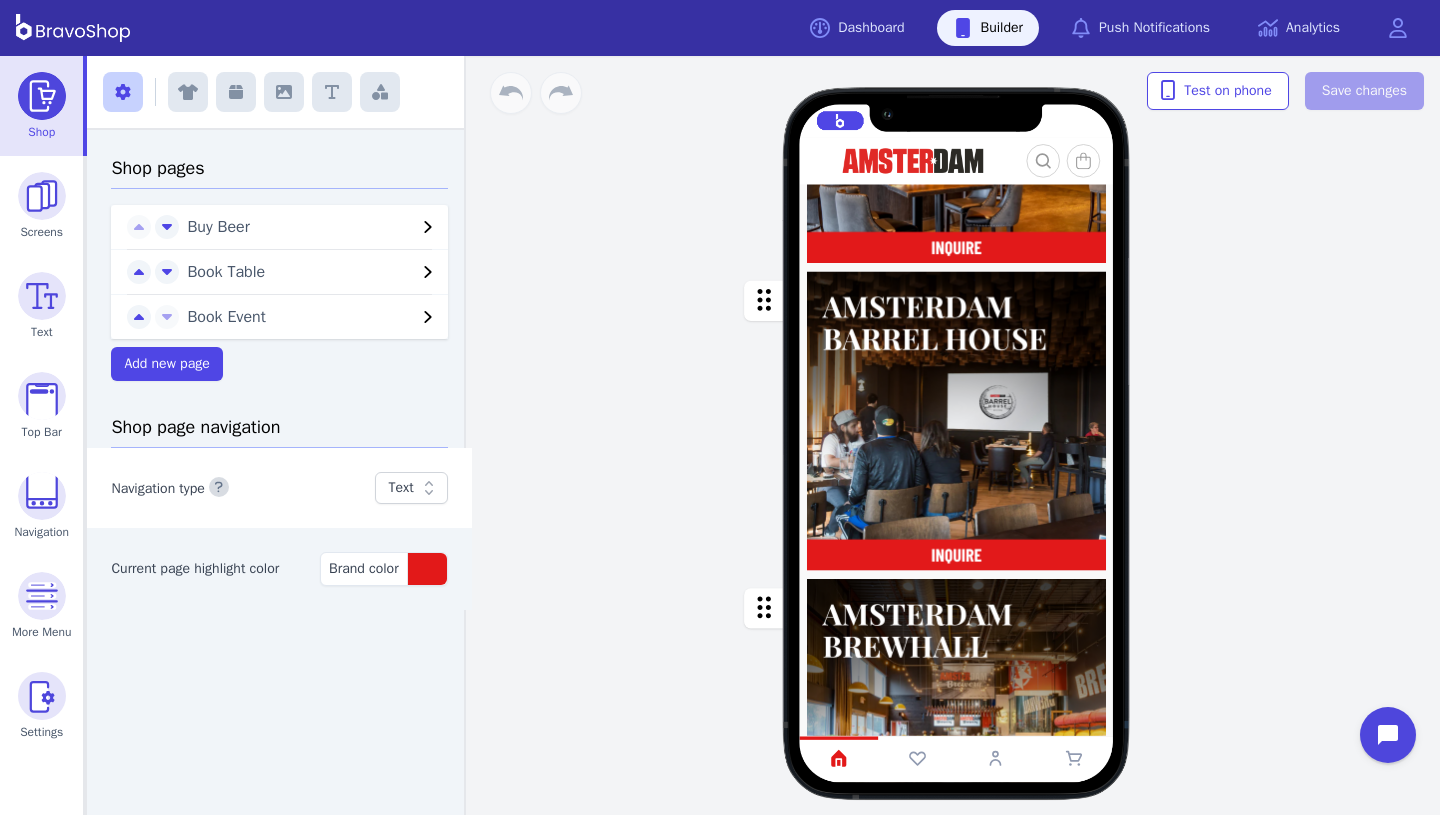 scroll, scrollTop: 830, scrollLeft: 0, axis: vertical 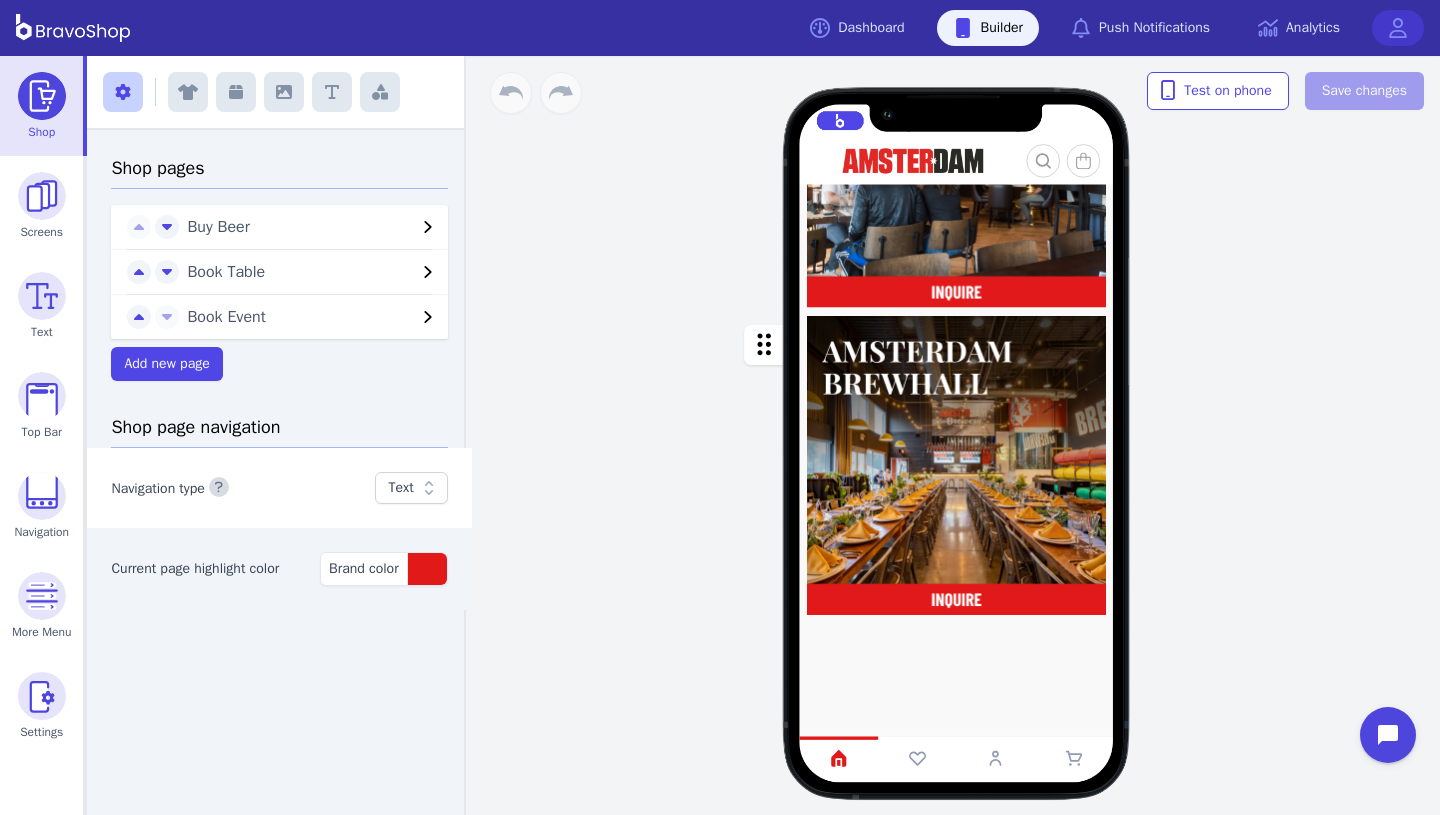 click at bounding box center [1398, 28] 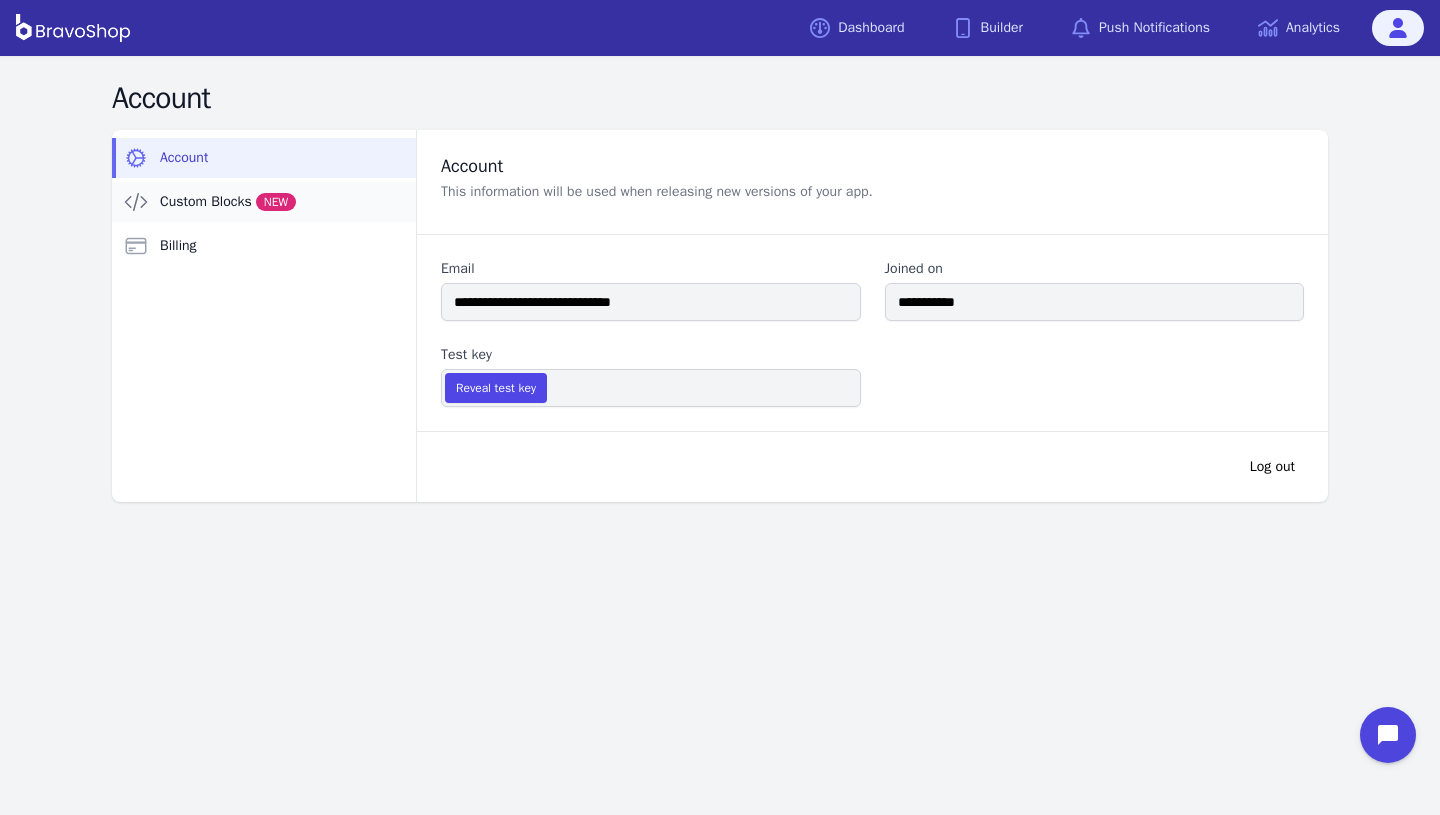 click on "Custom Blocks NEW" at bounding box center (228, 202) 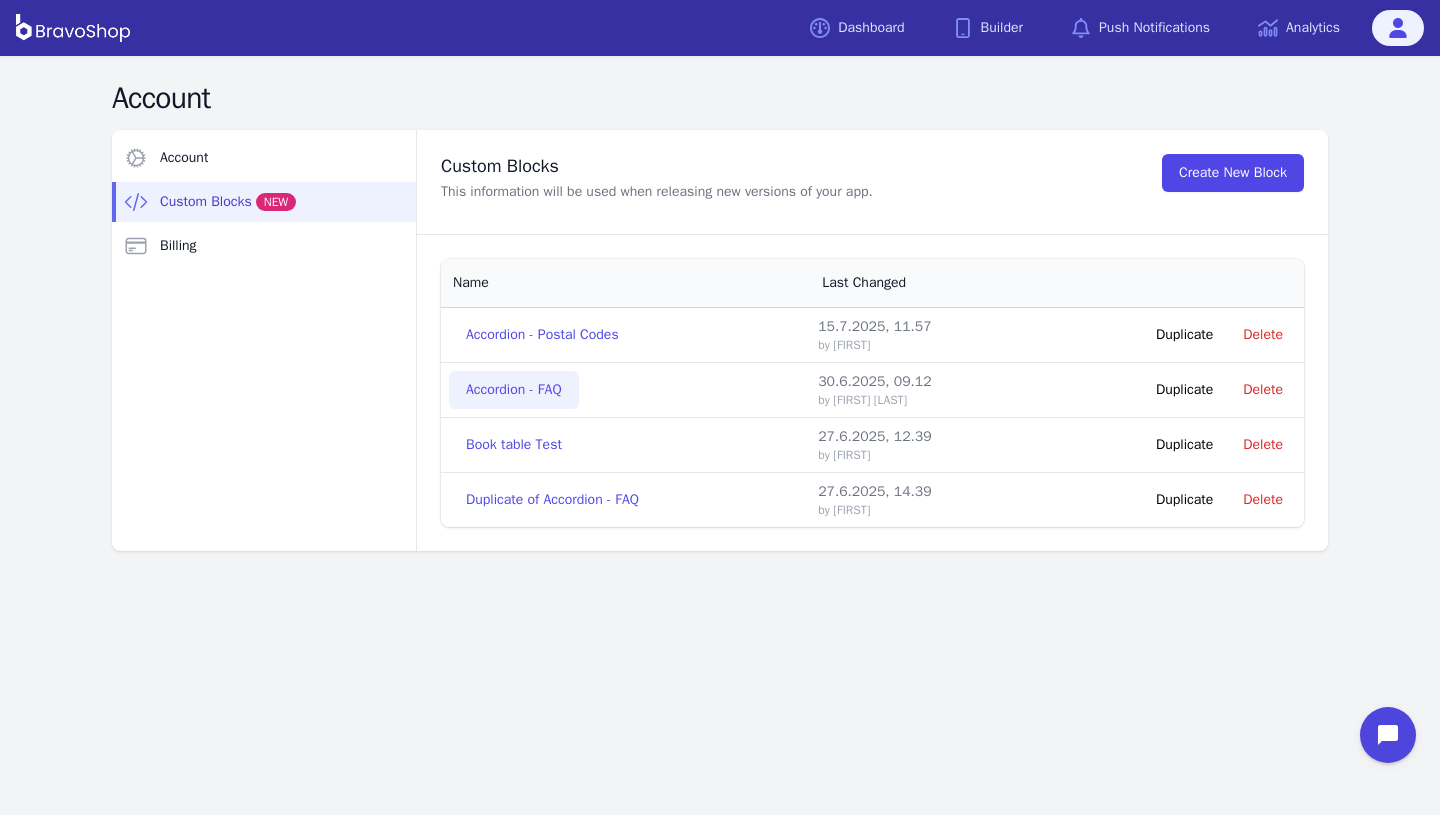 click on "Accordion - FAQ" at bounding box center (514, 390) 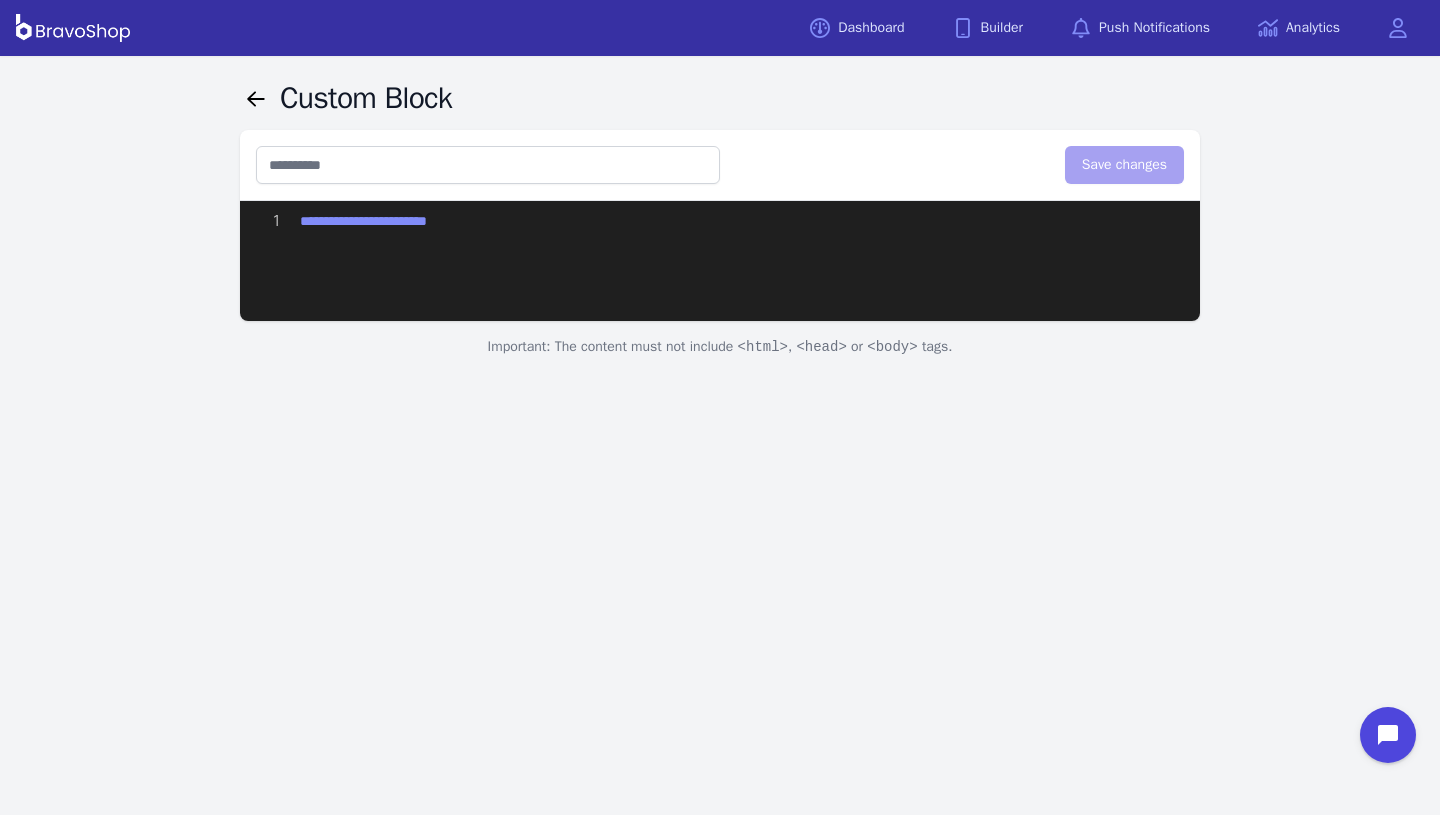 type on "**********" 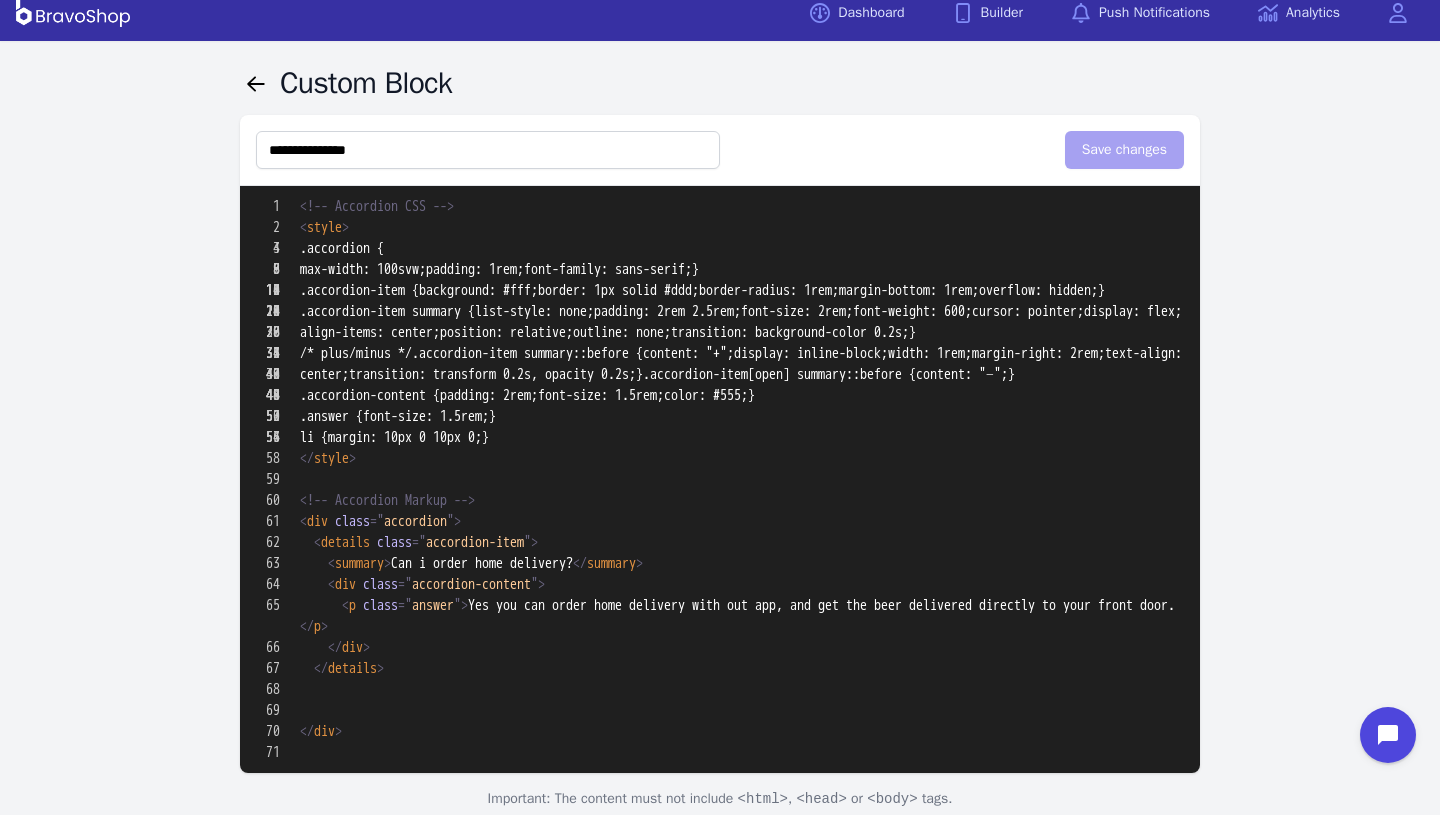 scroll, scrollTop: 0, scrollLeft: 0, axis: both 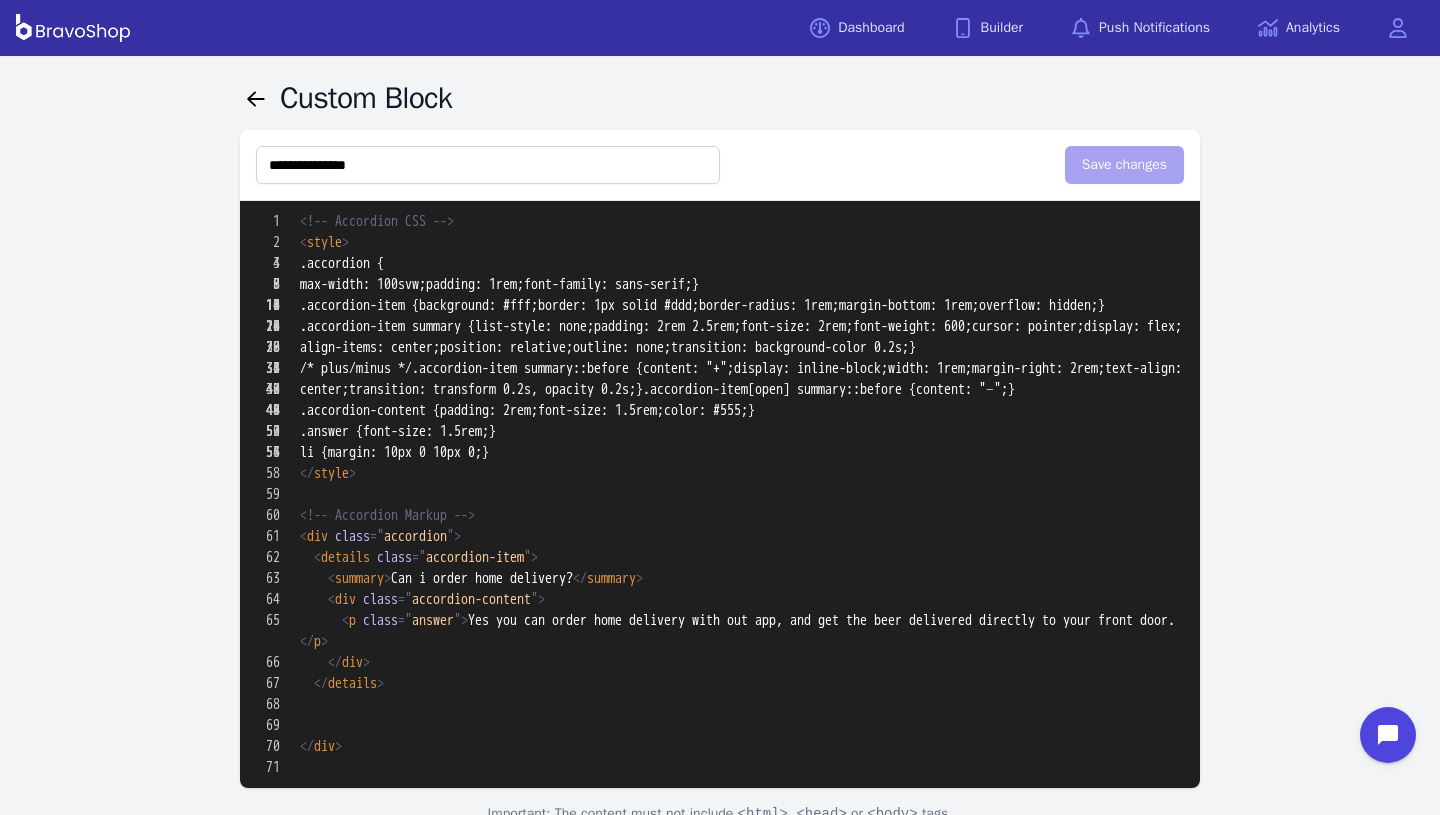 click on "**********" at bounding box center [720, 479] 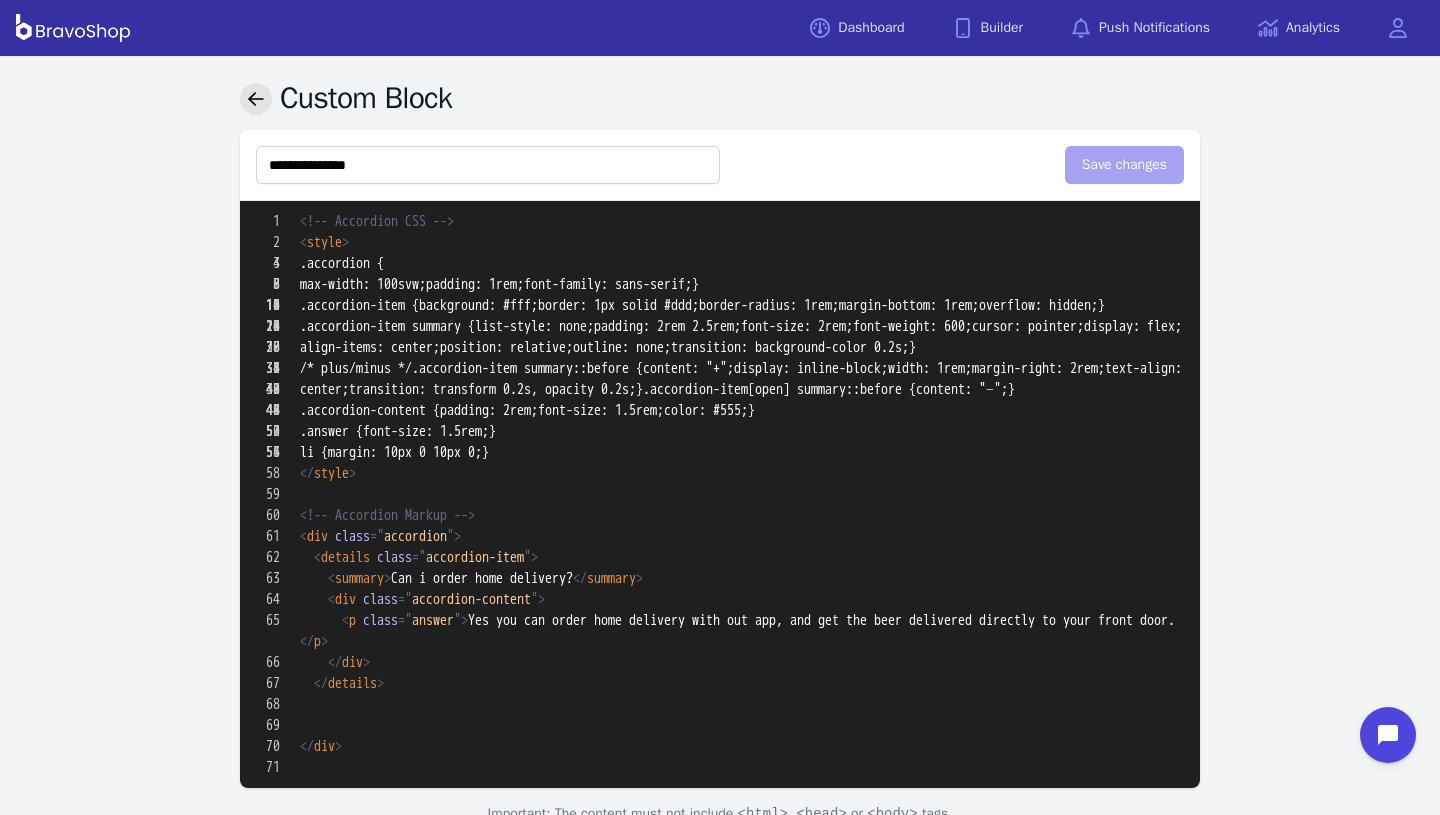 click 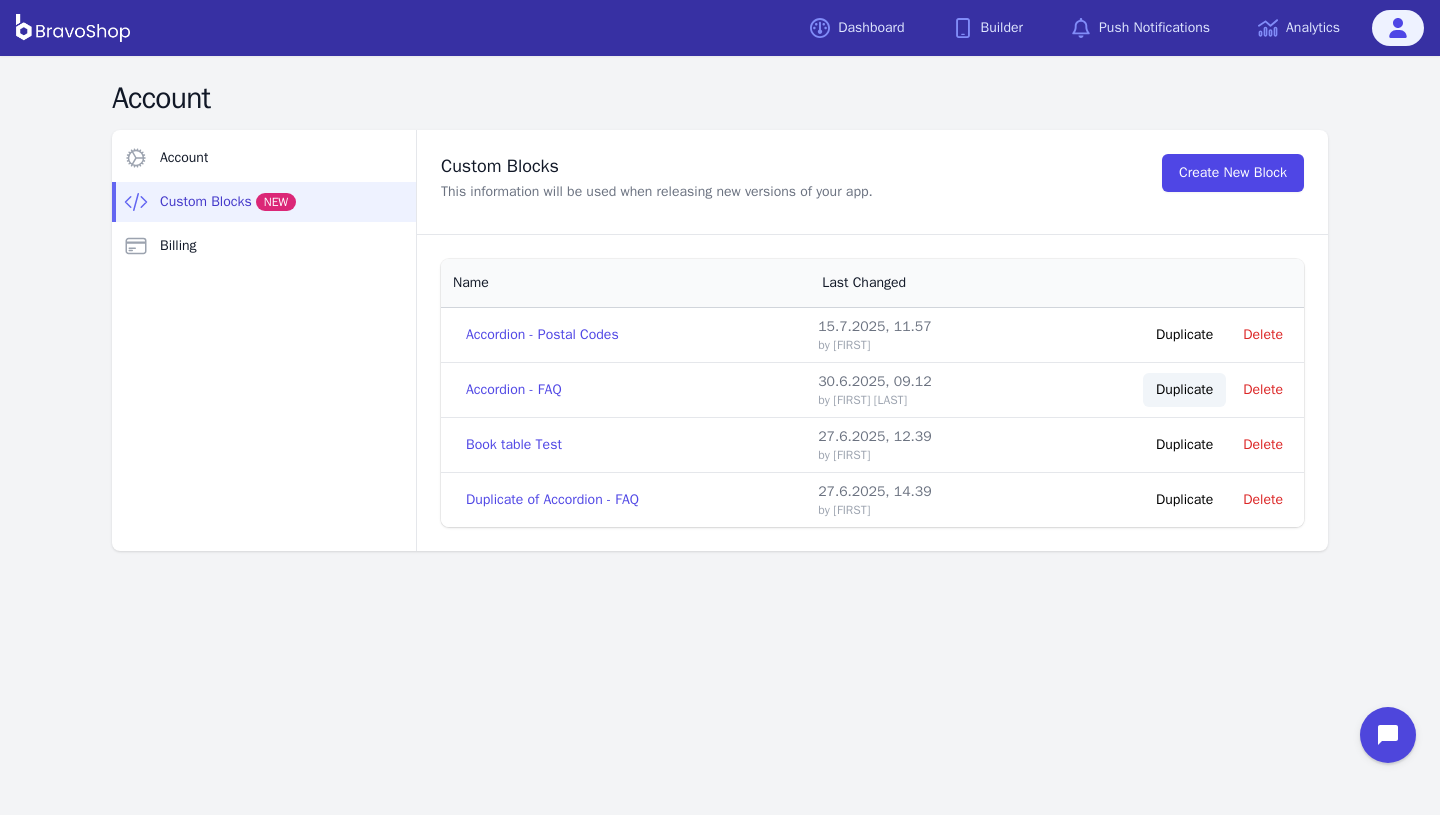 click on "Duplicate" at bounding box center (1184, 390) 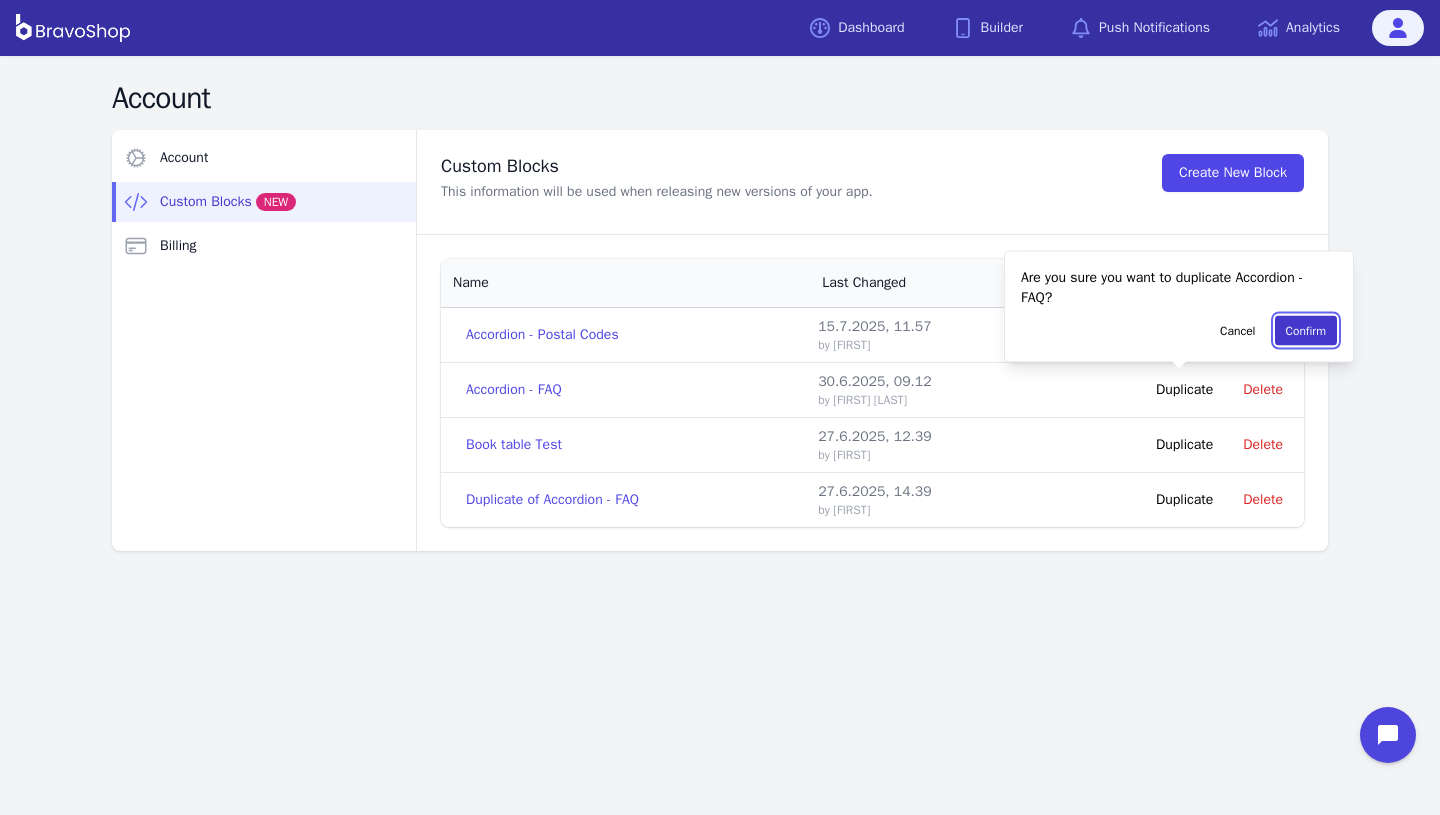 click on "Confirm" at bounding box center (1306, 331) 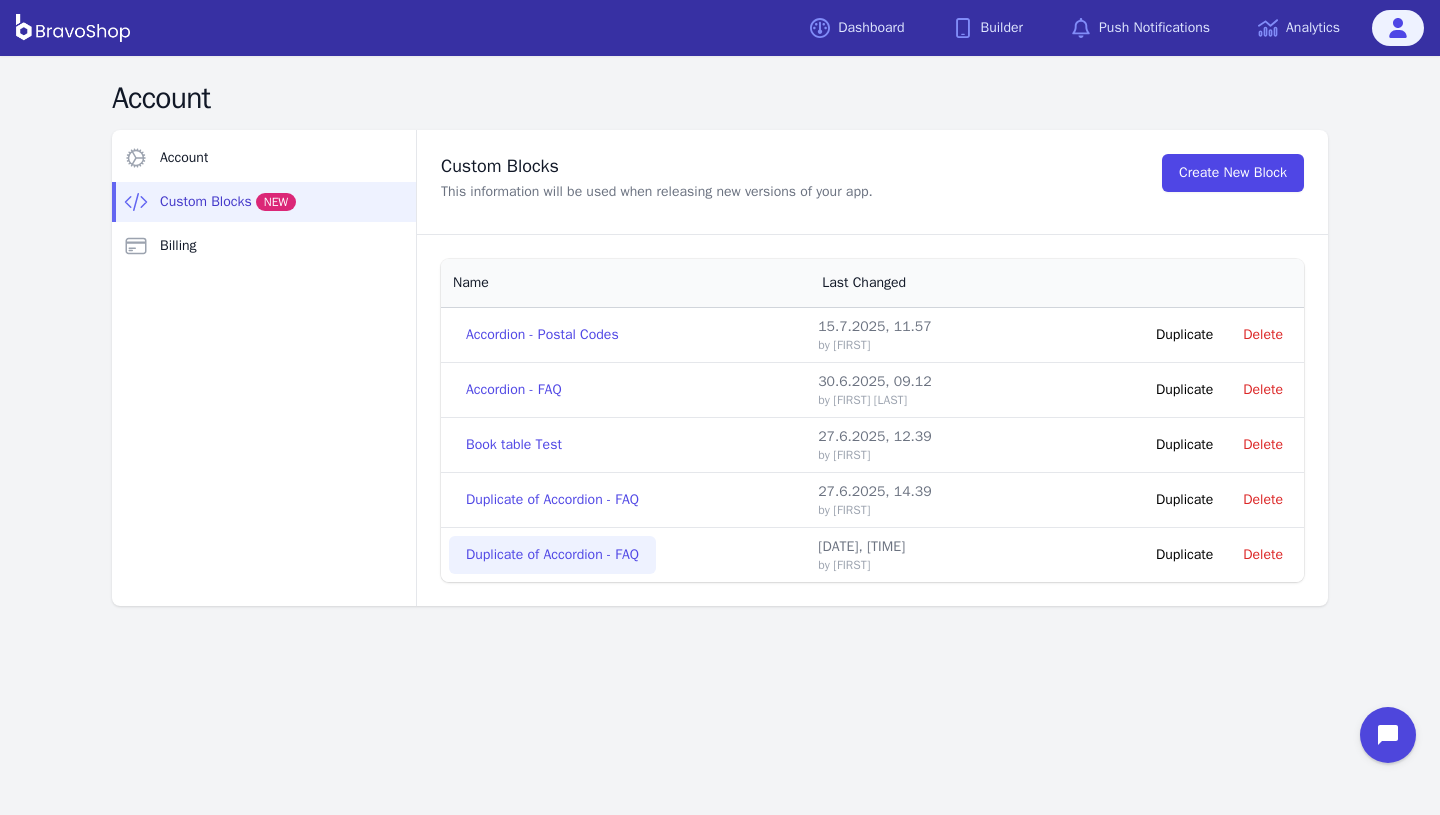 click on "Duplicate of Accordion - FAQ" at bounding box center [552, 555] 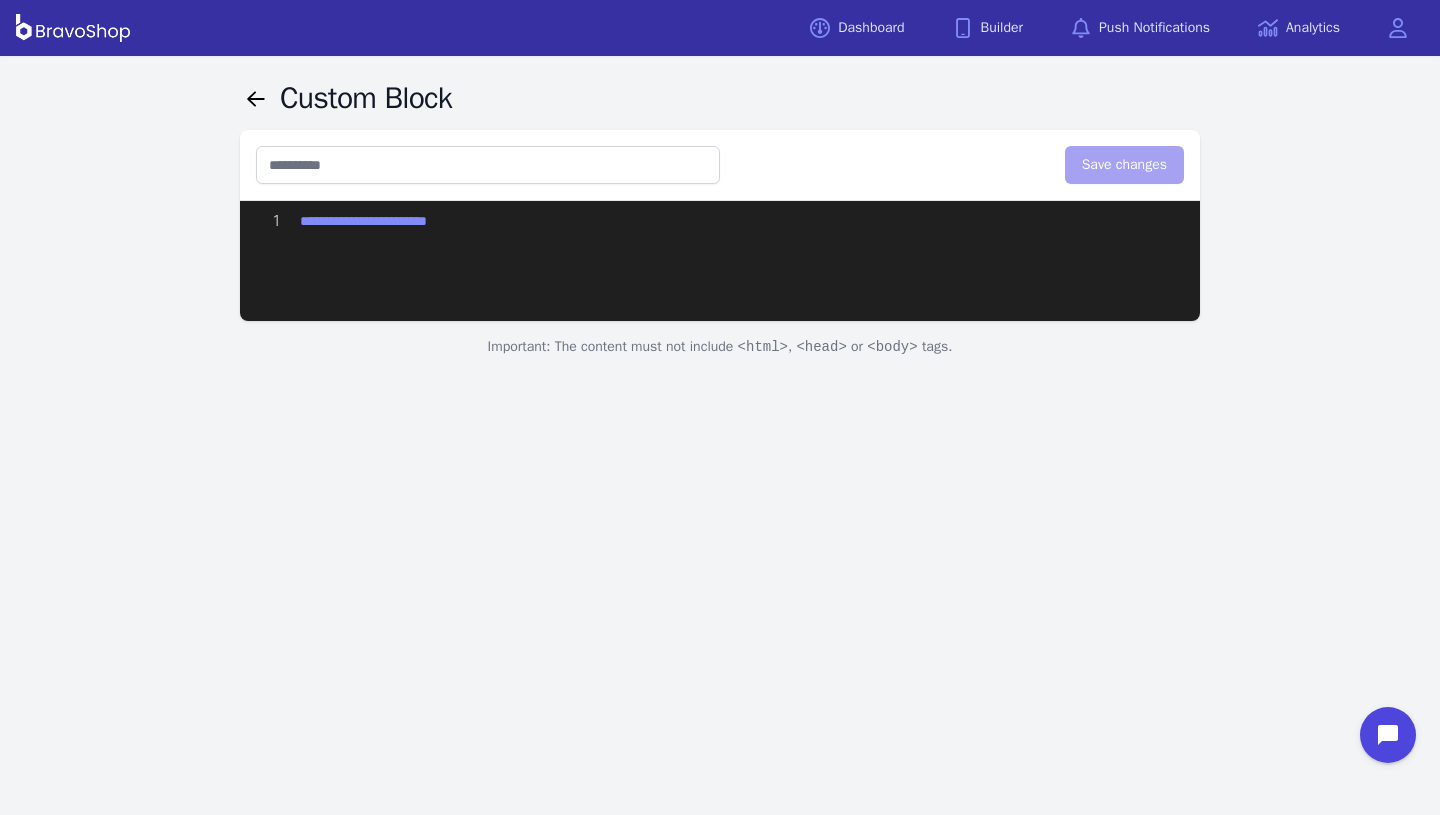 type on "**********" 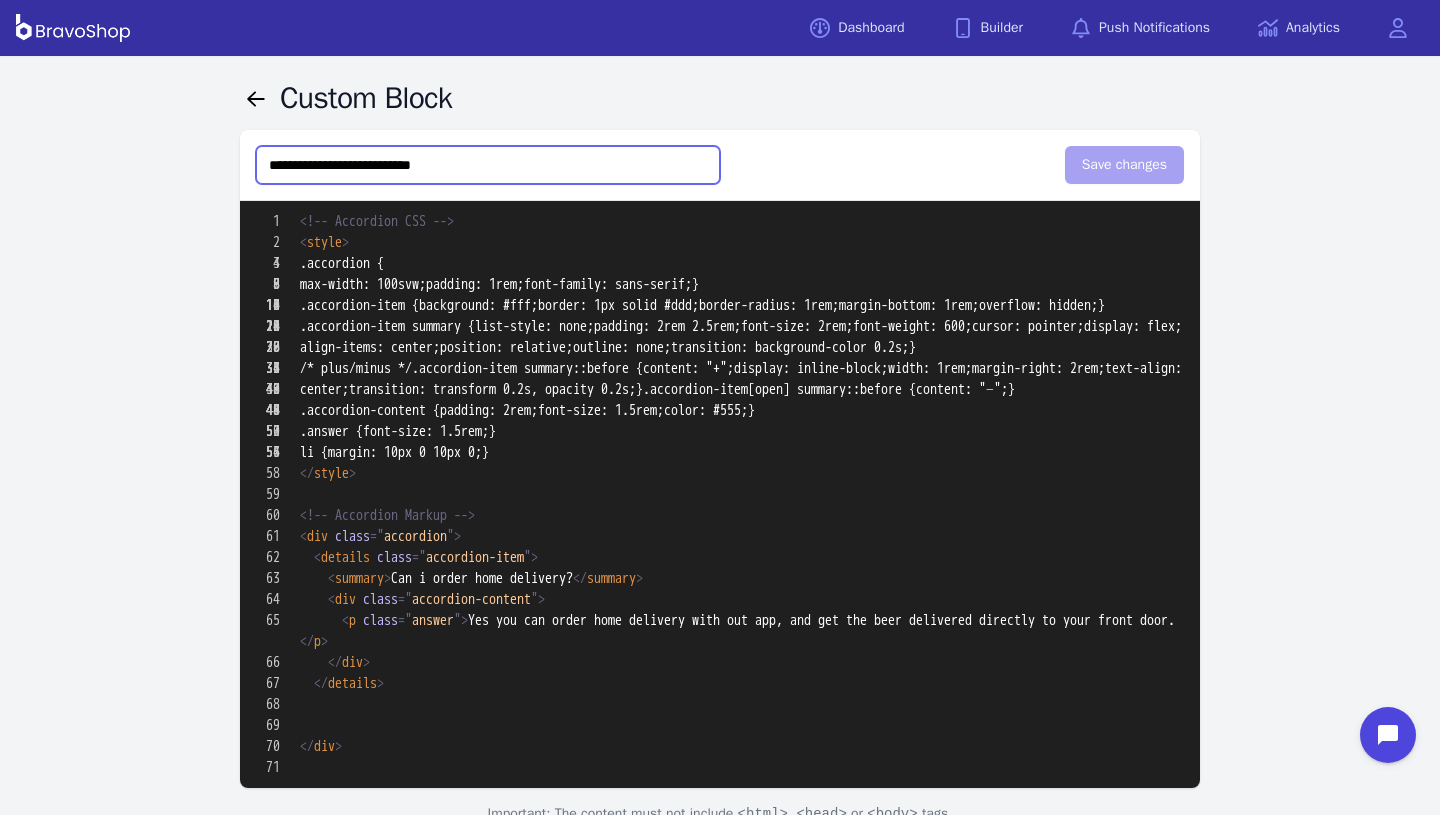 drag, startPoint x: 484, startPoint y: 160, endPoint x: 65, endPoint y: 160, distance: 419 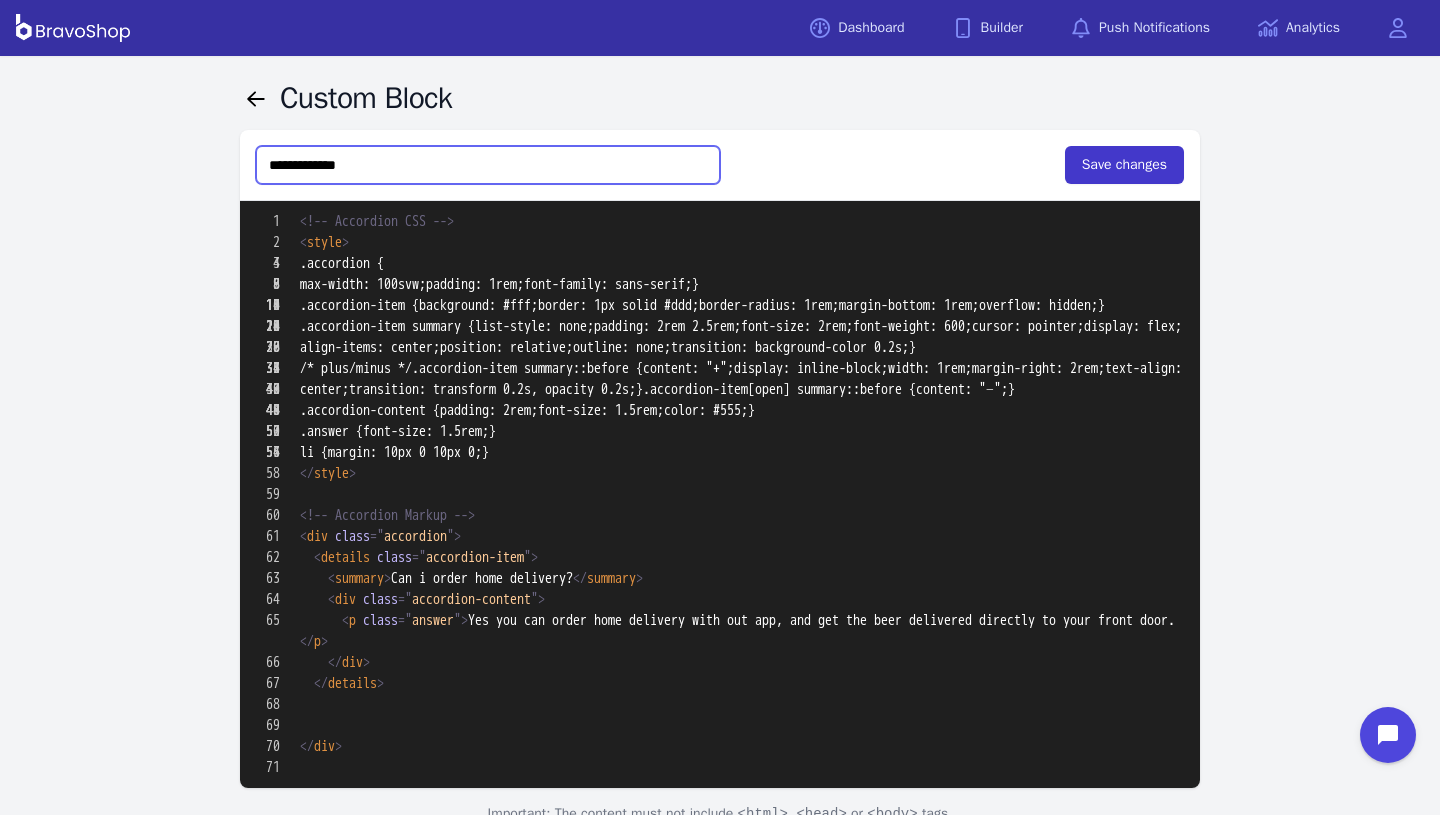 type on "**********" 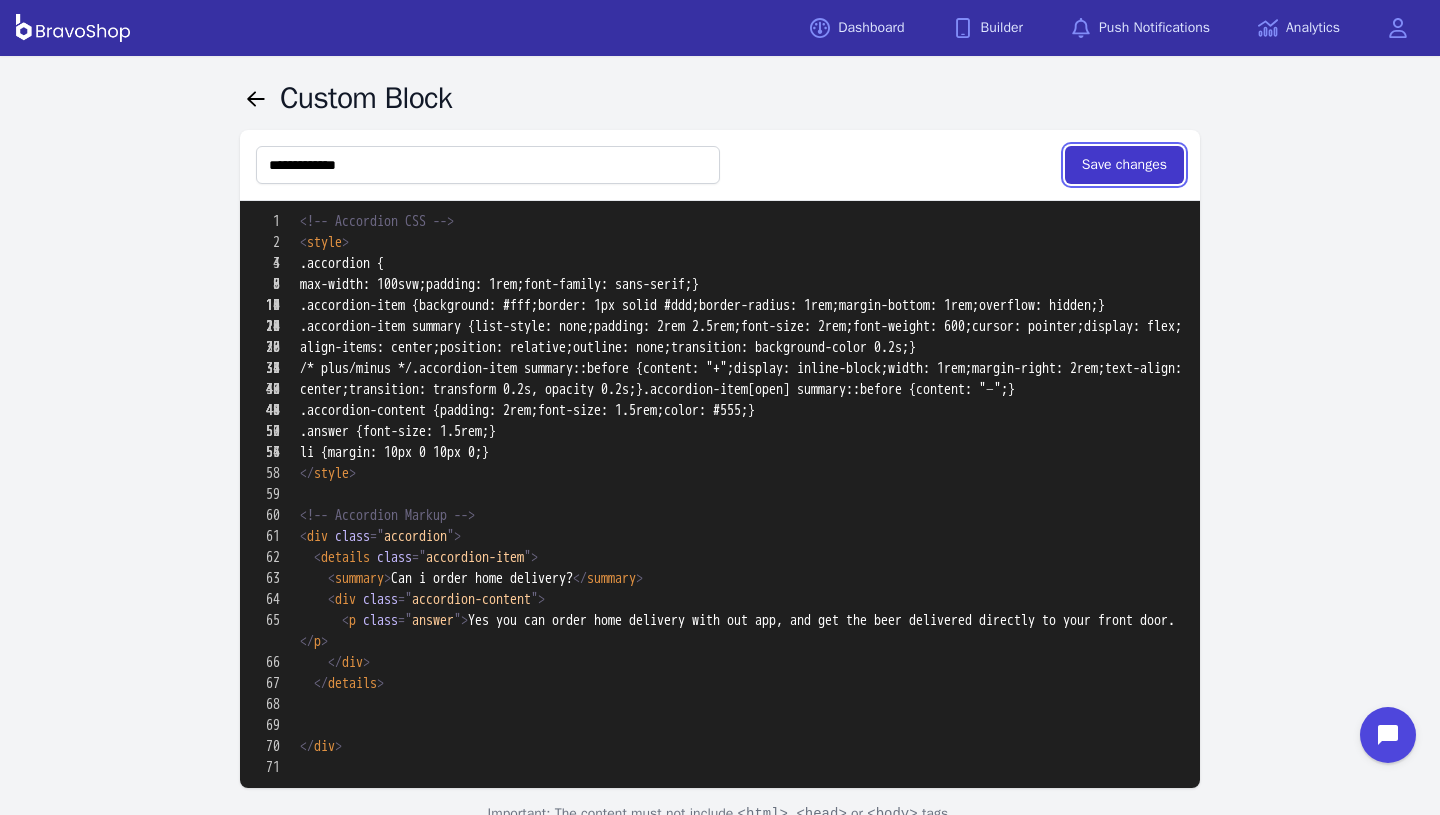 click on "Save changes" at bounding box center (1124, 165) 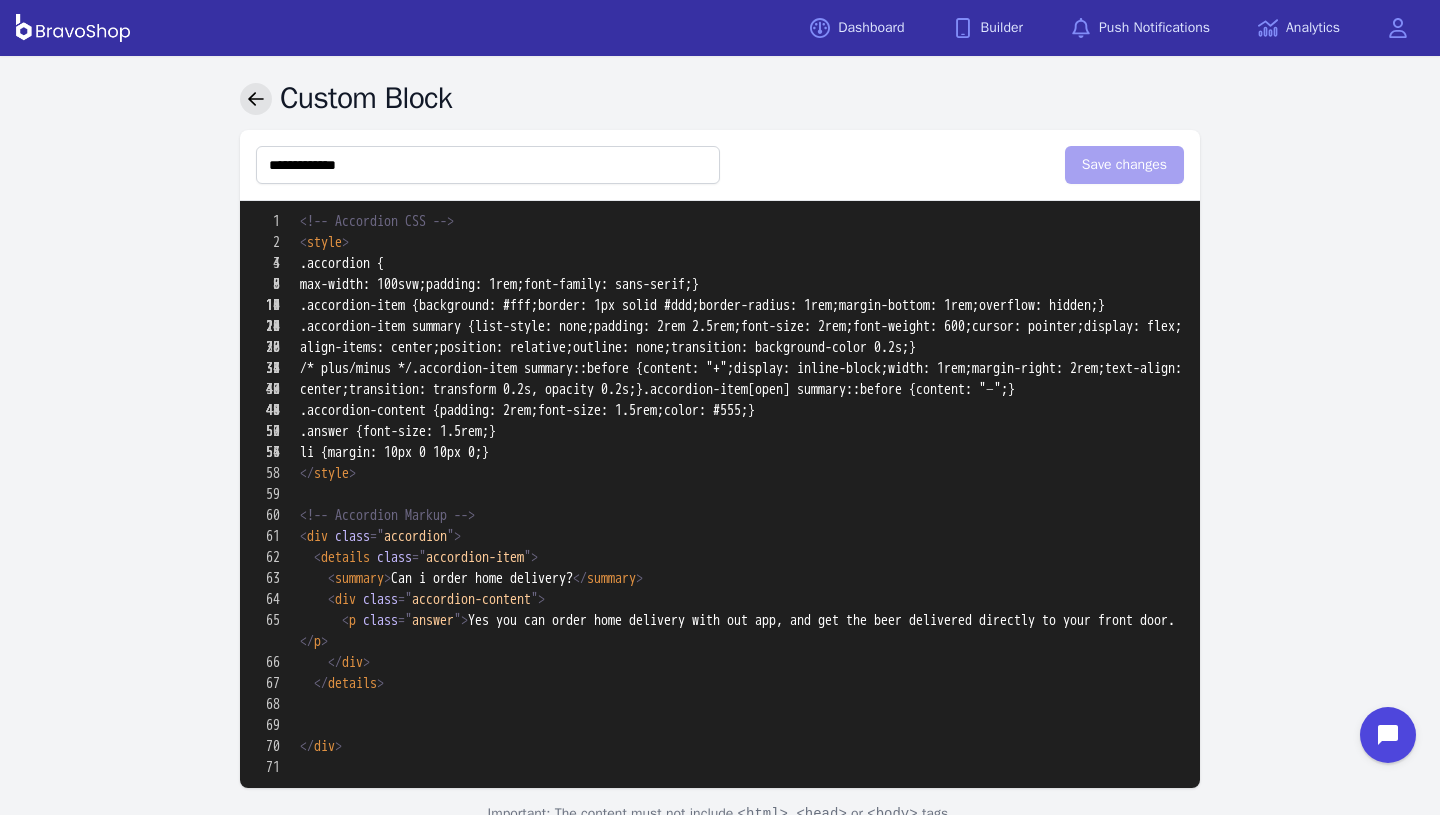 click at bounding box center (256, 99) 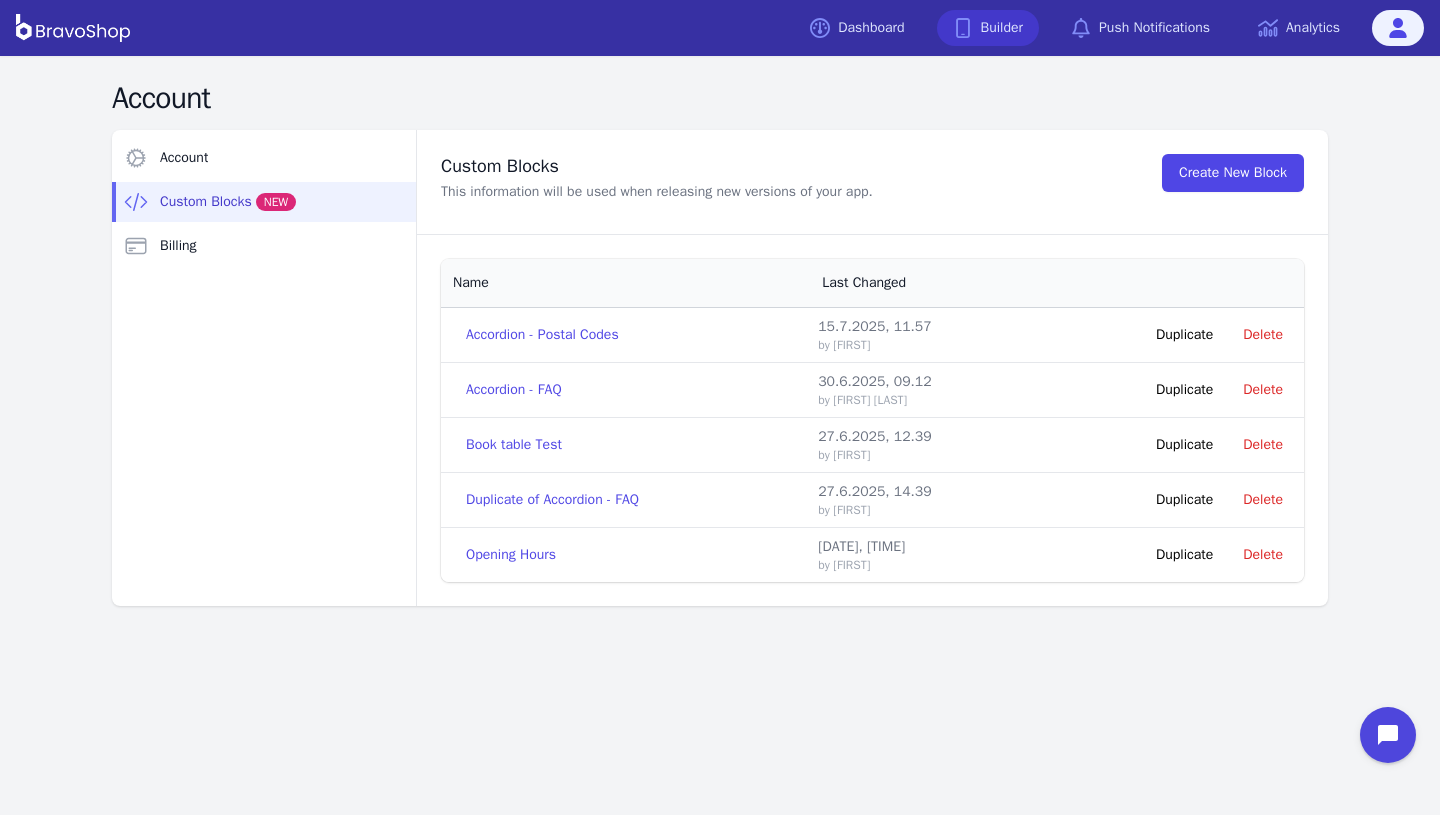 click on "Builder" at bounding box center [988, 28] 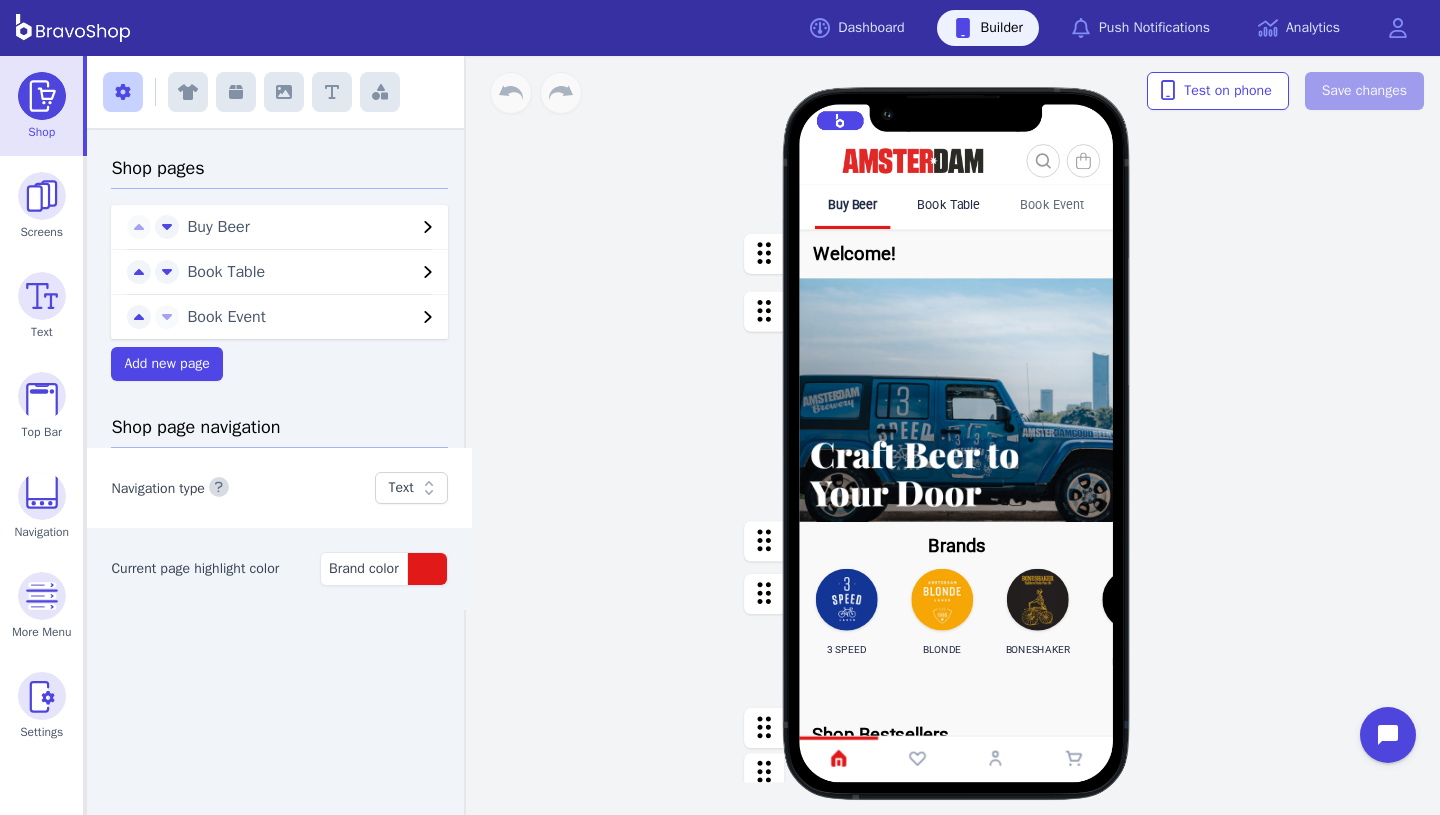 click on "Book Event" at bounding box center (1053, 204) 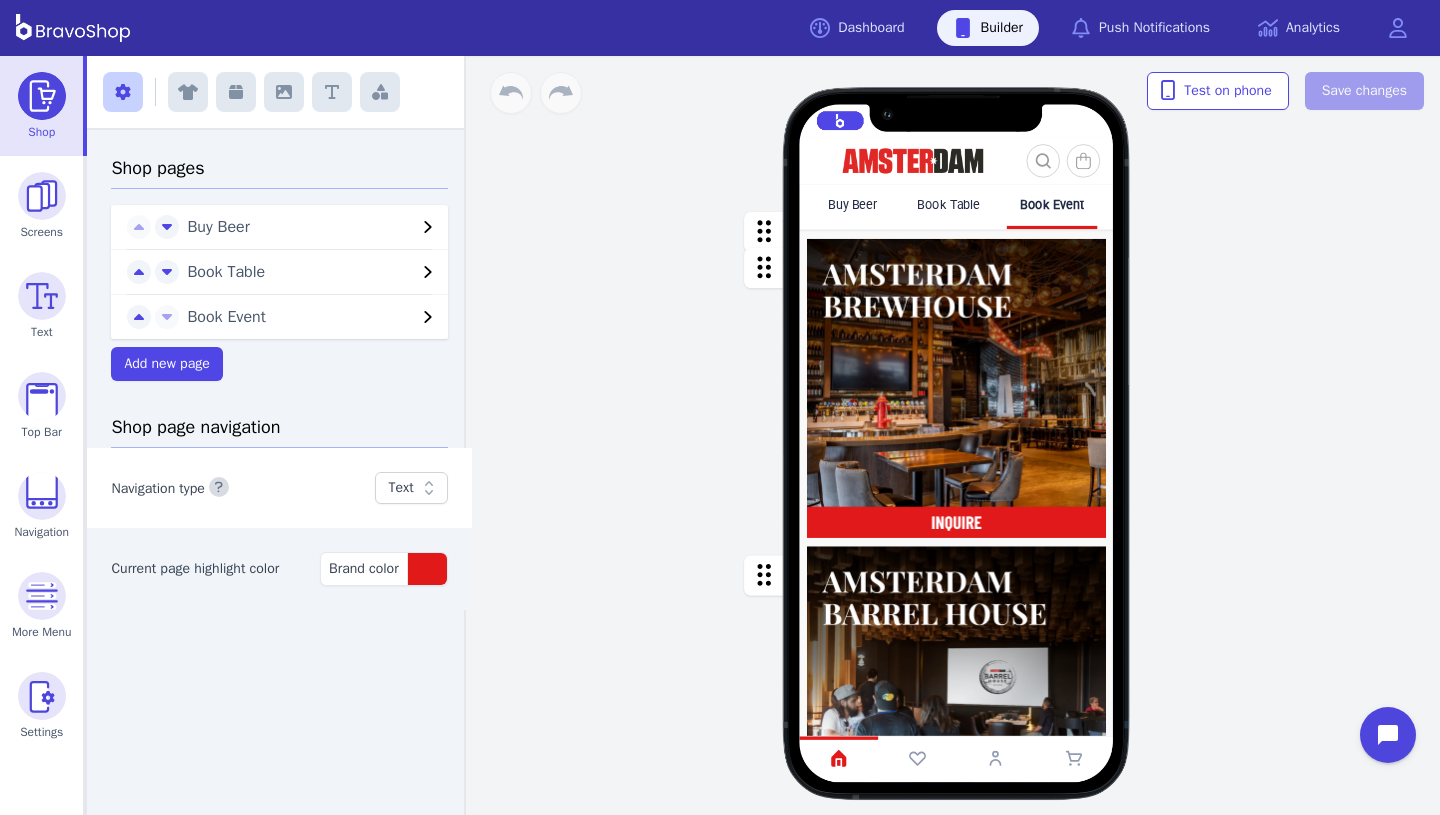 click on "Book Table" at bounding box center (949, 204) 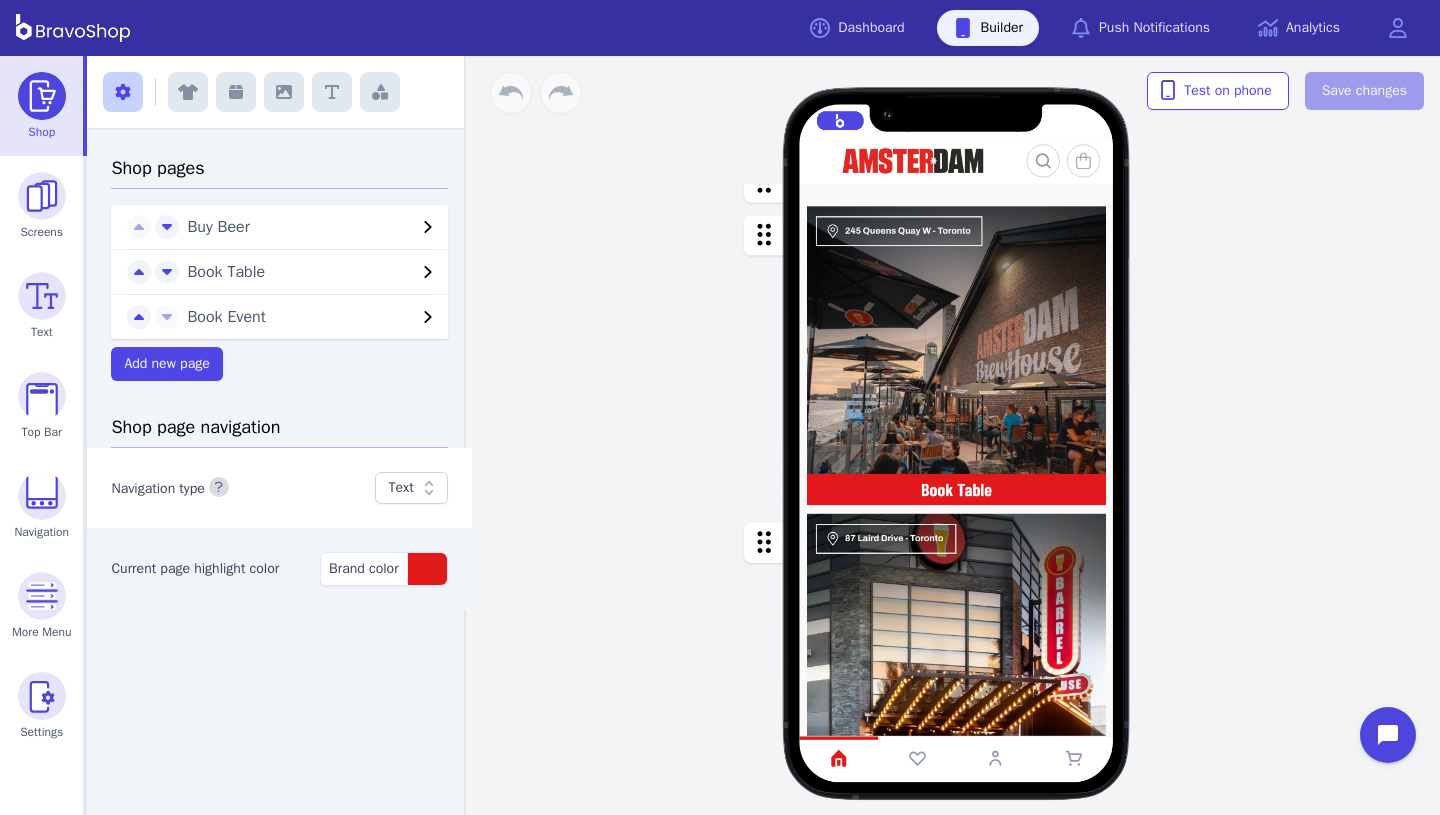 scroll, scrollTop: 133, scrollLeft: 0, axis: vertical 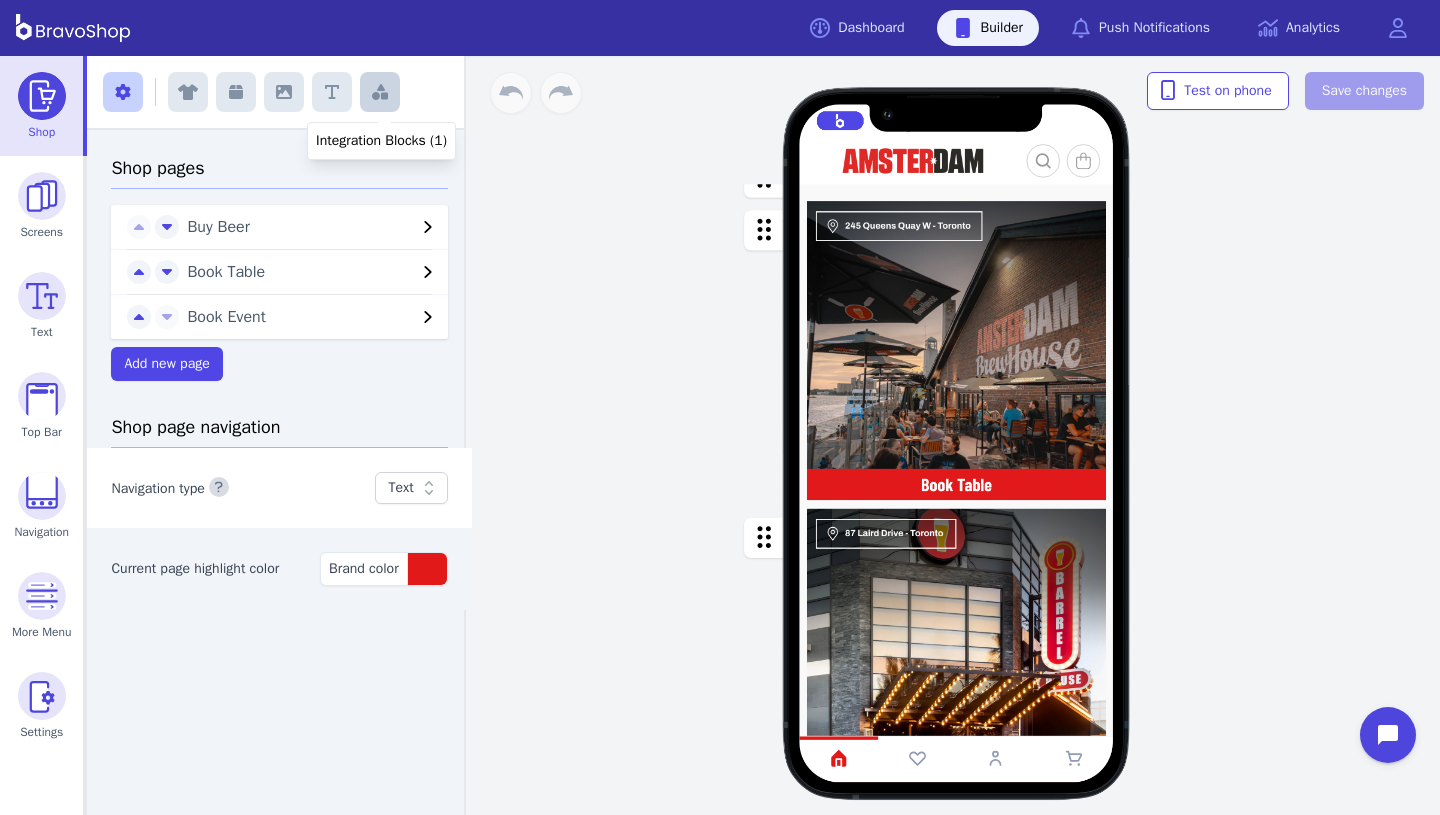 click at bounding box center [380, 92] 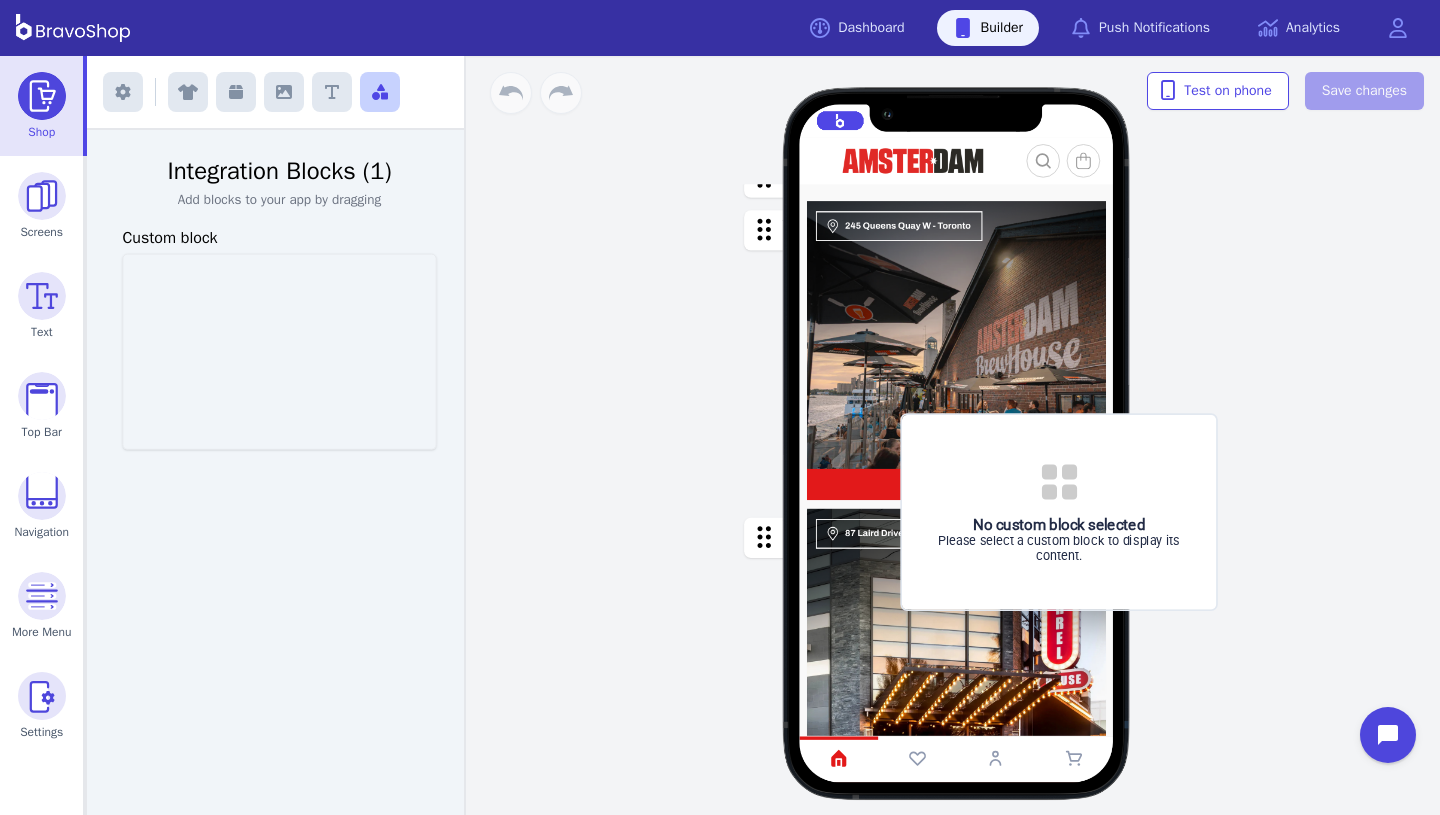 drag, startPoint x: 252, startPoint y: 361, endPoint x: 1025, endPoint y: 523, distance: 789.793 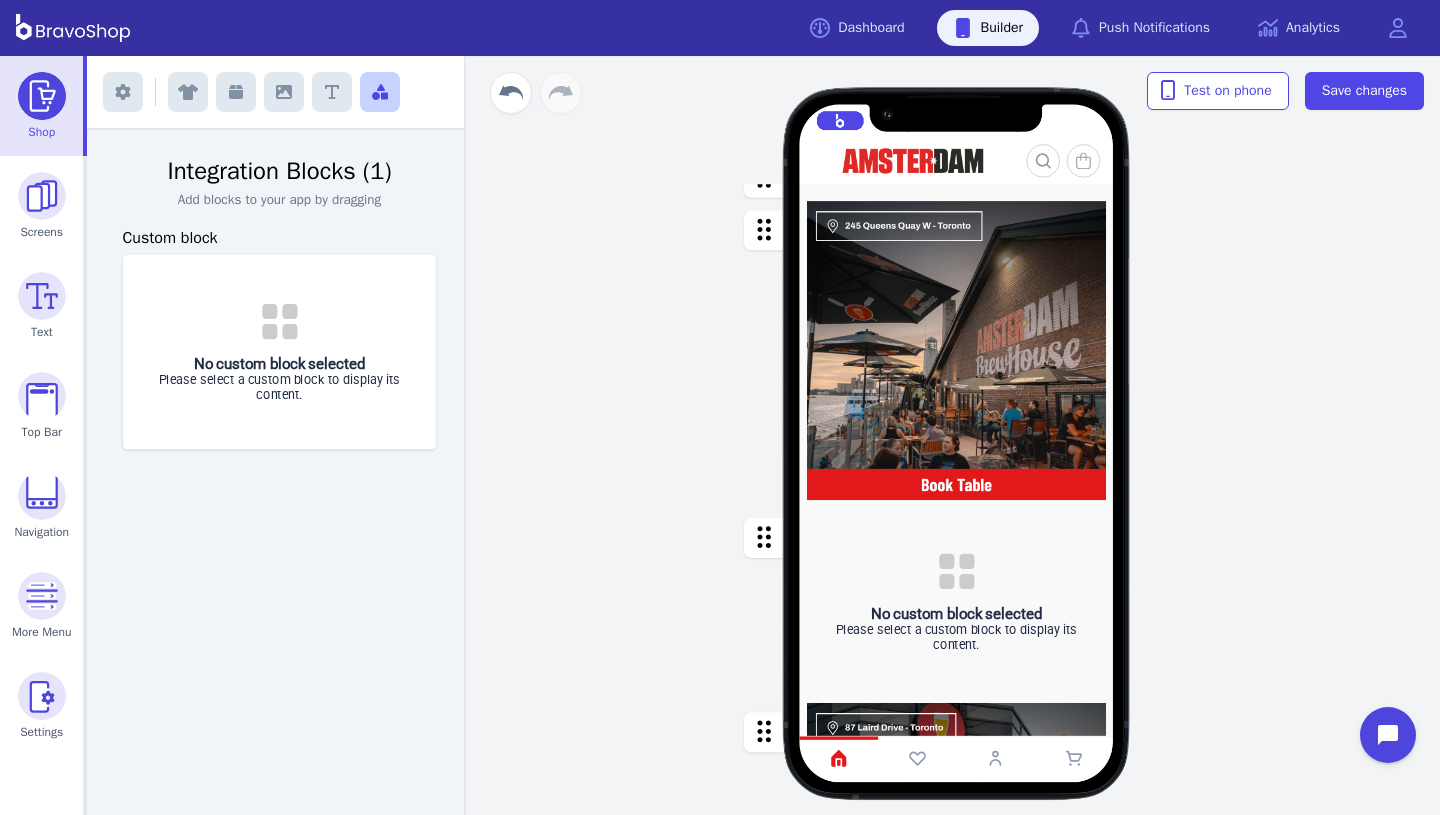 click at bounding box center [957, 601] 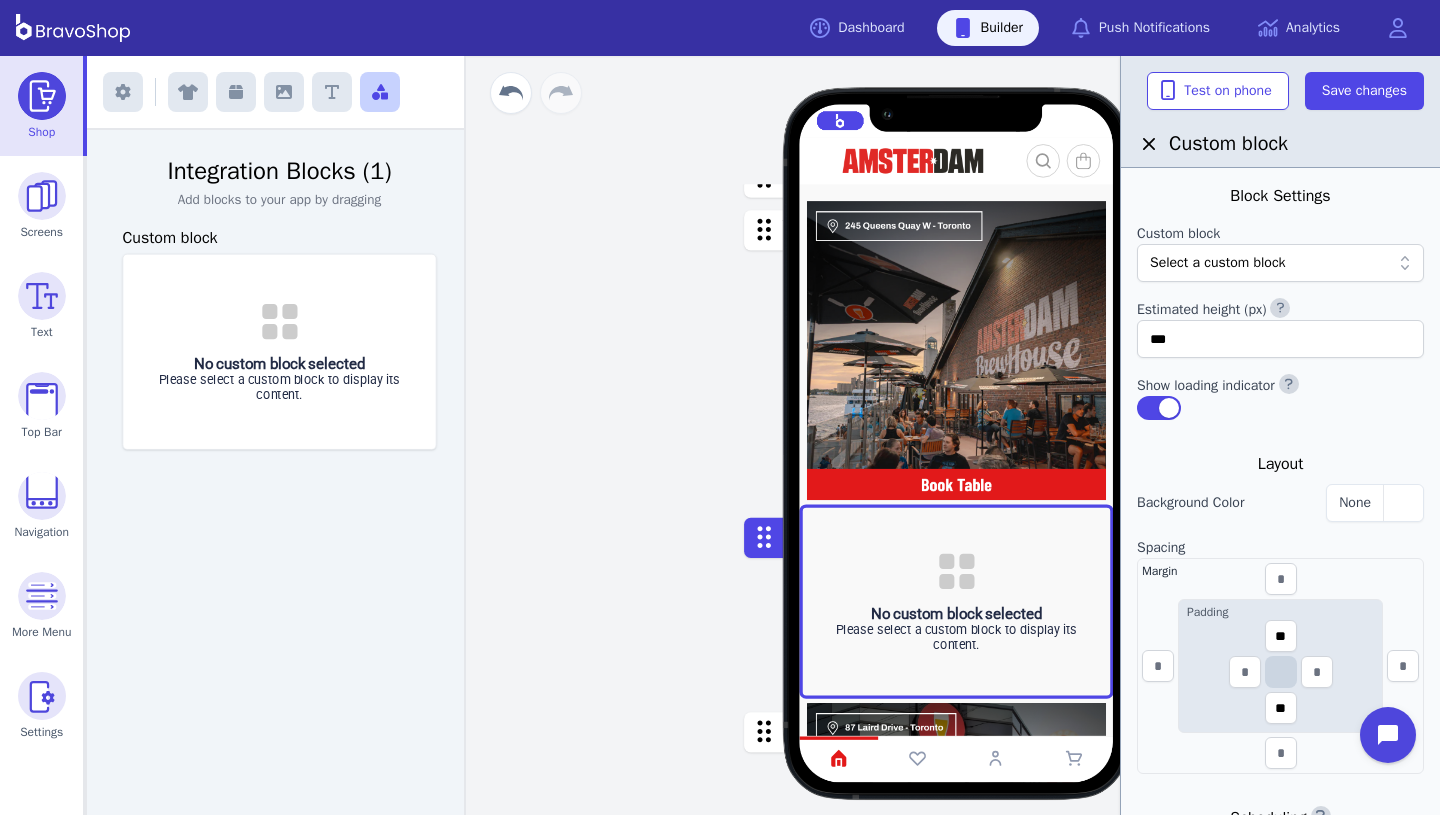 click on "Select a custom block" at bounding box center (1270, 263) 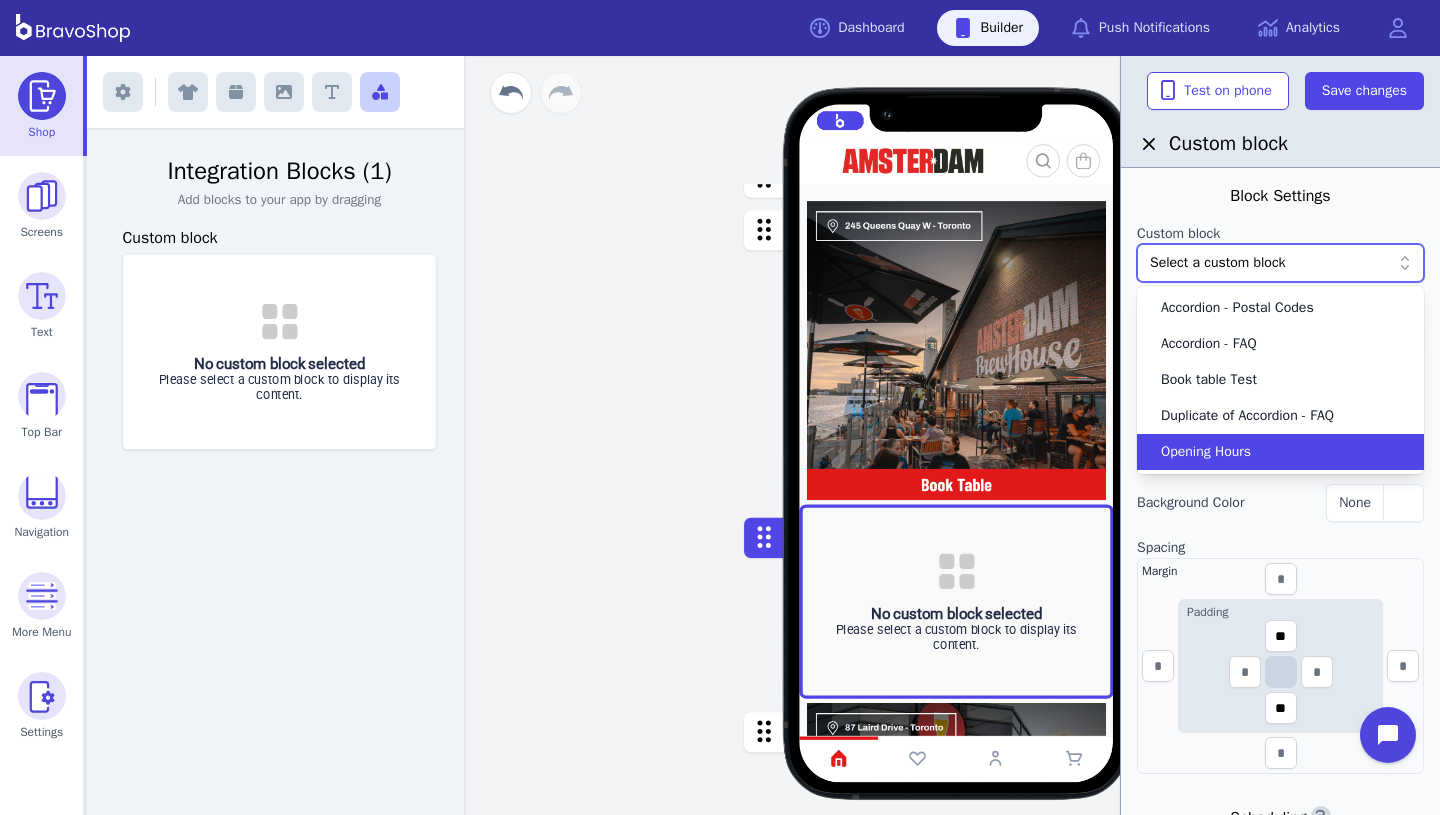 click on "Opening Hours" at bounding box center [1206, 452] 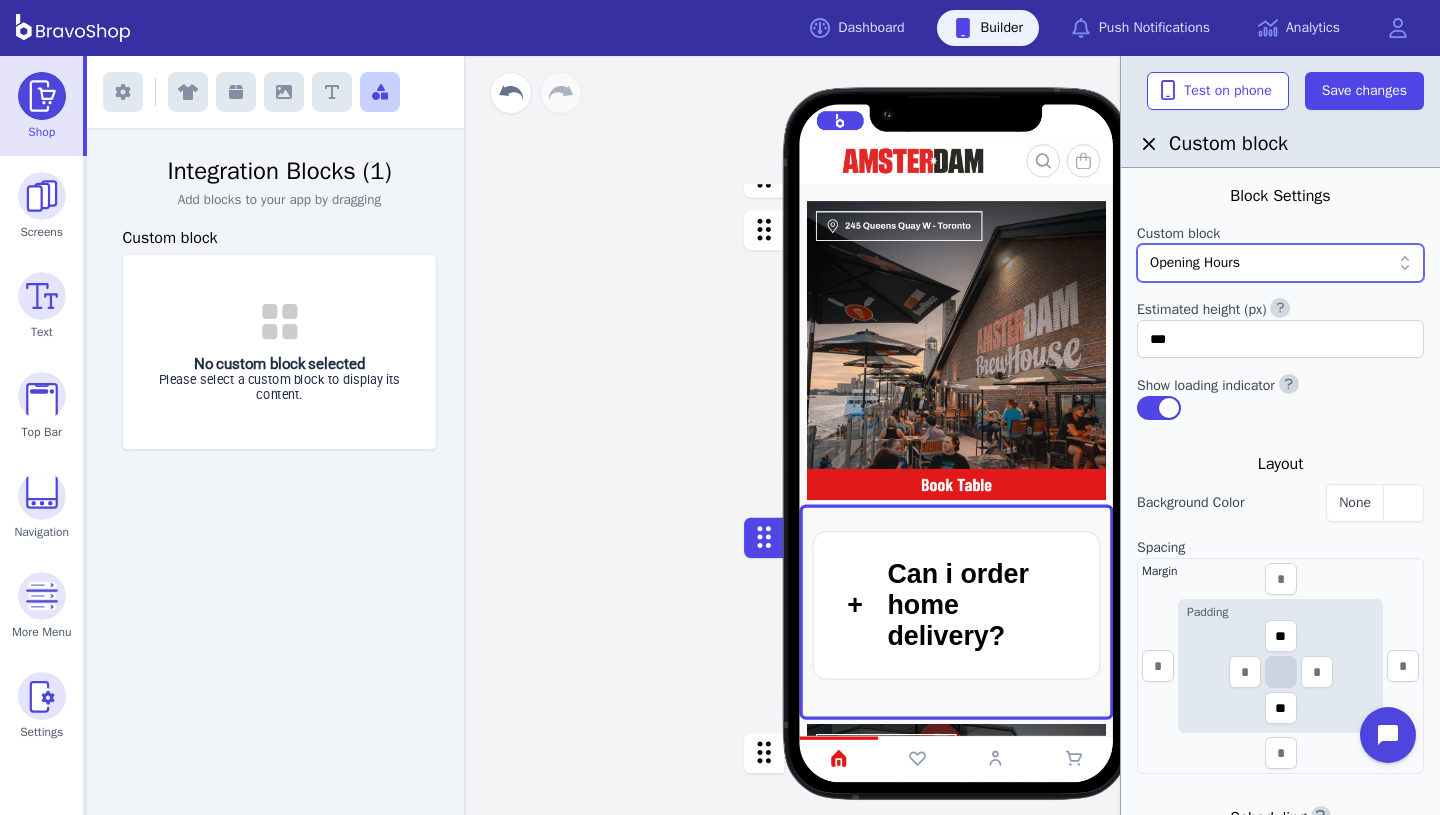 scroll, scrollTop: 0, scrollLeft: 0, axis: both 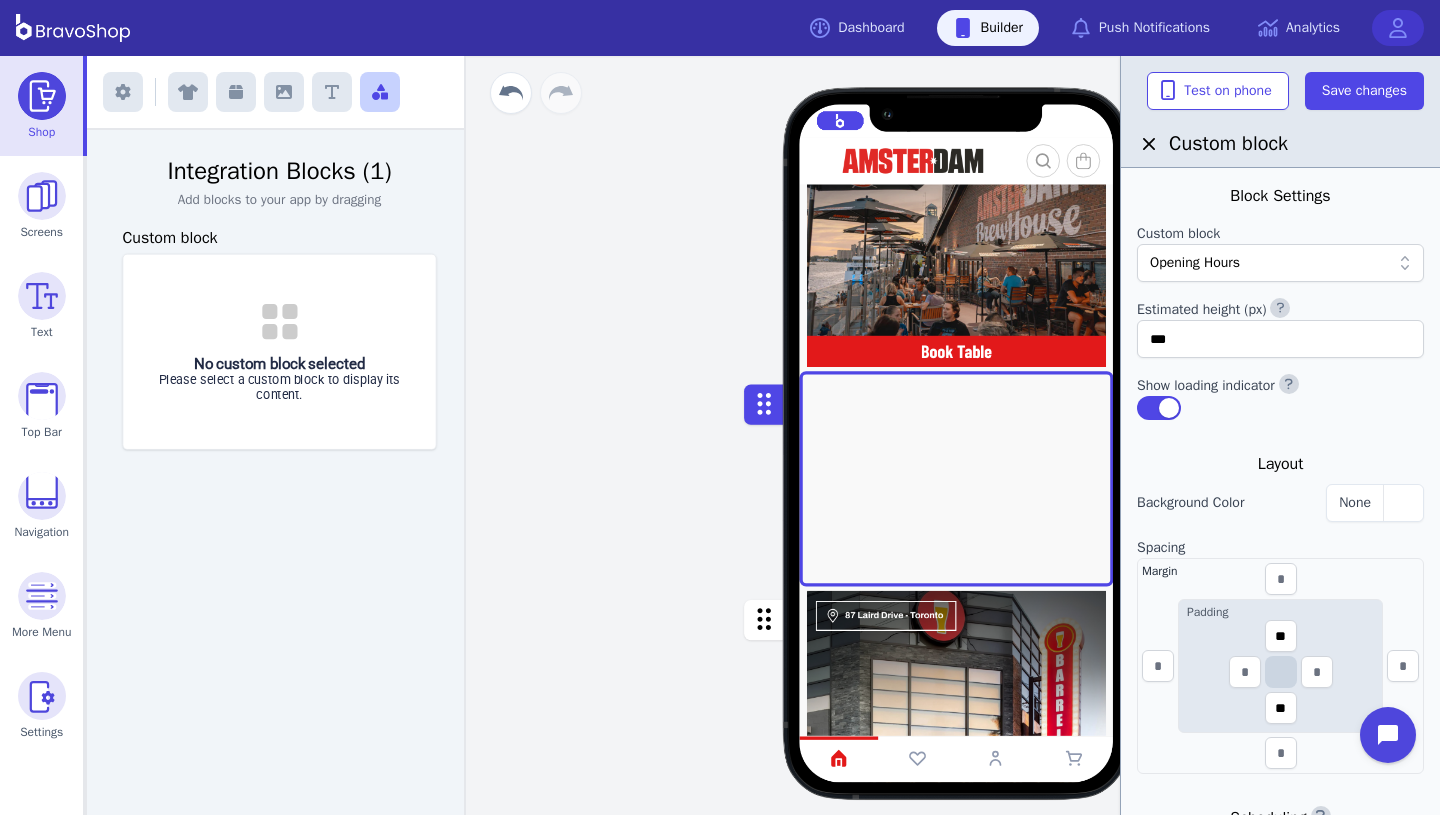 click at bounding box center [1398, 28] 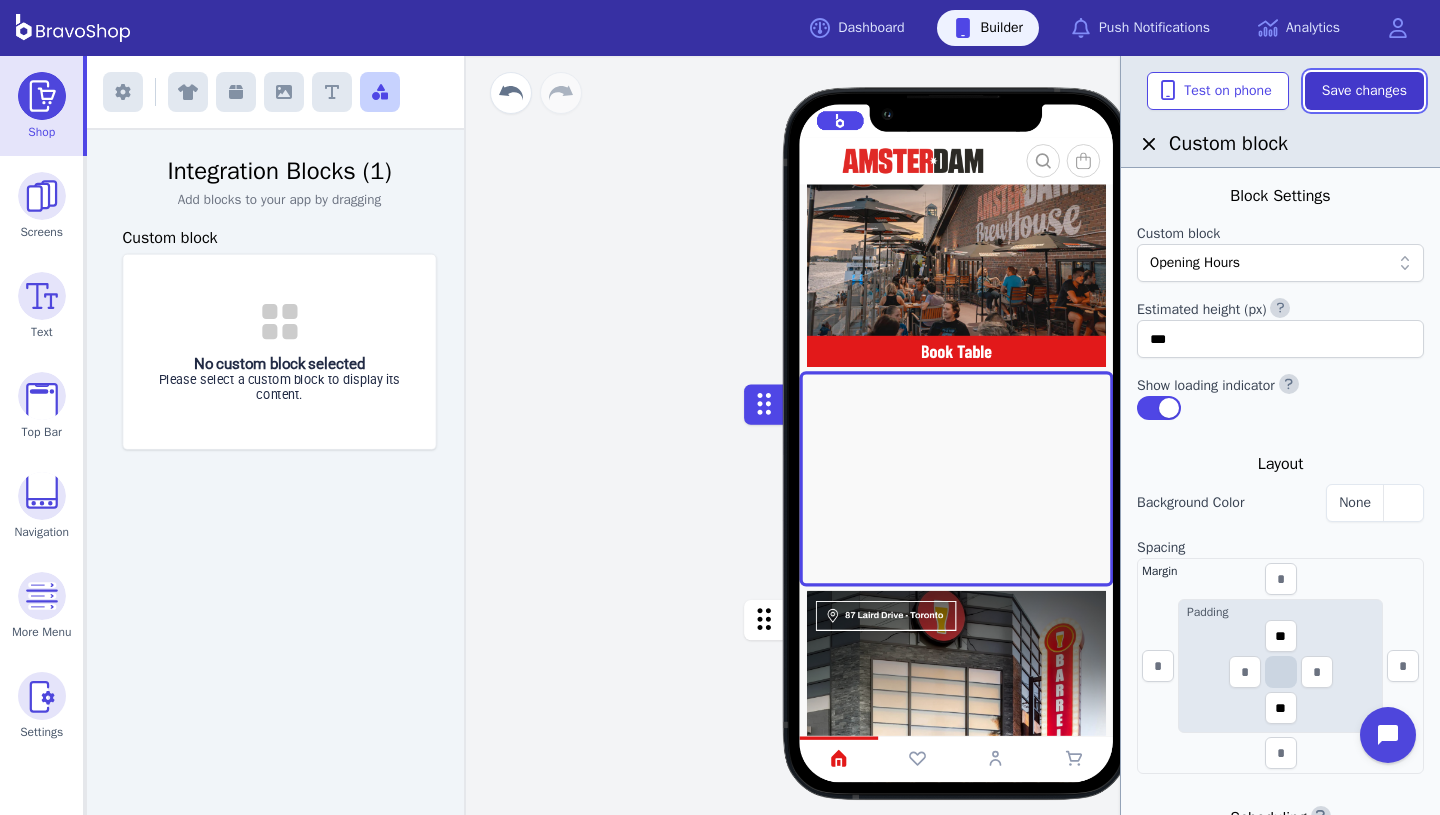click on "Save changes" at bounding box center [1364, 91] 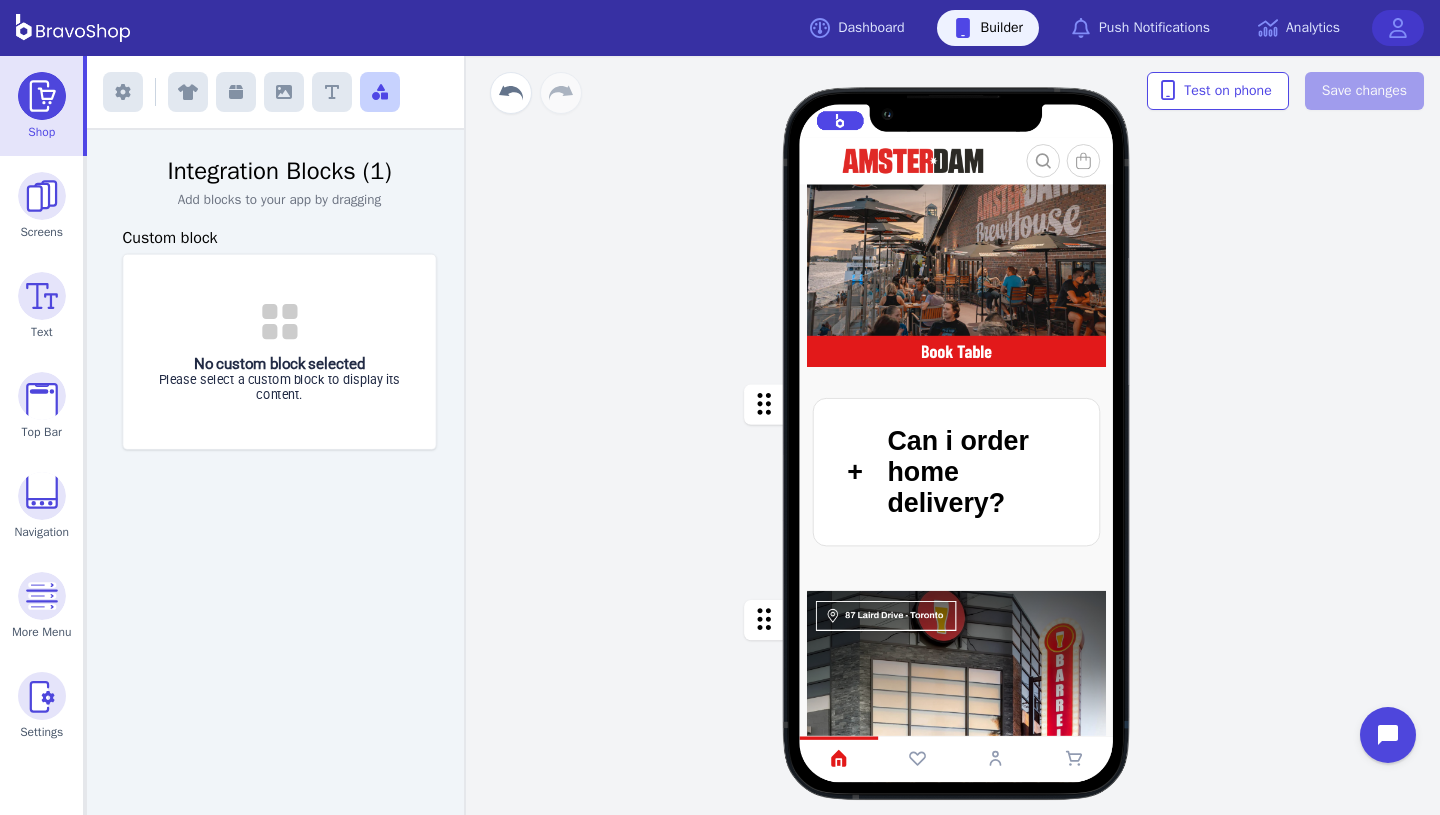 scroll, scrollTop: 0, scrollLeft: 0, axis: both 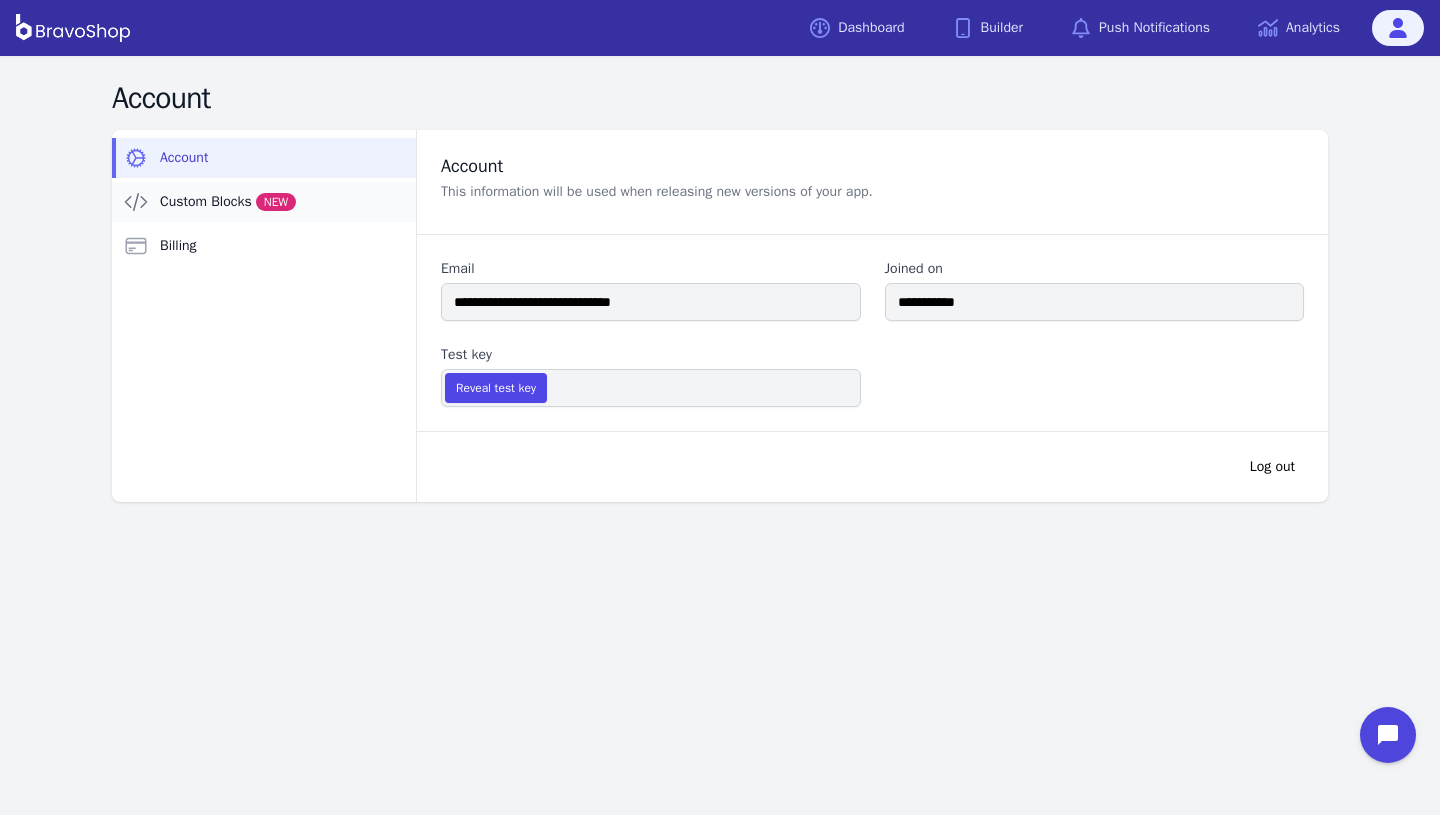 click on "NEW" at bounding box center [276, 202] 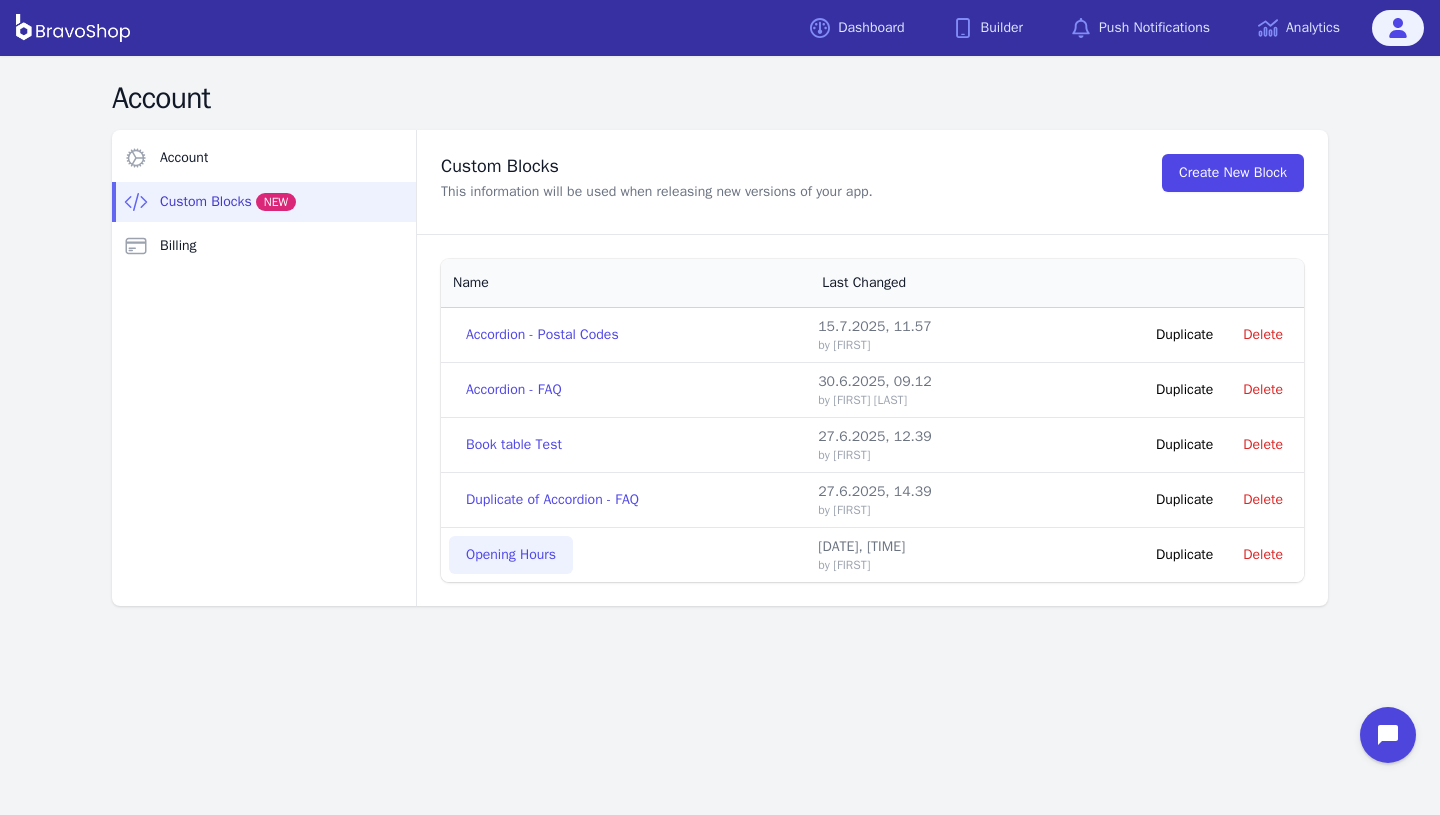 click on "Opening Hours" at bounding box center (511, 555) 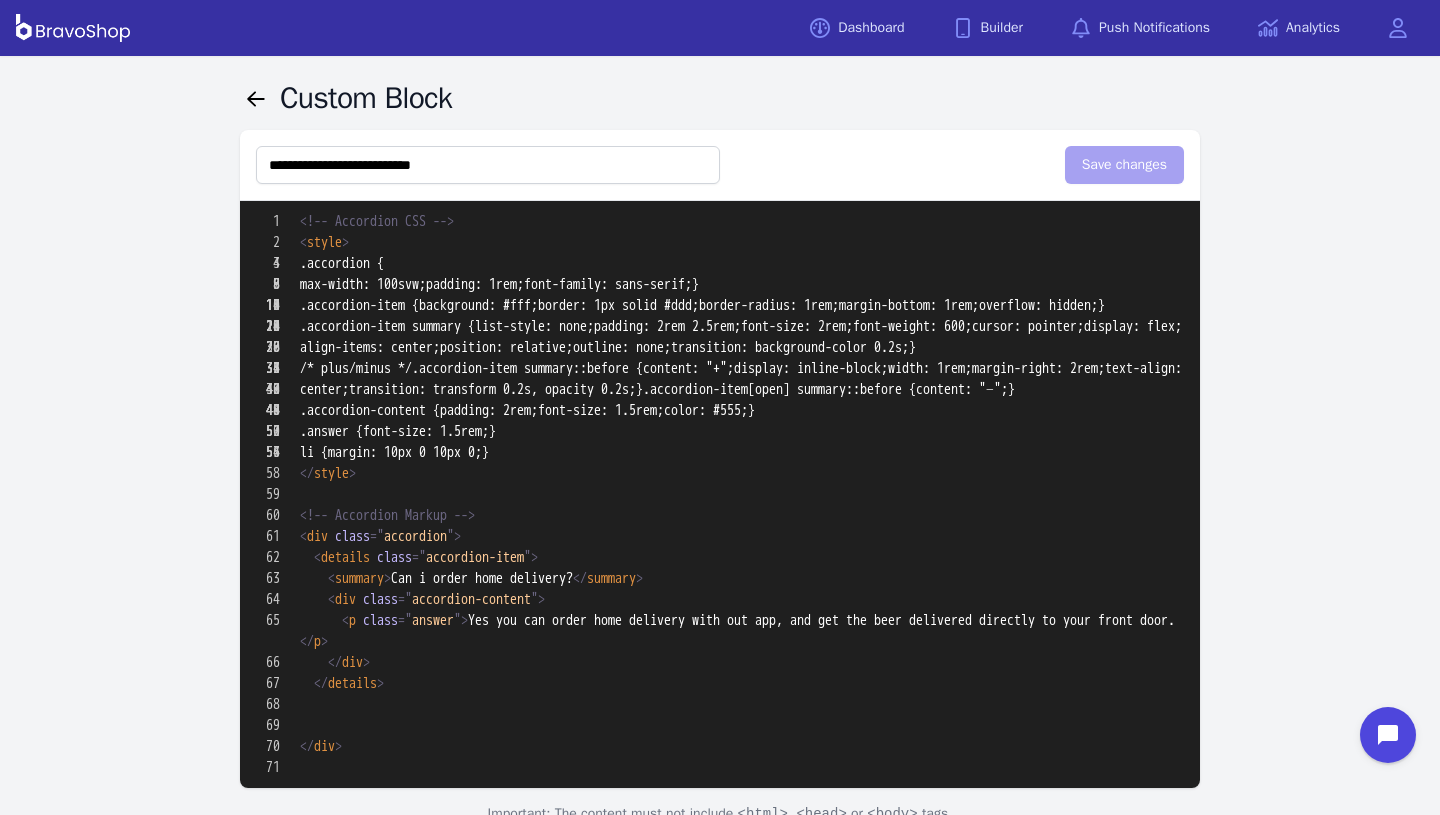 type on "**********" 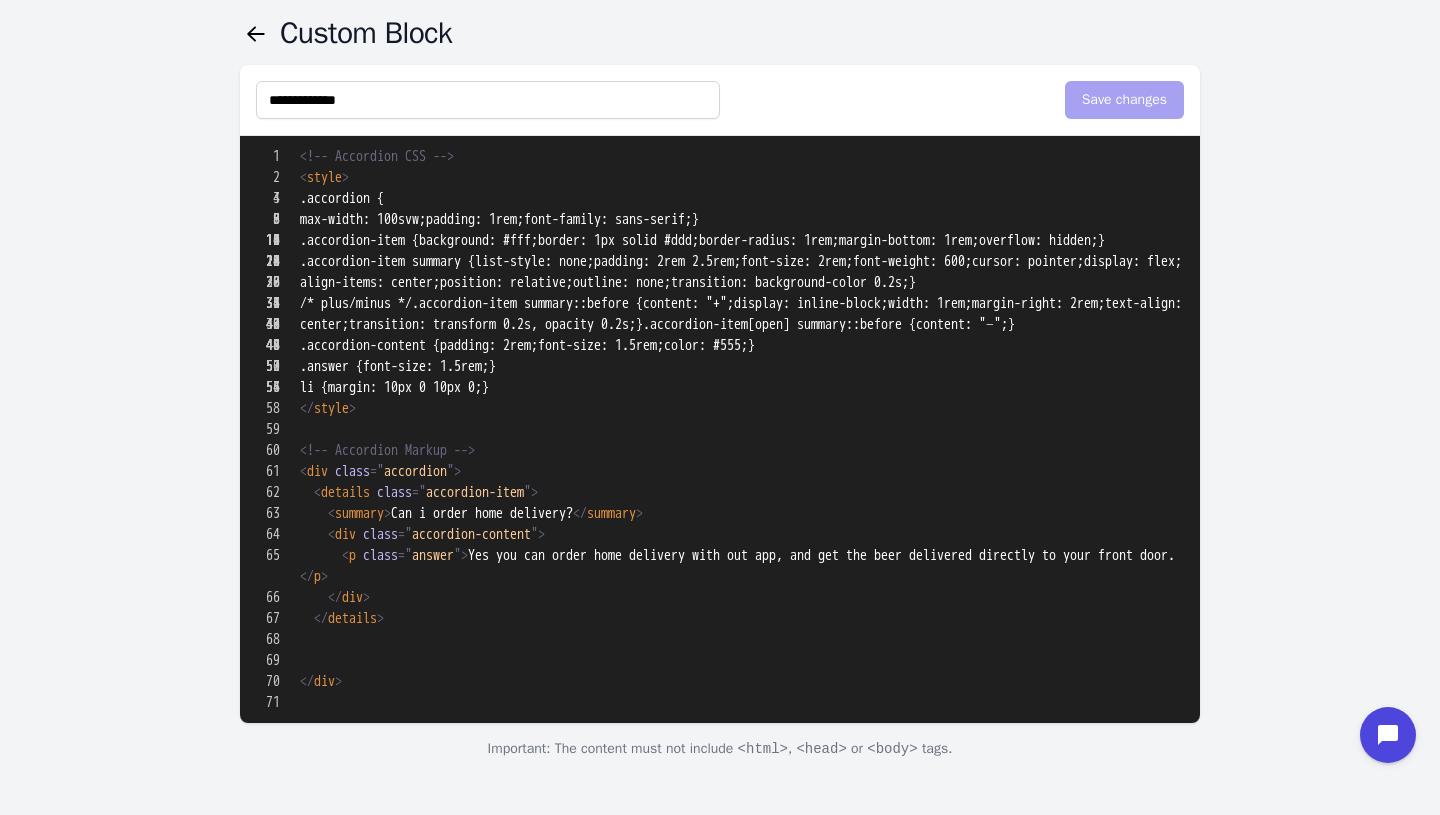 scroll, scrollTop: 357, scrollLeft: 0, axis: vertical 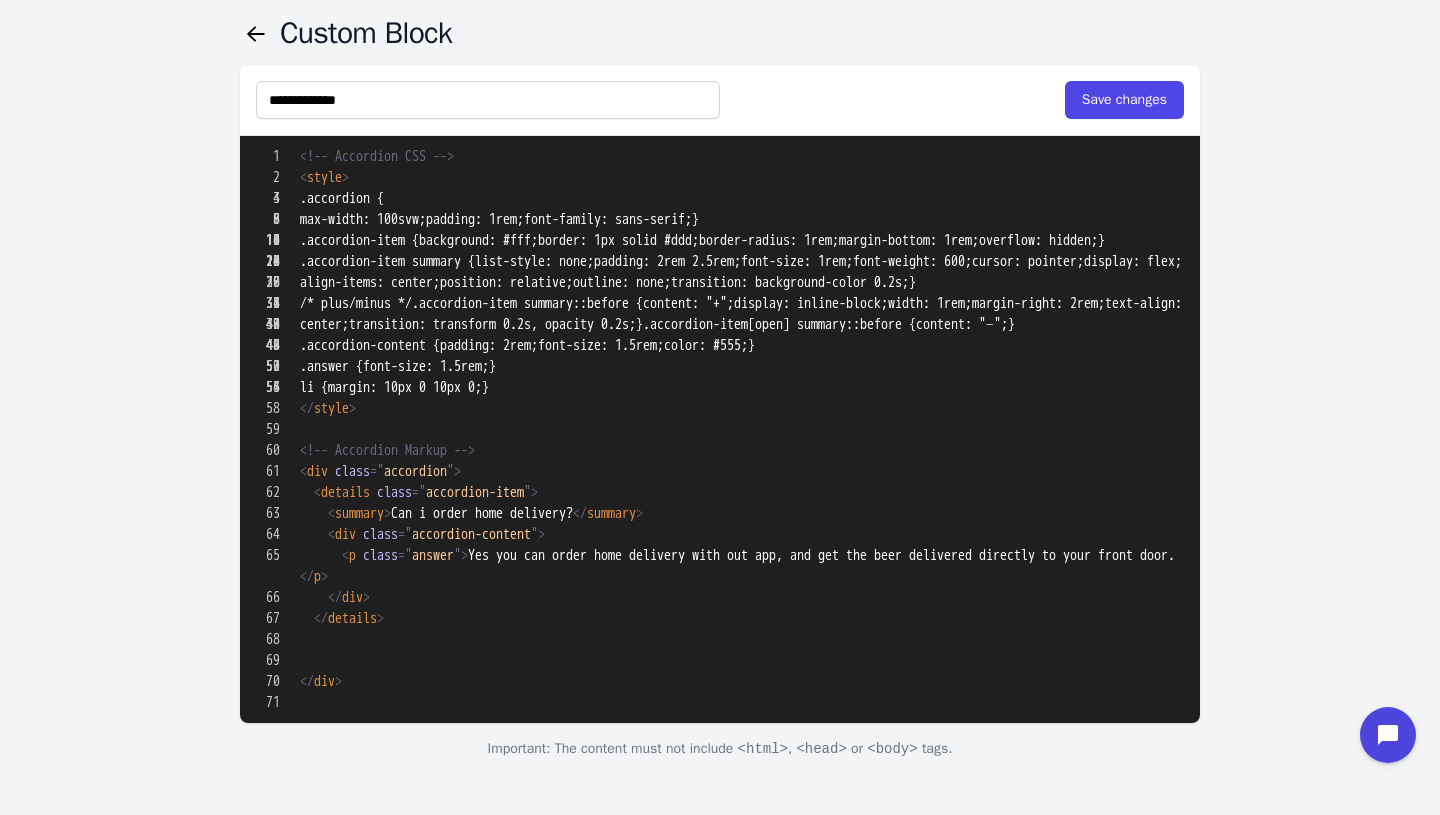 click at bounding box center (720, 902) 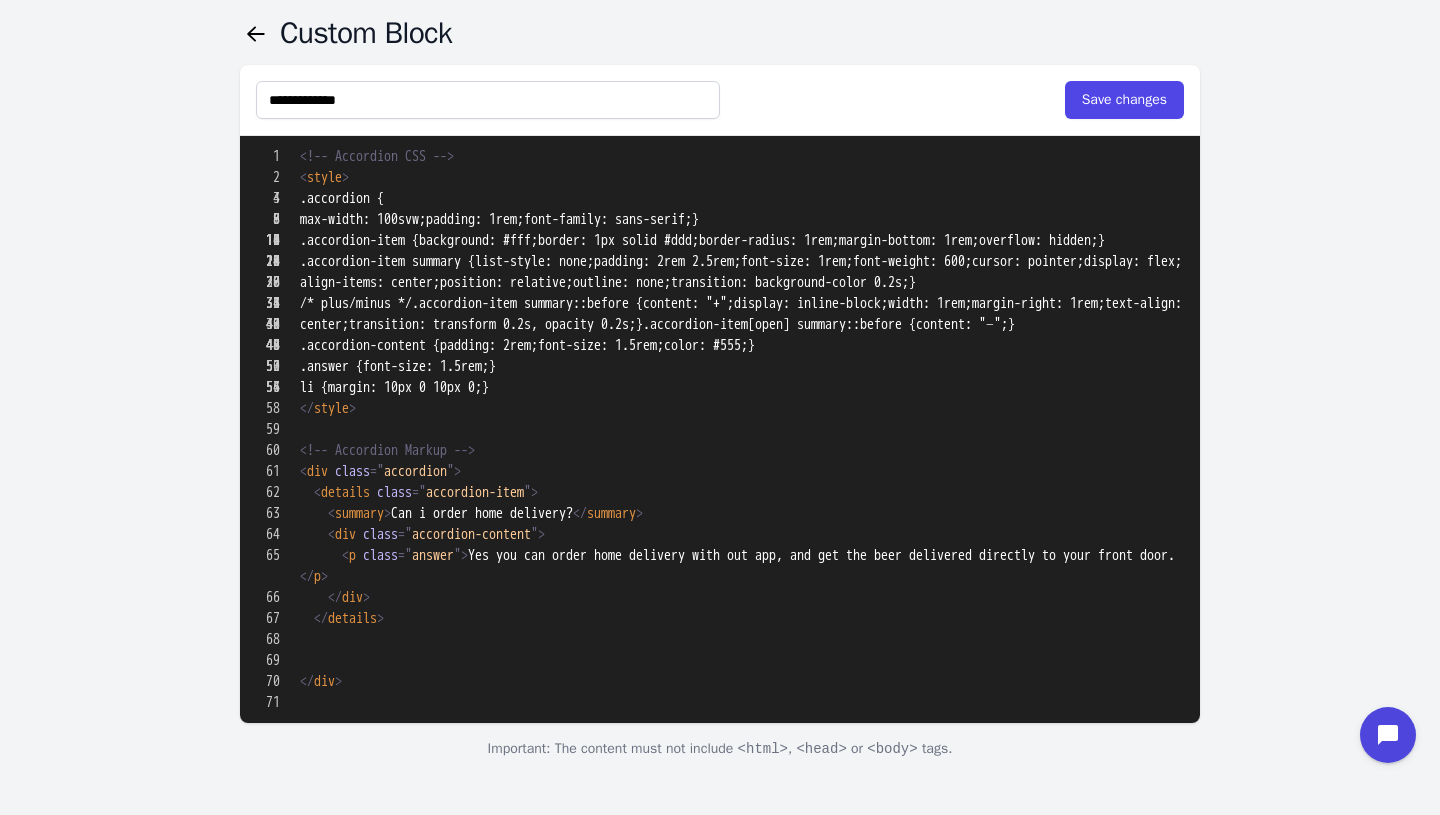 scroll, scrollTop: 393, scrollLeft: 0, axis: vertical 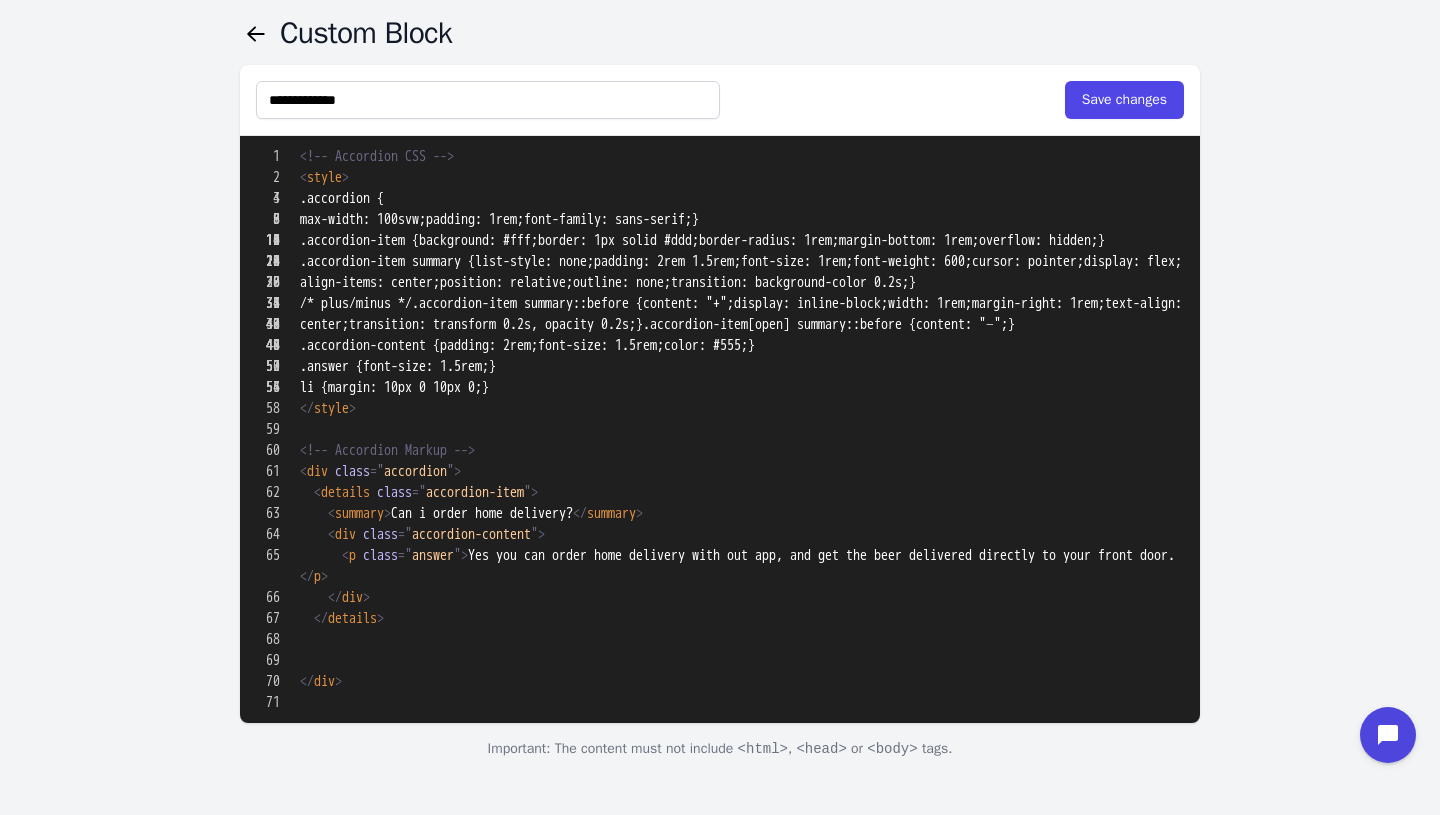 click at bounding box center (720, 902) 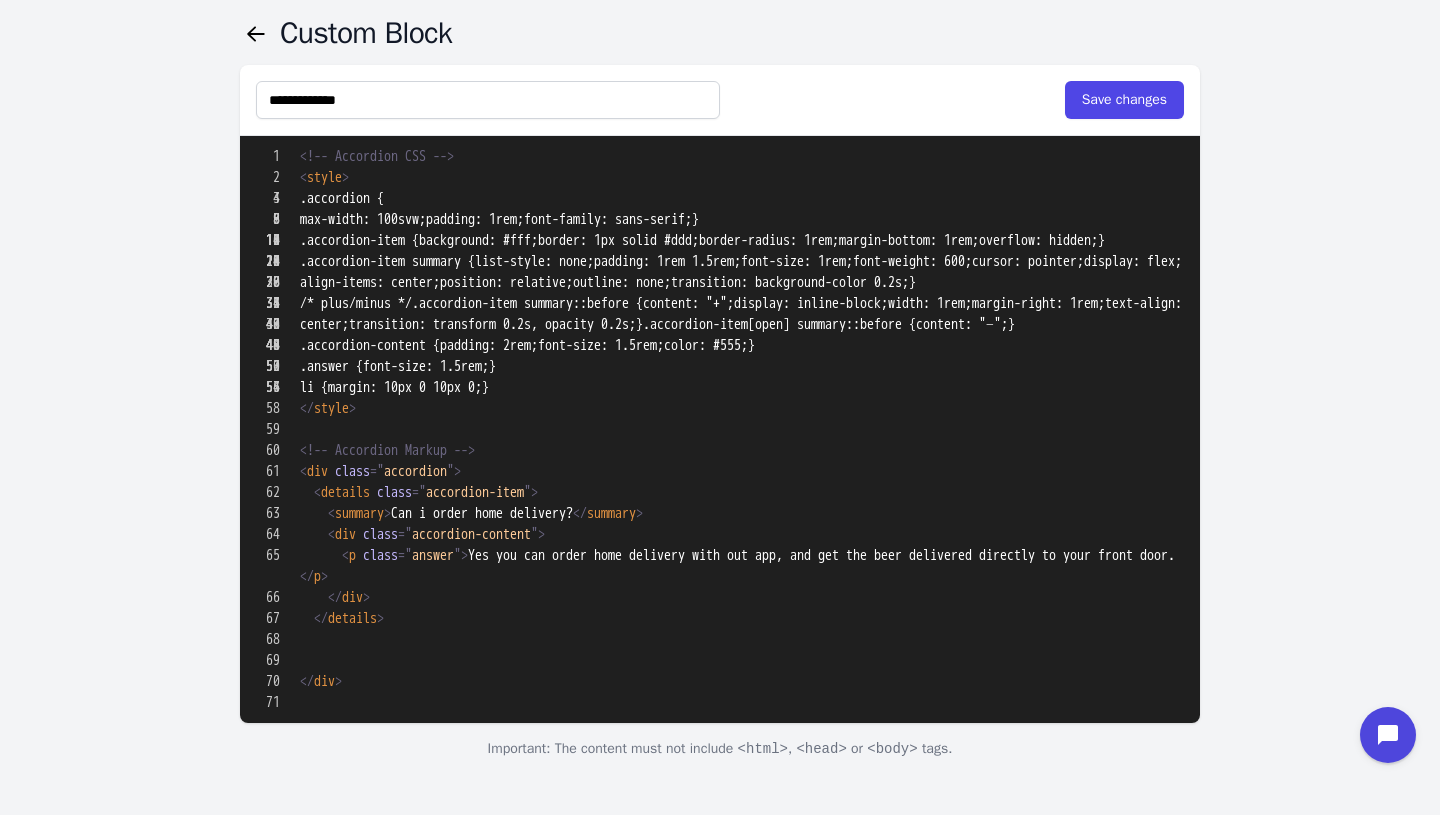 scroll, scrollTop: 723, scrollLeft: 0, axis: vertical 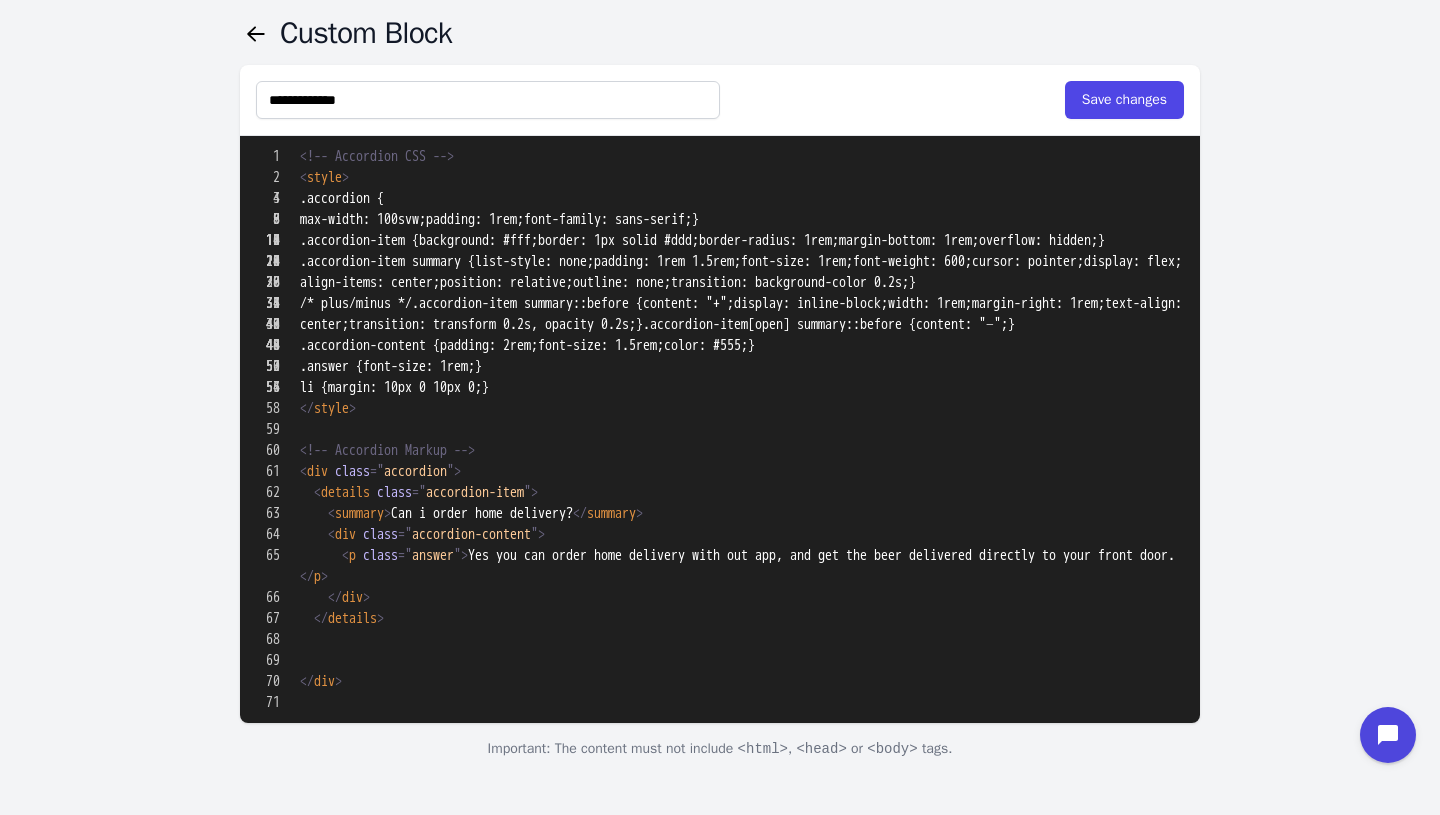 click at bounding box center (720, 902) 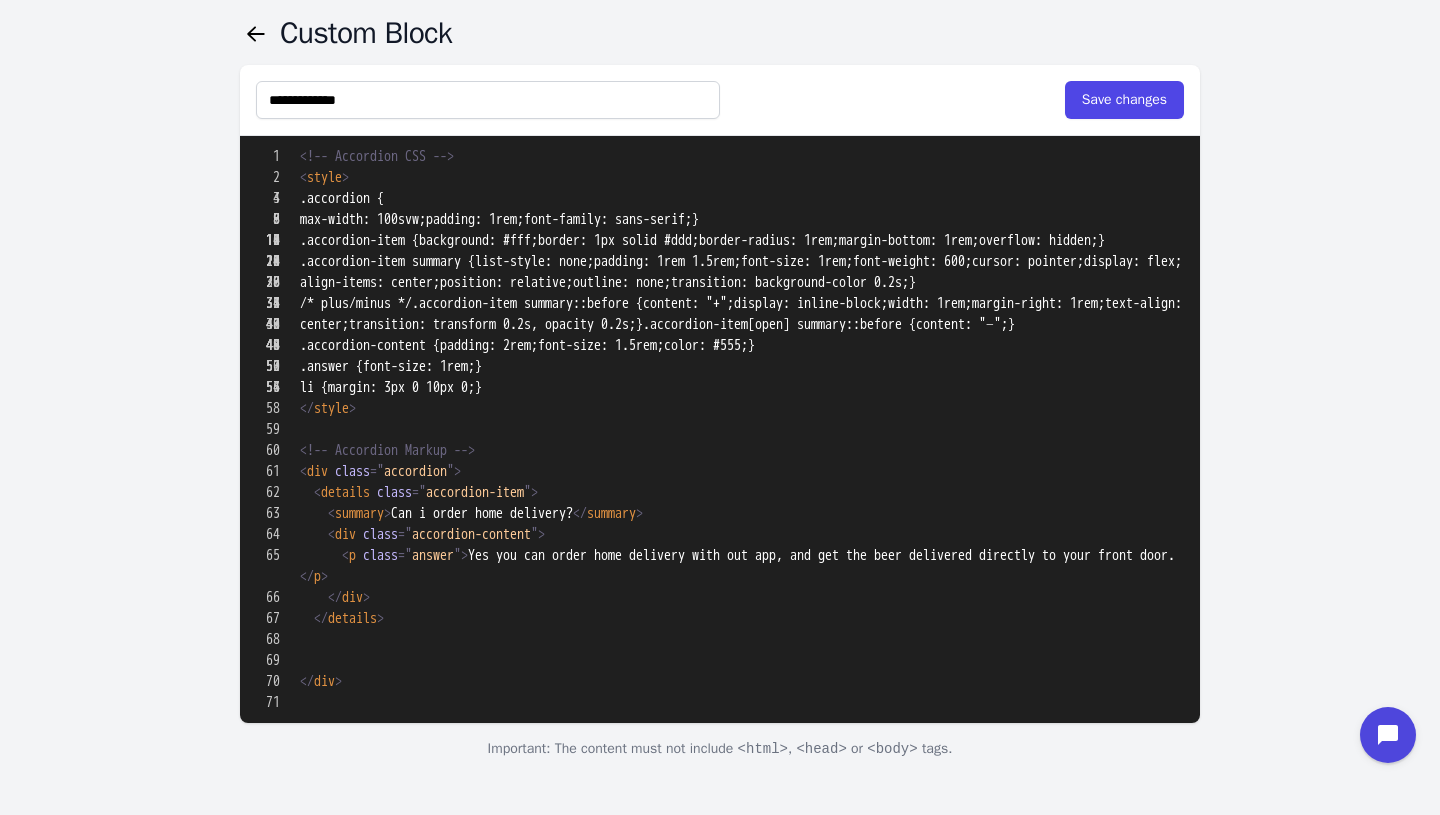 click at bounding box center (720, 902) 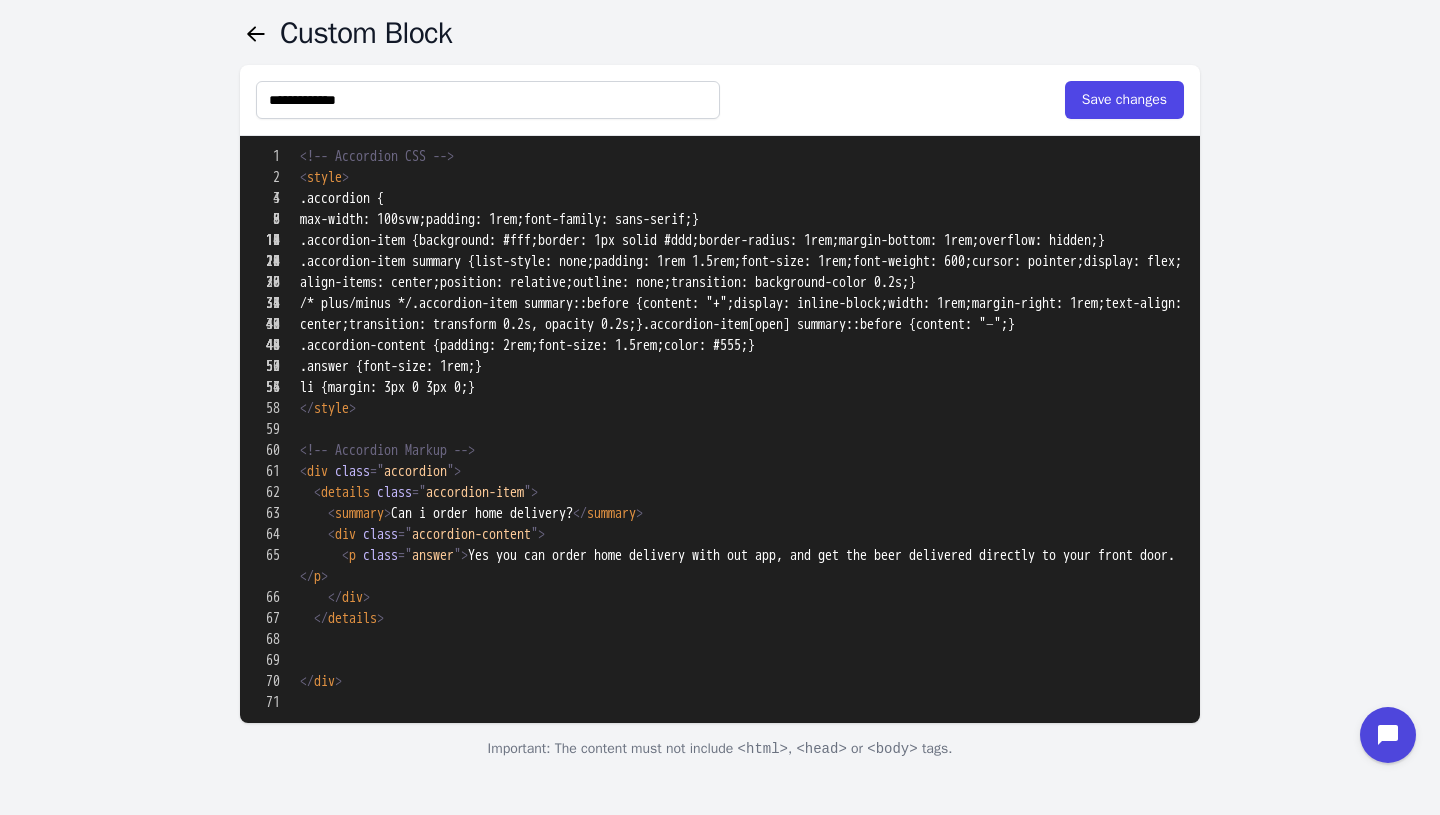 scroll, scrollTop: 824, scrollLeft: 0, axis: vertical 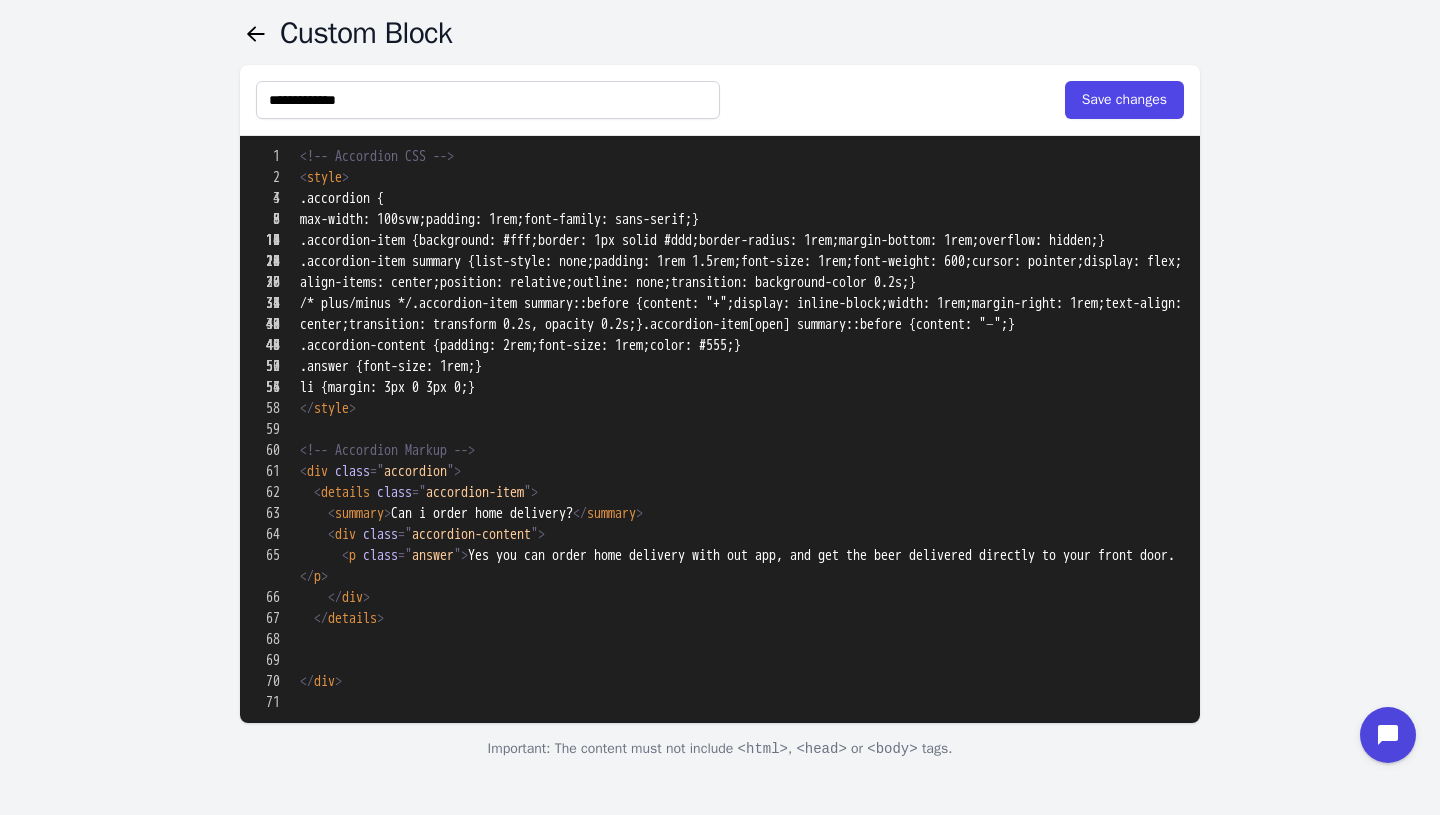 click at bounding box center [720, 902] 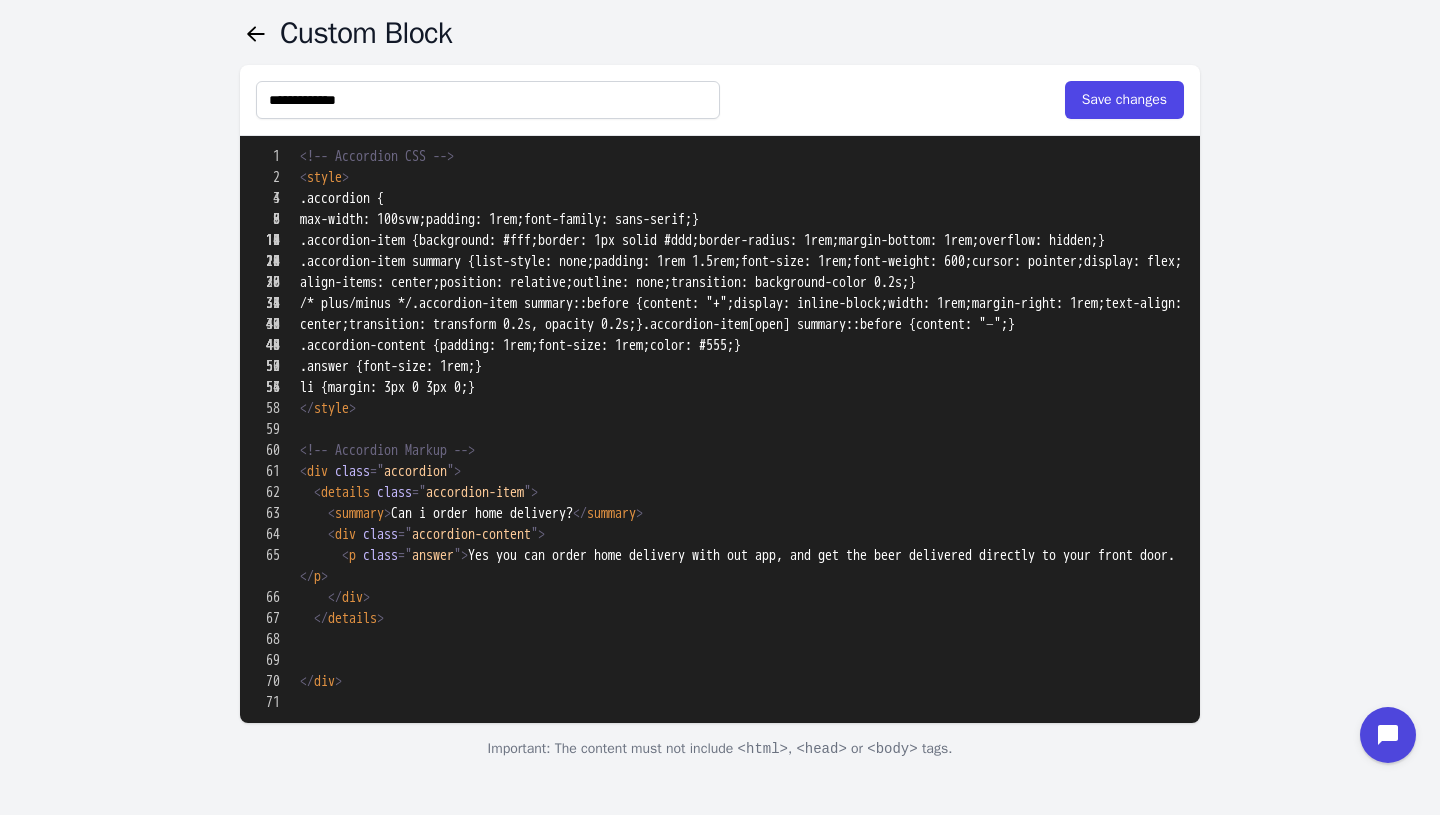 scroll, scrollTop: 0, scrollLeft: 0, axis: both 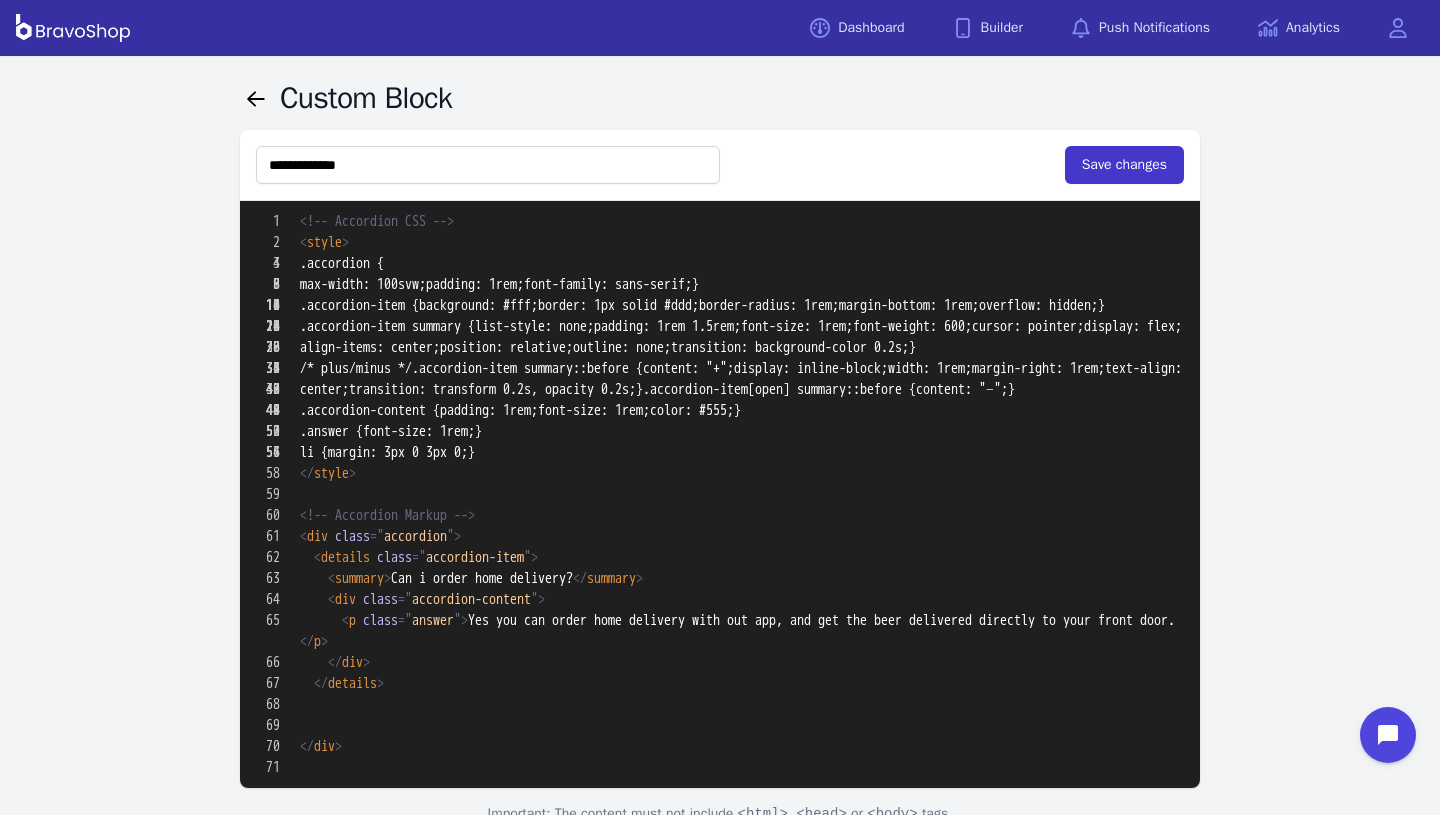type on "**********" 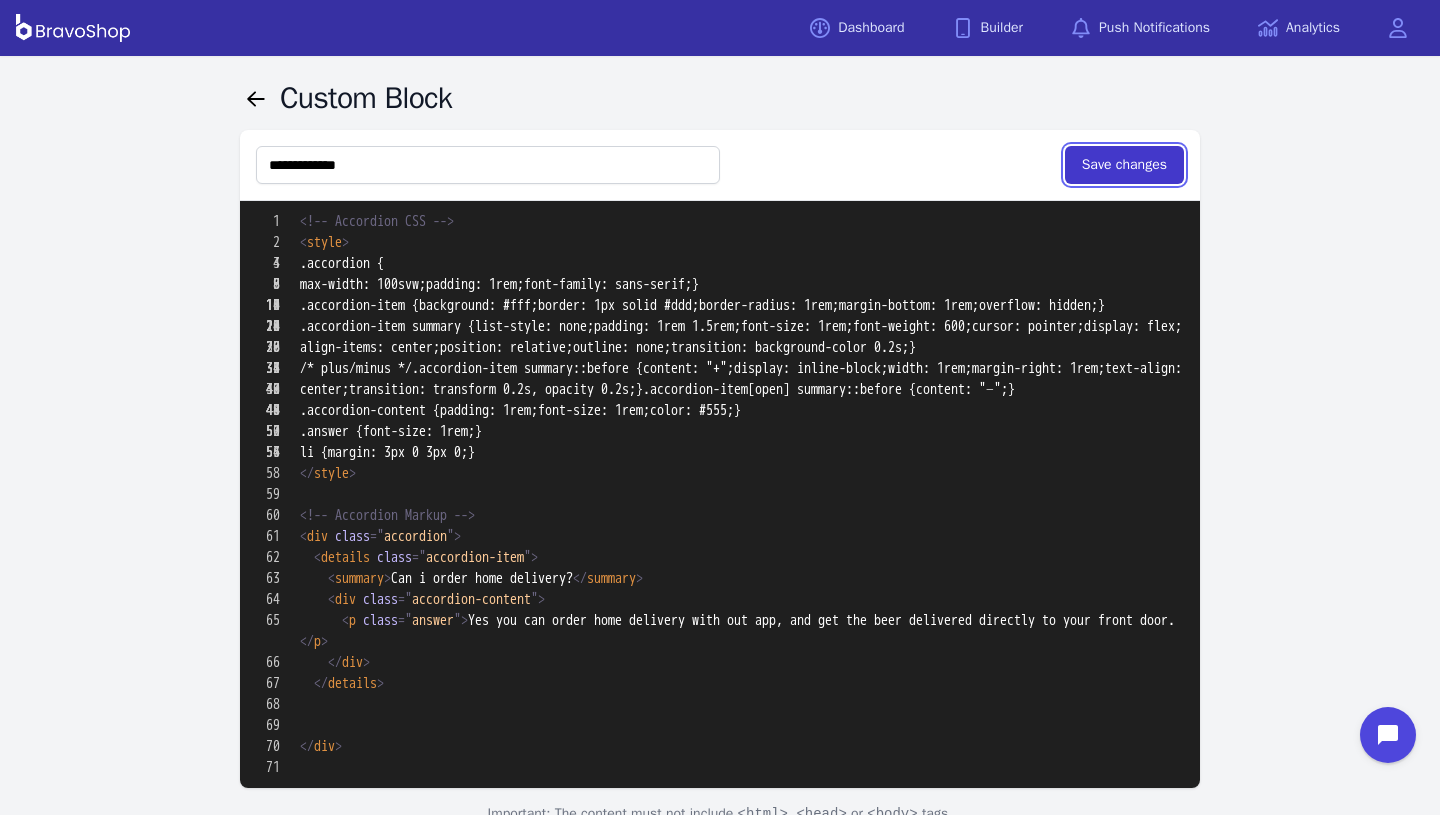 click on "Save changes" at bounding box center [1124, 165] 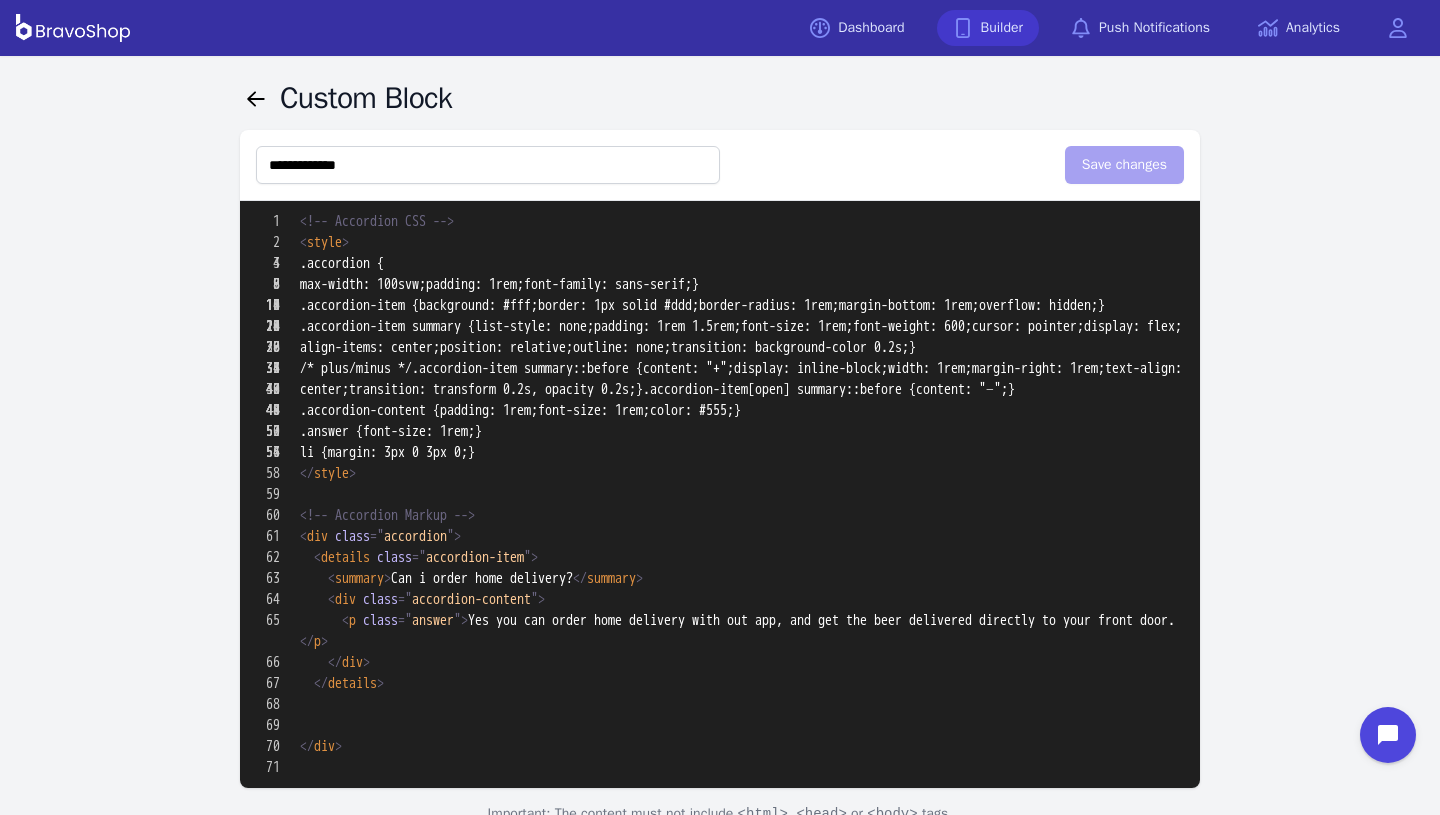 click on "Builder" at bounding box center [988, 28] 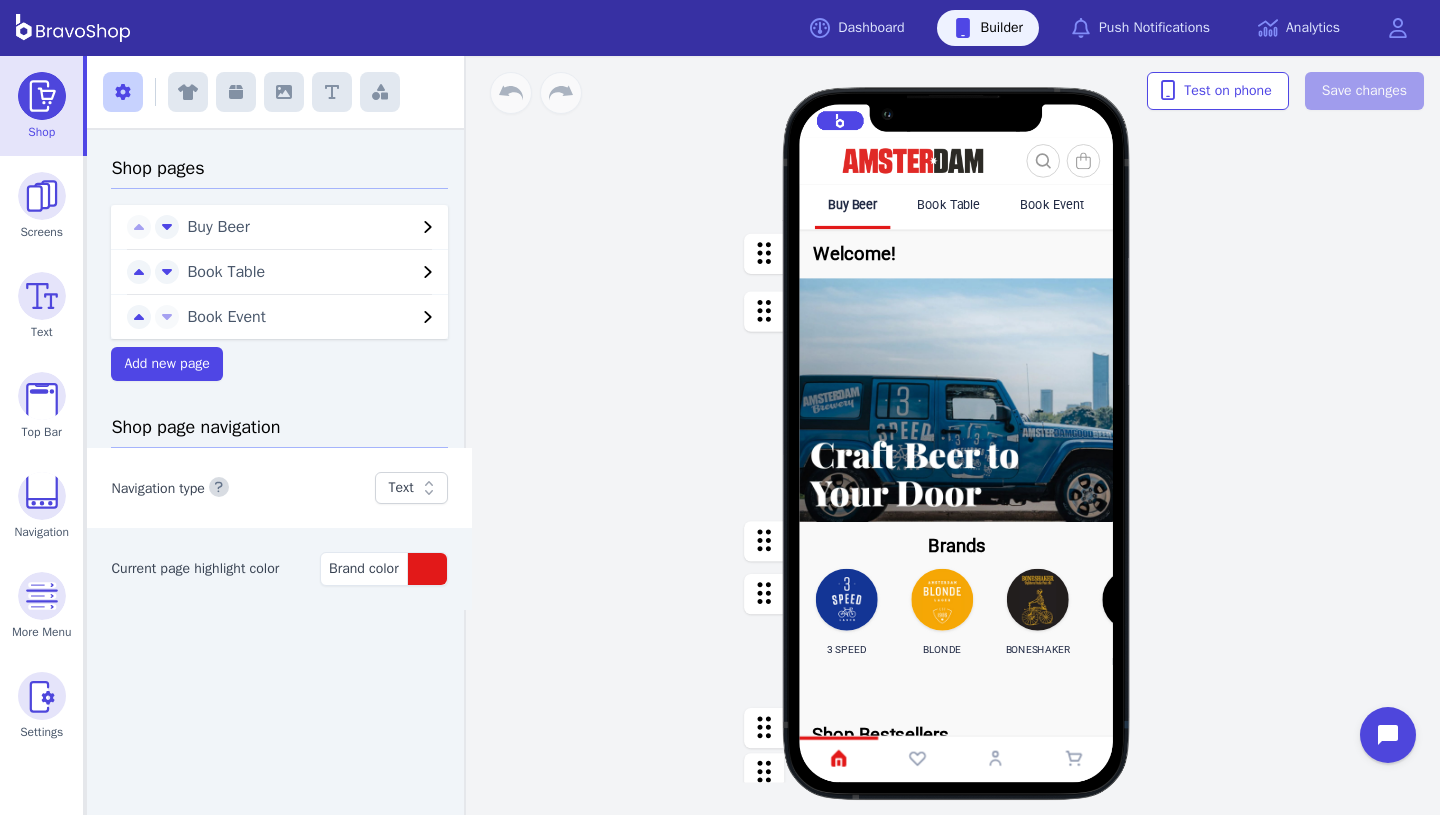 click on "Book Table" at bounding box center (949, 204) 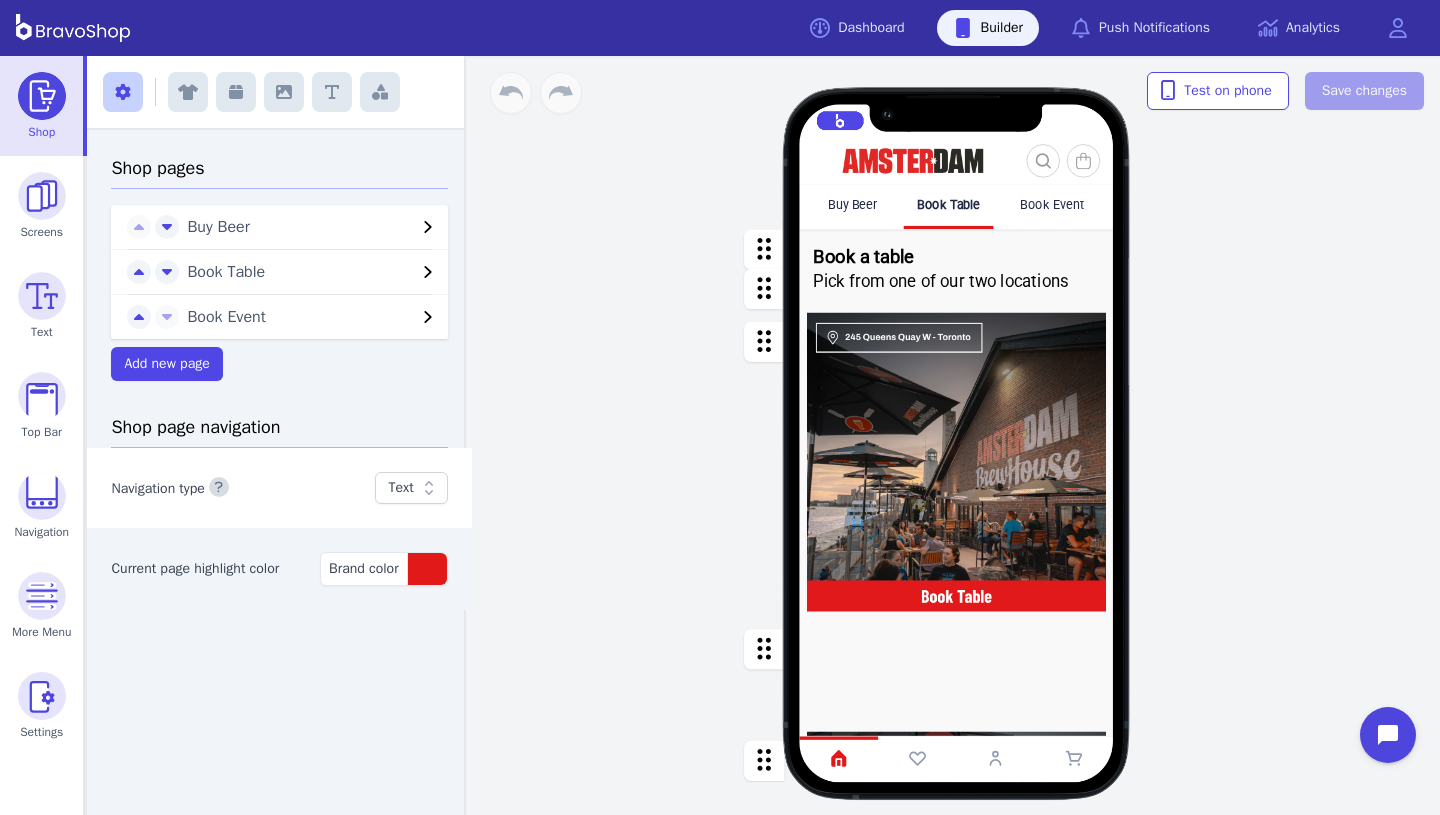 scroll, scrollTop: 177, scrollLeft: 0, axis: vertical 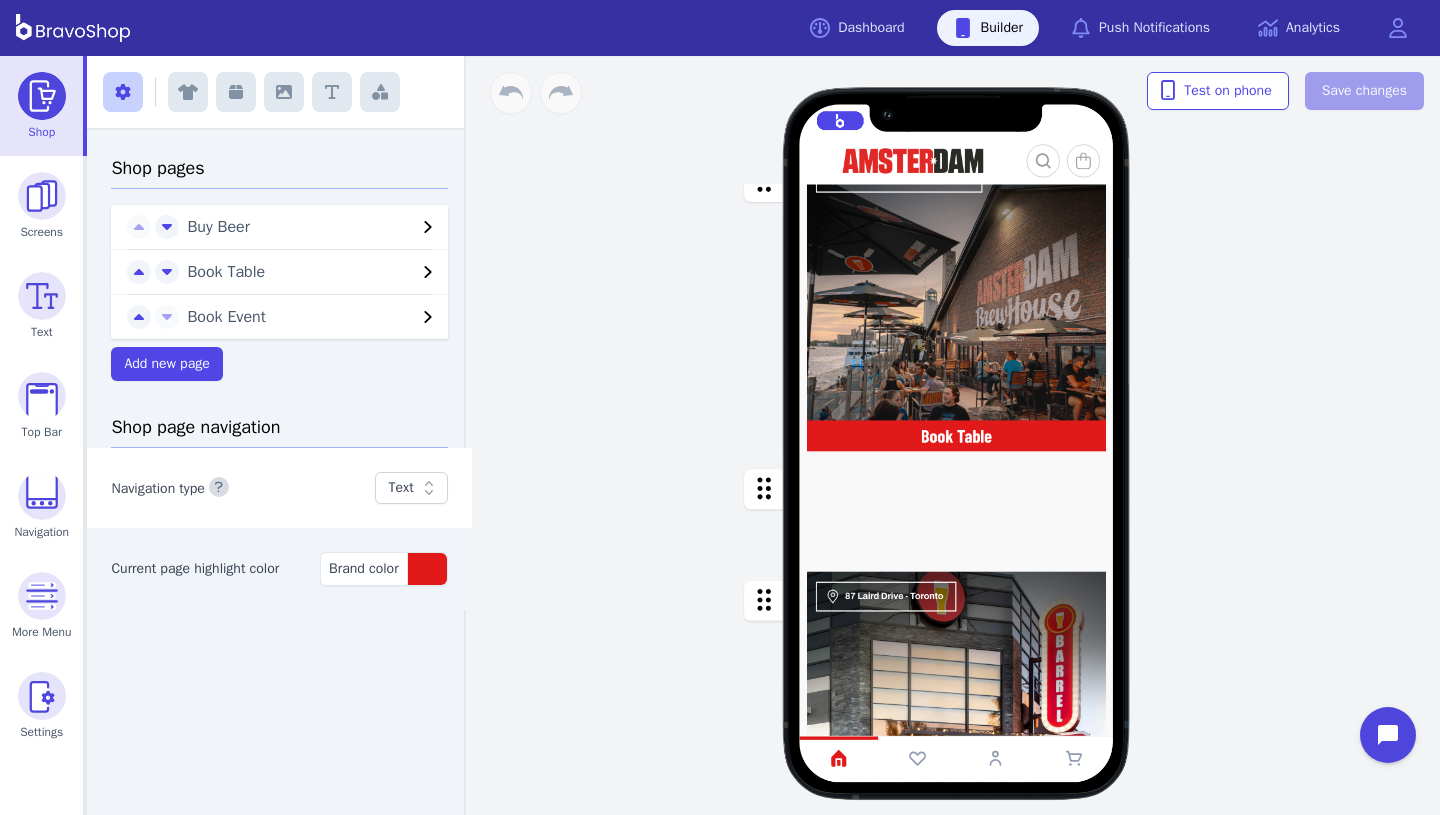 click at bounding box center (957, 510) 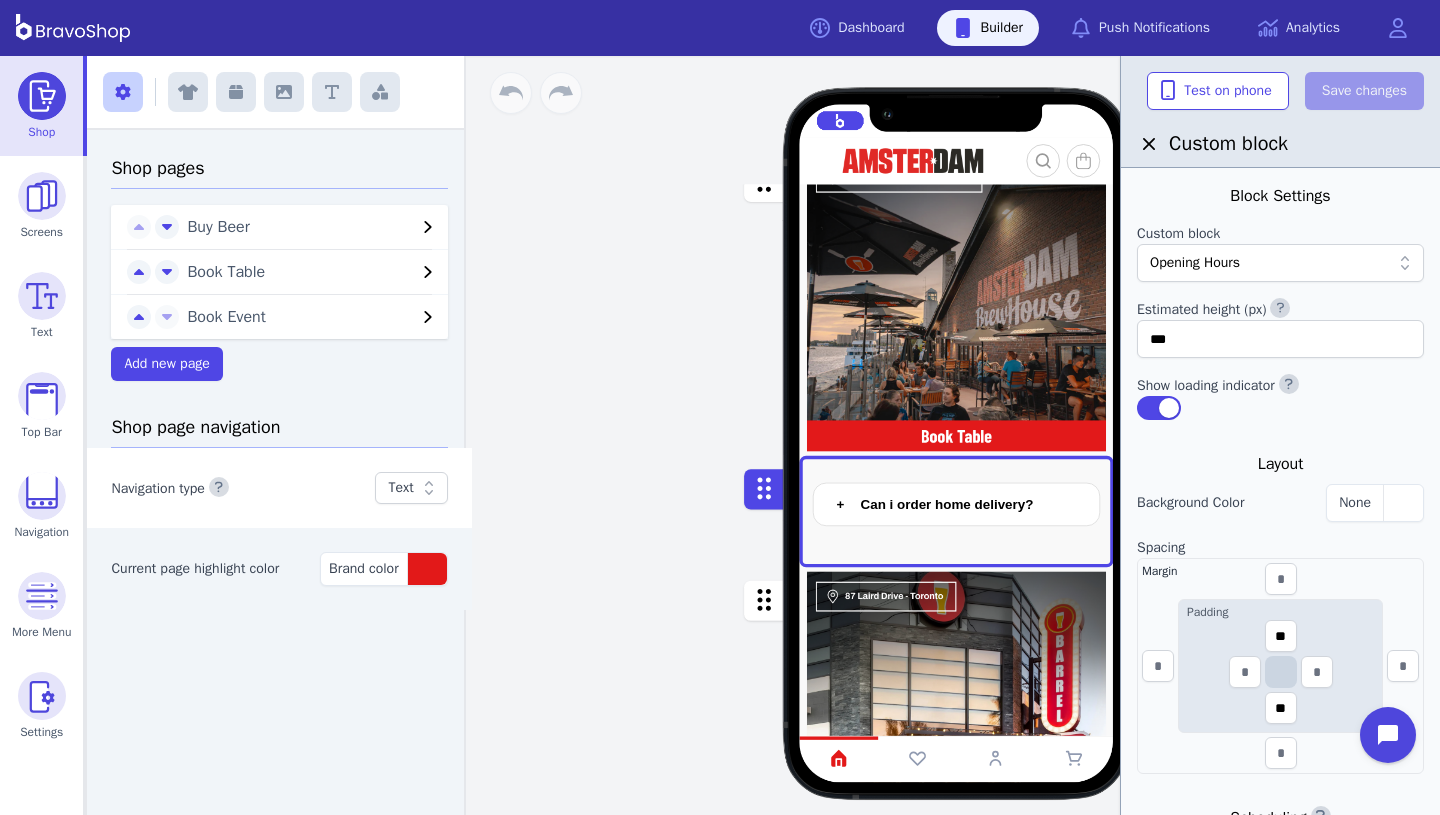 scroll, scrollTop: 0, scrollLeft: 0, axis: both 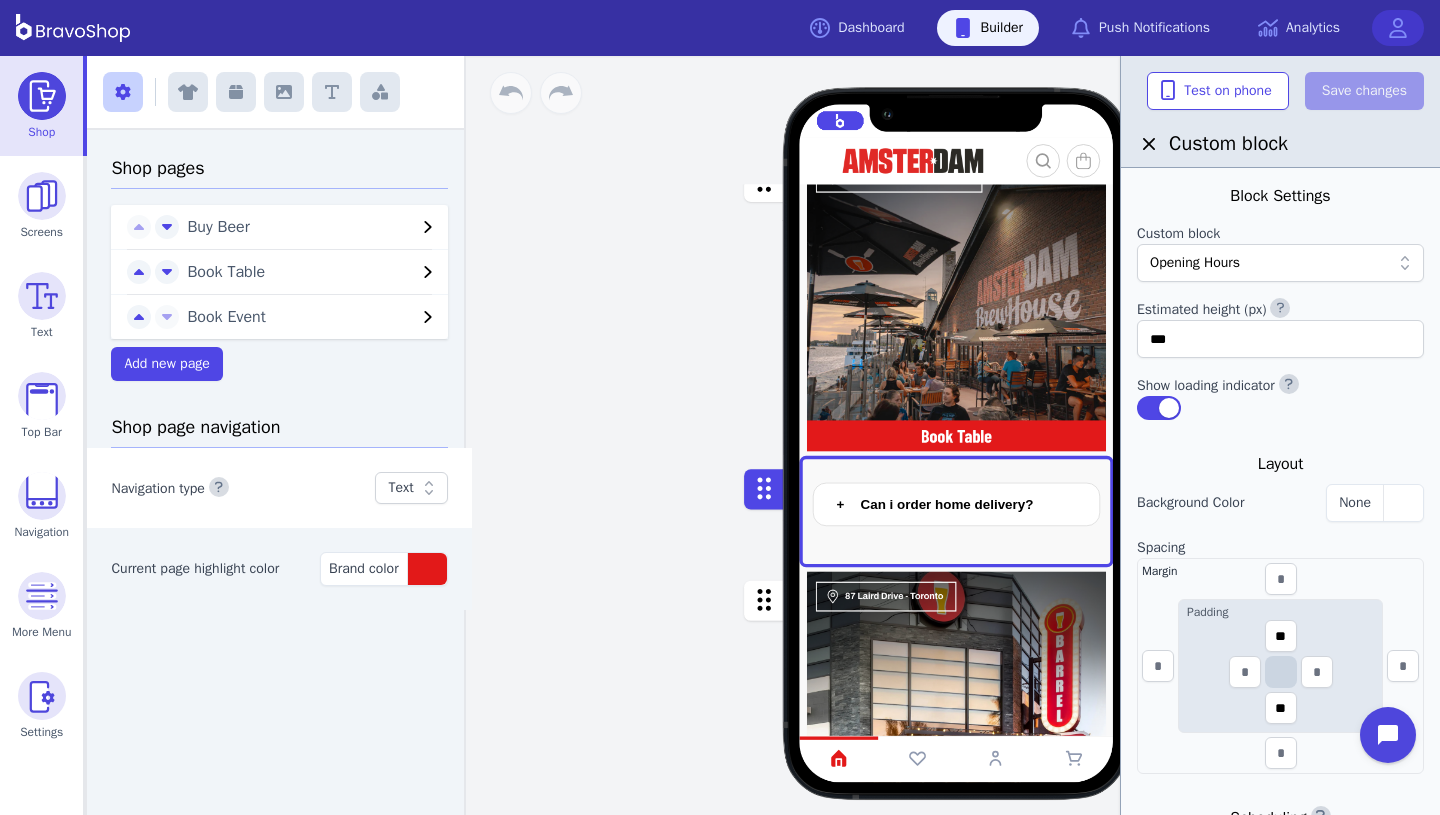 click at bounding box center (1398, 28) 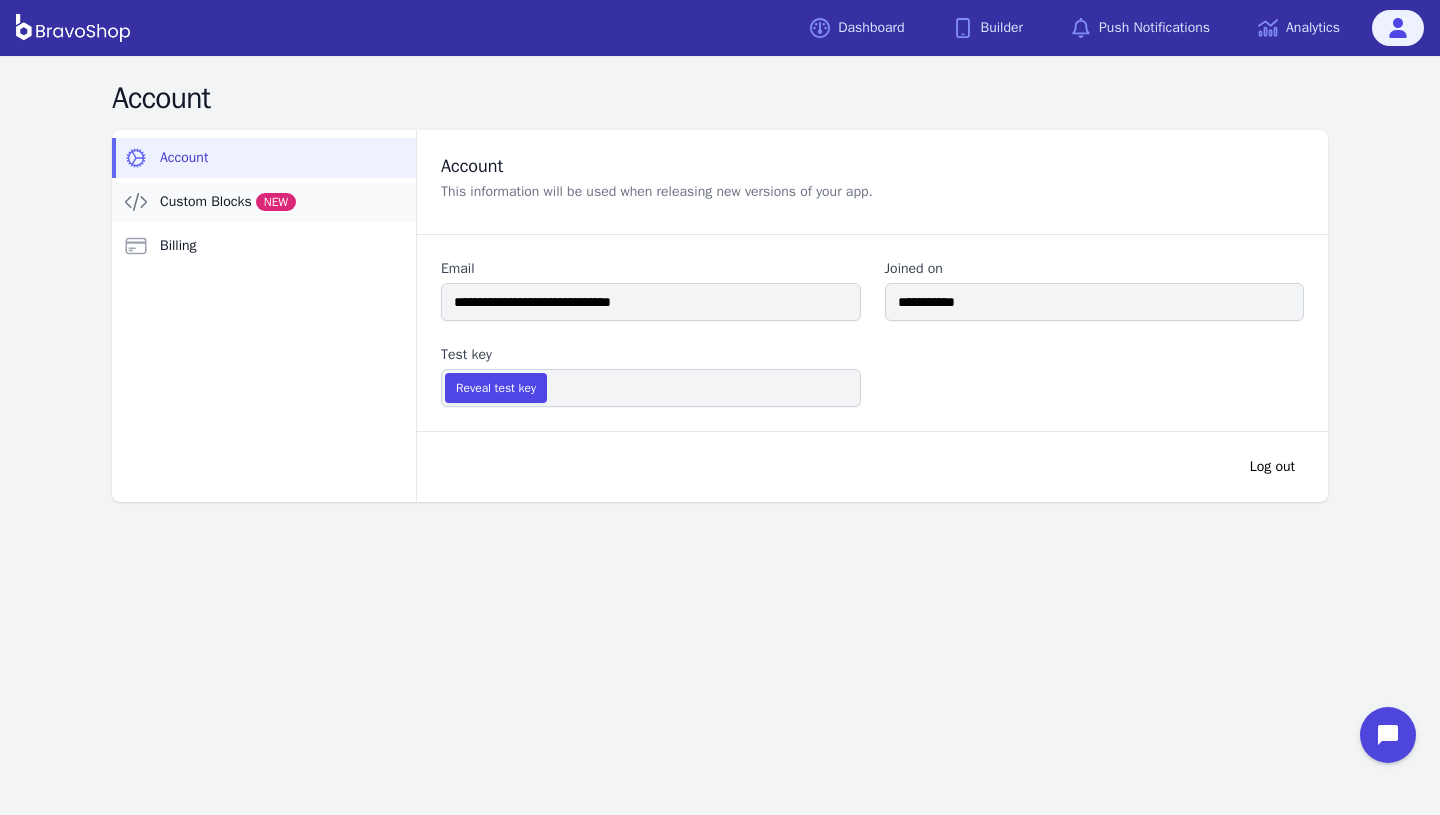 click on "Custom Blocks NEW" at bounding box center (228, 202) 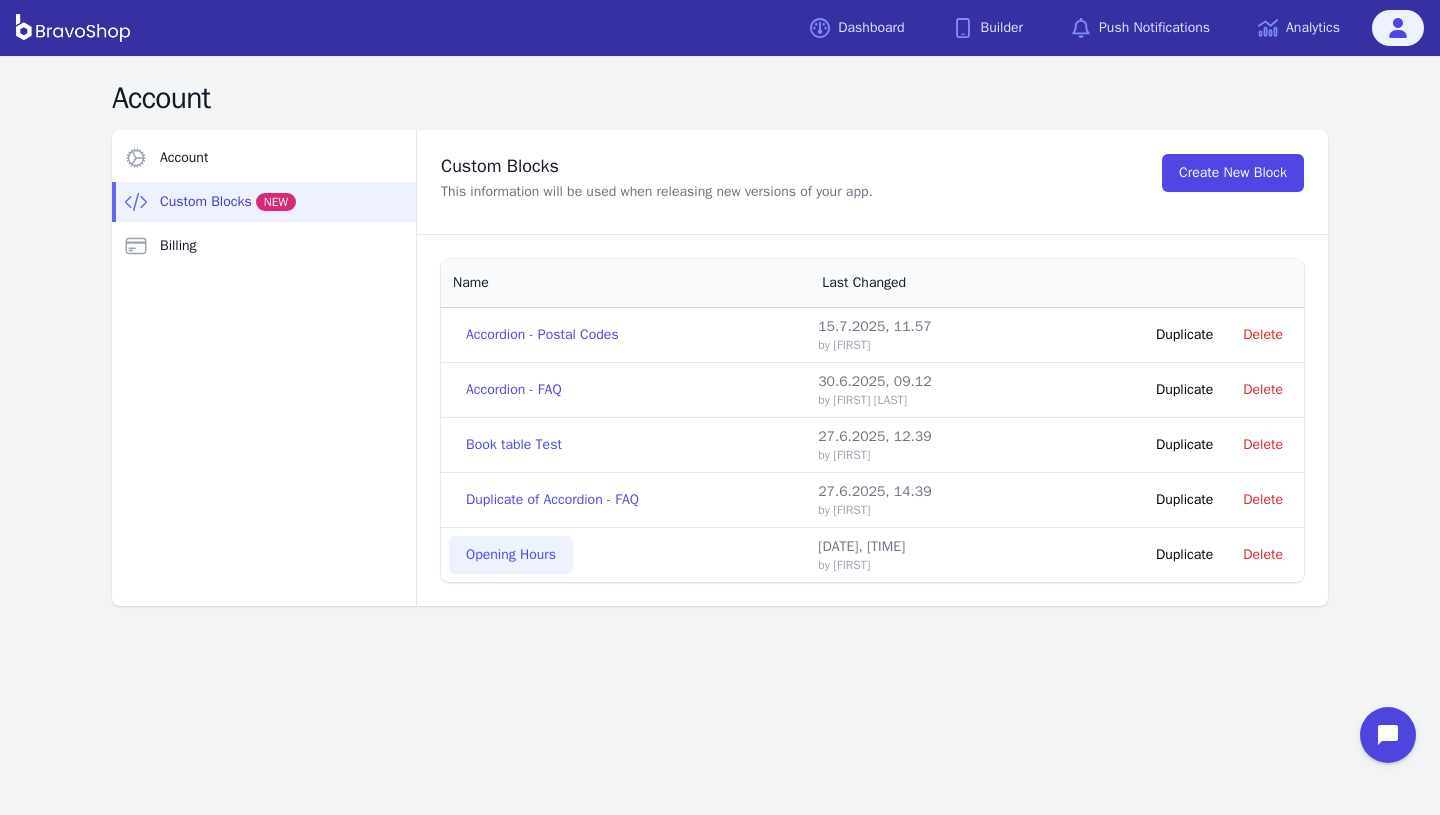 click on "Opening Hours" at bounding box center [511, 555] 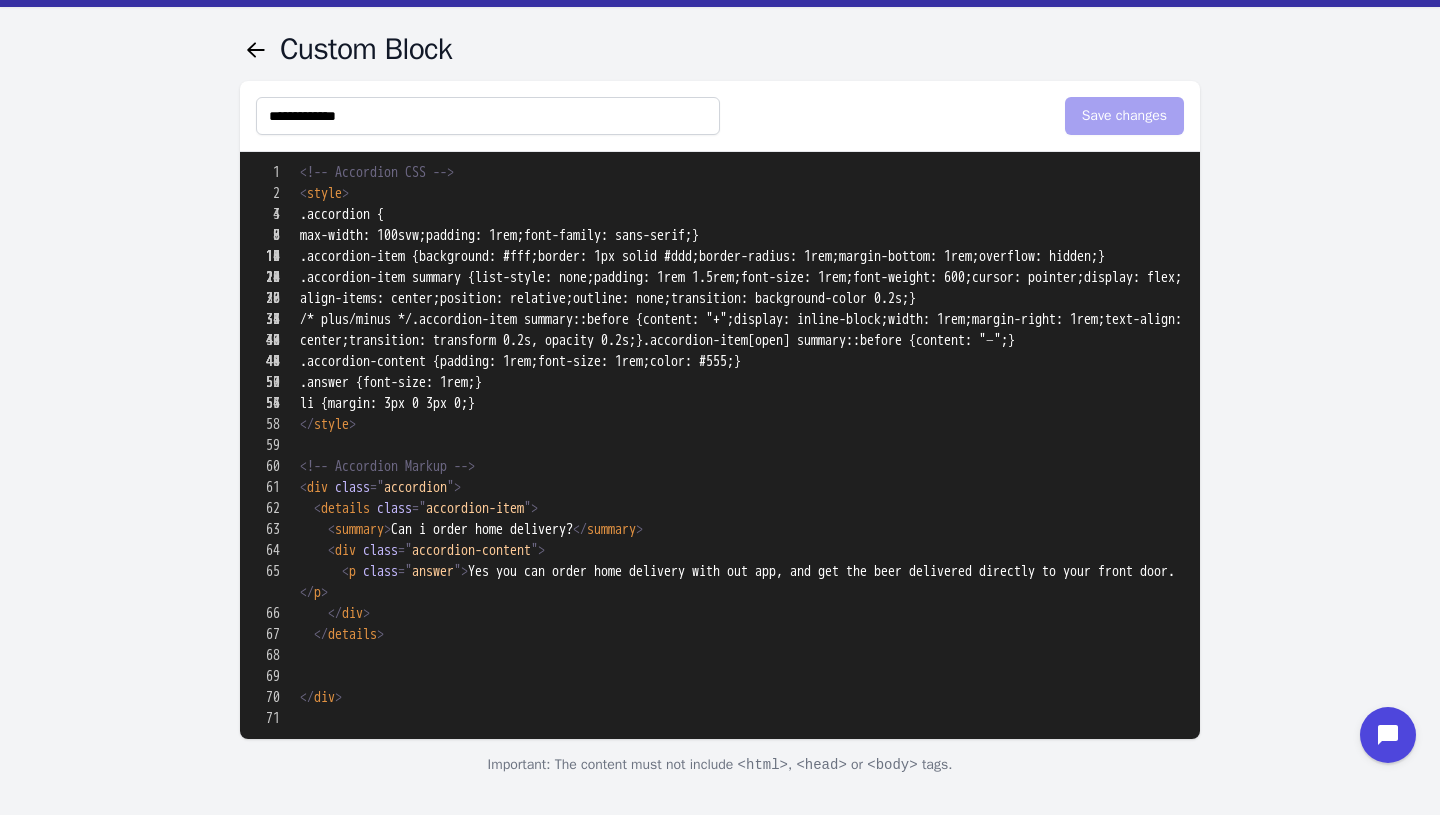 scroll, scrollTop: 52, scrollLeft: 0, axis: vertical 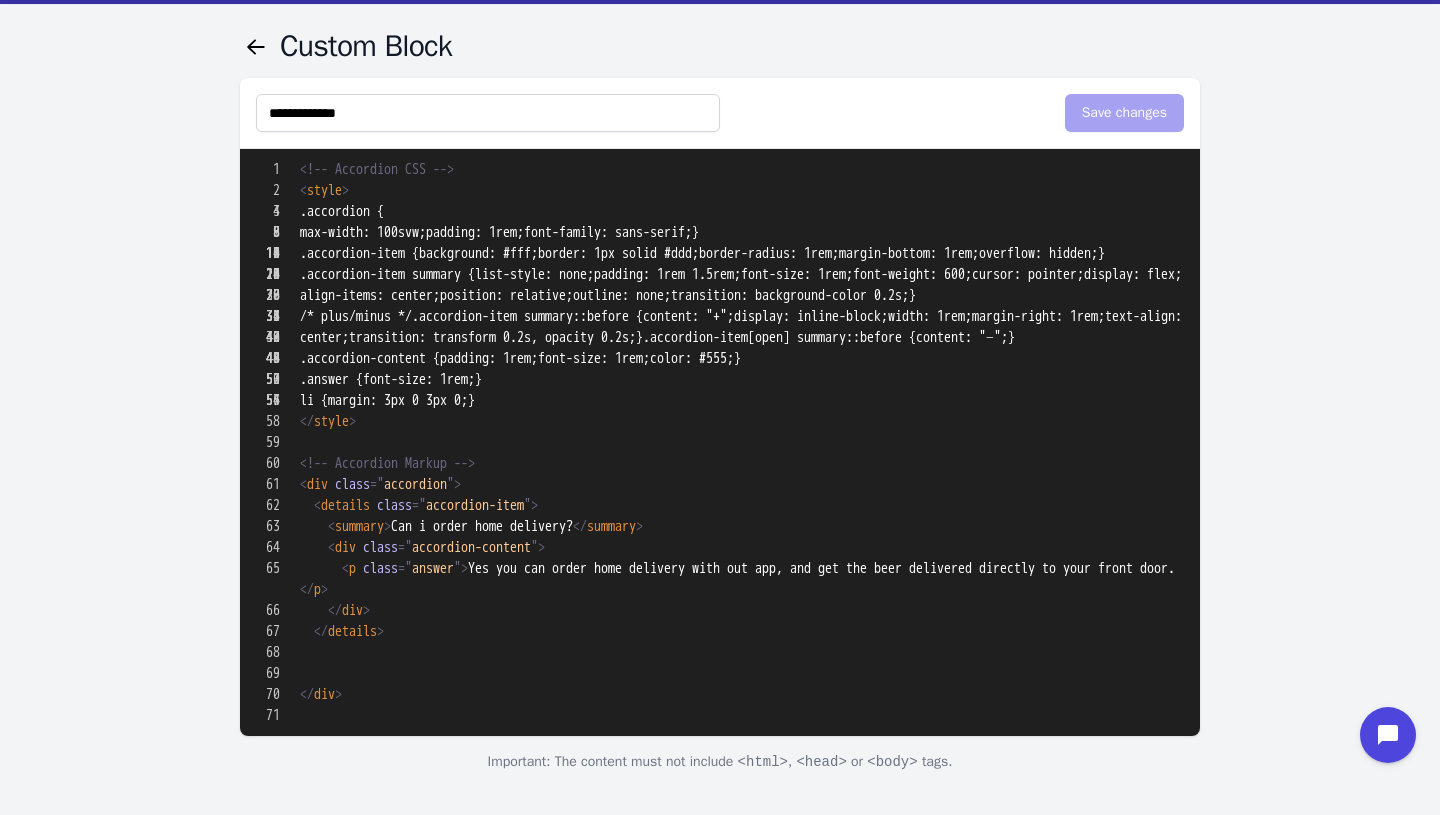 drag, startPoint x: 514, startPoint y: 421, endPoint x: 282, endPoint y: 431, distance: 232.21542 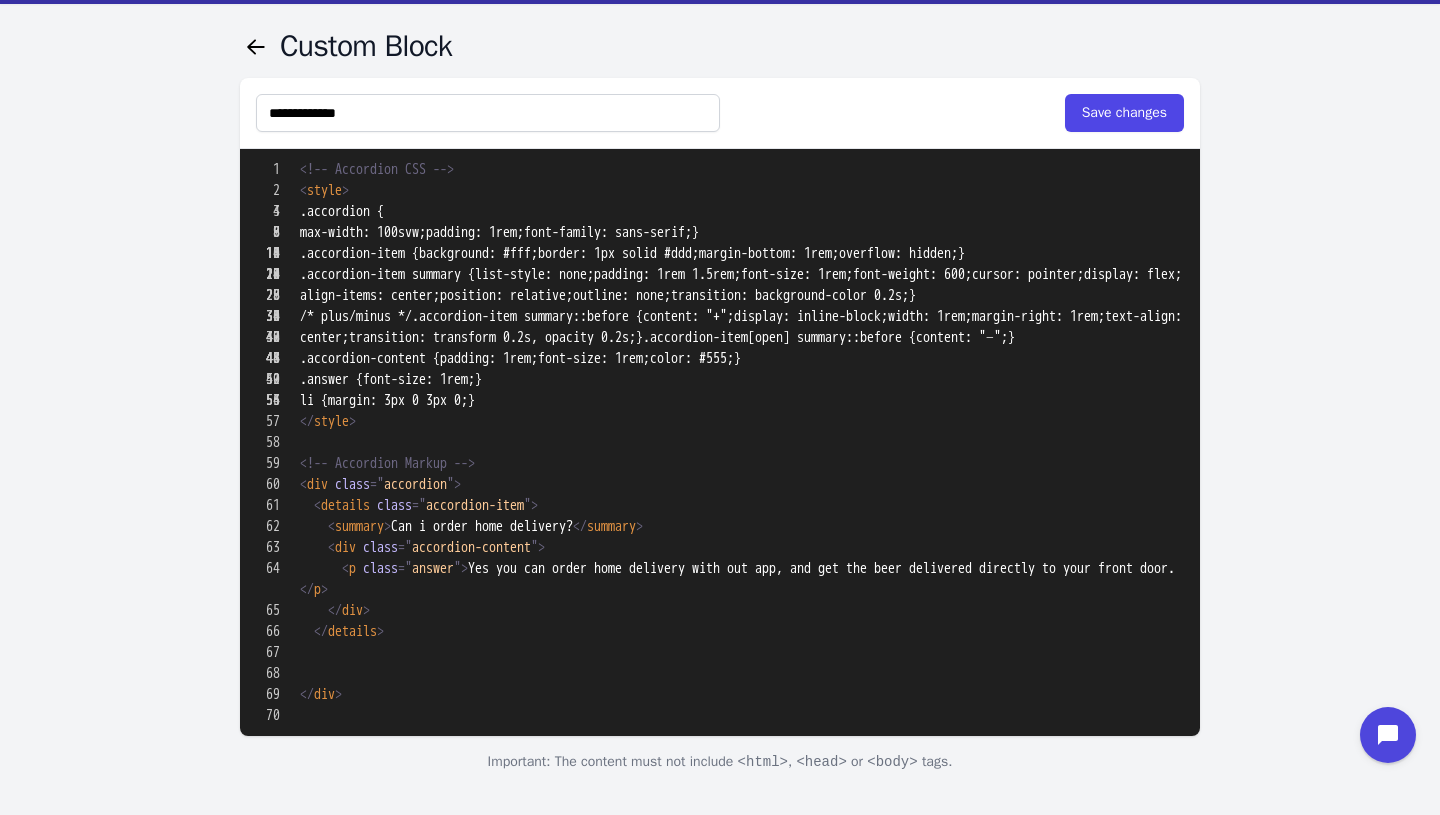 drag, startPoint x: 517, startPoint y: 402, endPoint x: 492, endPoint y: 400, distance: 25.079872 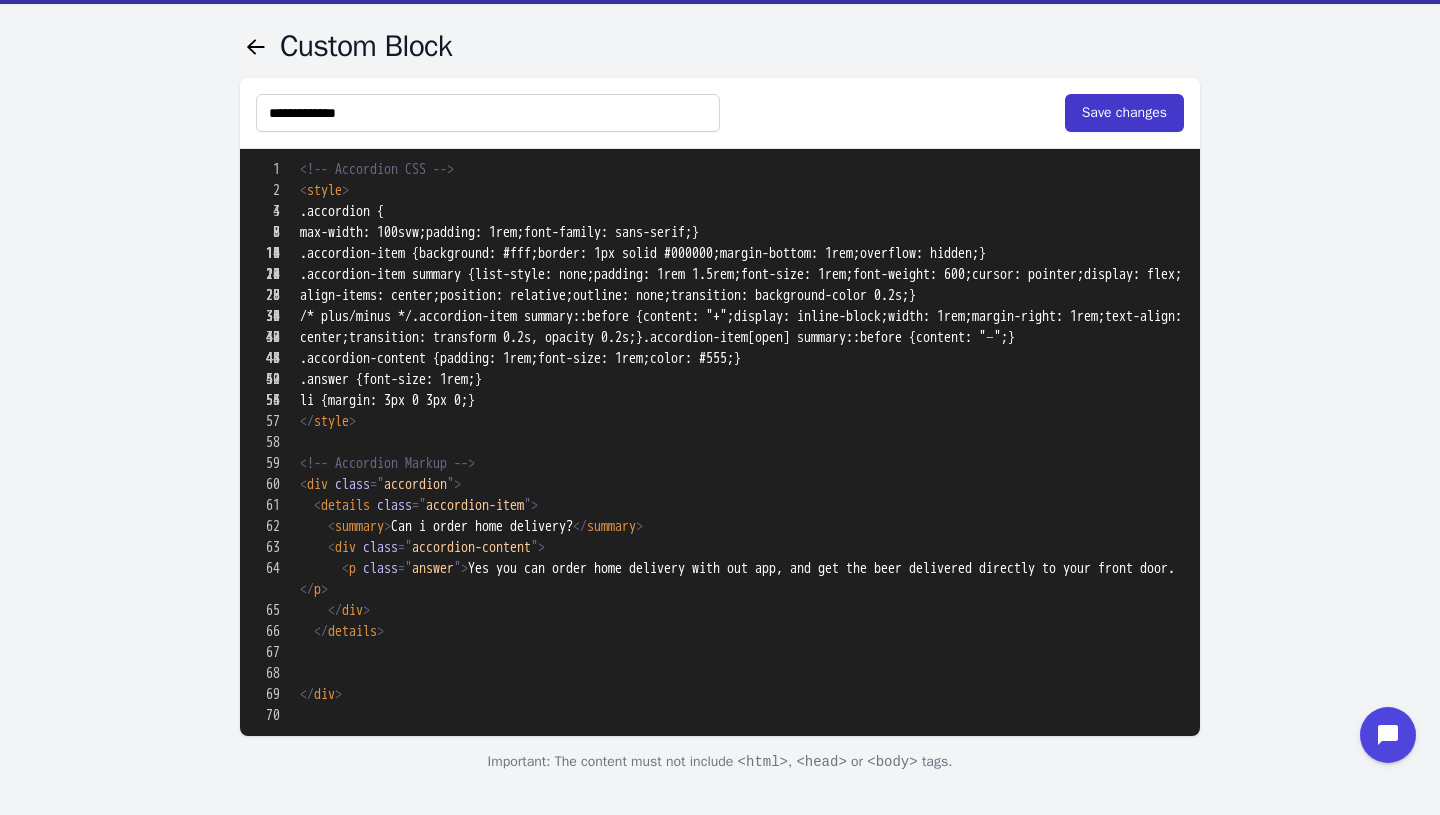 type on "**********" 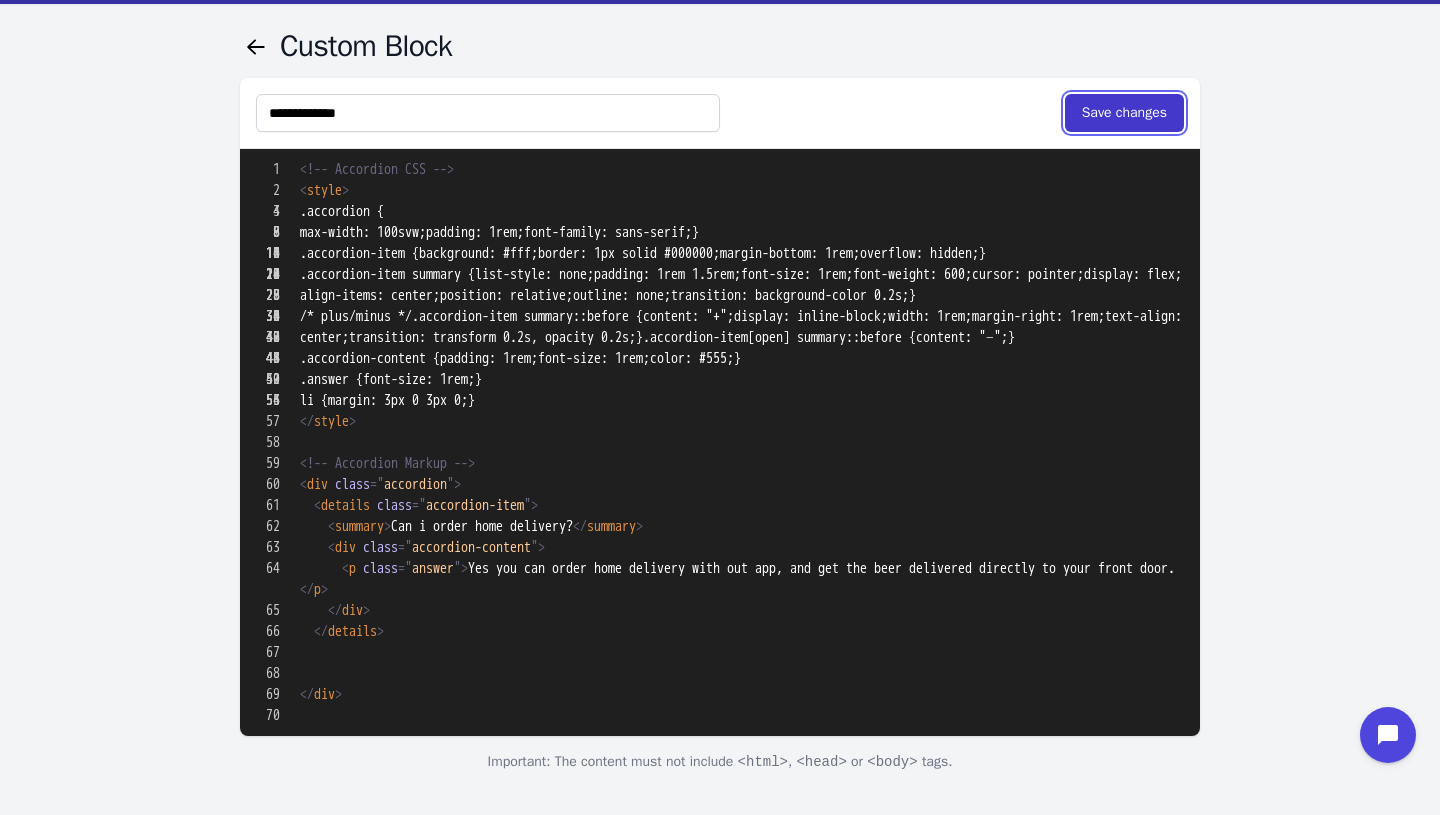 click on "Save changes" at bounding box center [1124, 113] 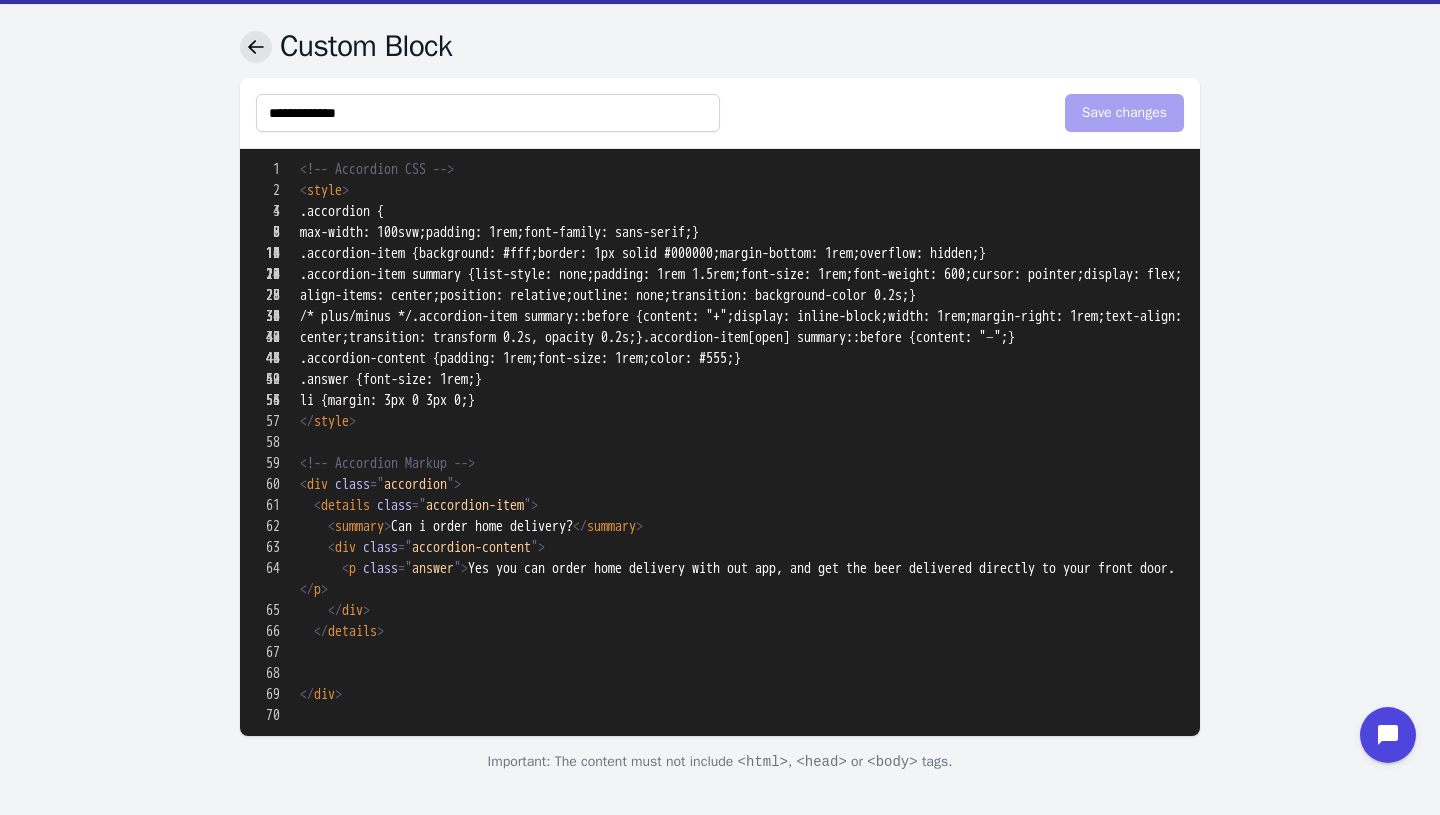 click 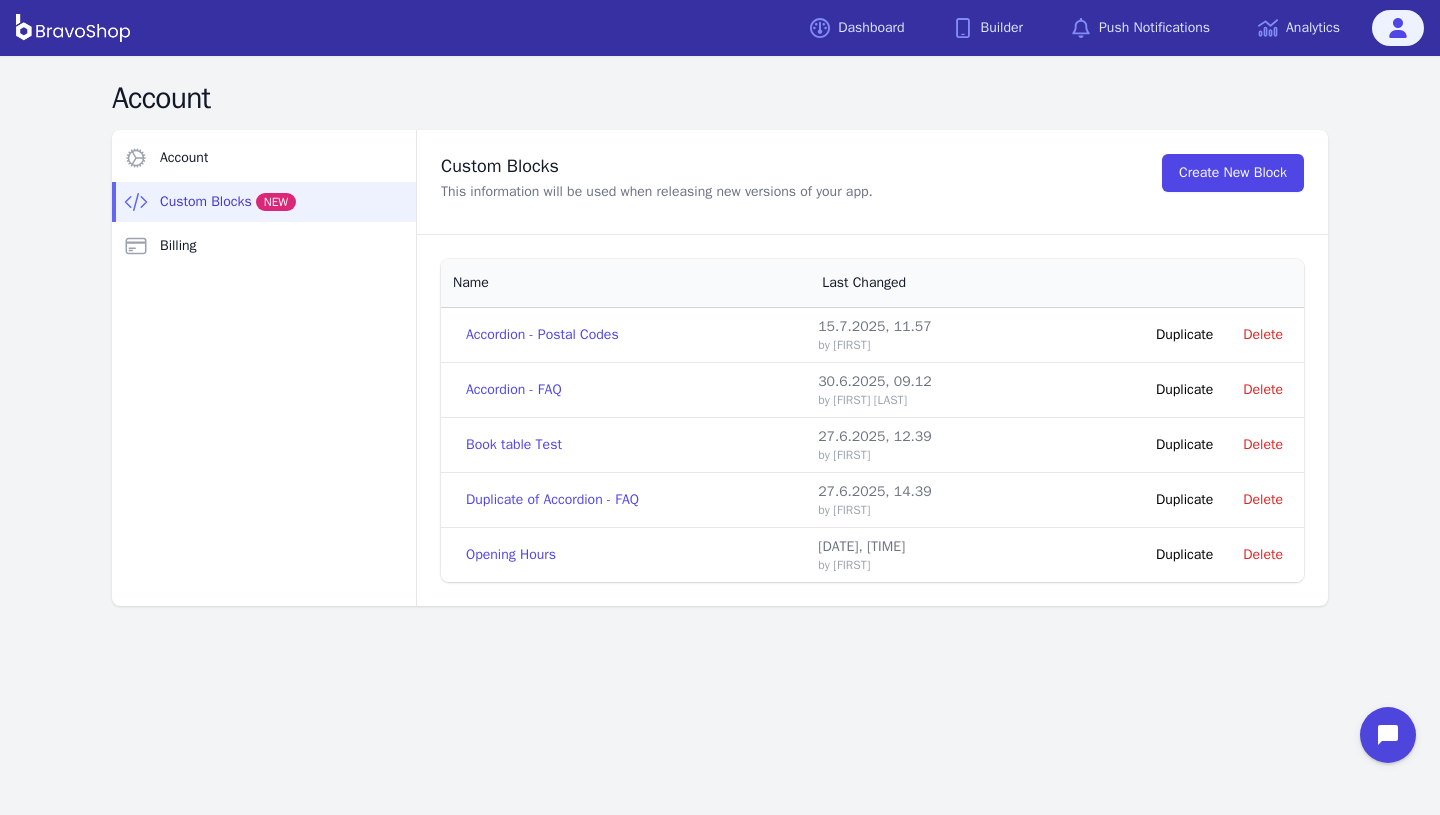 scroll, scrollTop: 0, scrollLeft: 0, axis: both 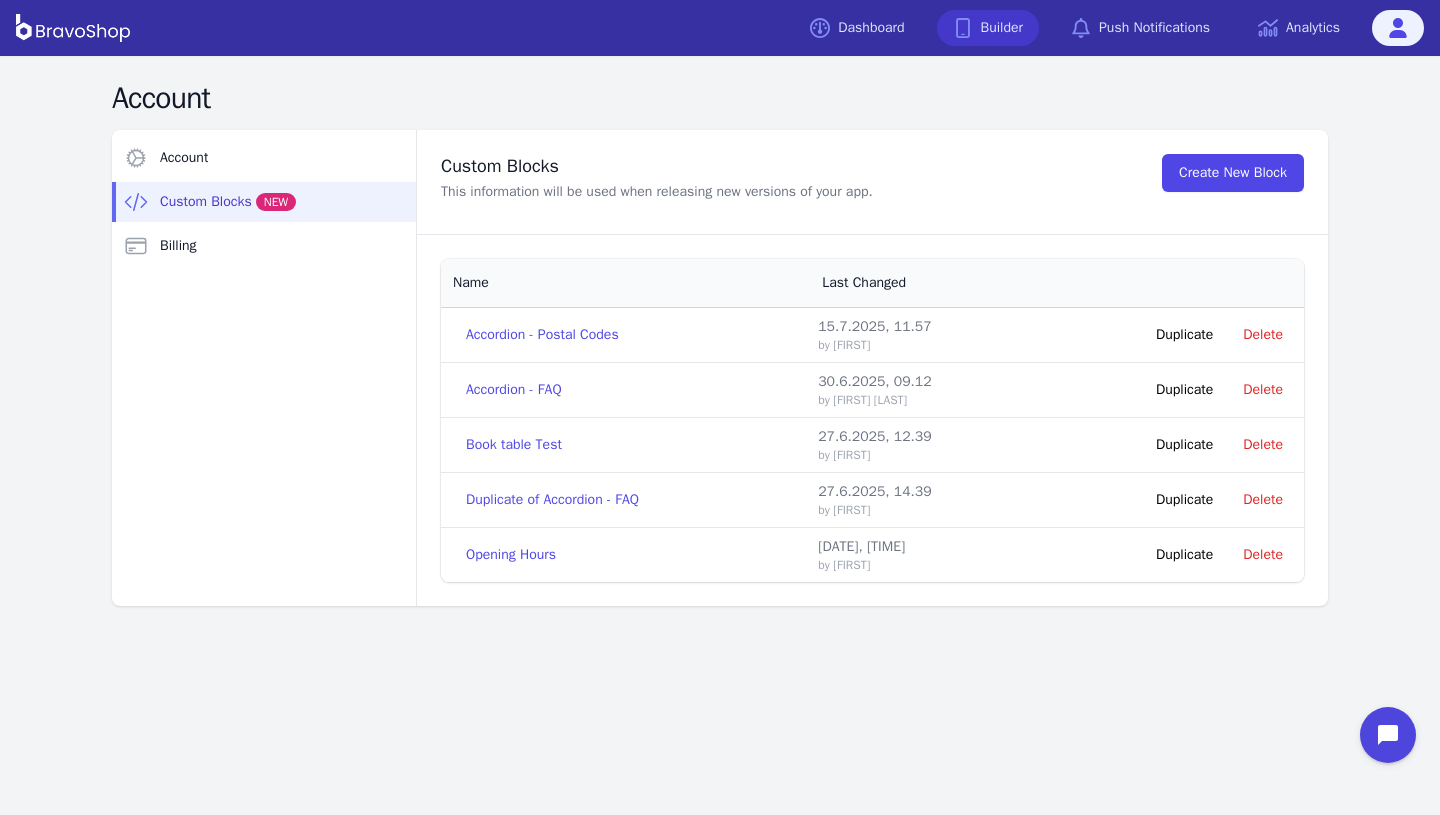 click on "Builder" at bounding box center [988, 28] 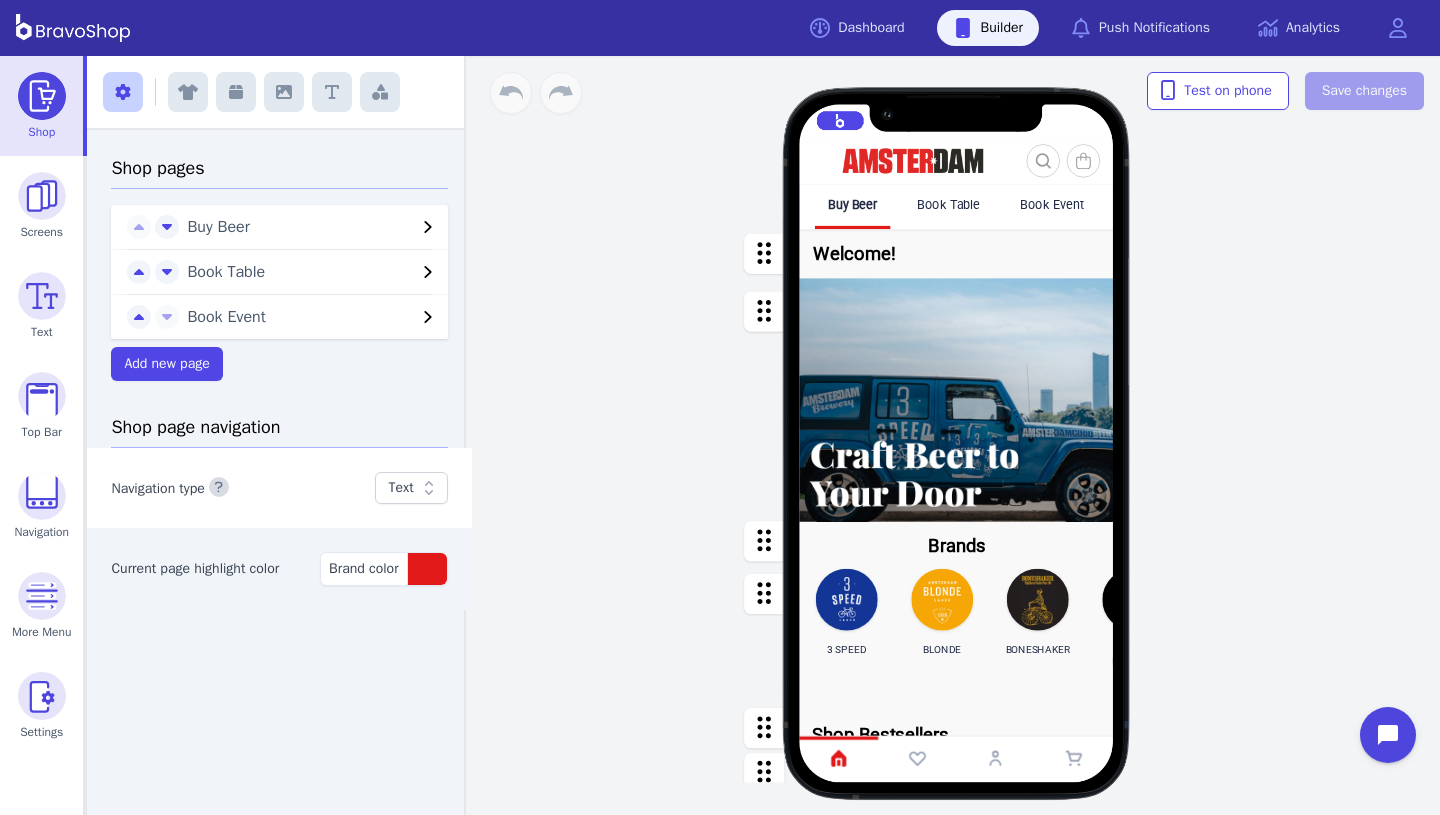 click on "Book Table" at bounding box center (949, 205) 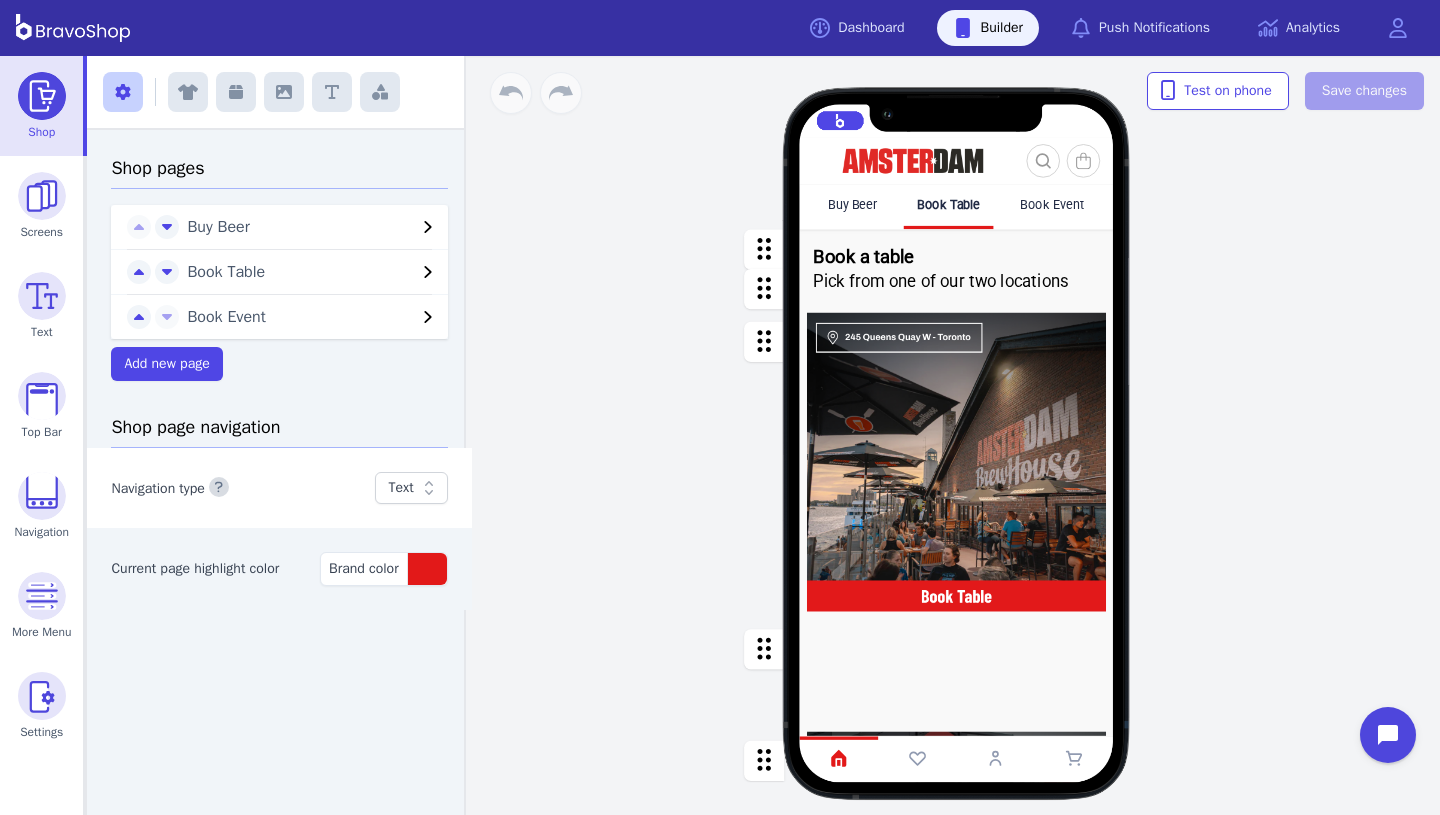 scroll, scrollTop: 95, scrollLeft: 0, axis: vertical 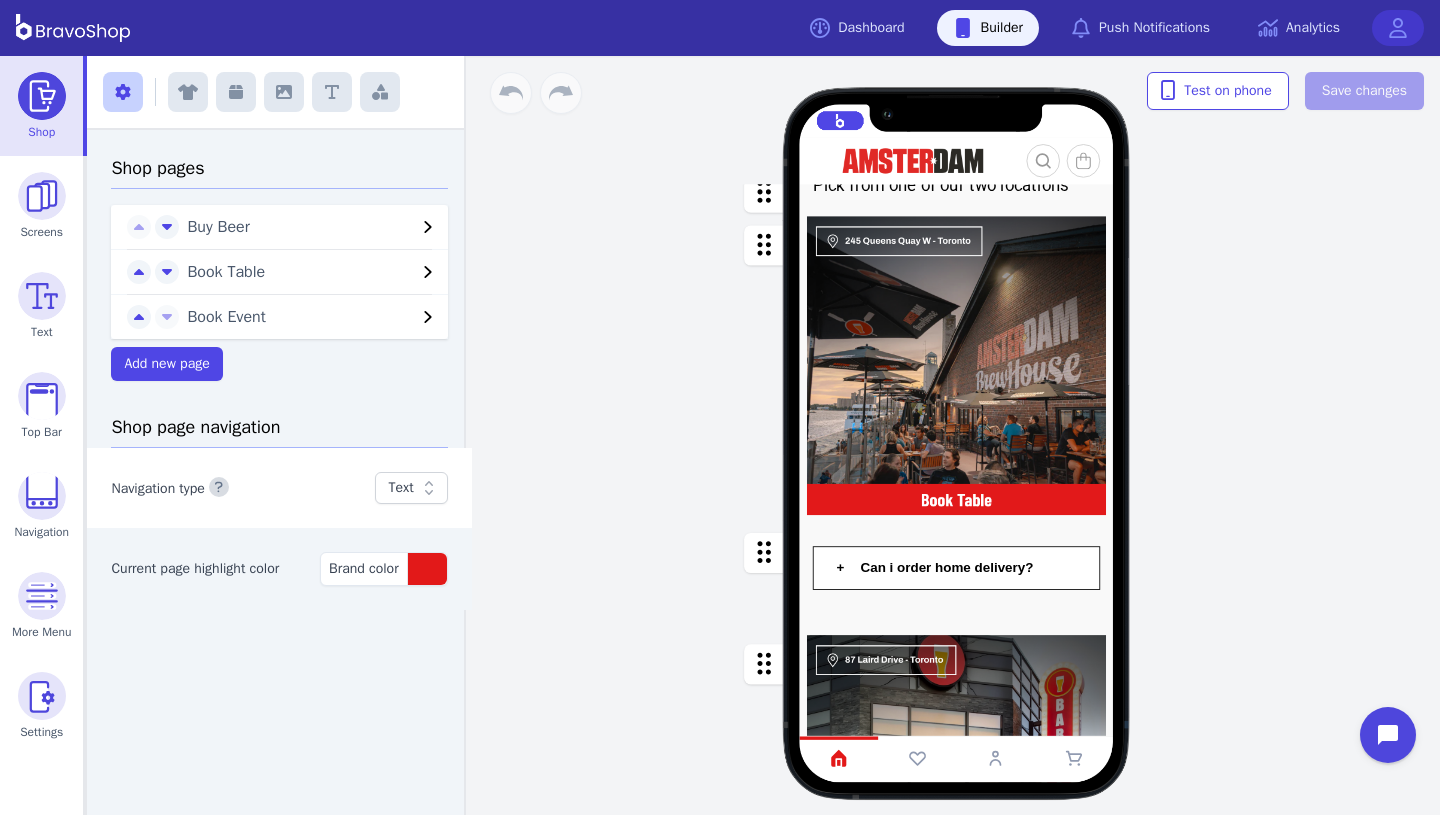 click at bounding box center [1398, 28] 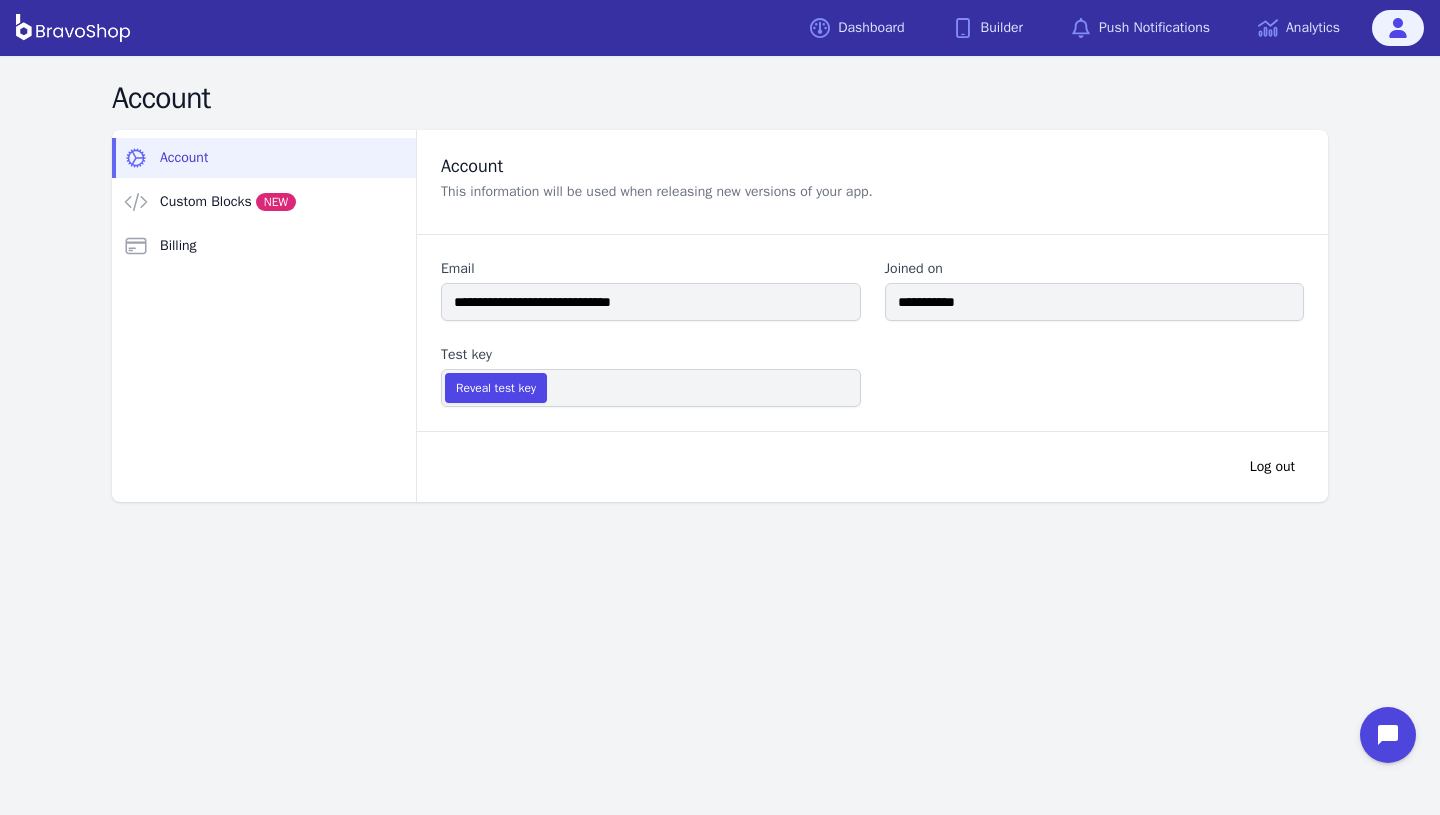 click on "Account Custom Blocks NEW Billing" at bounding box center (264, 202) 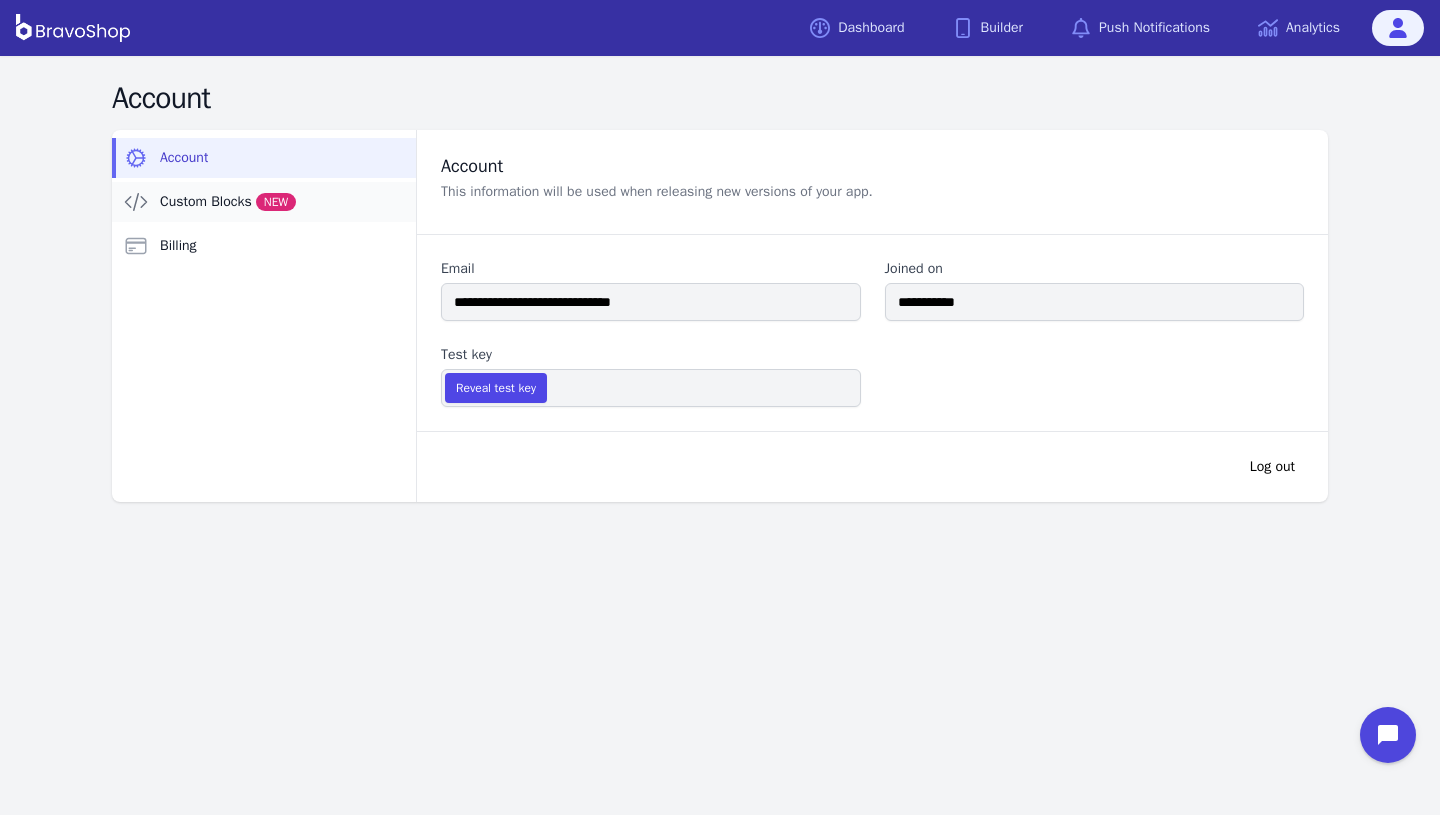 click on "Custom Blocks NEW" at bounding box center (264, 202) 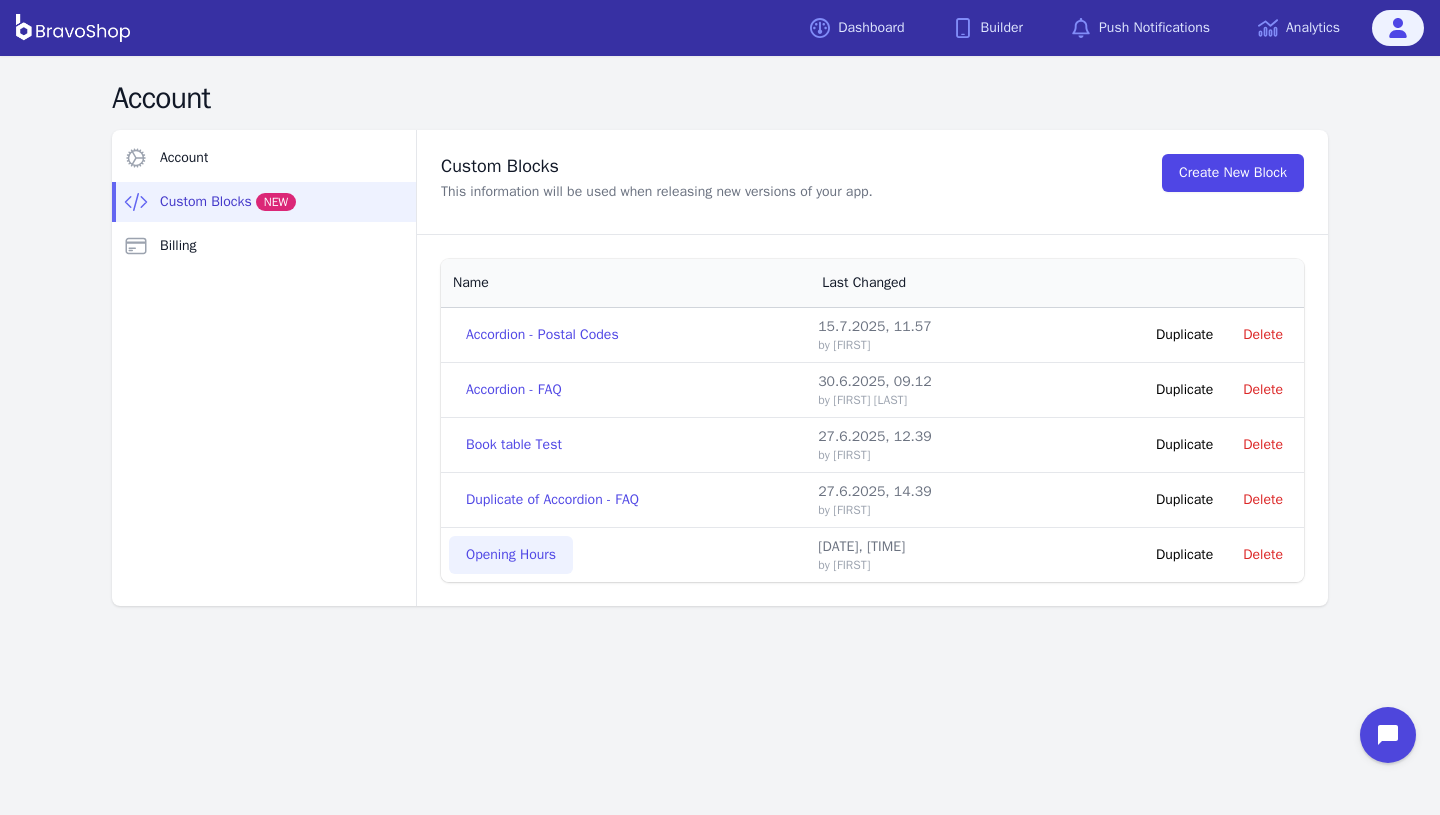 click on "Opening Hours" at bounding box center [511, 555] 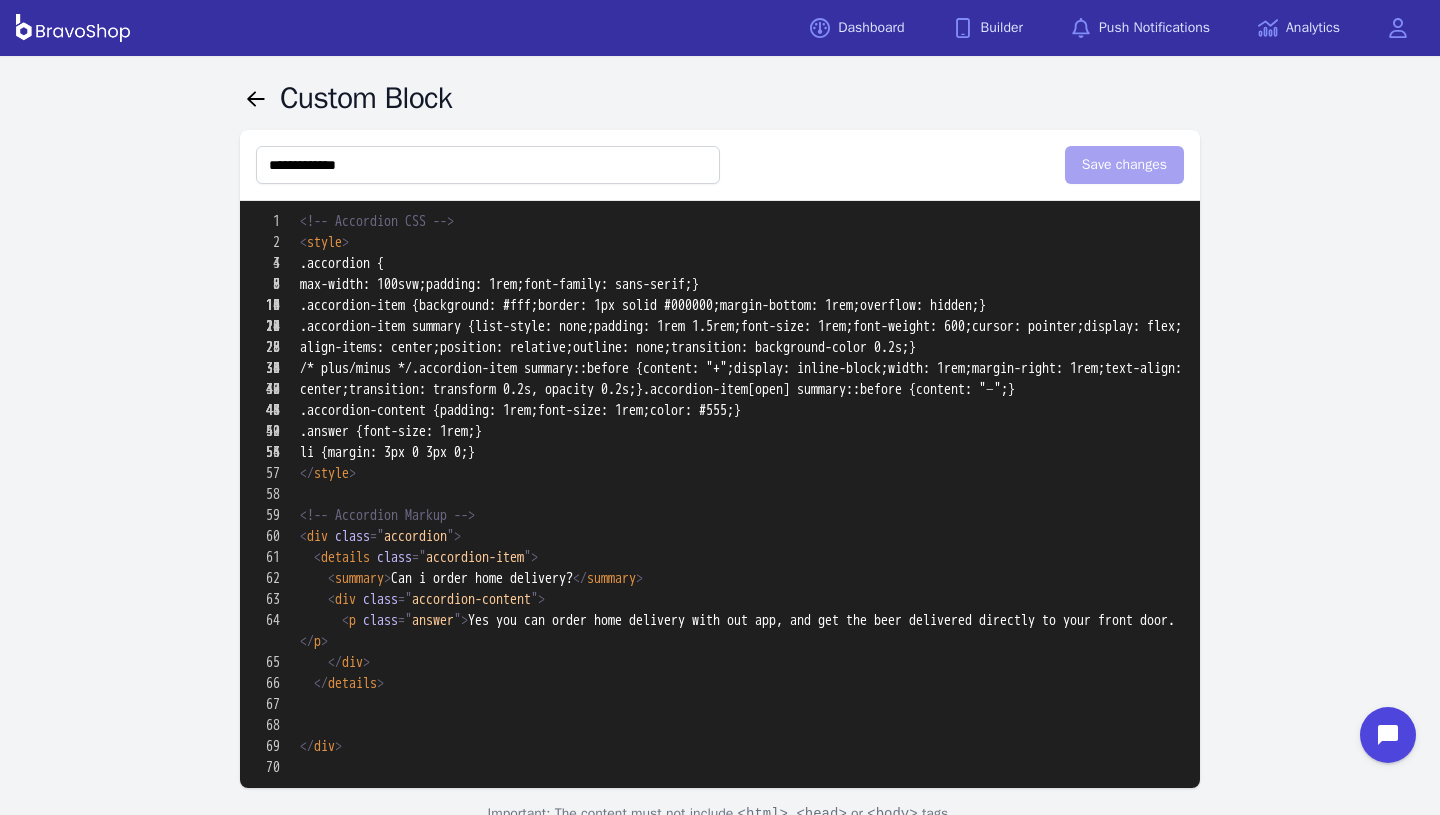 drag, startPoint x: 480, startPoint y: 428, endPoint x: 198, endPoint y: 428, distance: 282 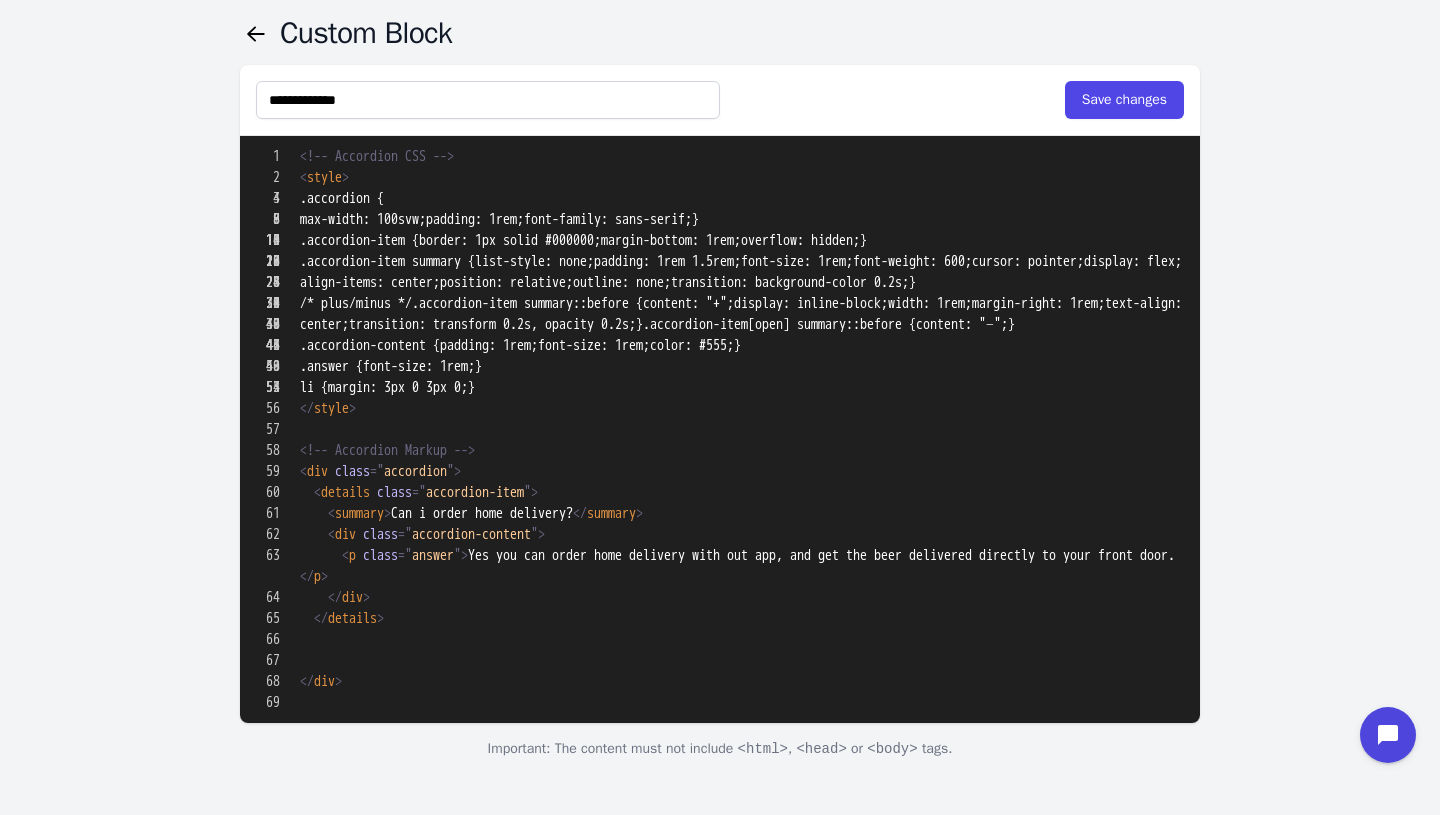 scroll, scrollTop: 101, scrollLeft: 0, axis: vertical 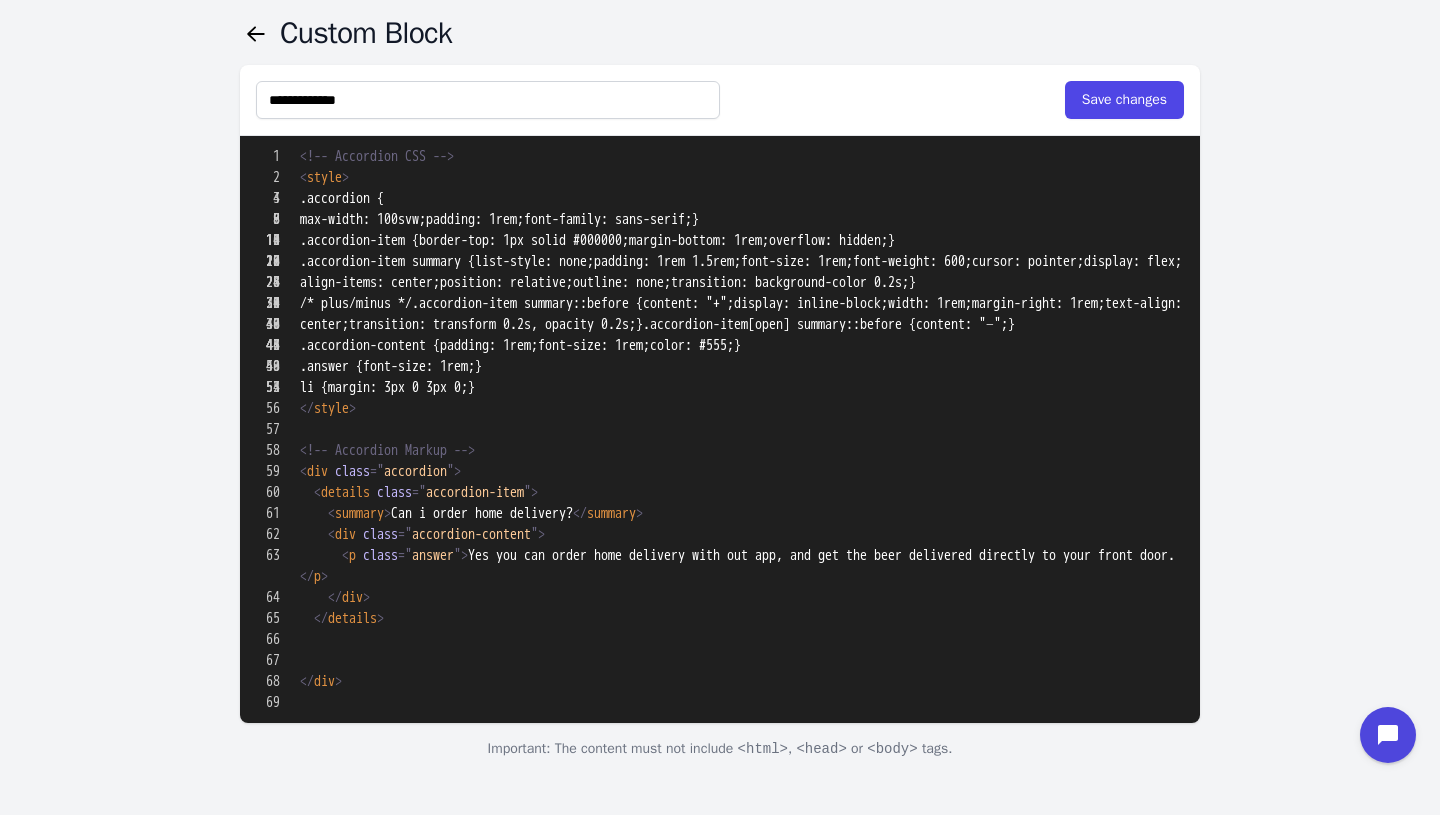 drag, startPoint x: 593, startPoint y: 291, endPoint x: 332, endPoint y: 293, distance: 261.00766 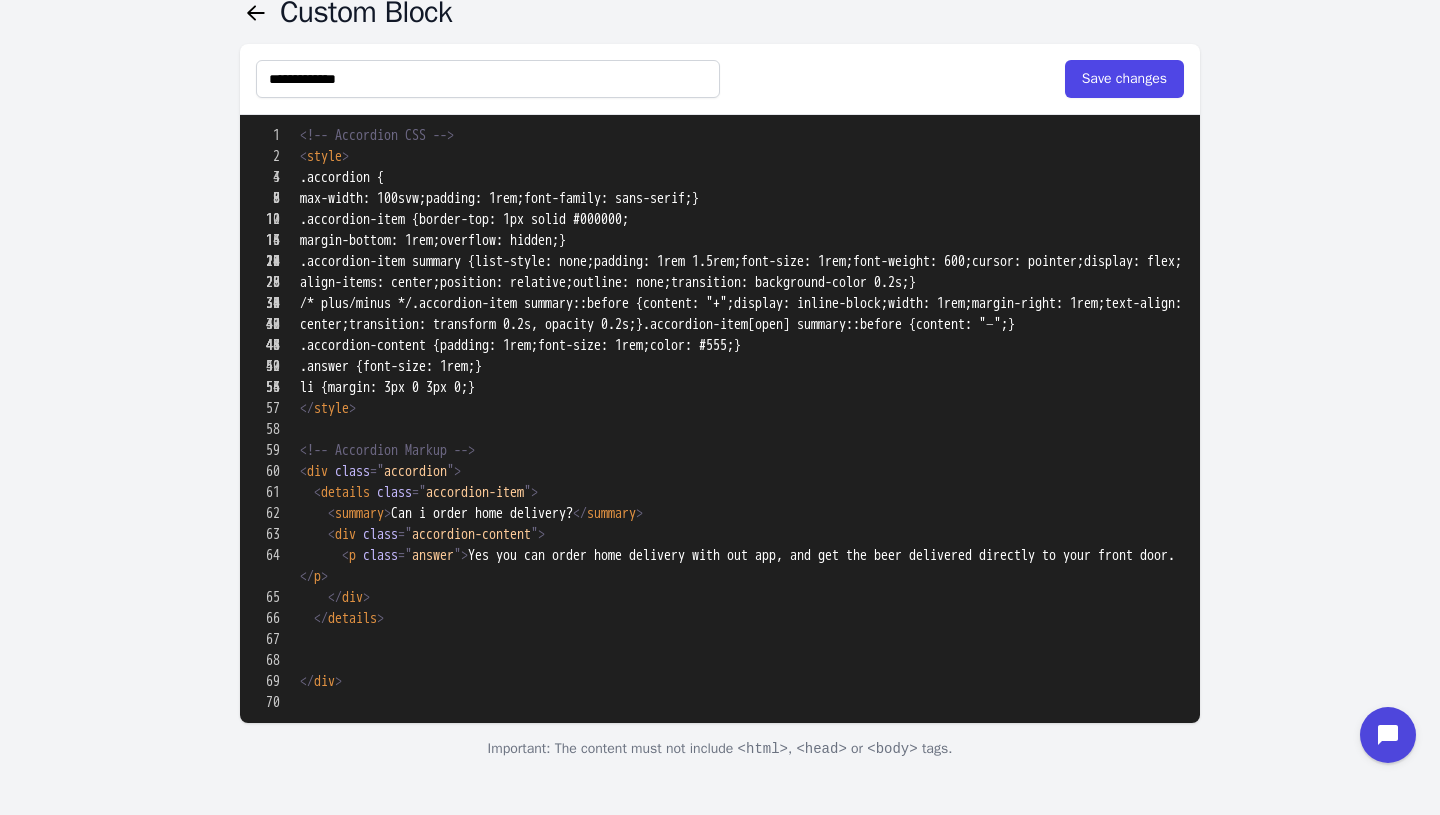 paste on "**********" 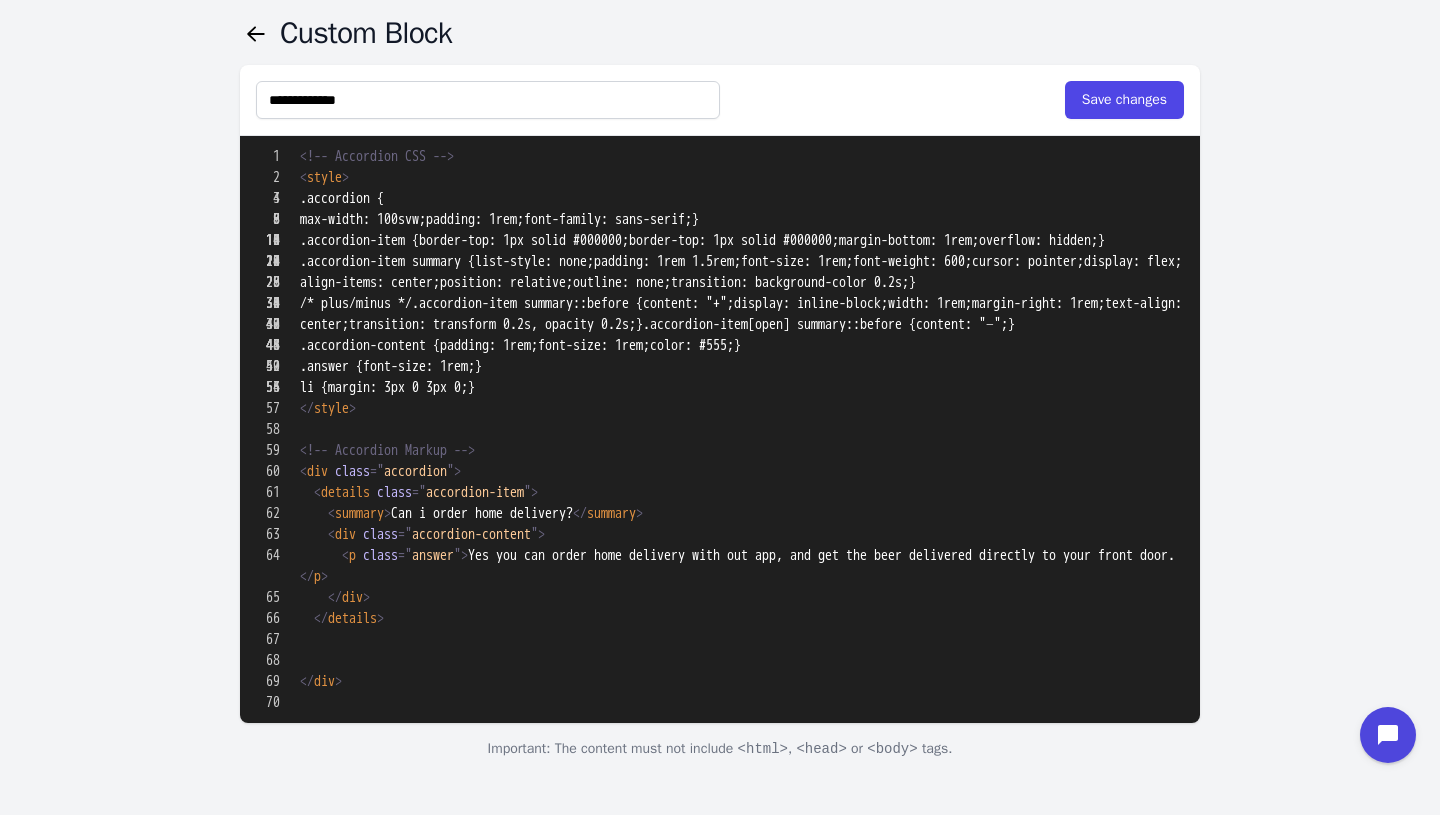 click at bounding box center (720, 891) 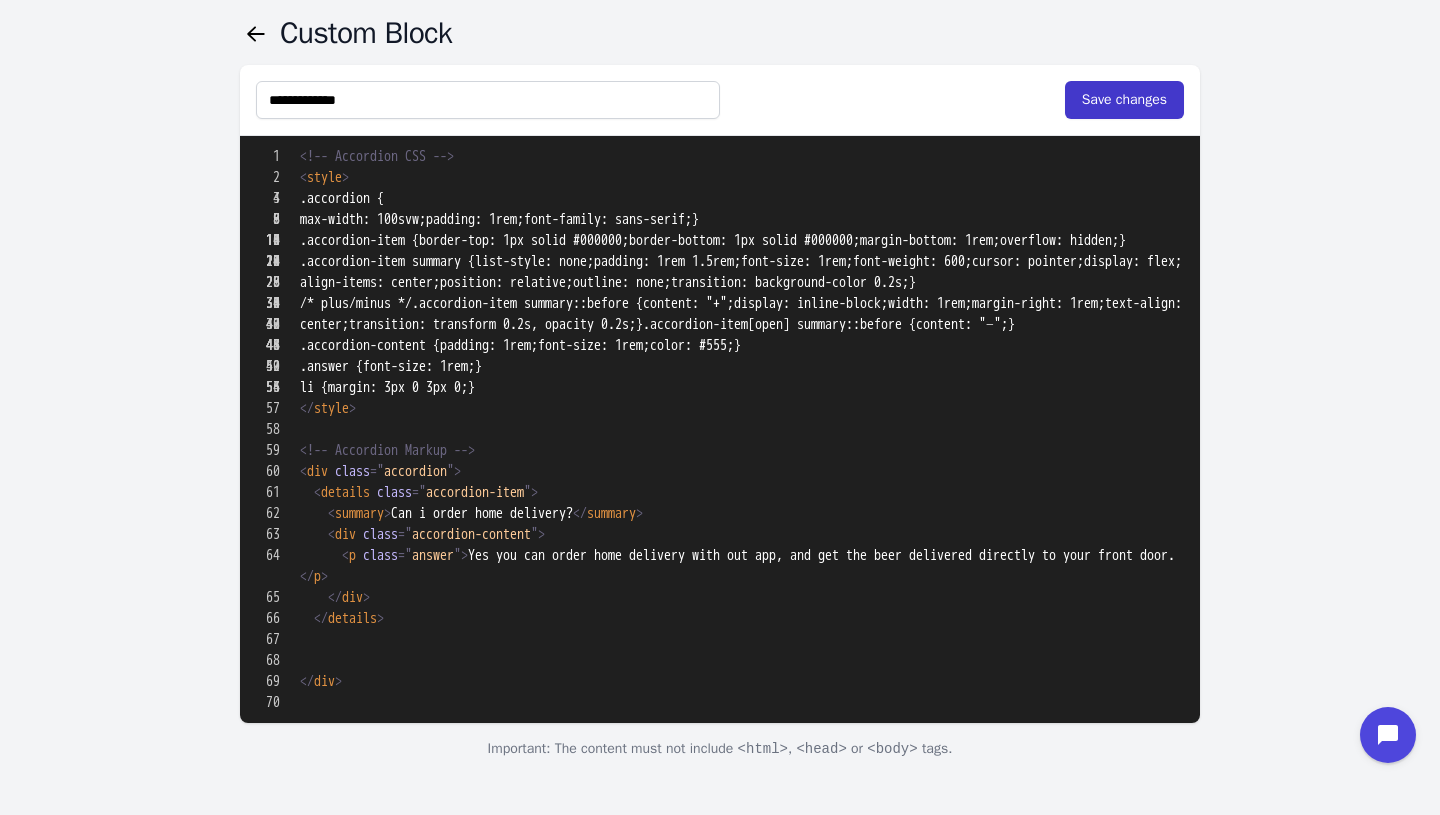 type on "**********" 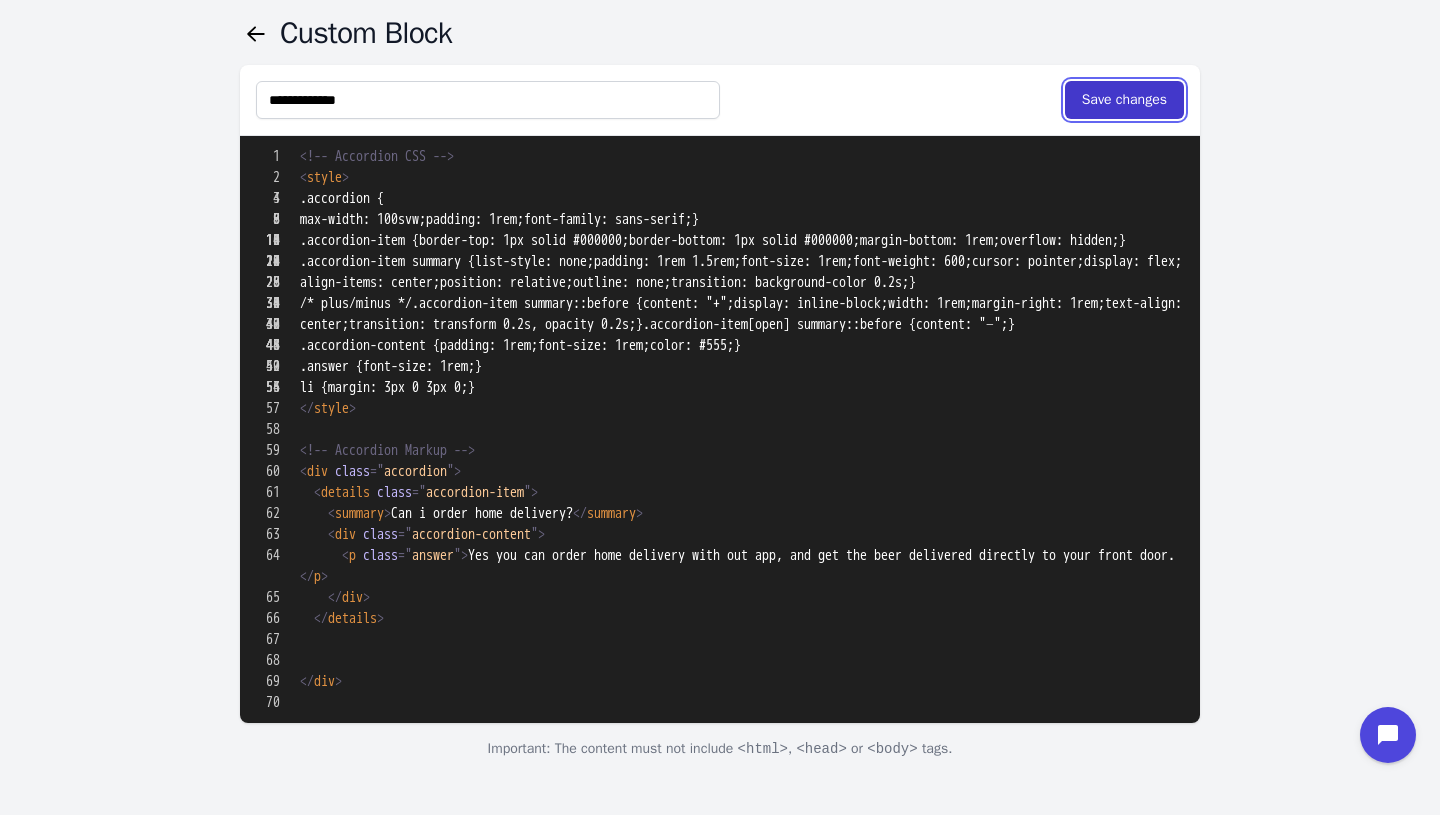 click on "Save changes" at bounding box center (1124, 100) 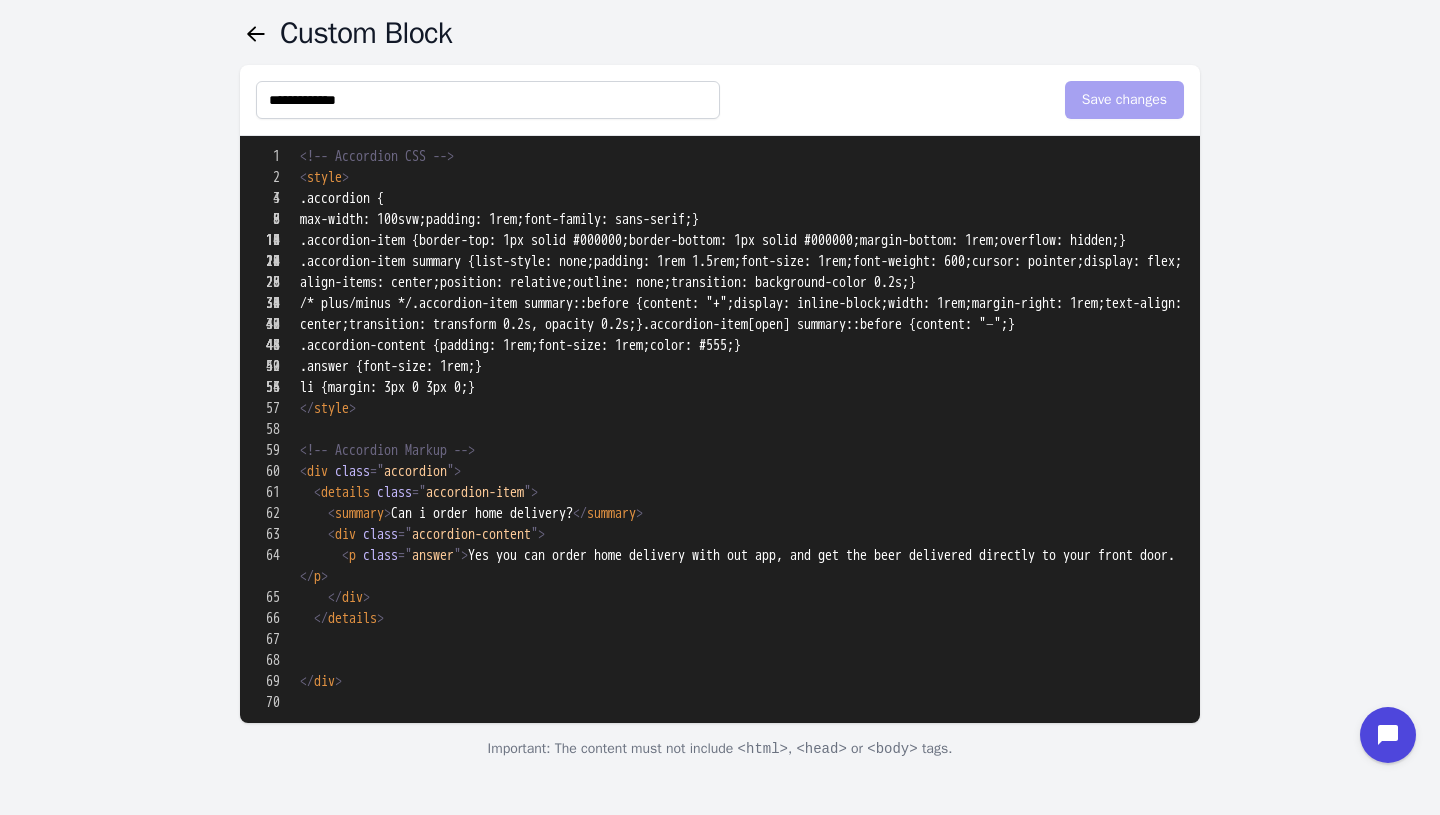 scroll, scrollTop: 0, scrollLeft: 0, axis: both 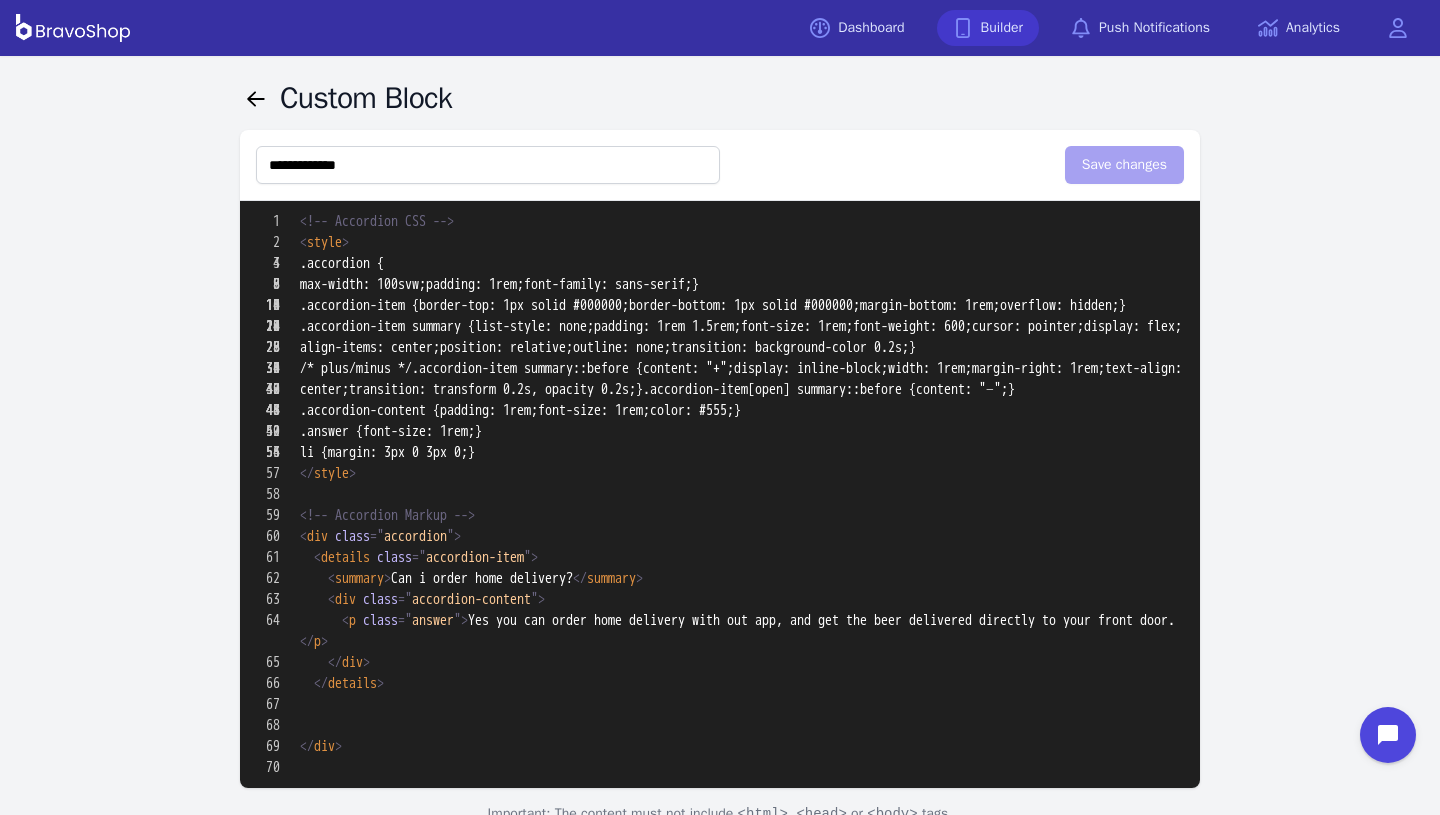 click on "Builder" at bounding box center (988, 28) 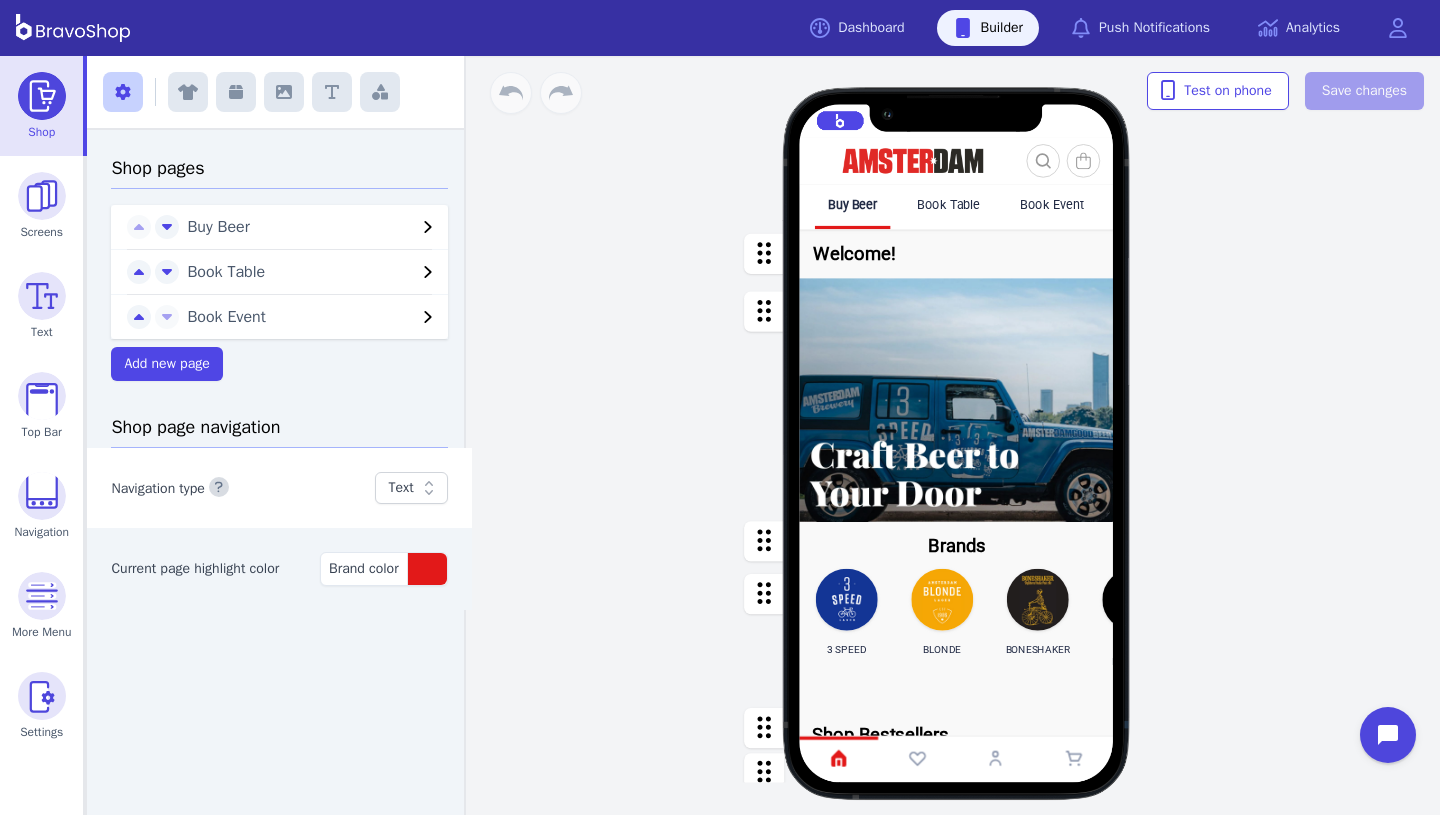 click on "Book Table" at bounding box center (949, 205) 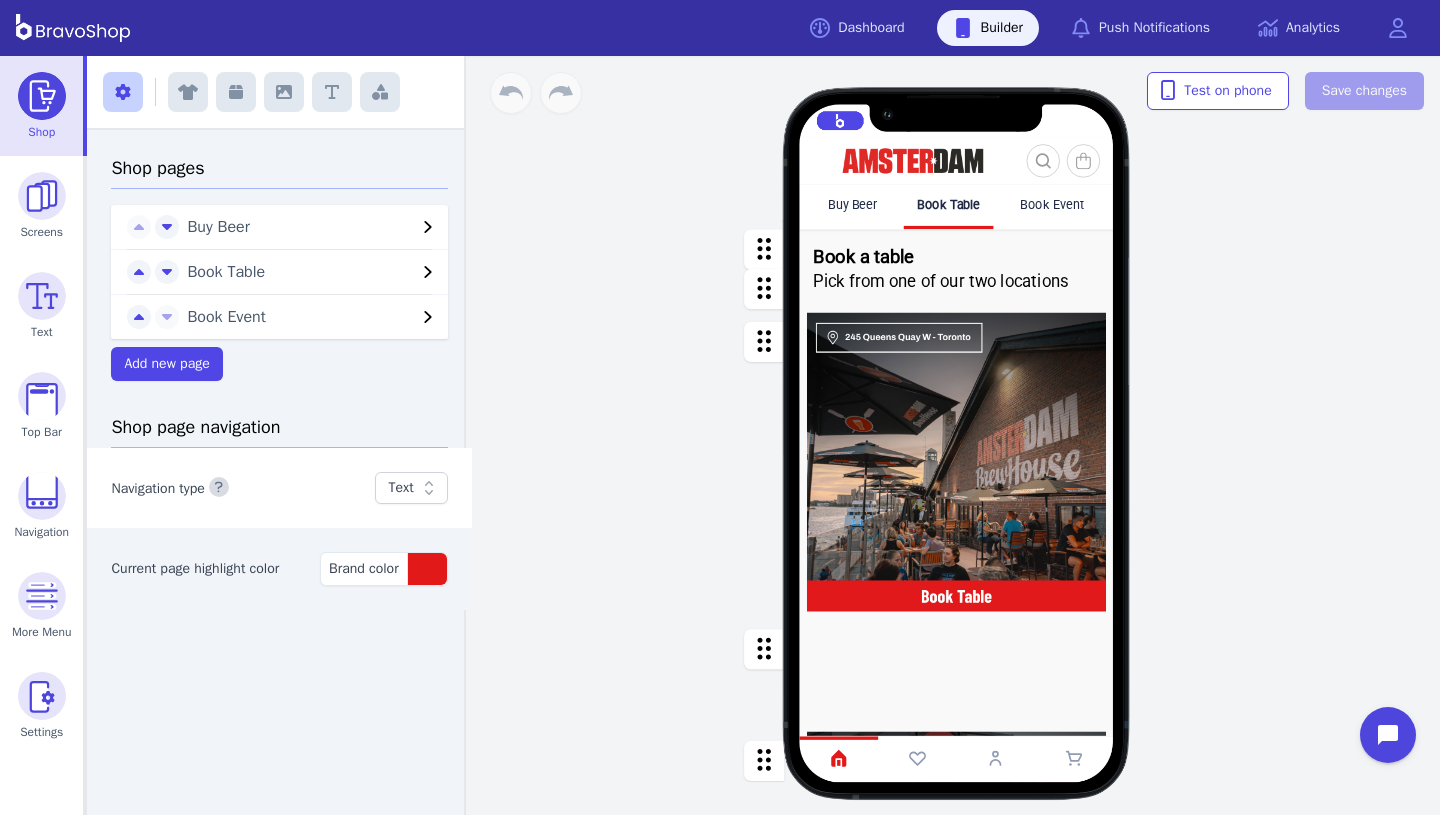 scroll, scrollTop: 200, scrollLeft: 0, axis: vertical 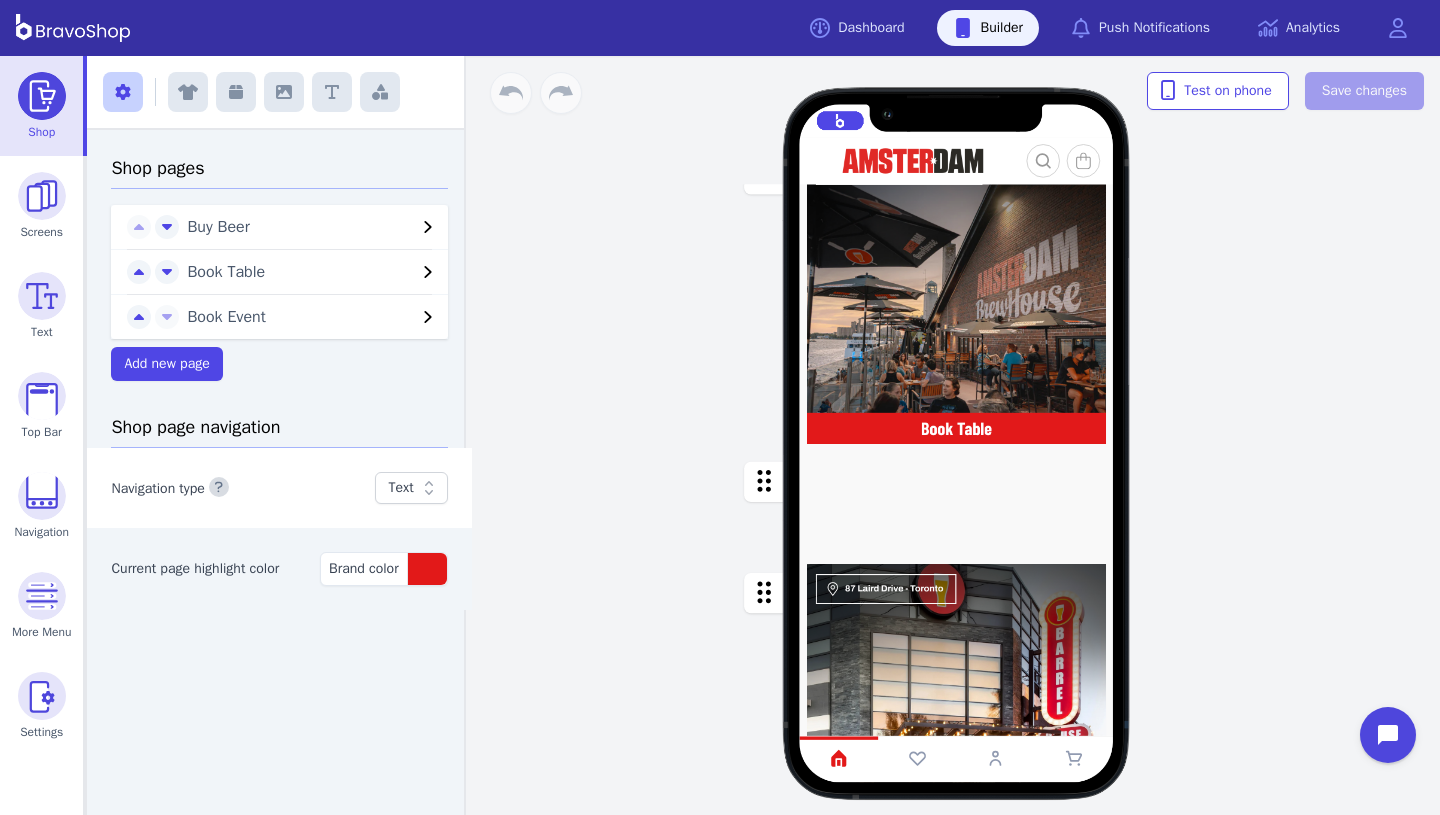 click at bounding box center (957, 503) 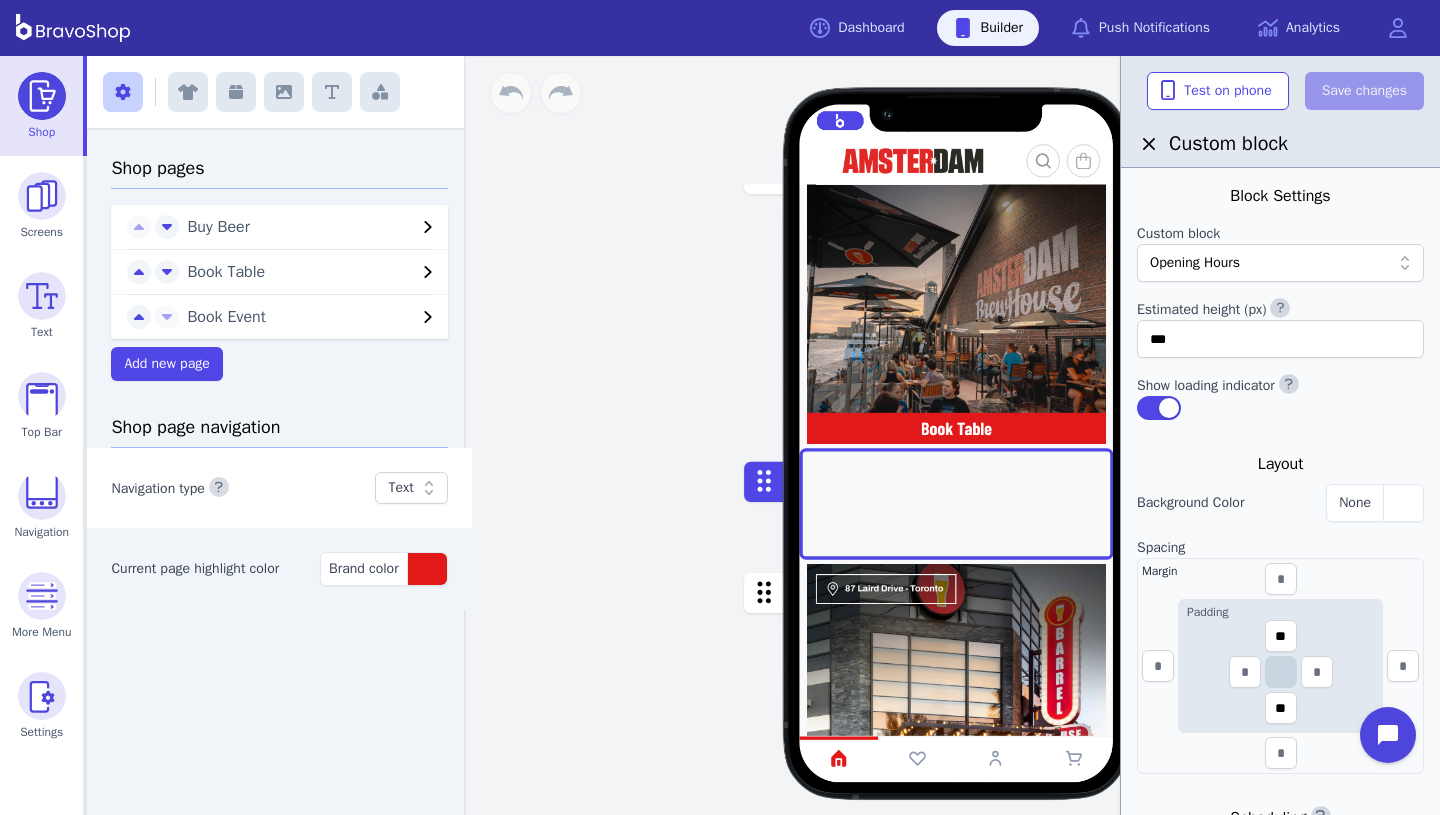 click at bounding box center [957, 503] 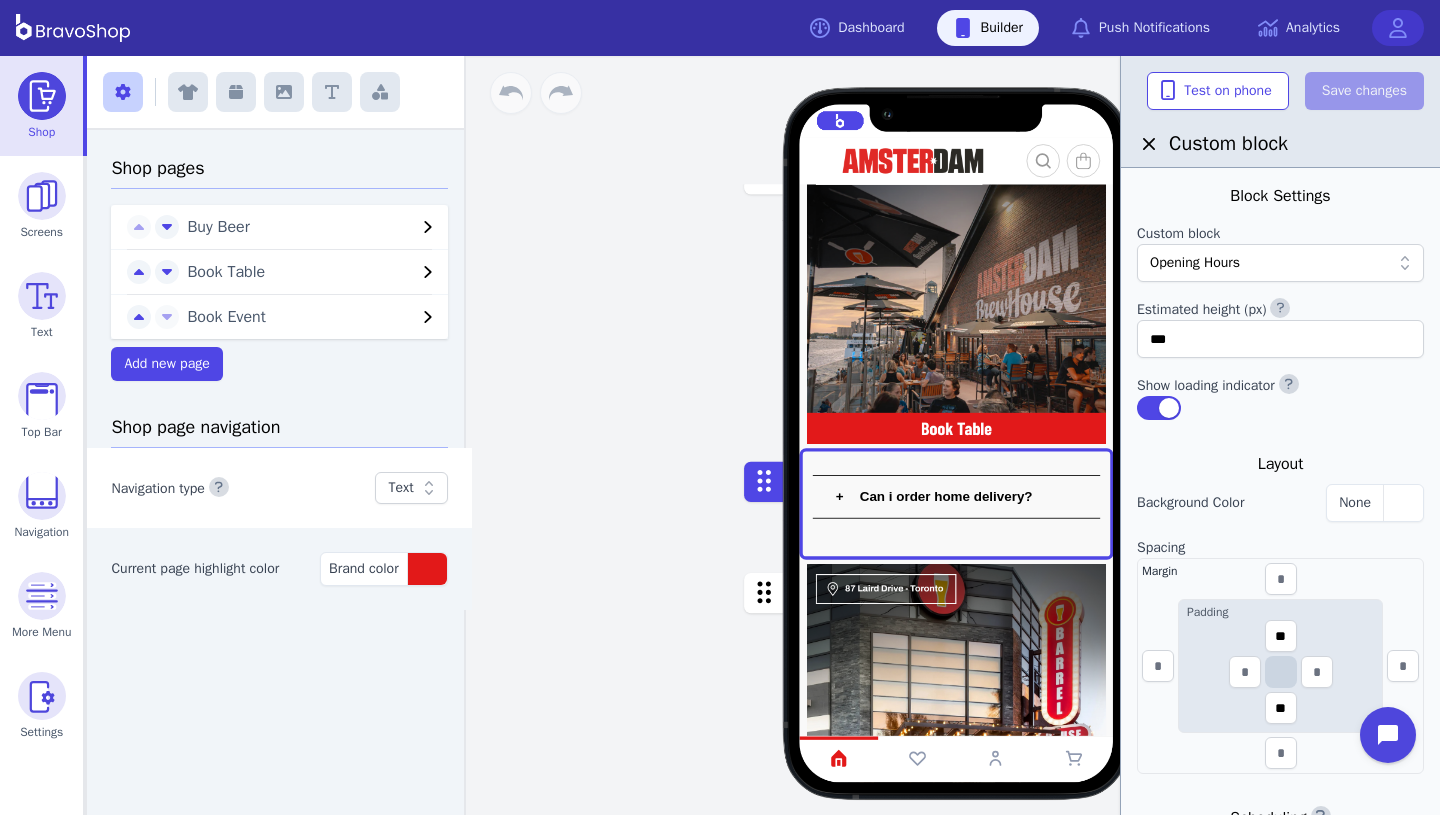 scroll, scrollTop: 0, scrollLeft: 0, axis: both 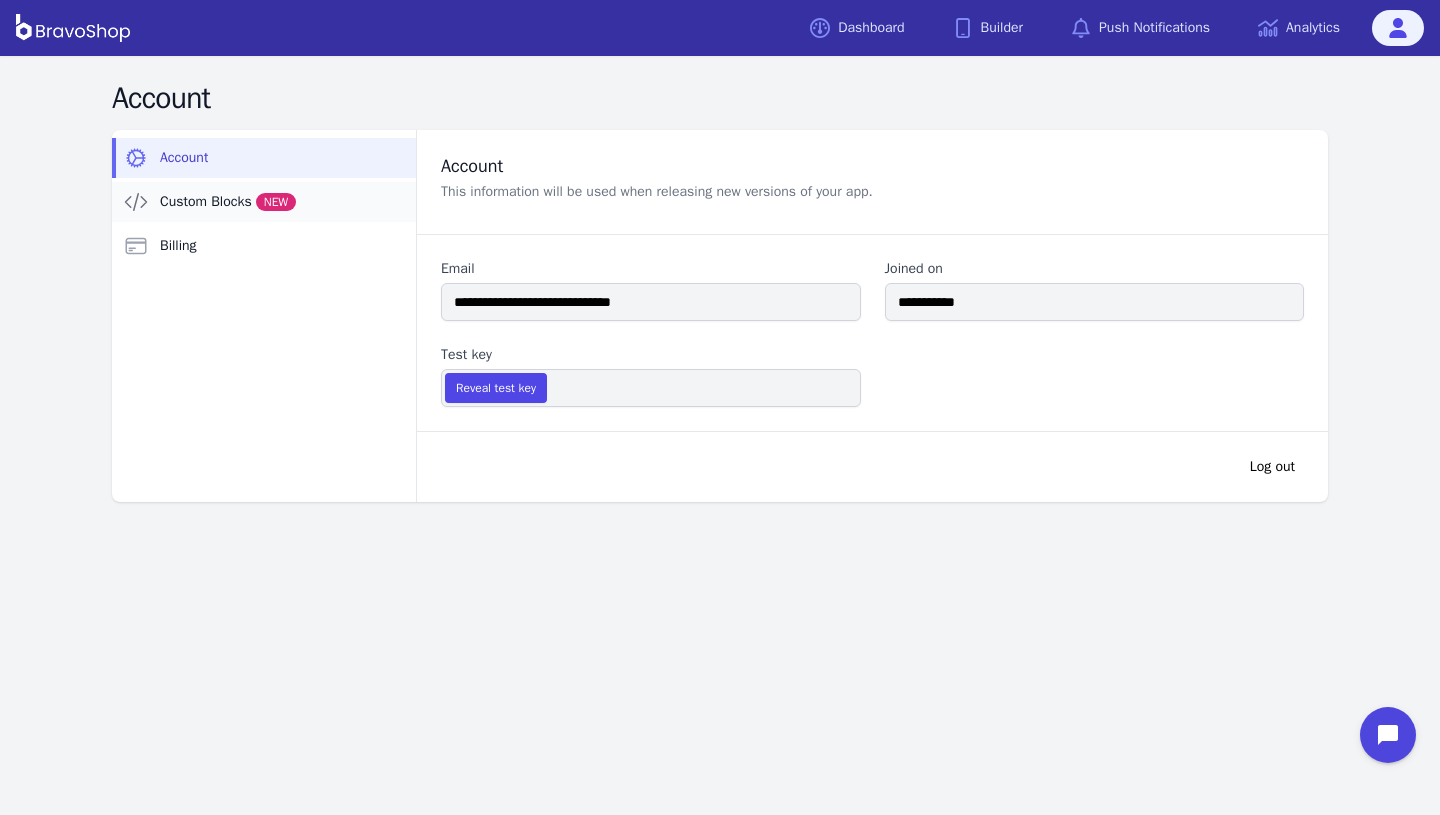 click on "Custom Blocks NEW" at bounding box center [228, 202] 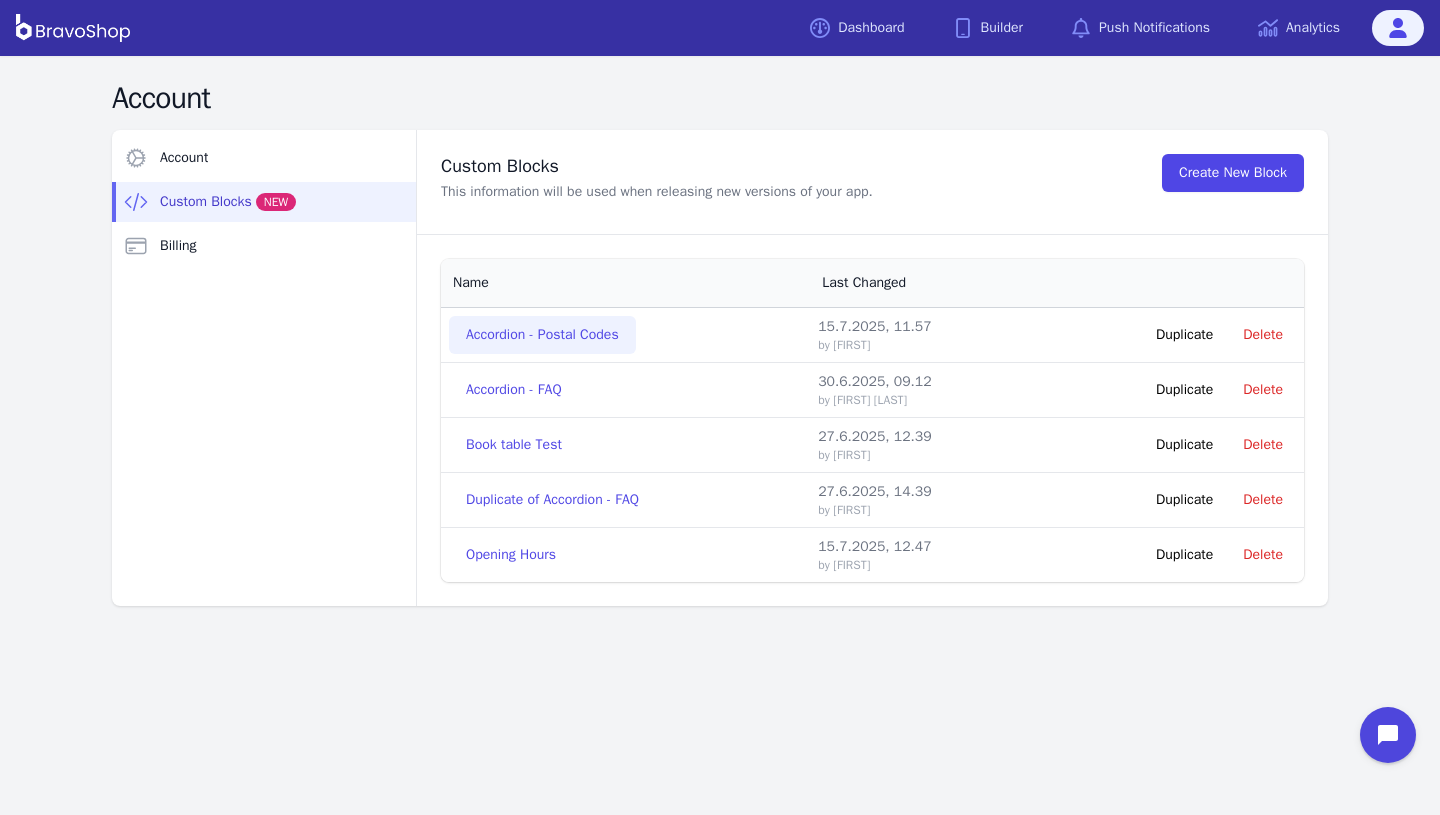 click on "Accordion - Postal Codes" at bounding box center (542, 335) 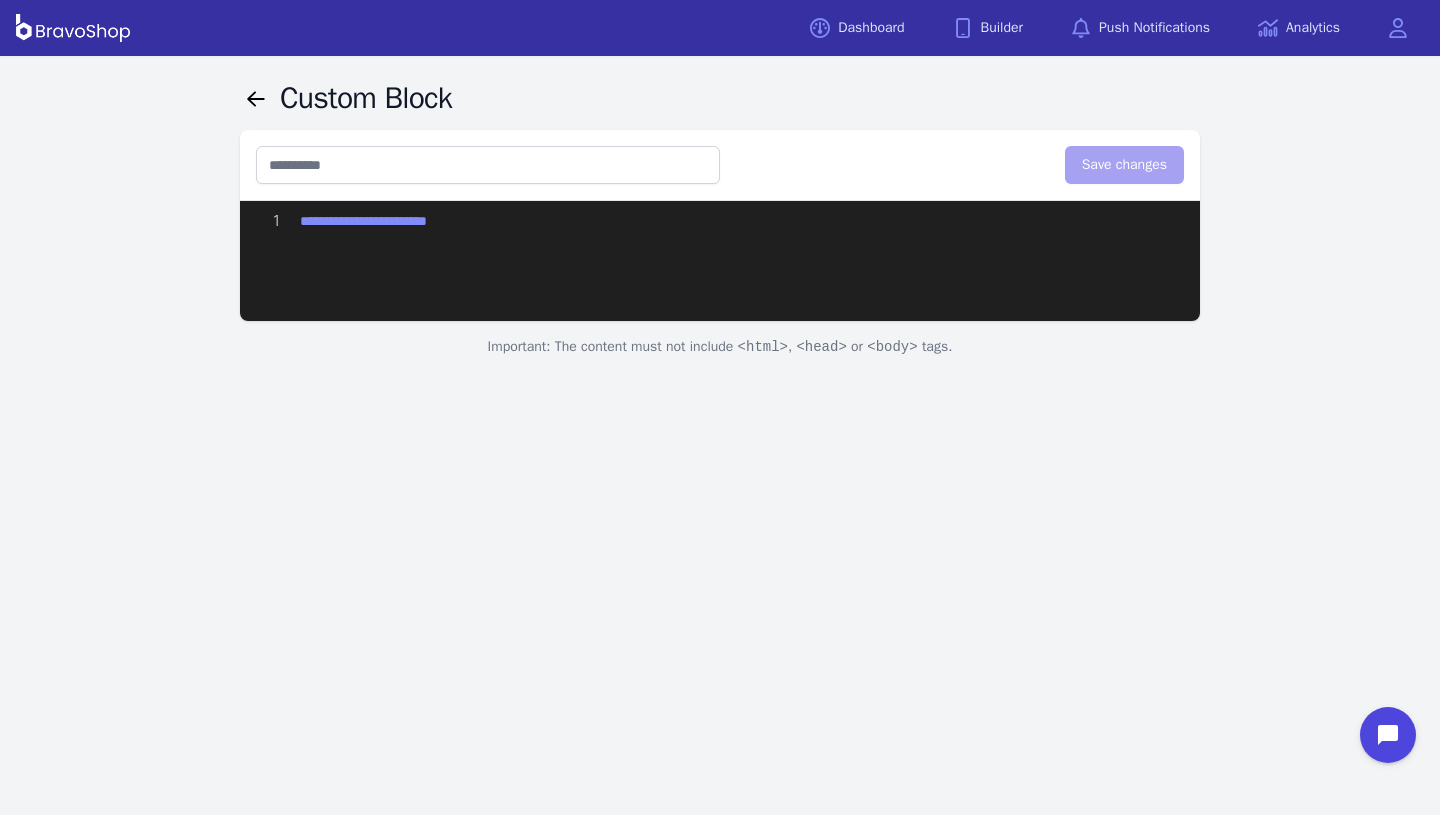 type on "**********" 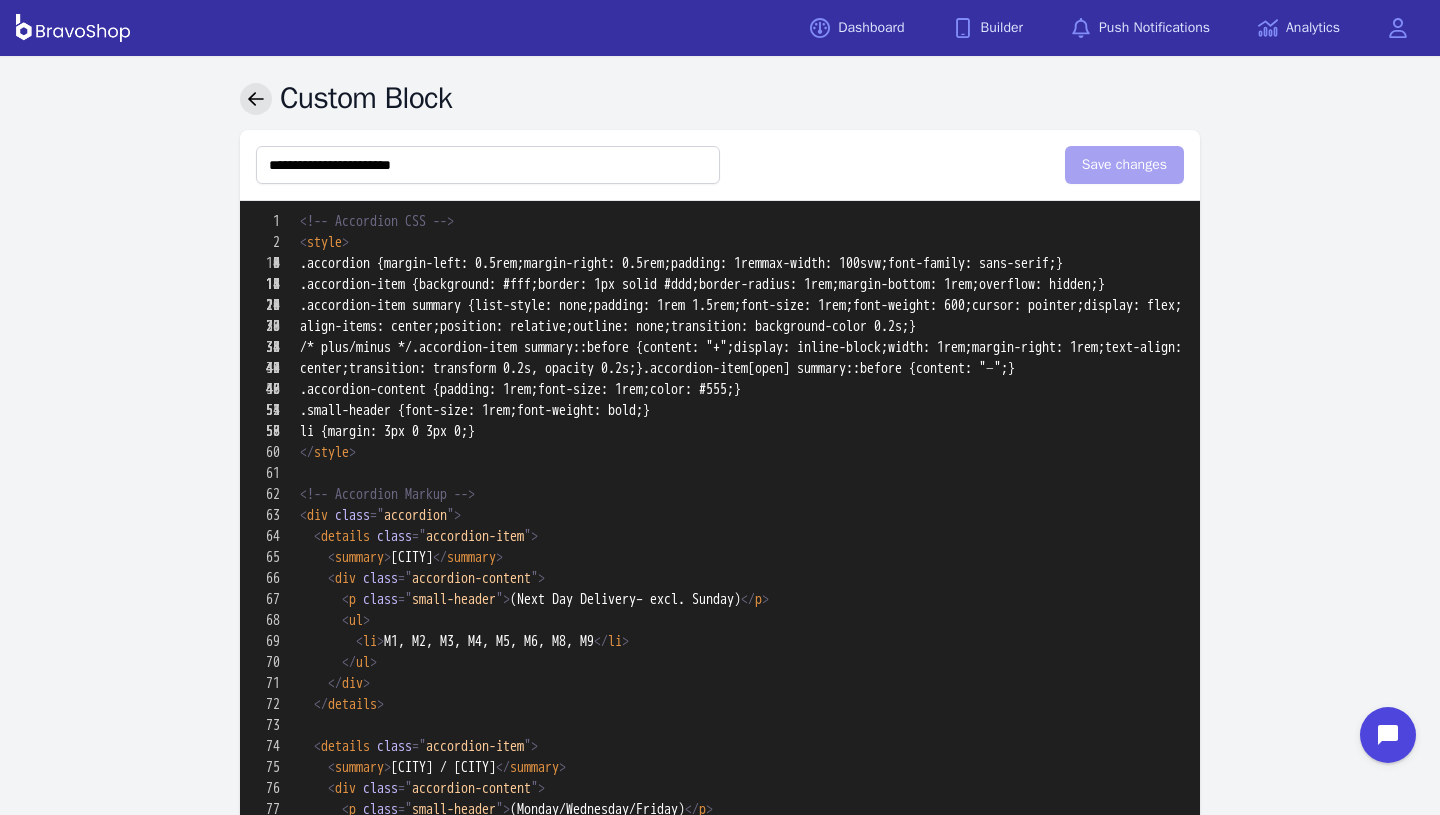 click 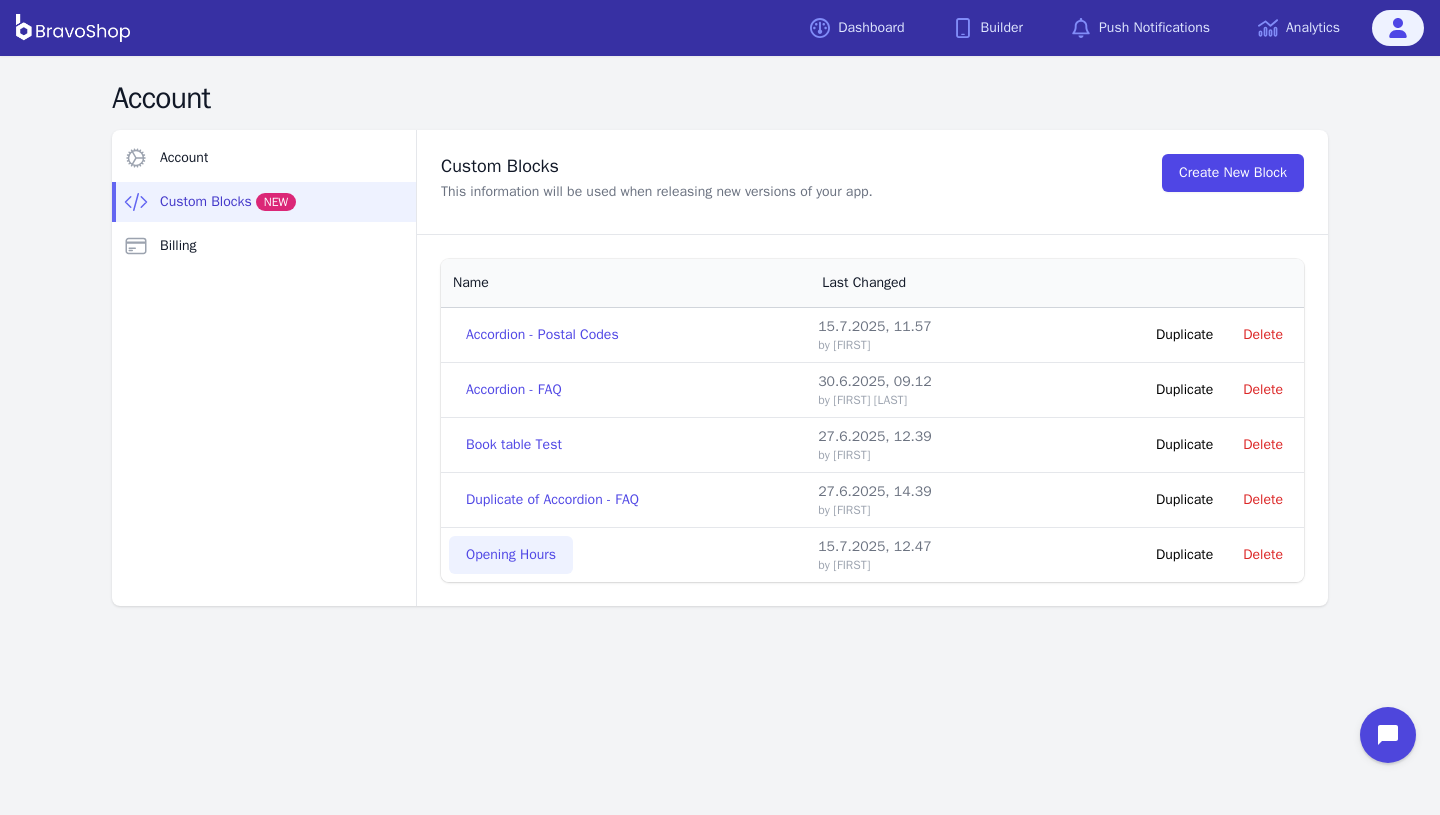 click on "Opening Hours" at bounding box center [511, 555] 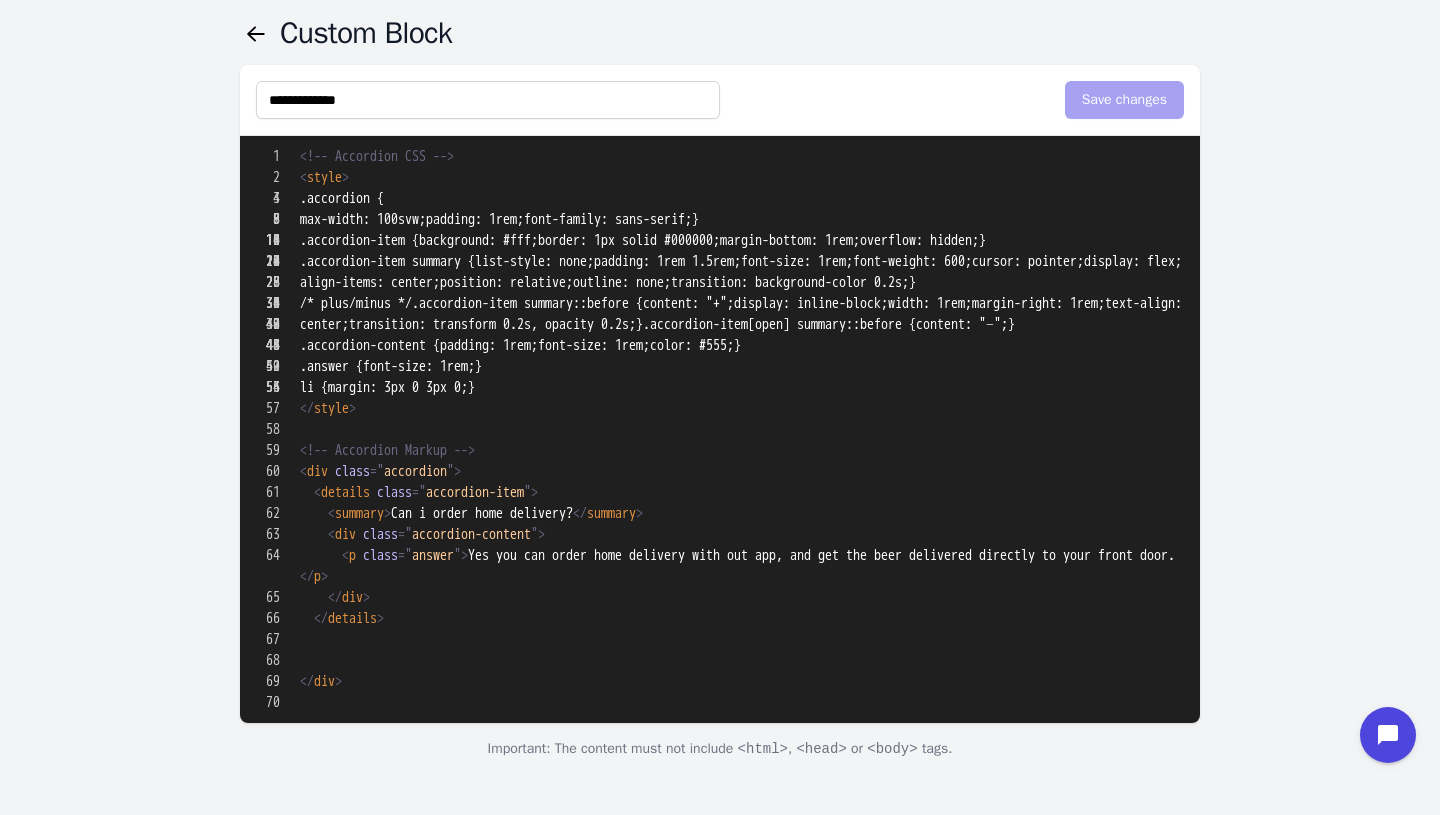 scroll, scrollTop: 968, scrollLeft: 0, axis: vertical 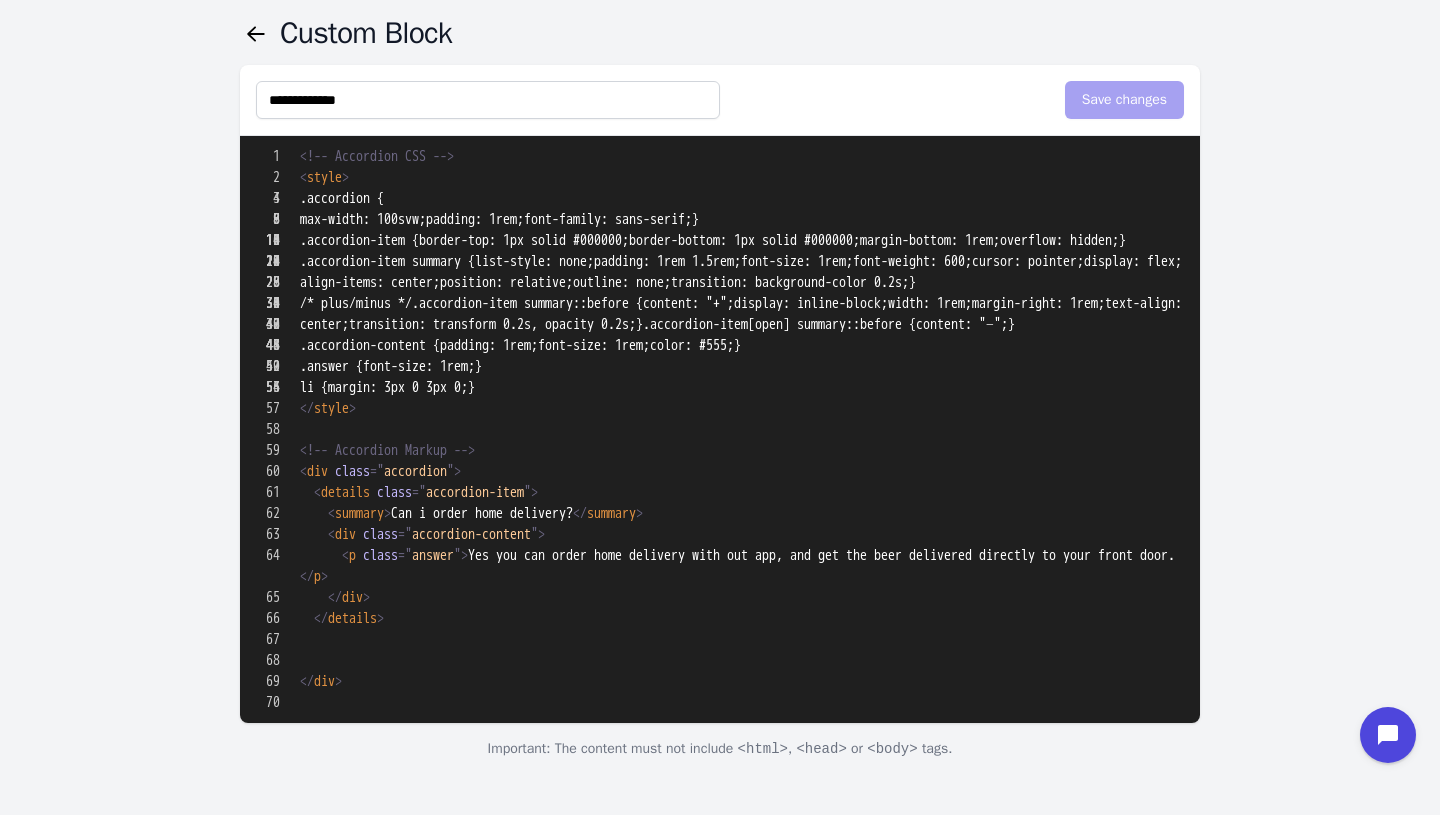 drag, startPoint x: 631, startPoint y: 535, endPoint x: 411, endPoint y: 542, distance: 220.11133 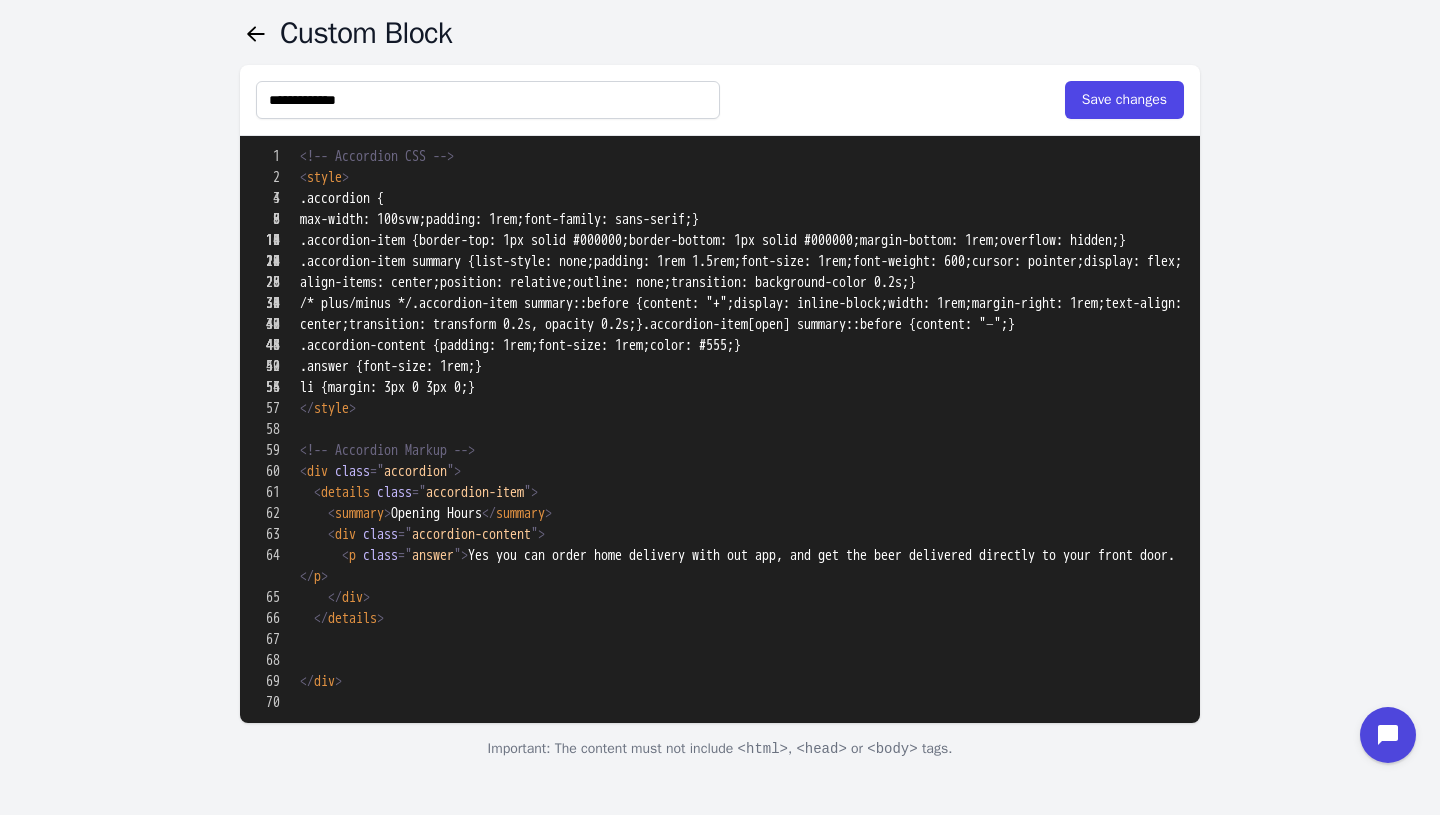 click at bounding box center (720, 891) 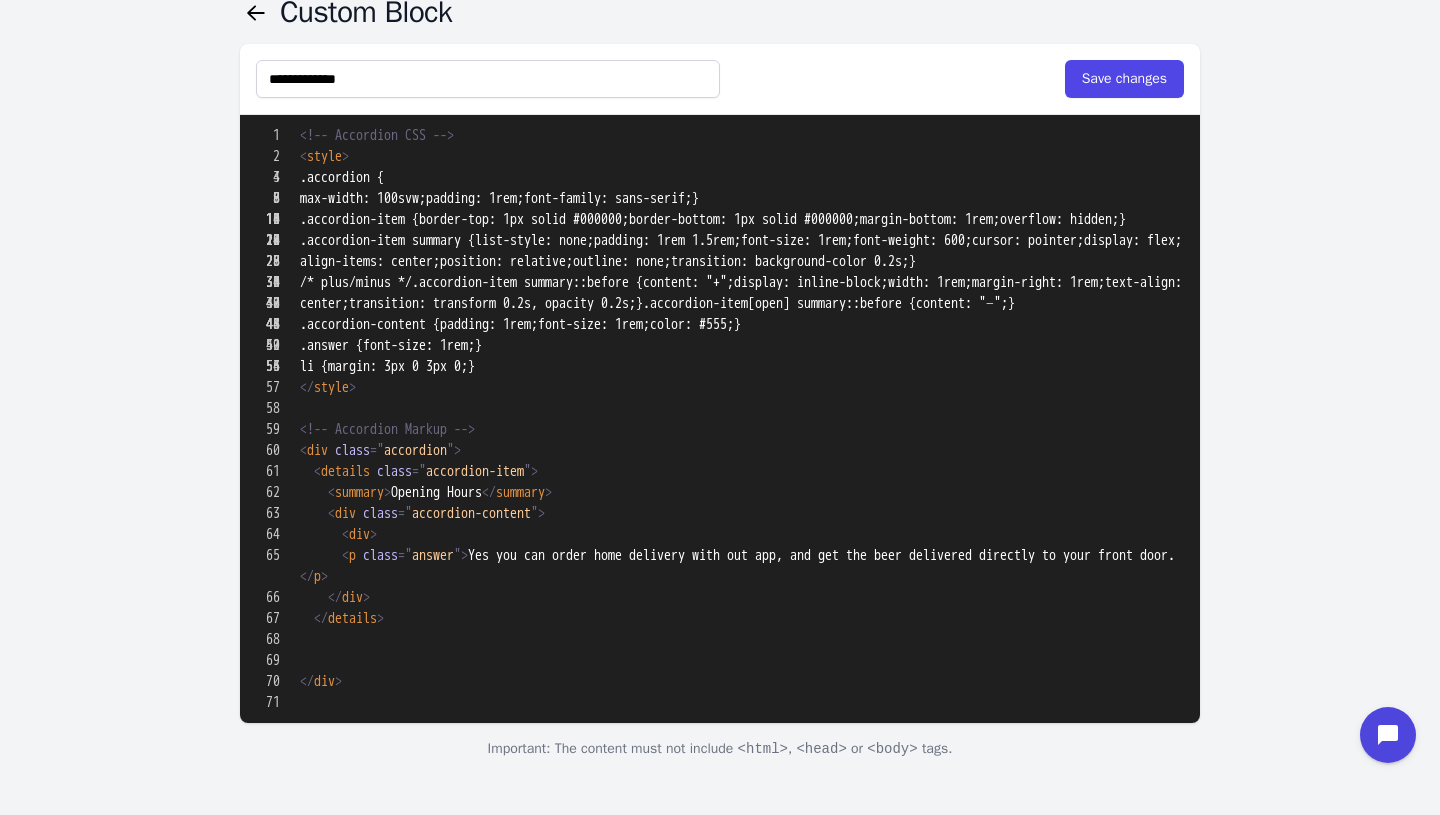 click at bounding box center [720, 881] 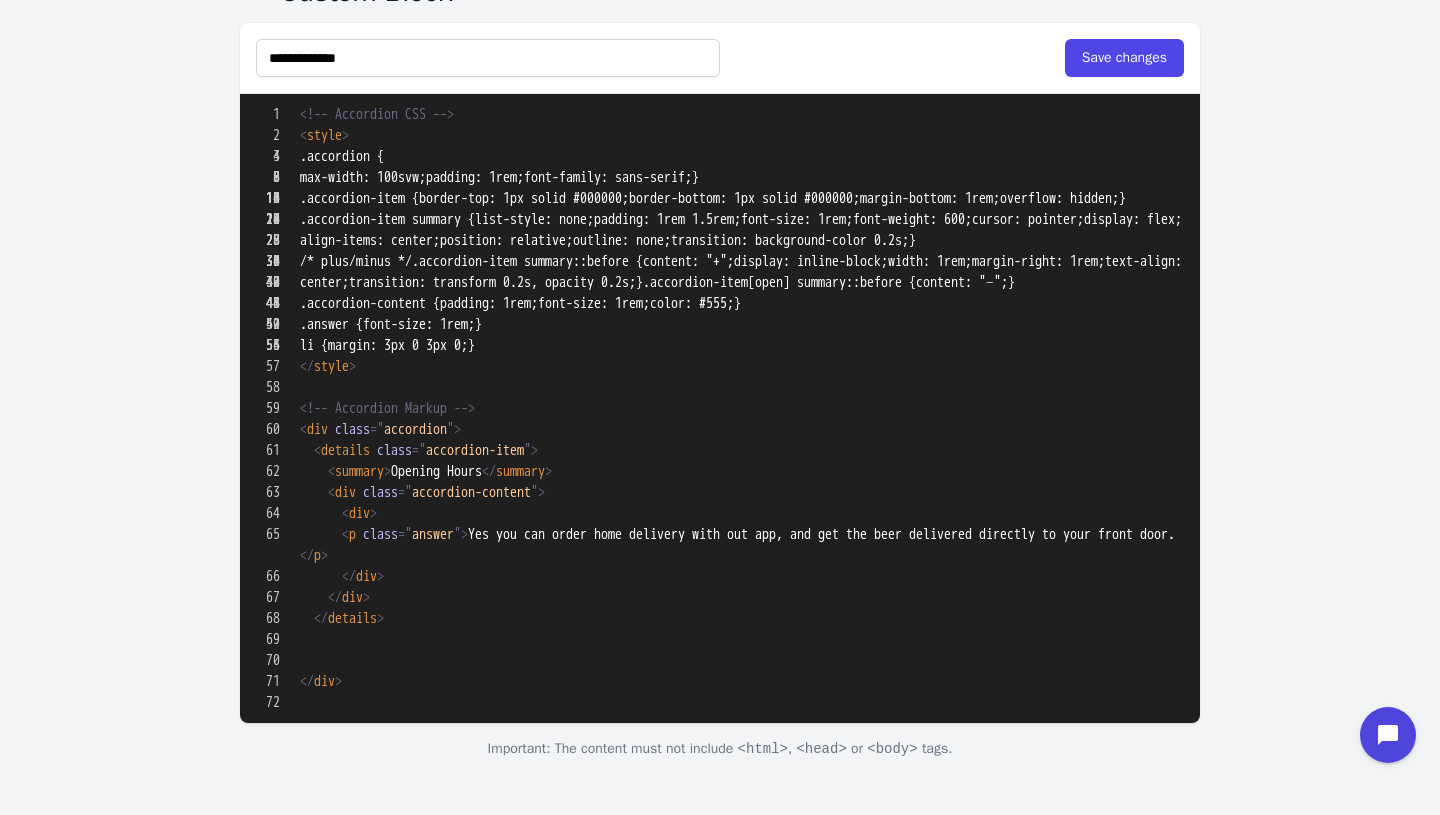 click at bounding box center [720, 870] 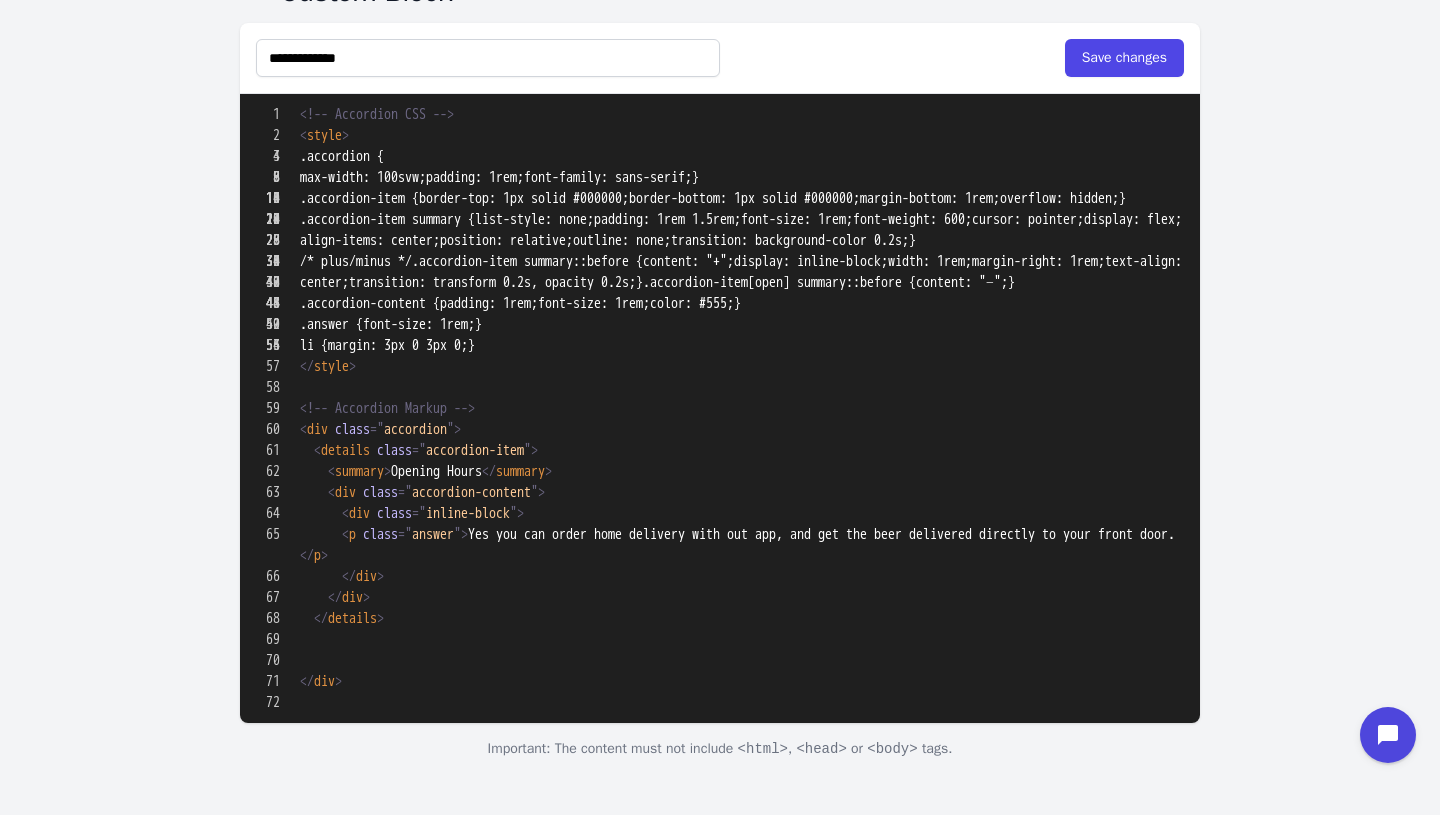click at bounding box center (720, 870) 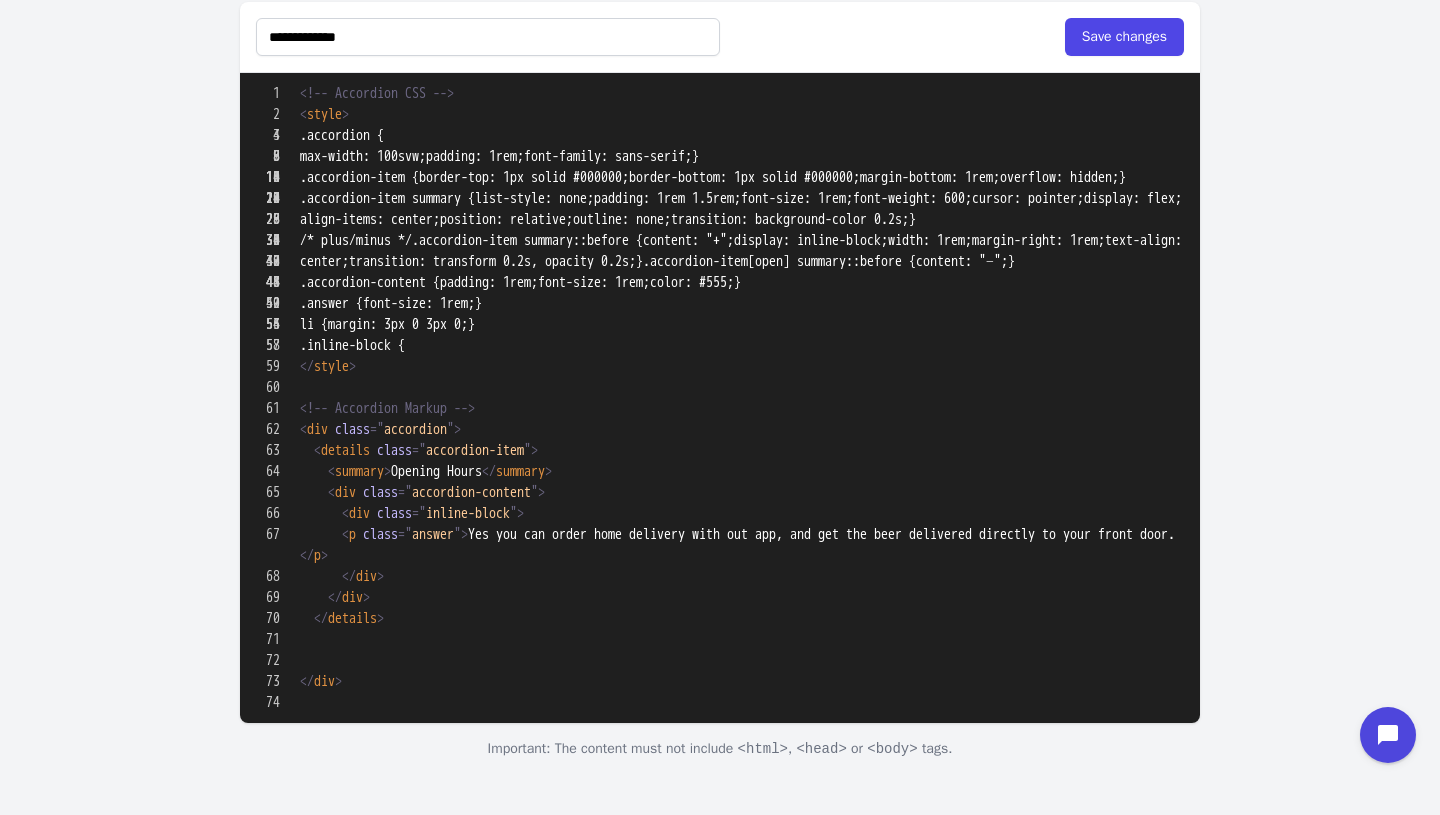 type on "**********" 